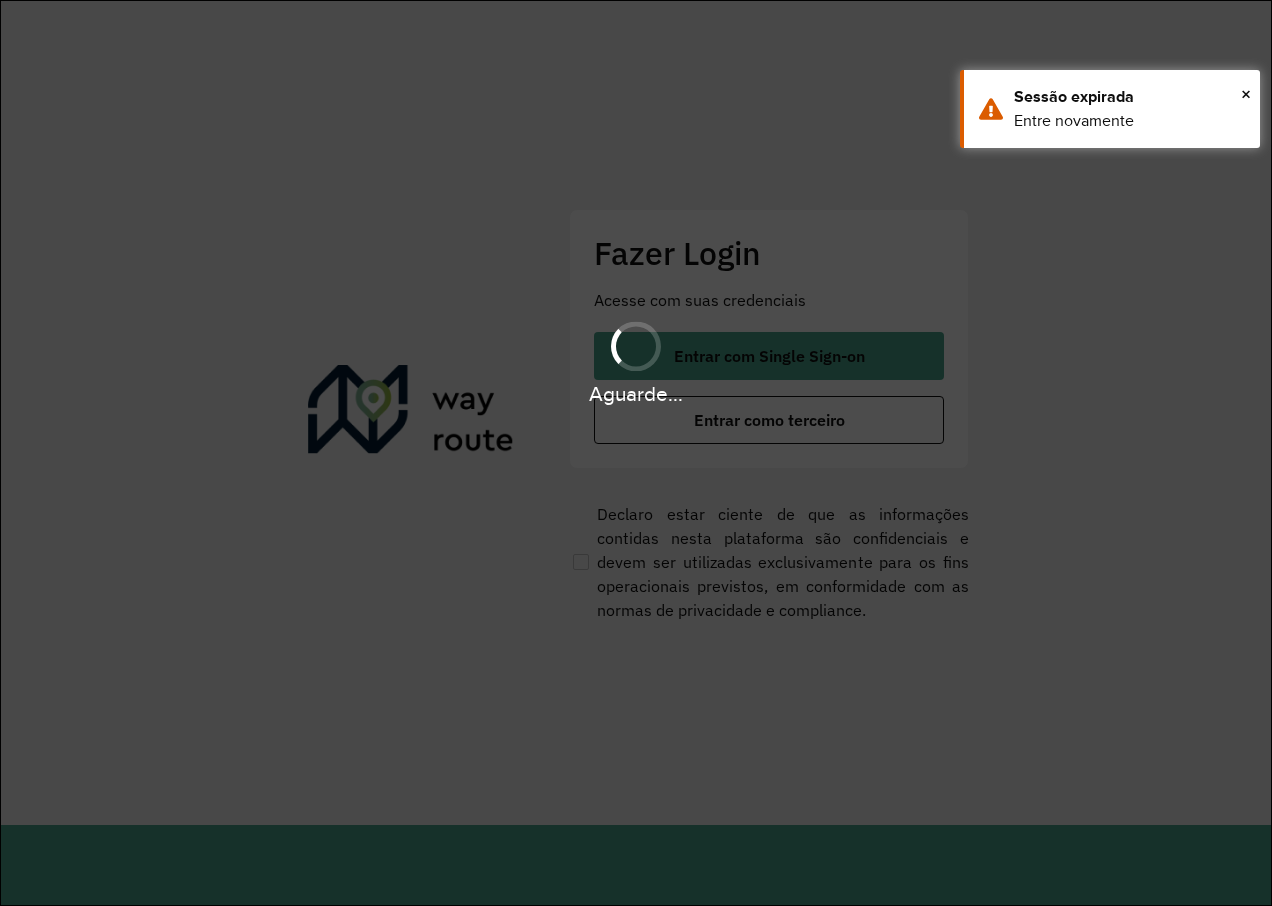 scroll, scrollTop: 0, scrollLeft: 0, axis: both 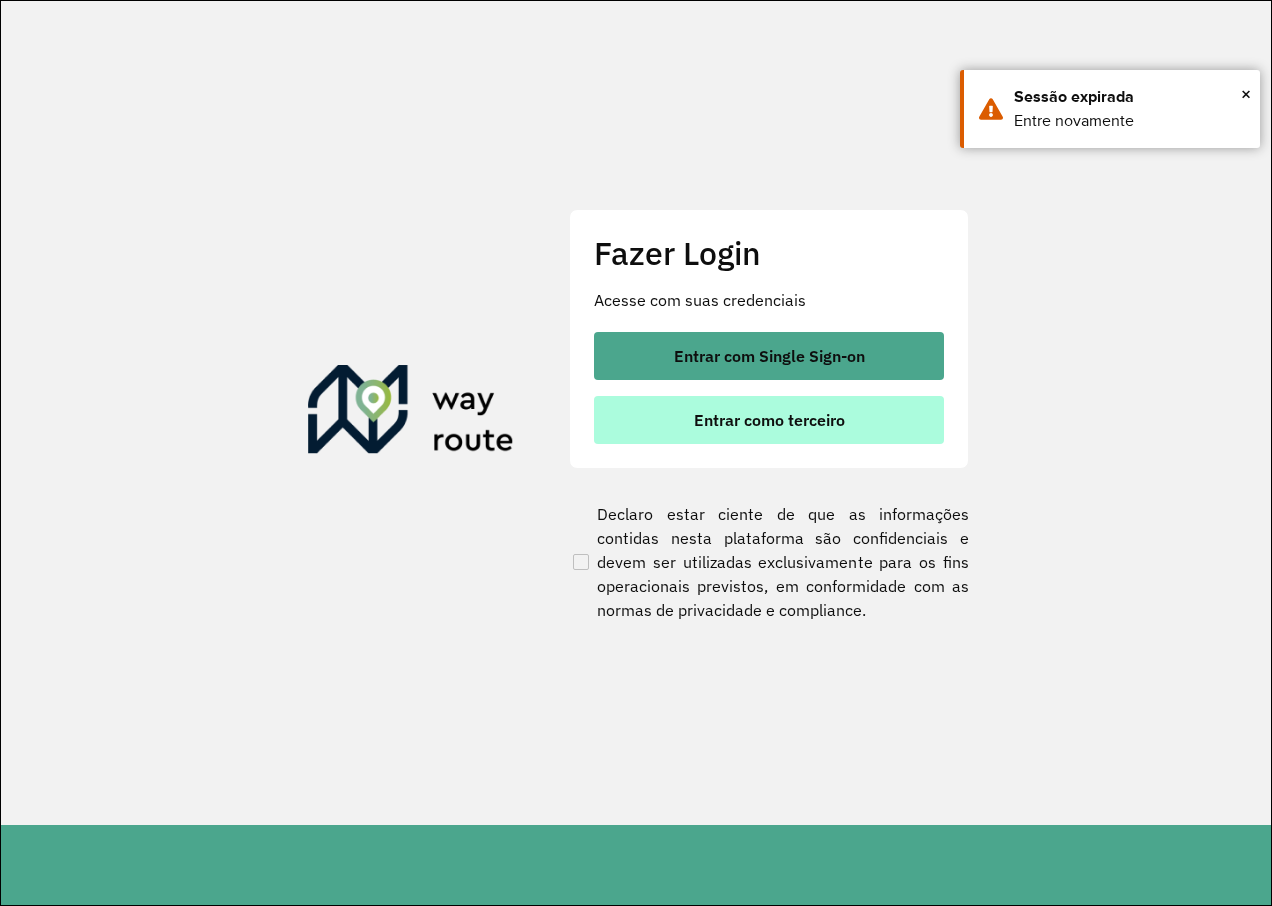 click on "Entrar como terceiro" at bounding box center (769, 420) 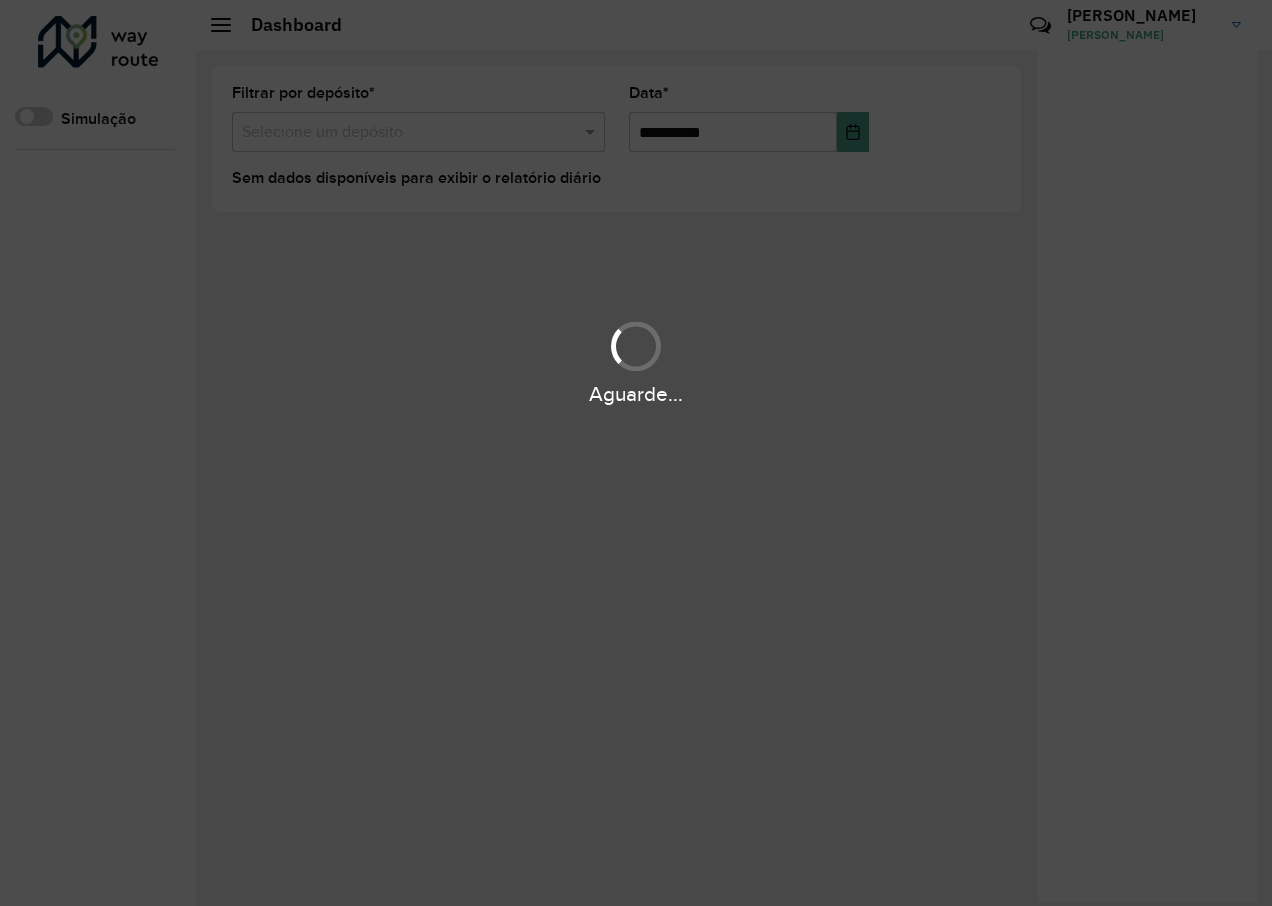 scroll, scrollTop: 0, scrollLeft: 0, axis: both 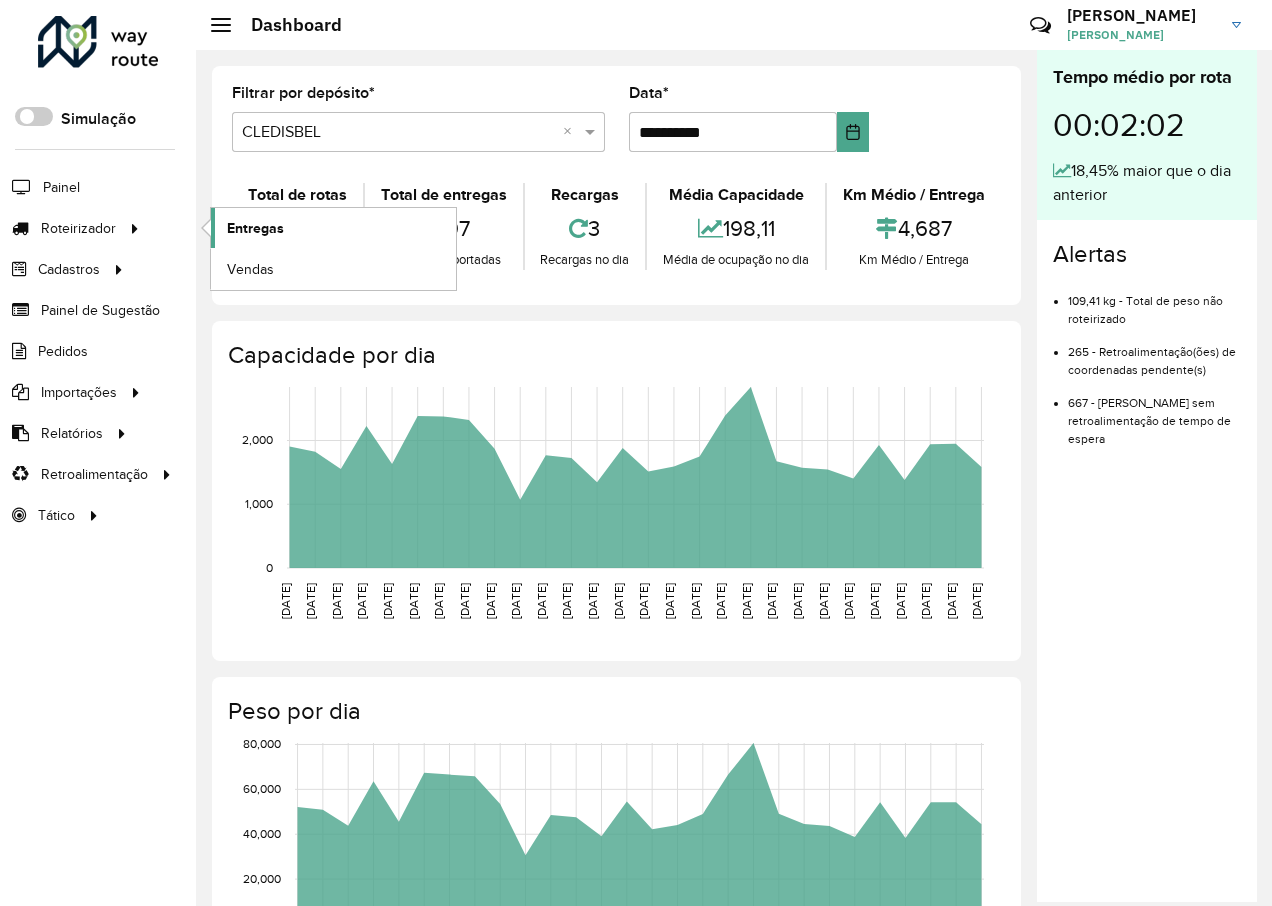 click on "Entregas" 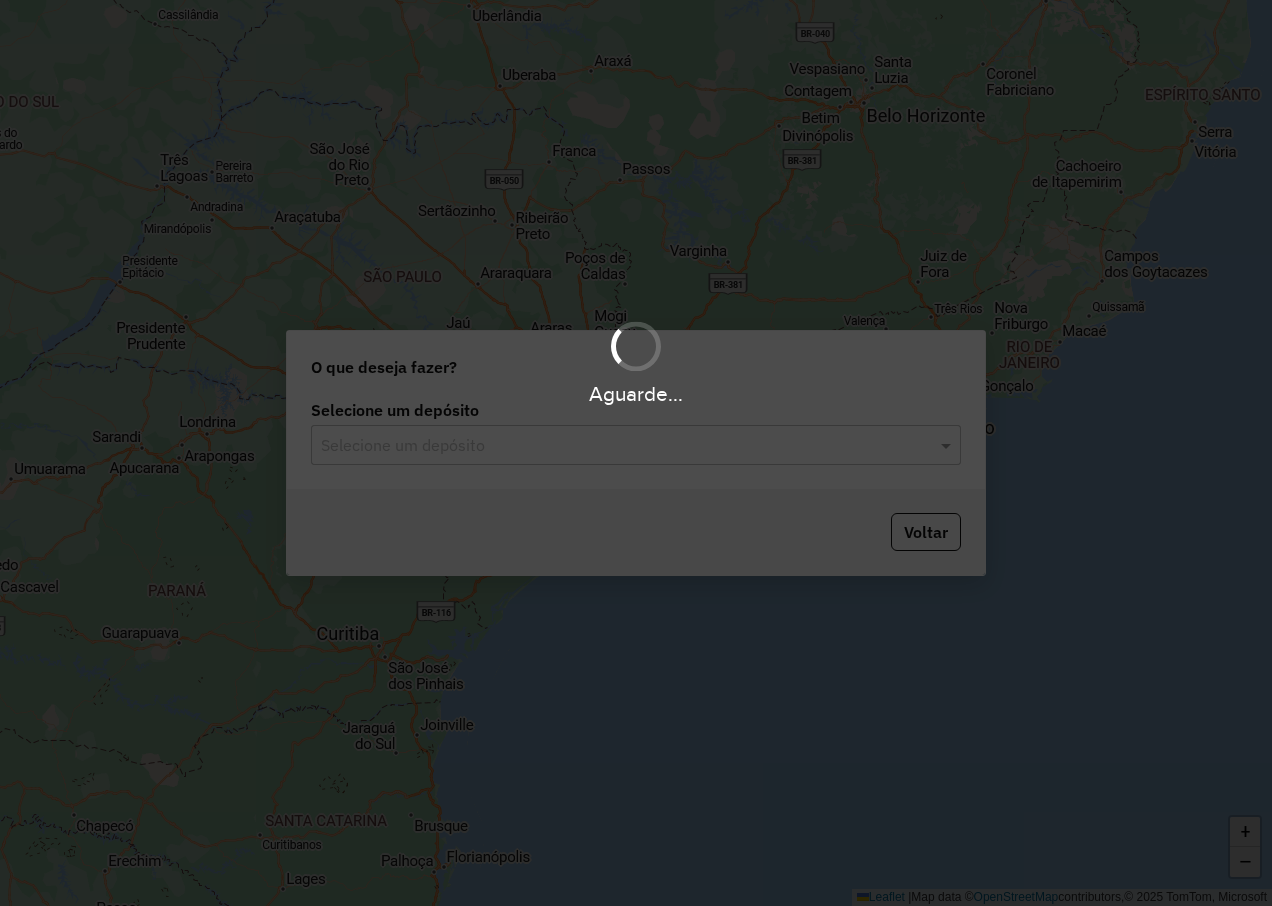 scroll, scrollTop: 0, scrollLeft: 0, axis: both 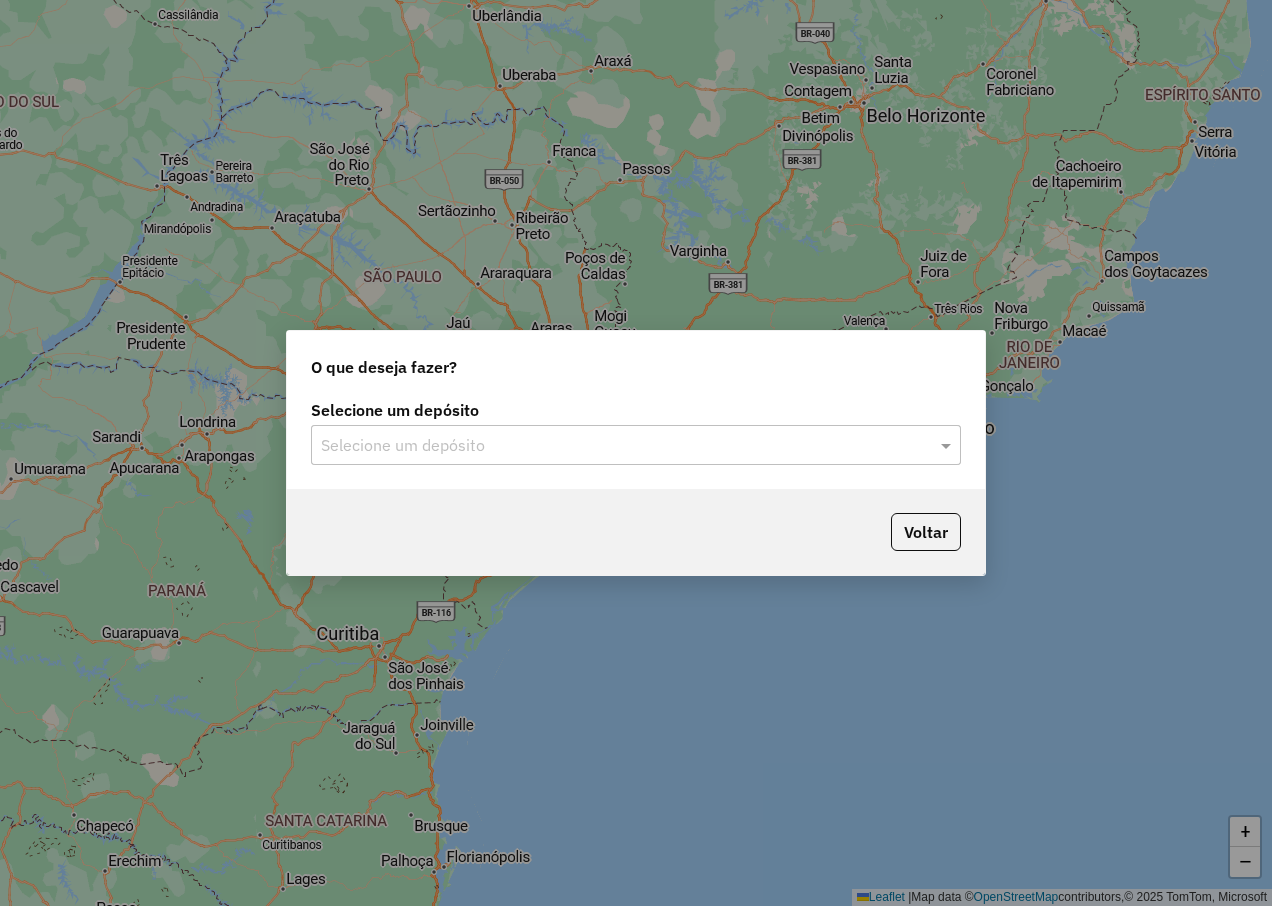click 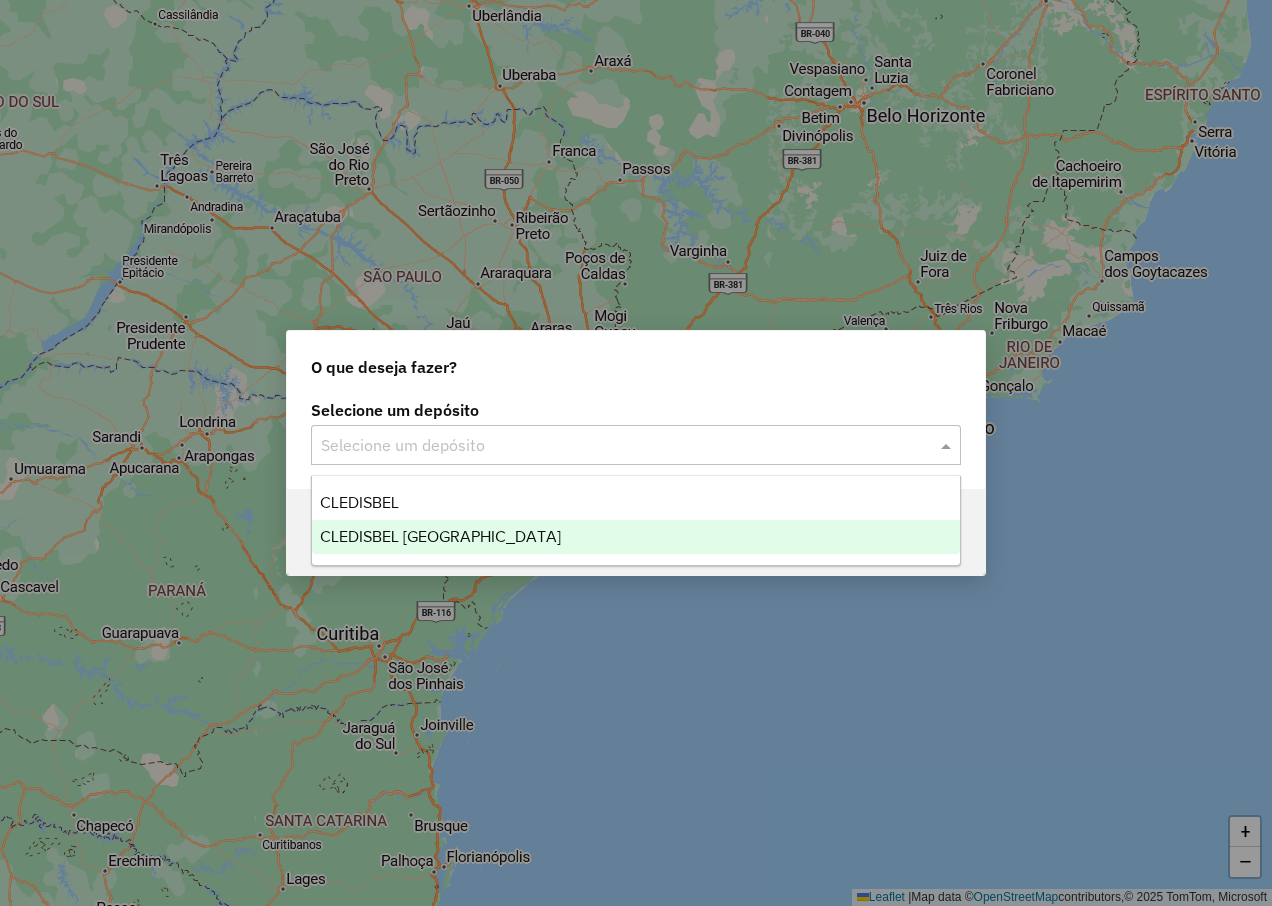 click on "CLEDISBEL [GEOGRAPHIC_DATA]" at bounding box center [440, 536] 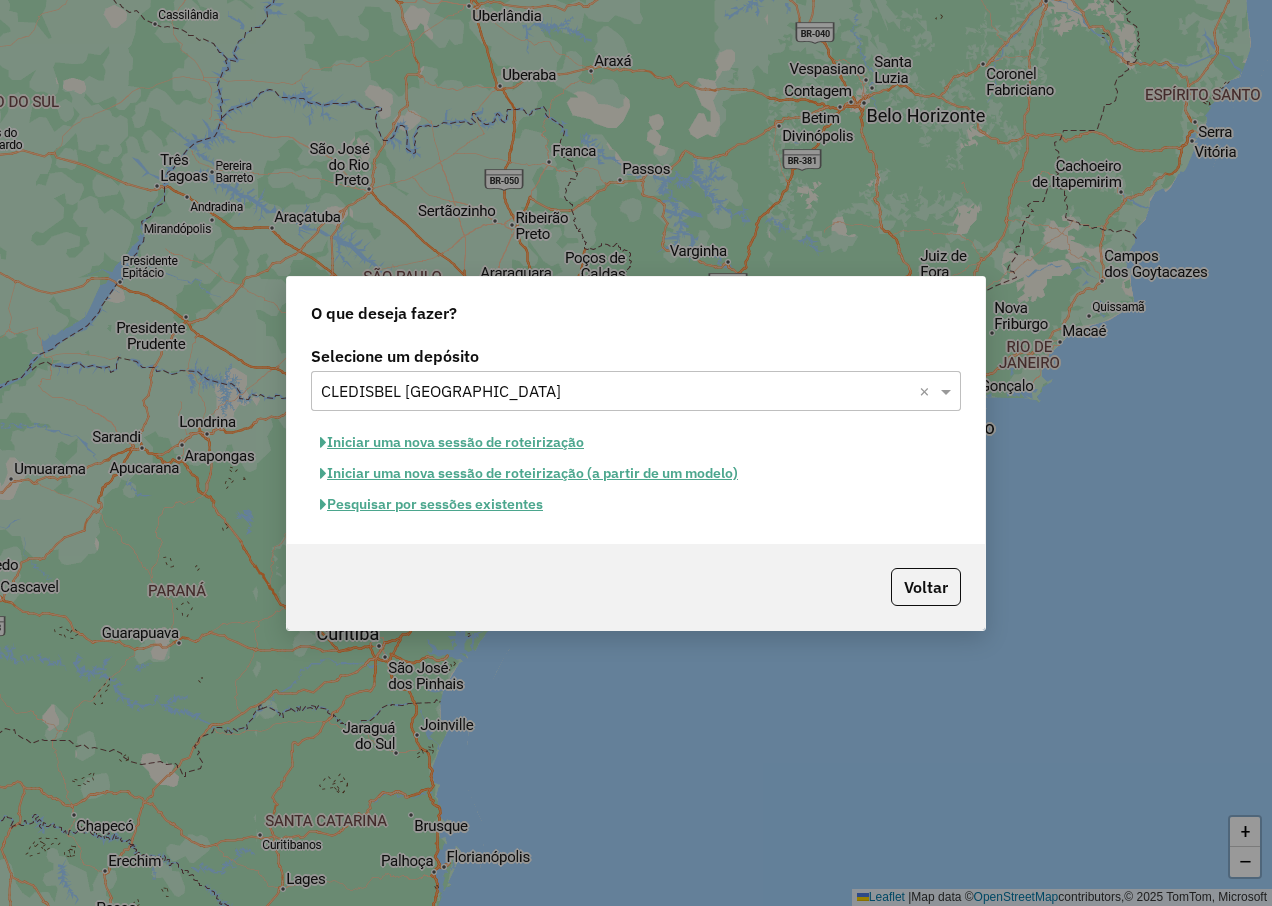 click on "Iniciar uma nova sessão de roteirização (a partir de um modelo)" 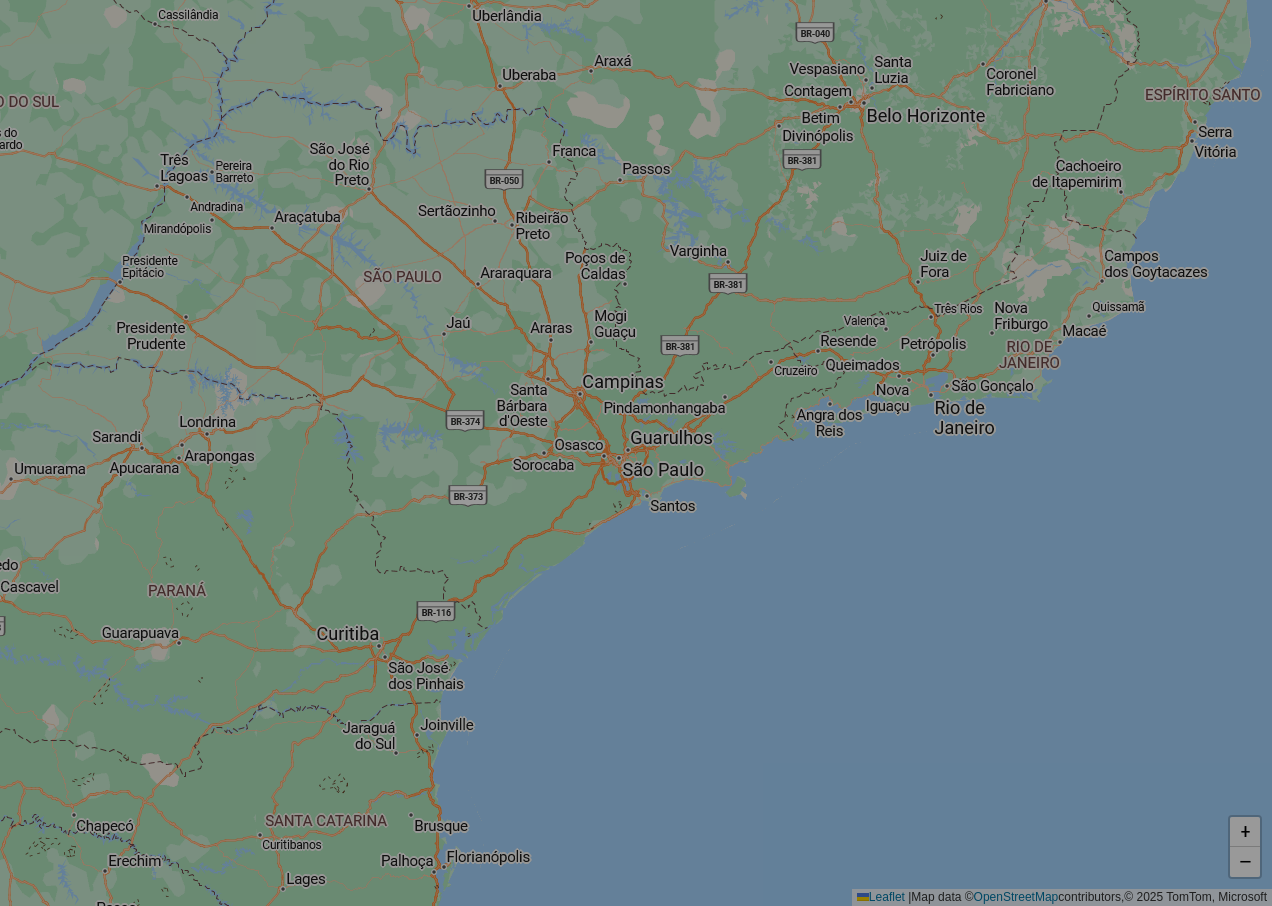 select on "*" 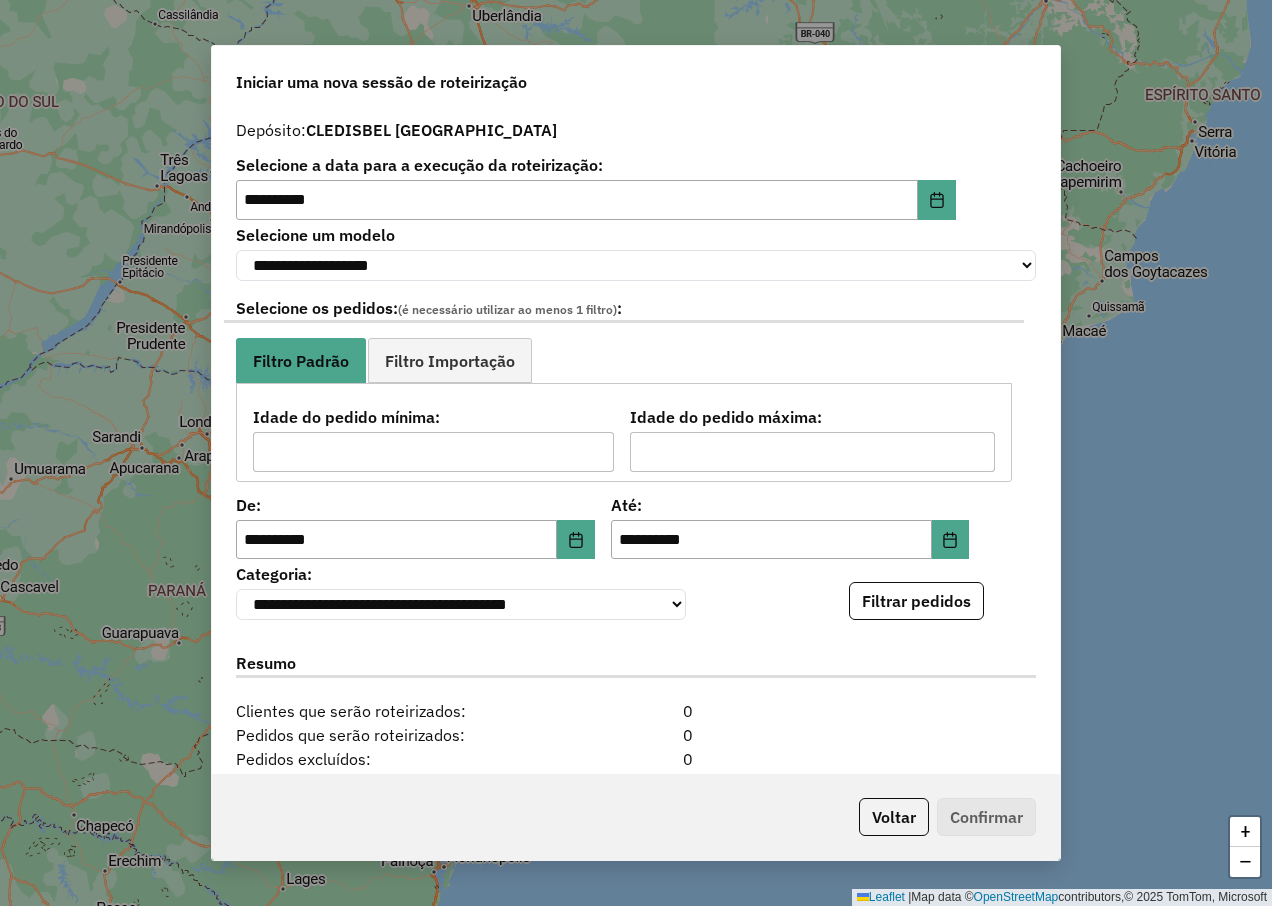 click on "Filtrar pedidos" 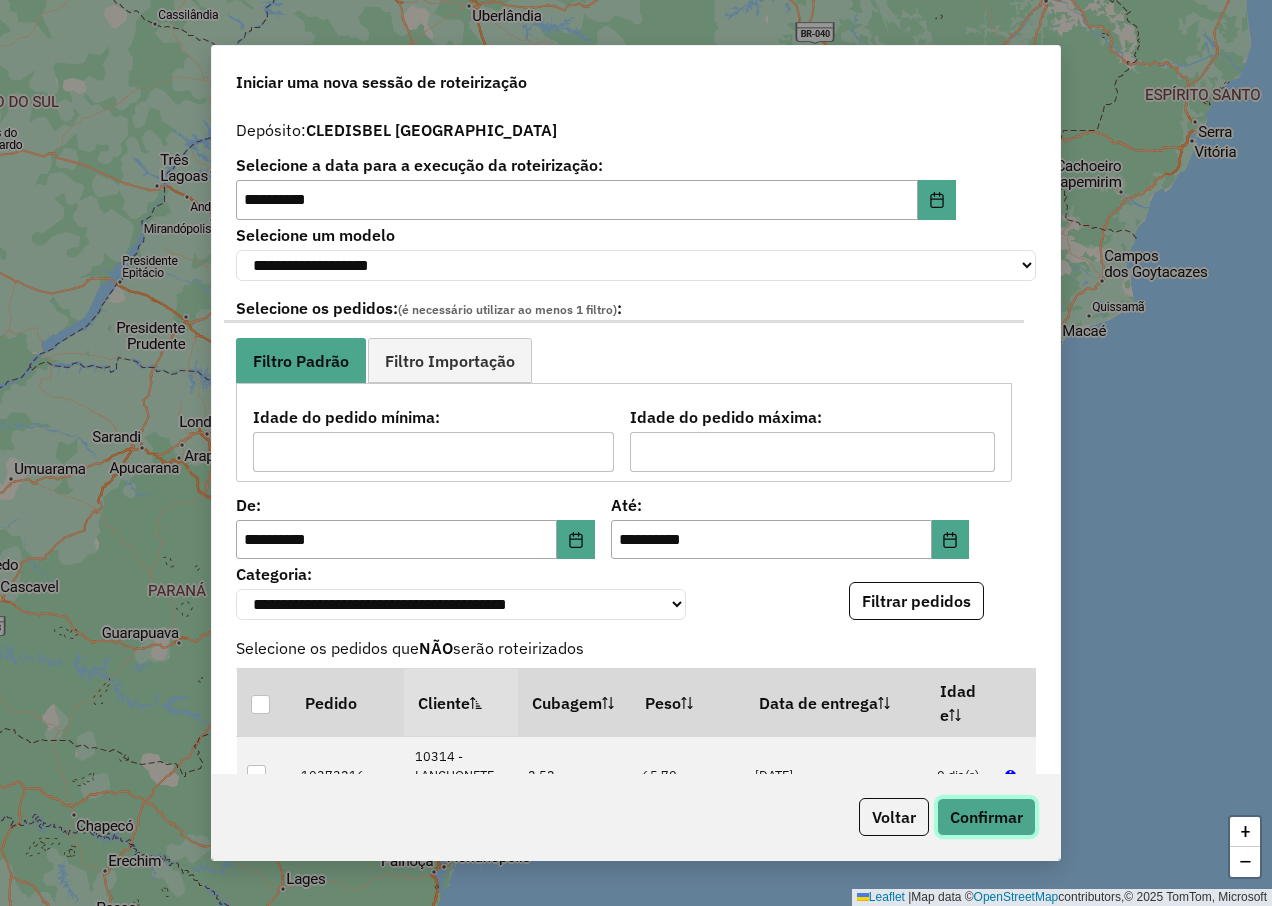 click on "Confirmar" 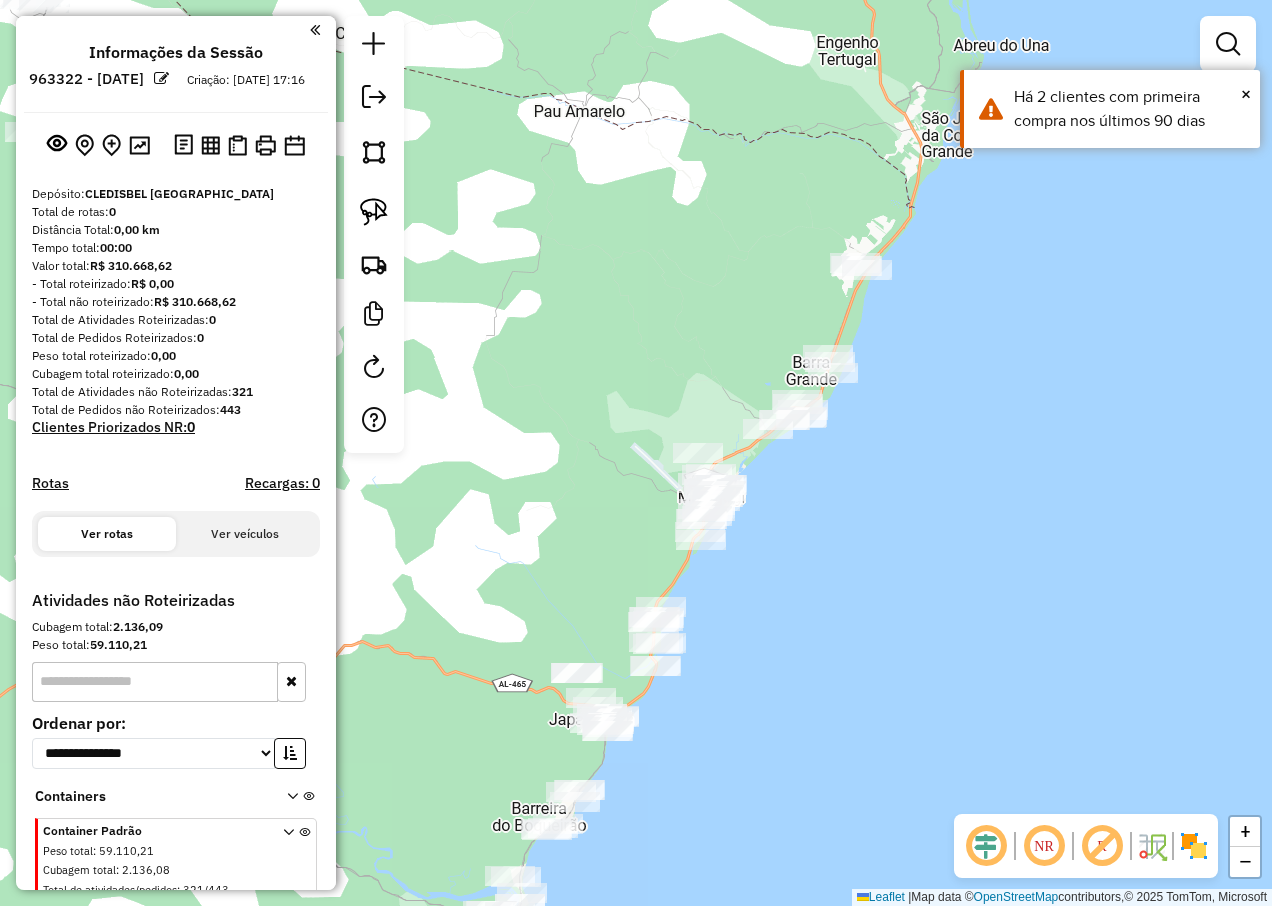 drag, startPoint x: 777, startPoint y: 561, endPoint x: 762, endPoint y: 644, distance: 84.34453 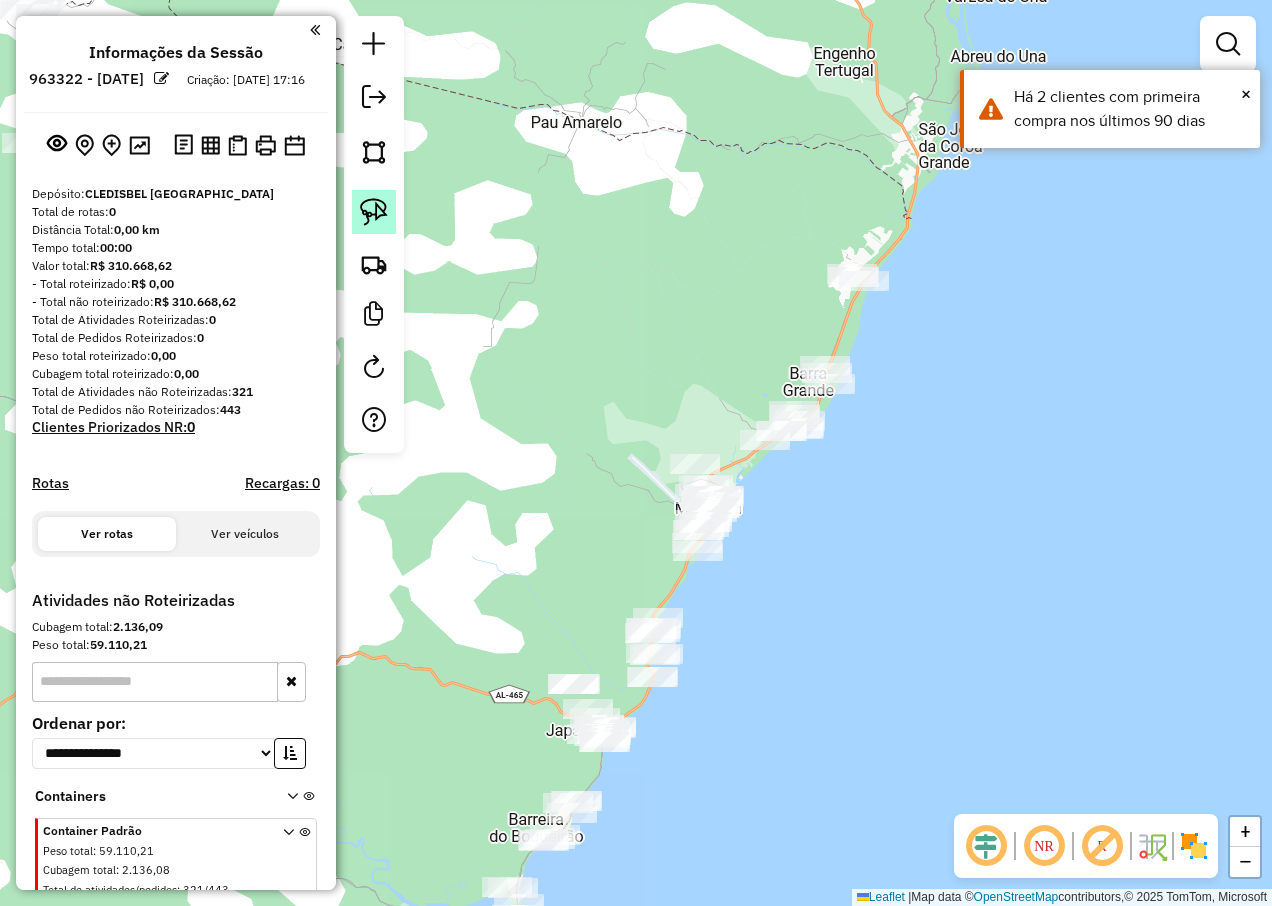 click 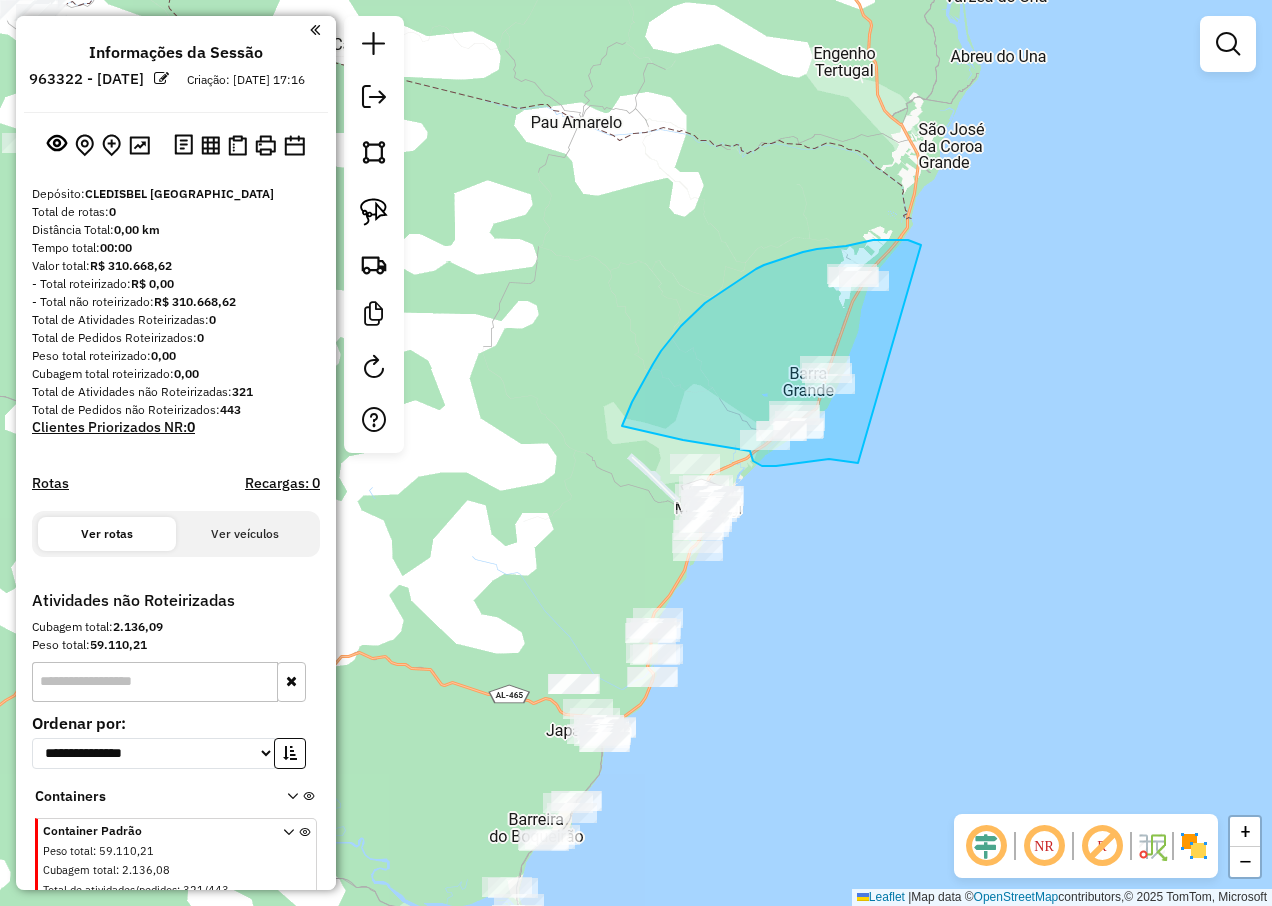 drag, startPoint x: 903, startPoint y: 240, endPoint x: 858, endPoint y: 463, distance: 227.49506 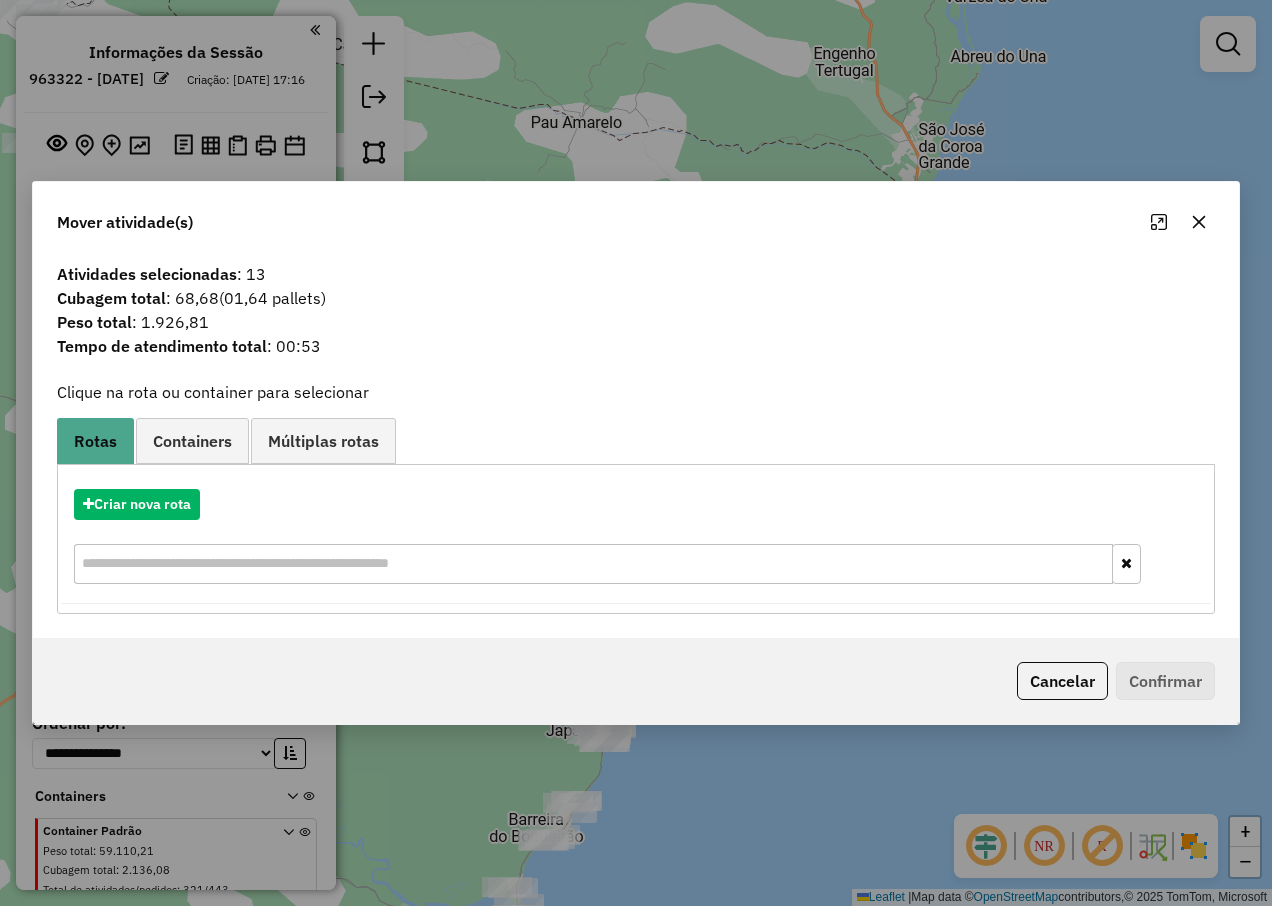 click 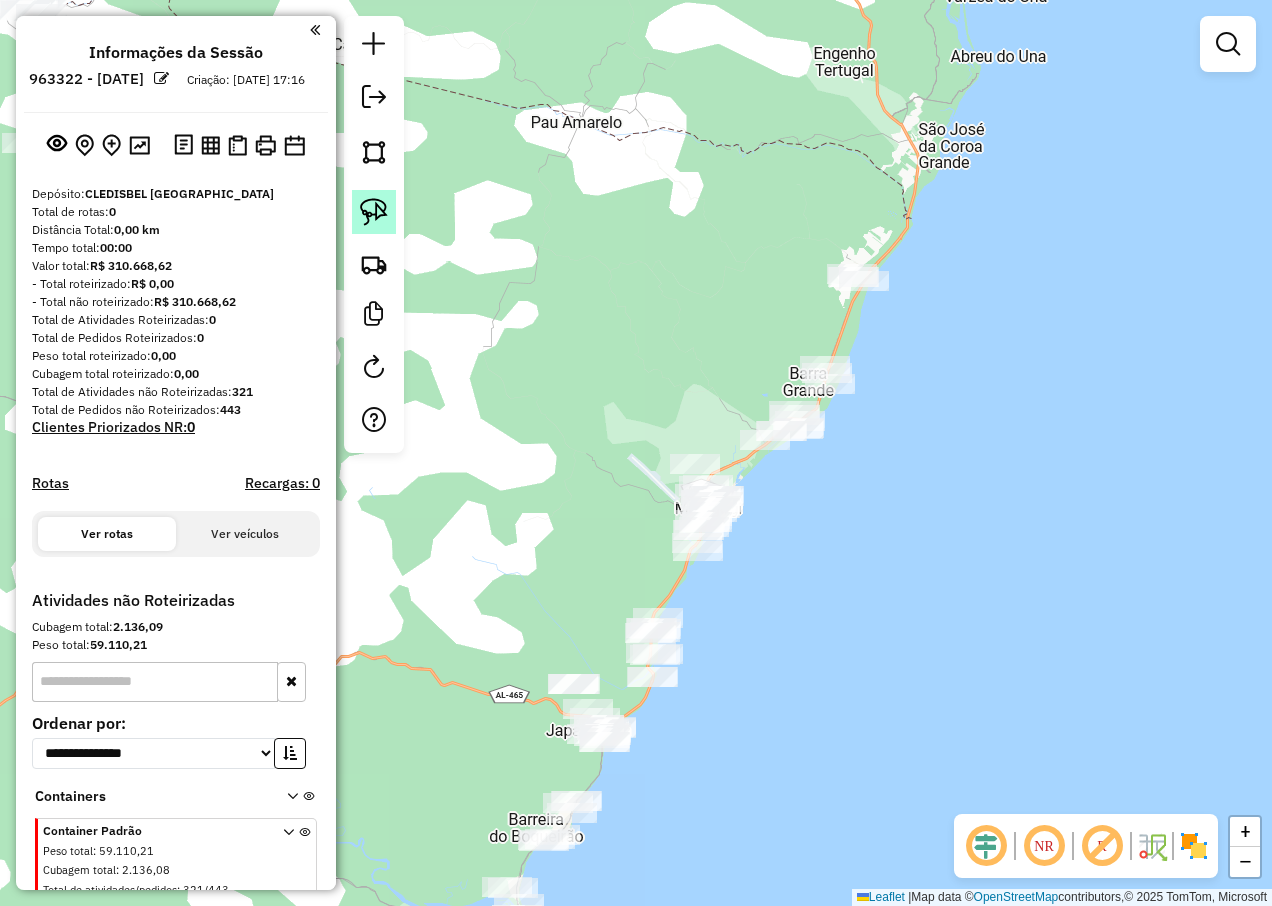 click 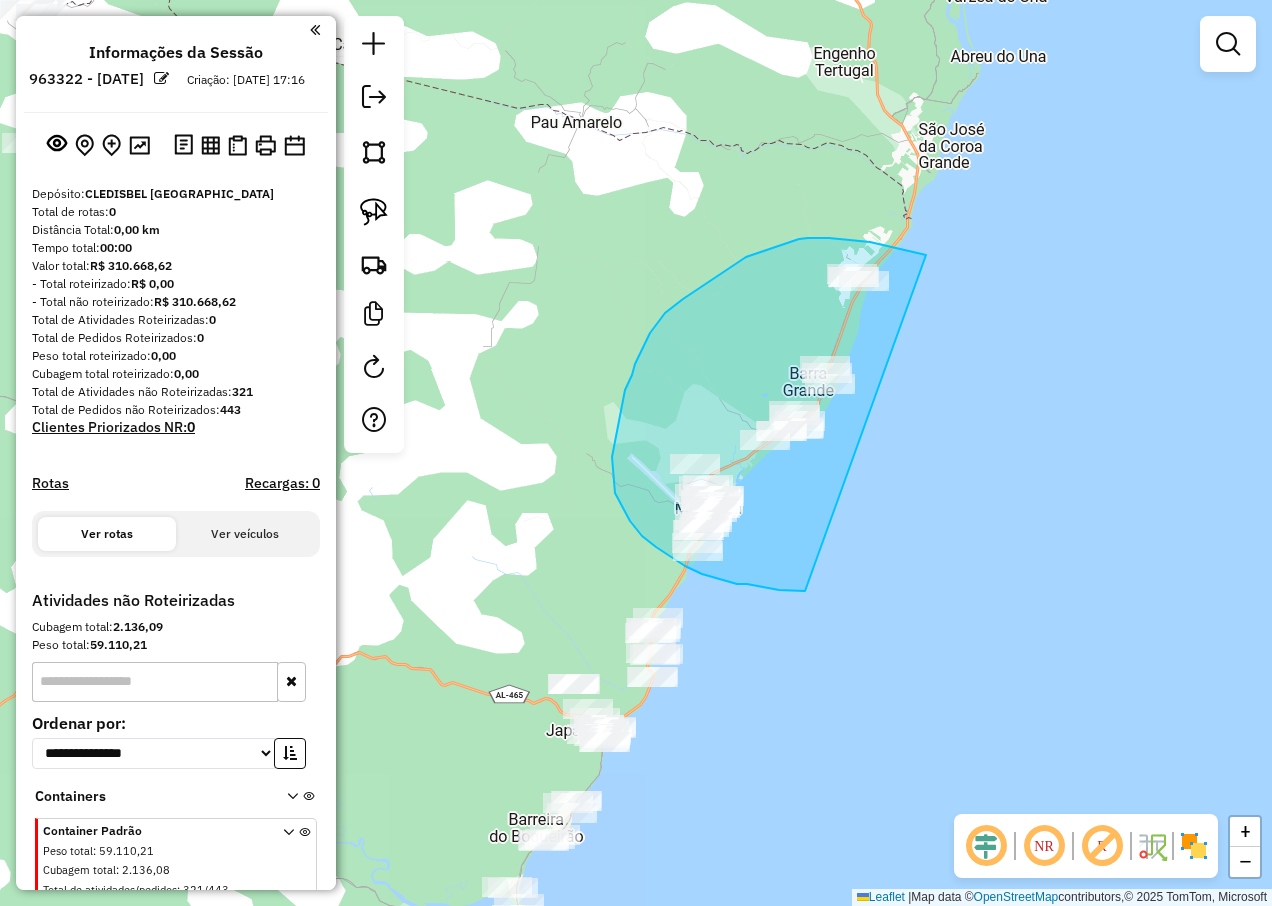 drag, startPoint x: 926, startPoint y: 255, endPoint x: 805, endPoint y: 591, distance: 357.12323 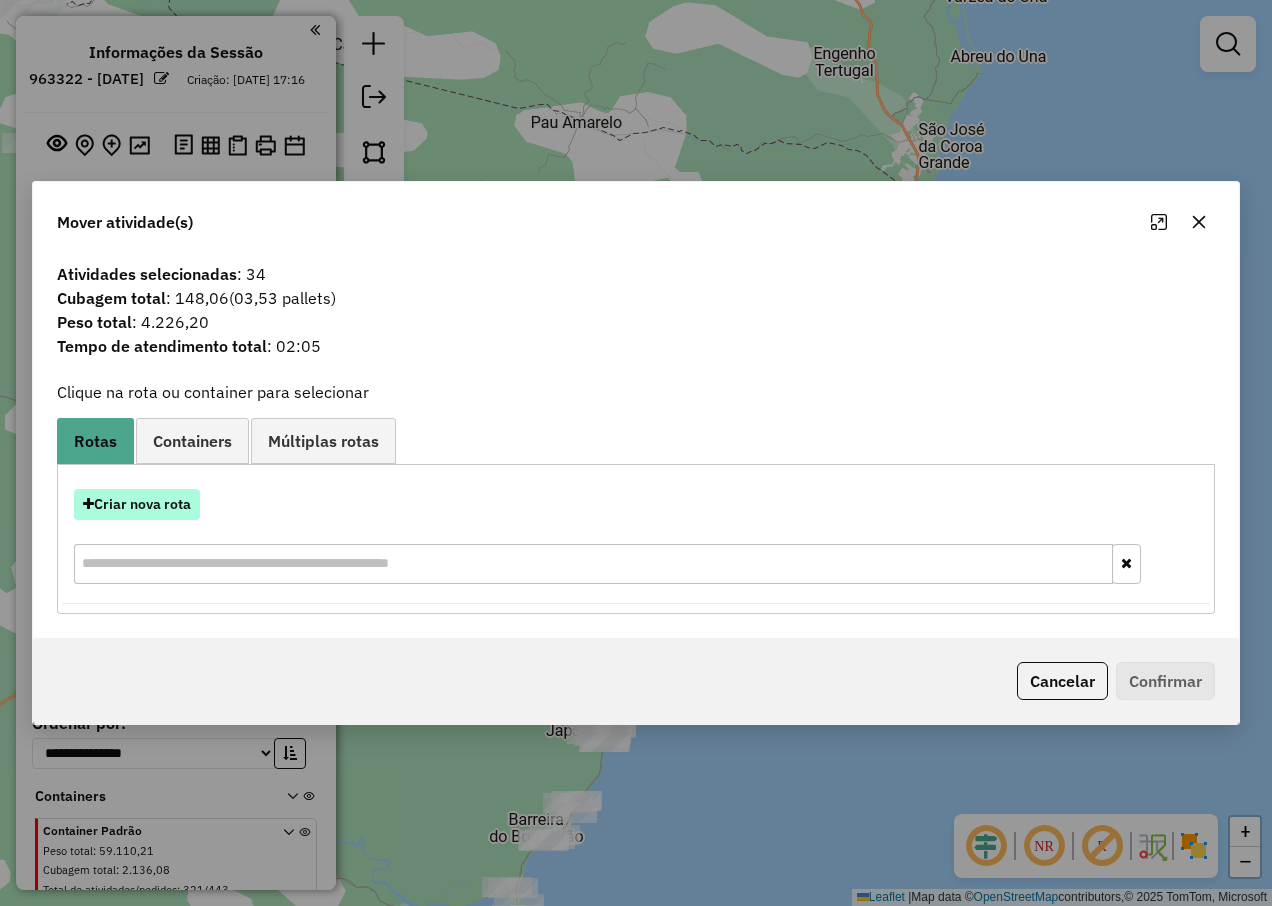 click on "Criar nova rota" at bounding box center [137, 504] 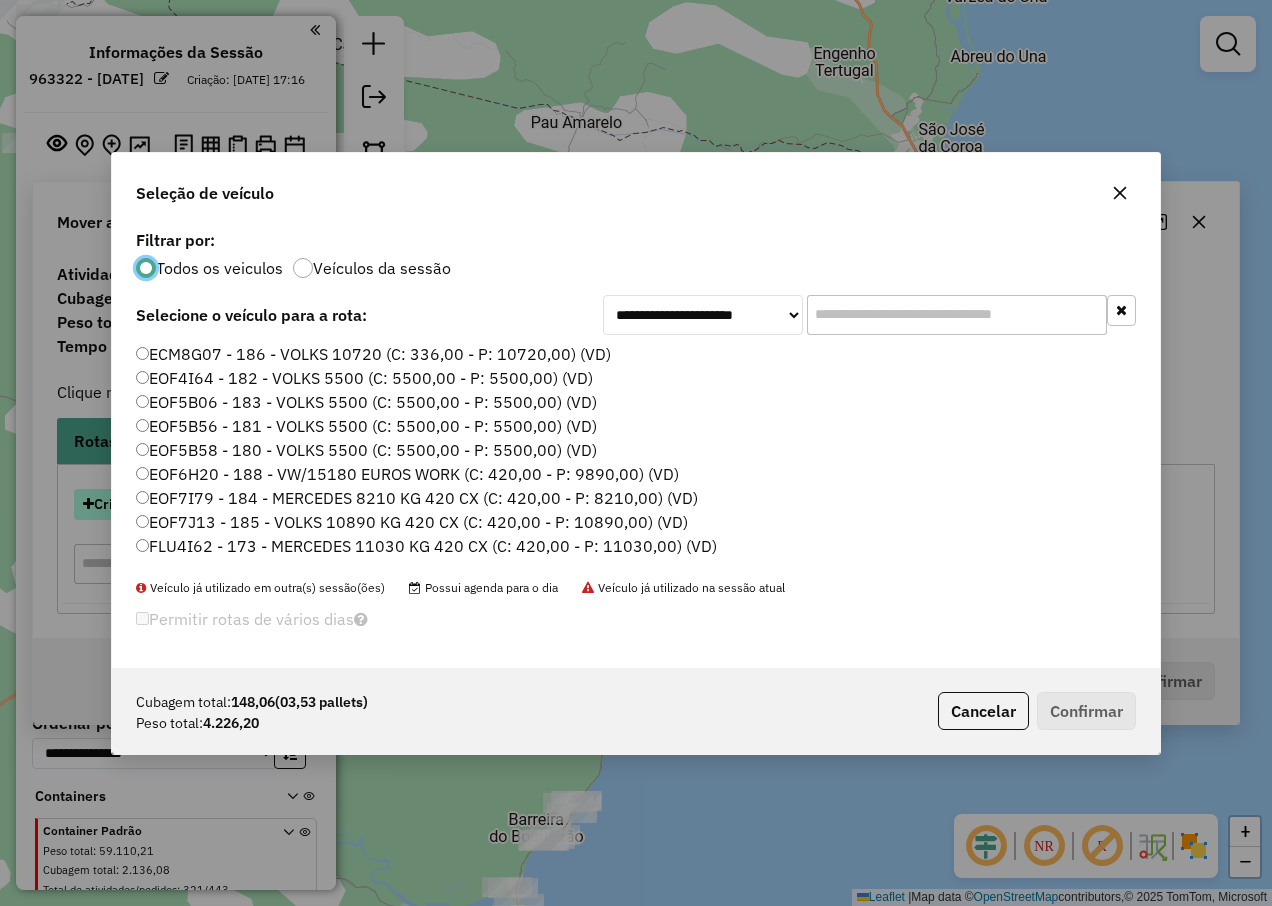 scroll, scrollTop: 11, scrollLeft: 6, axis: both 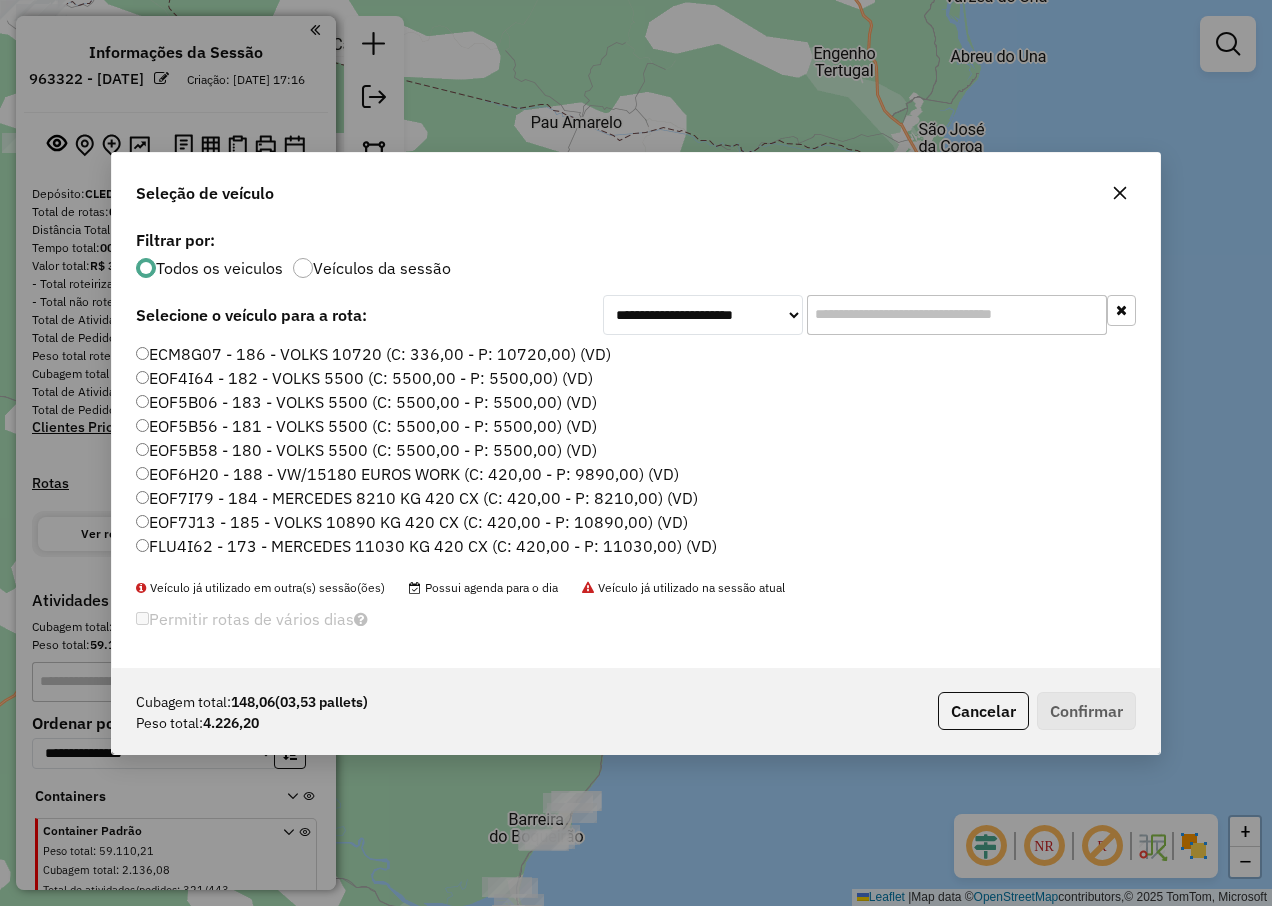 click on "EOF6H20 - 188 - VW/15180 EUROS WORK (C: 420,00 - P: 9890,00) (VD)" 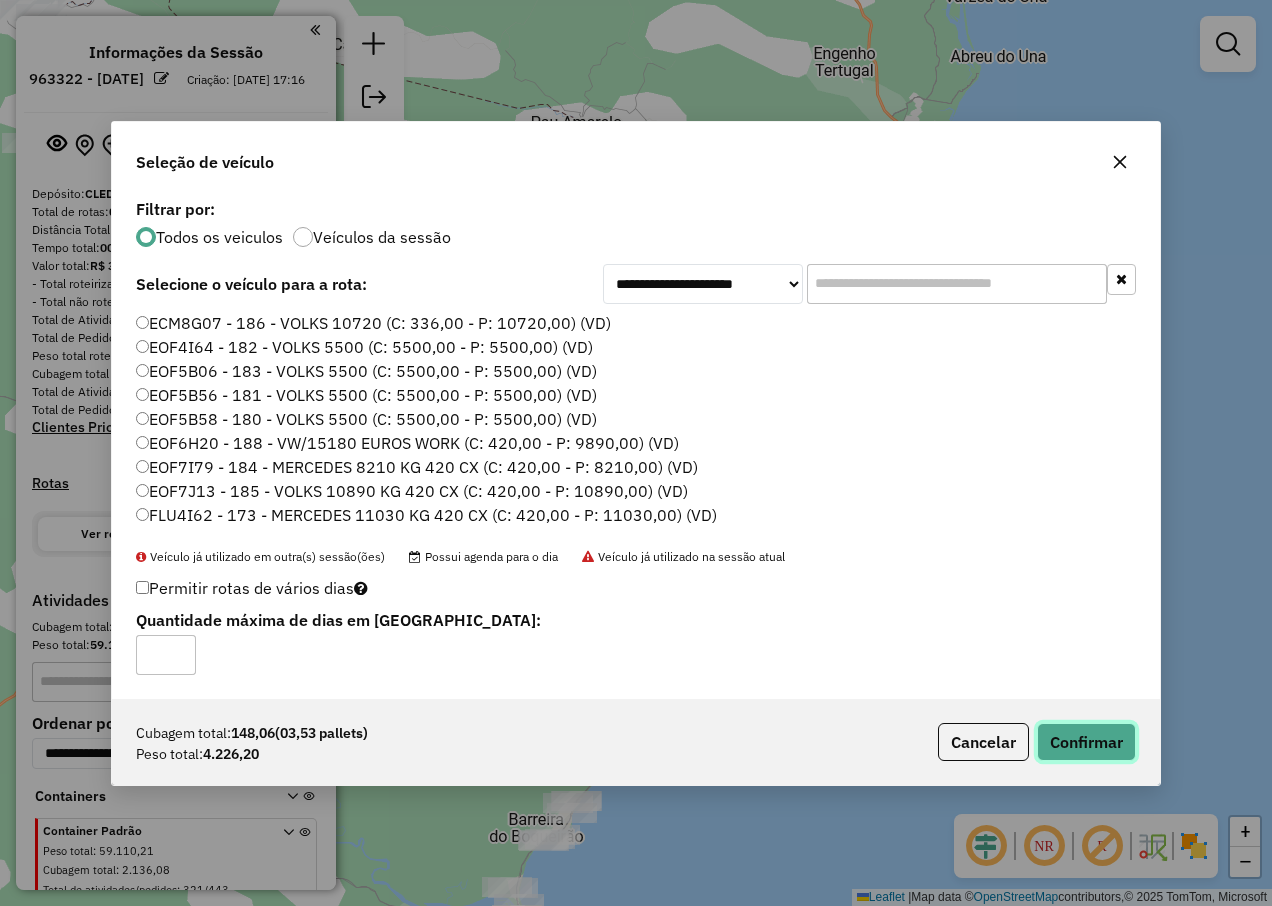 click on "Confirmar" 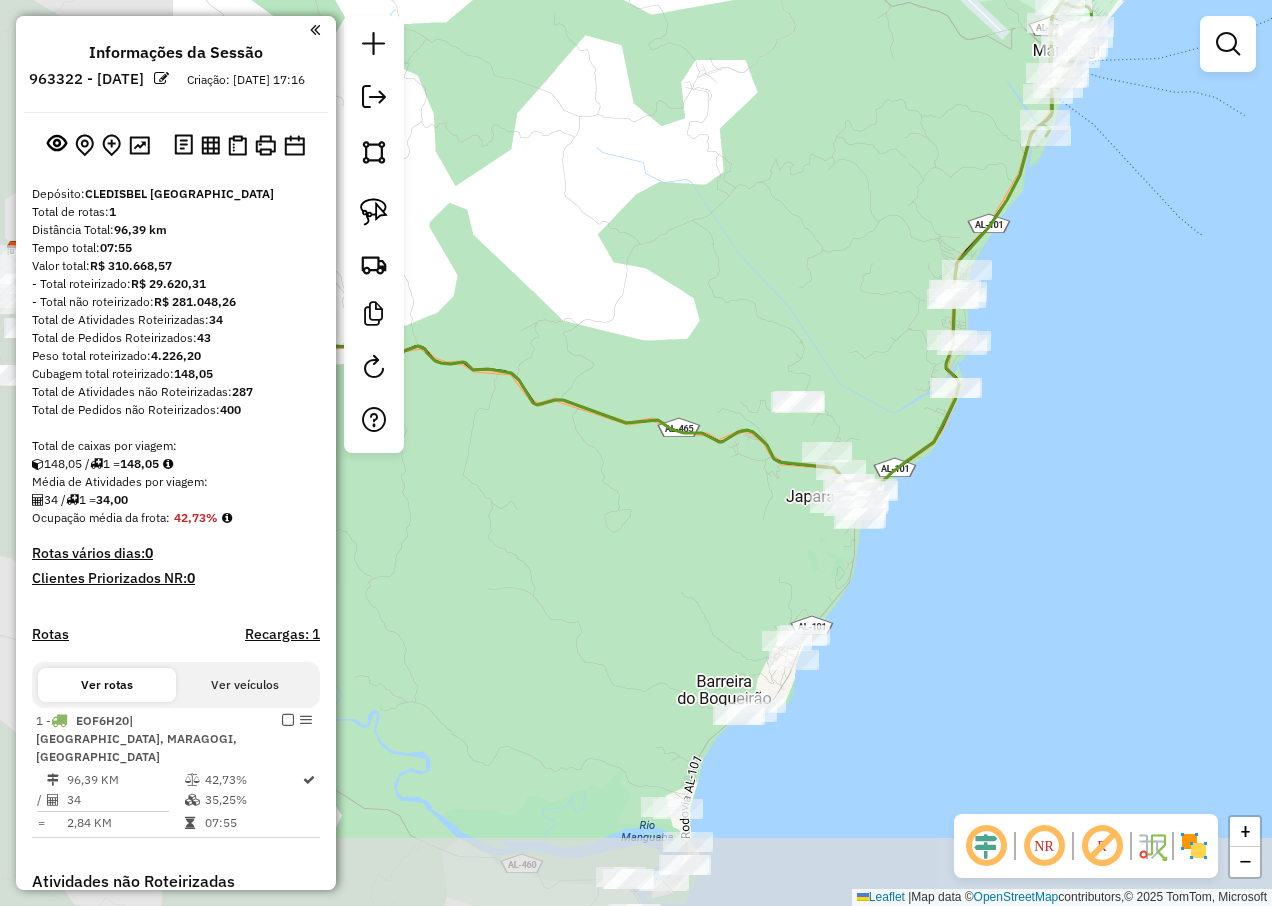 drag, startPoint x: 624, startPoint y: 825, endPoint x: 920, endPoint y: 623, distance: 358.35736 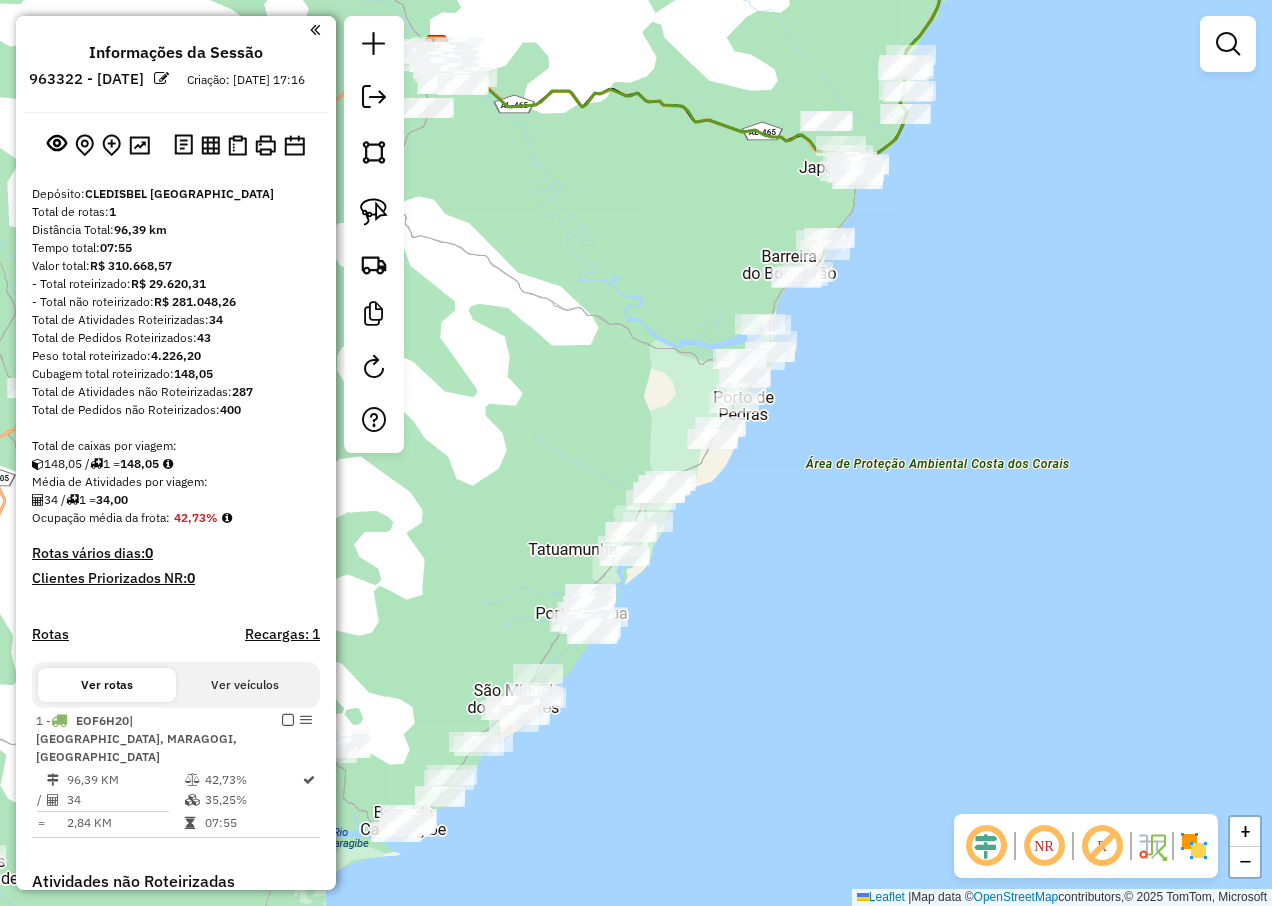 drag, startPoint x: 559, startPoint y: 547, endPoint x: 693, endPoint y: 204, distance: 368.24585 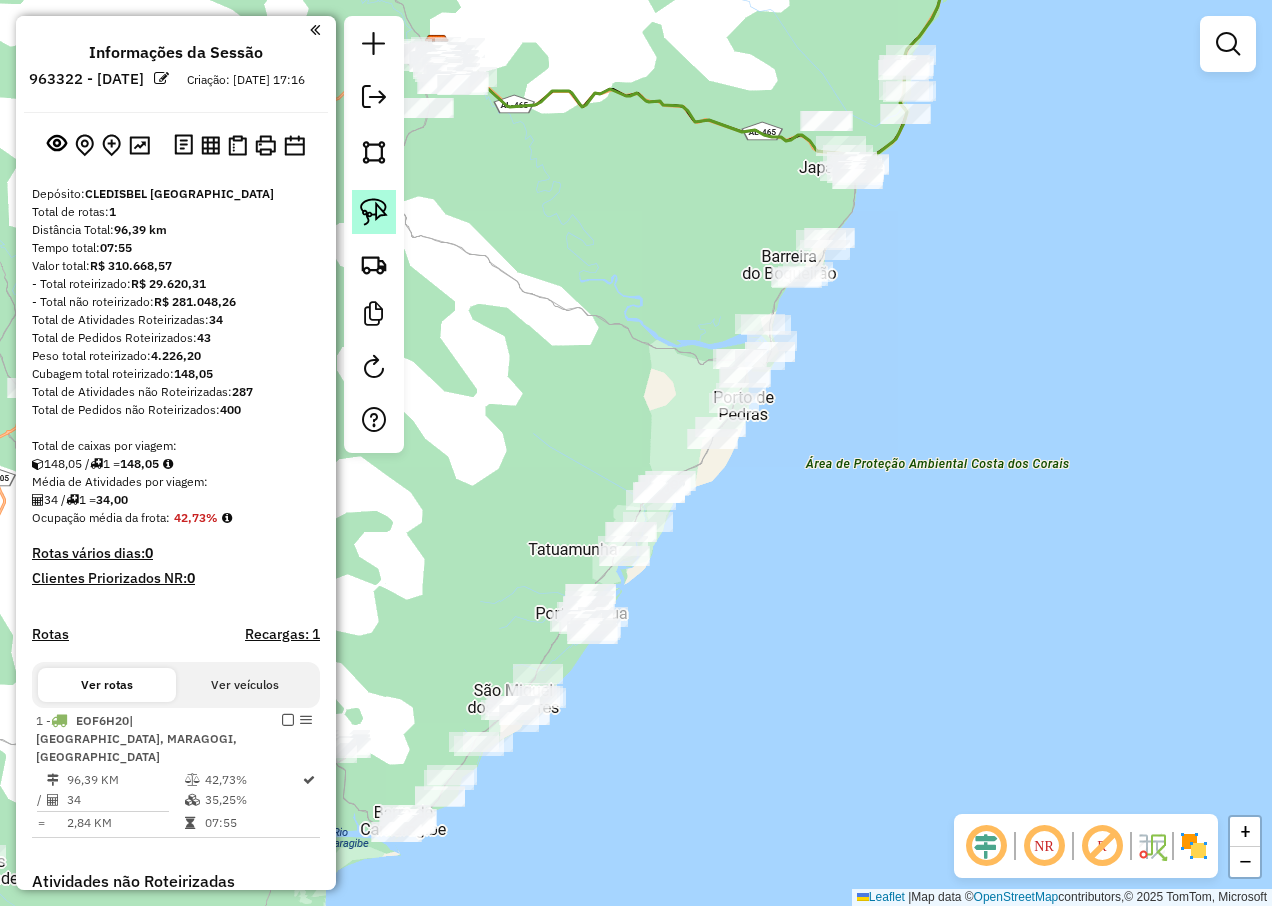 click 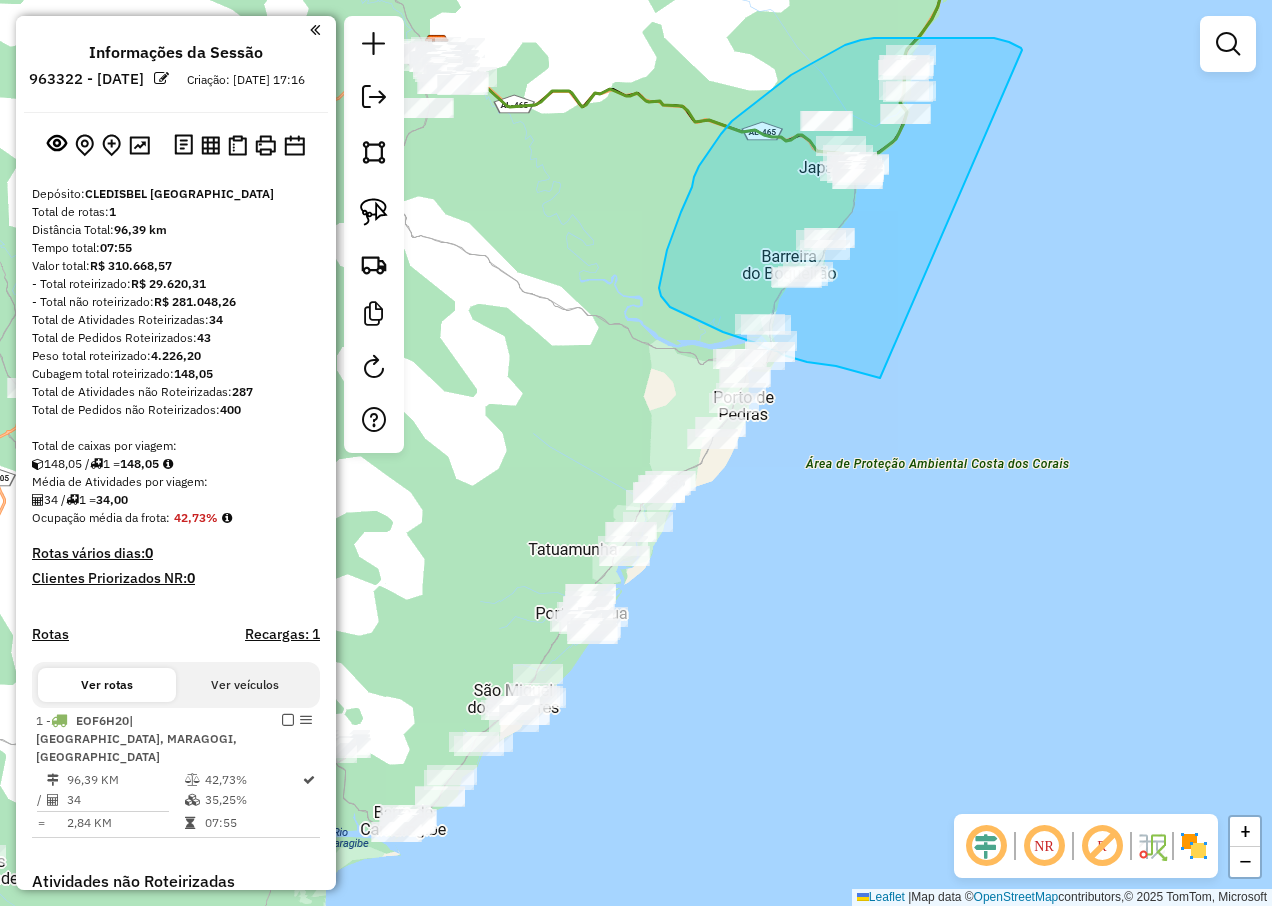 drag, startPoint x: 1001, startPoint y: 40, endPoint x: 880, endPoint y: 378, distance: 359.00558 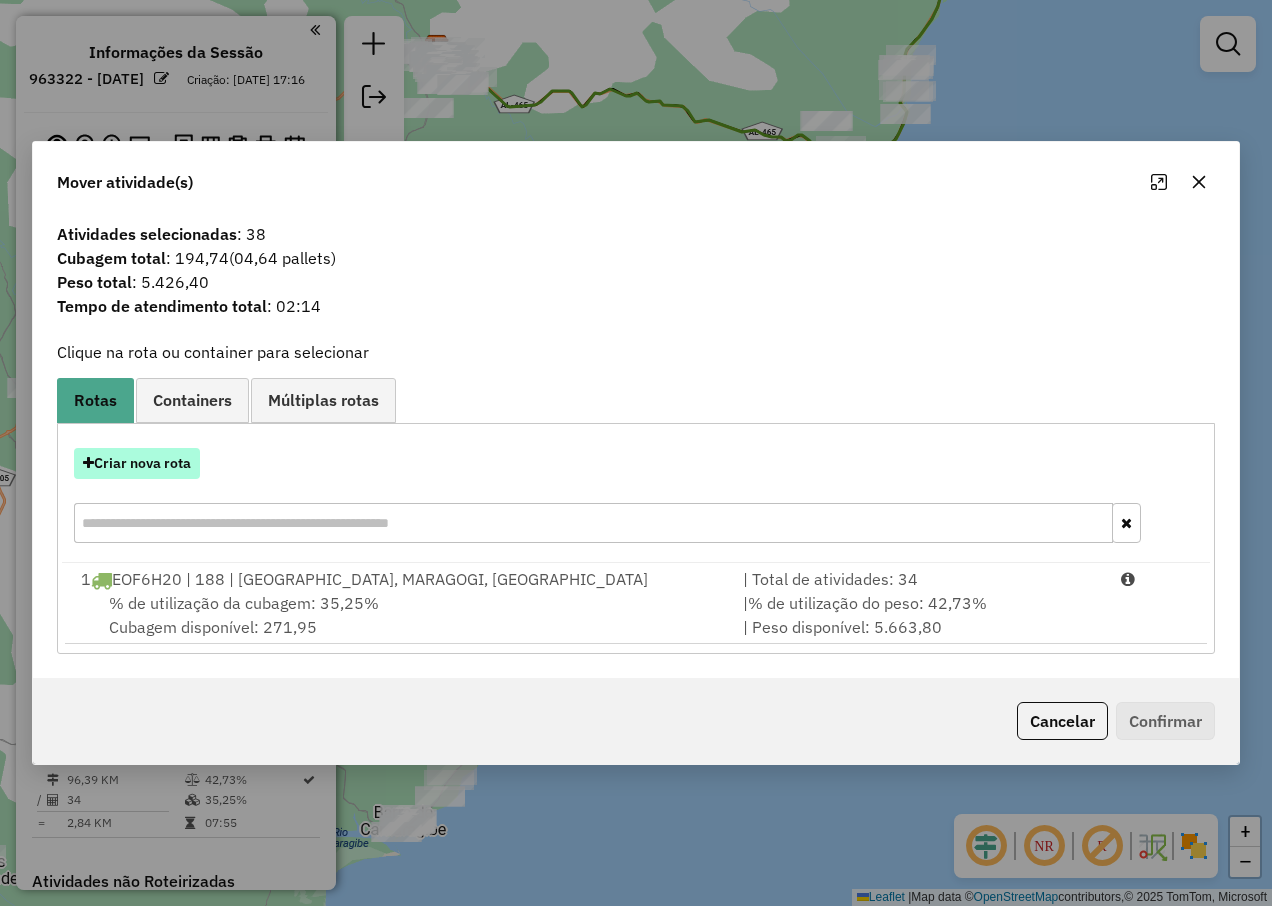 click on "Criar nova rota" at bounding box center (137, 463) 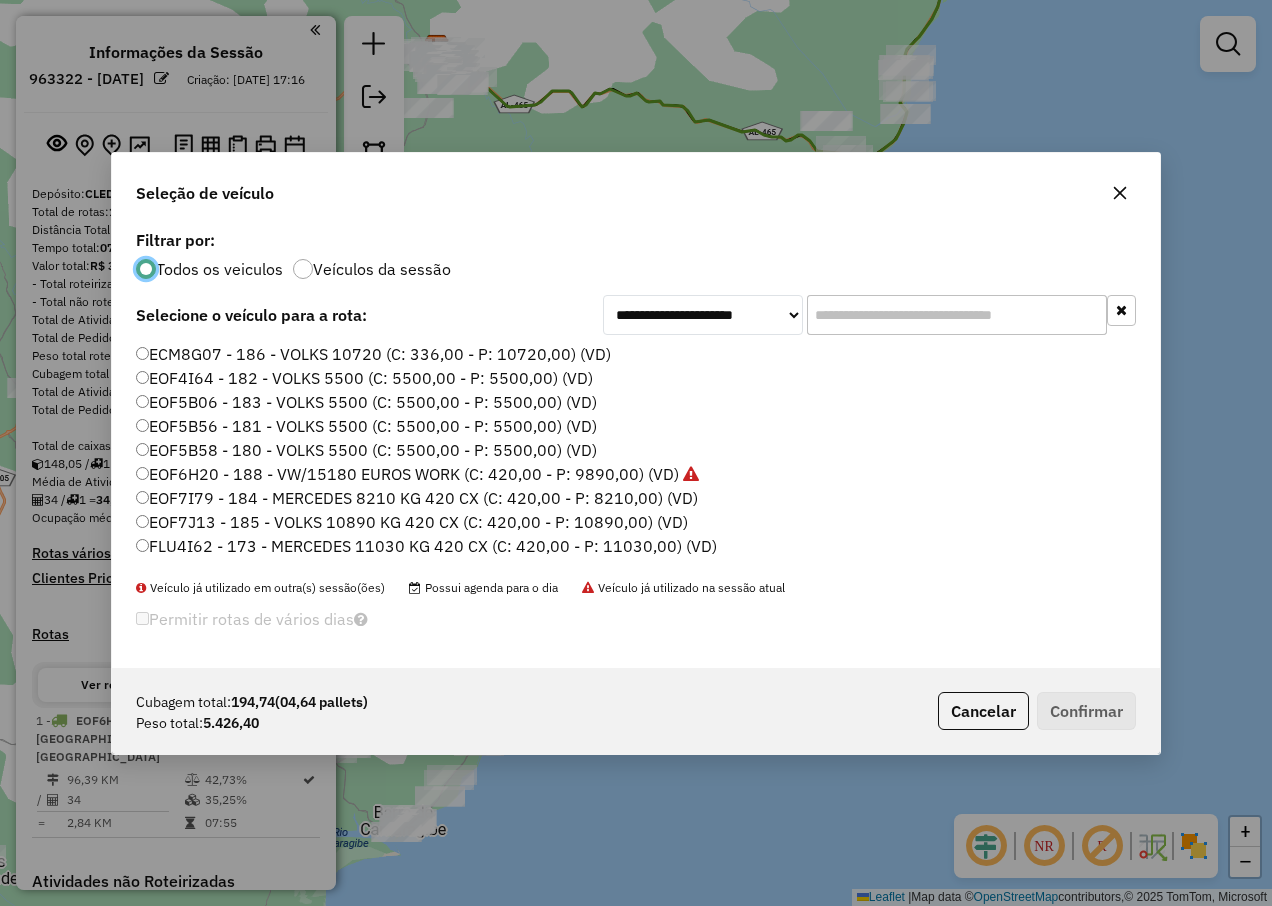 scroll, scrollTop: 11, scrollLeft: 6, axis: both 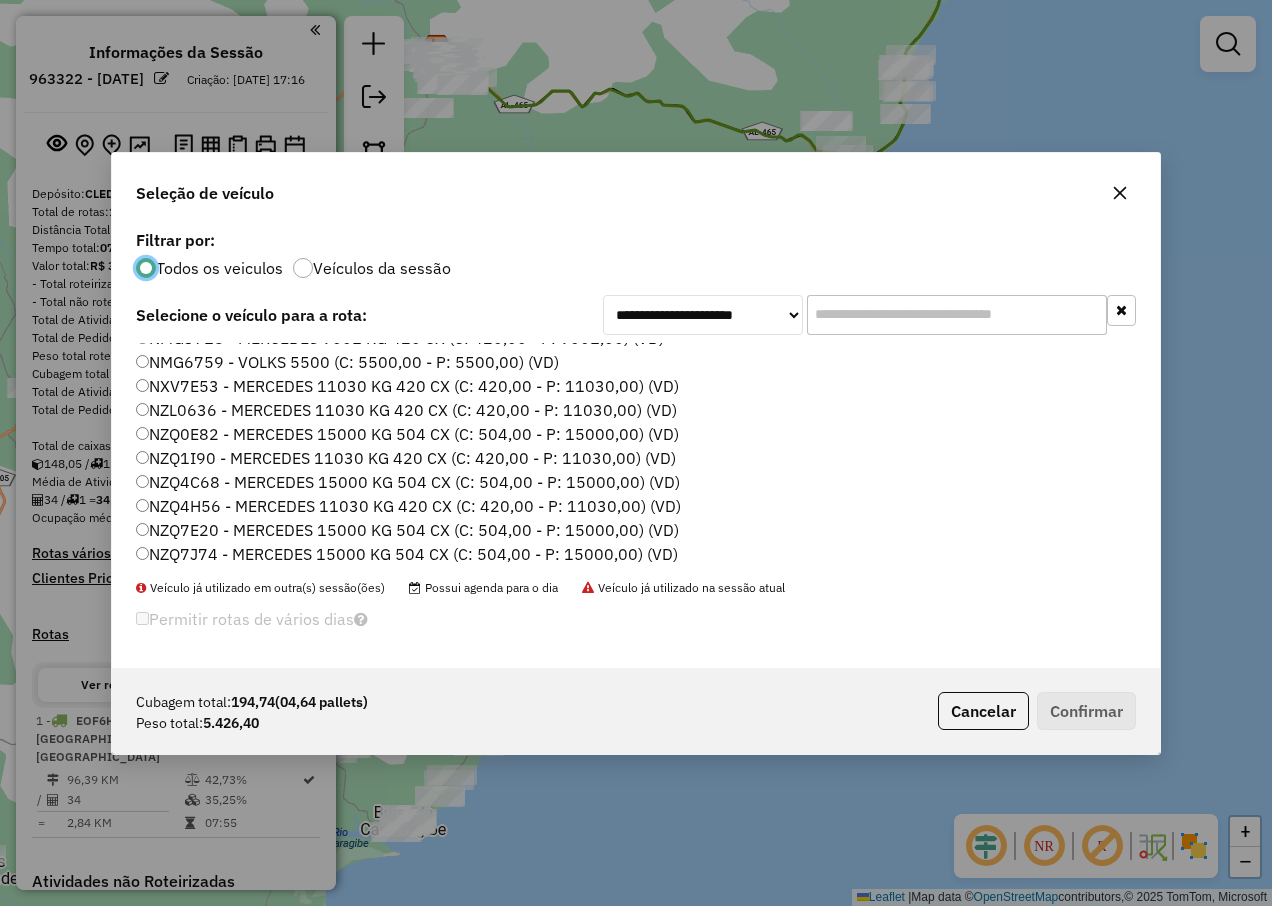 click on "NZQ4H56 - MERCEDES 11030 KG 420 CX (C: 420,00 - P: 11030,00) (VD)" 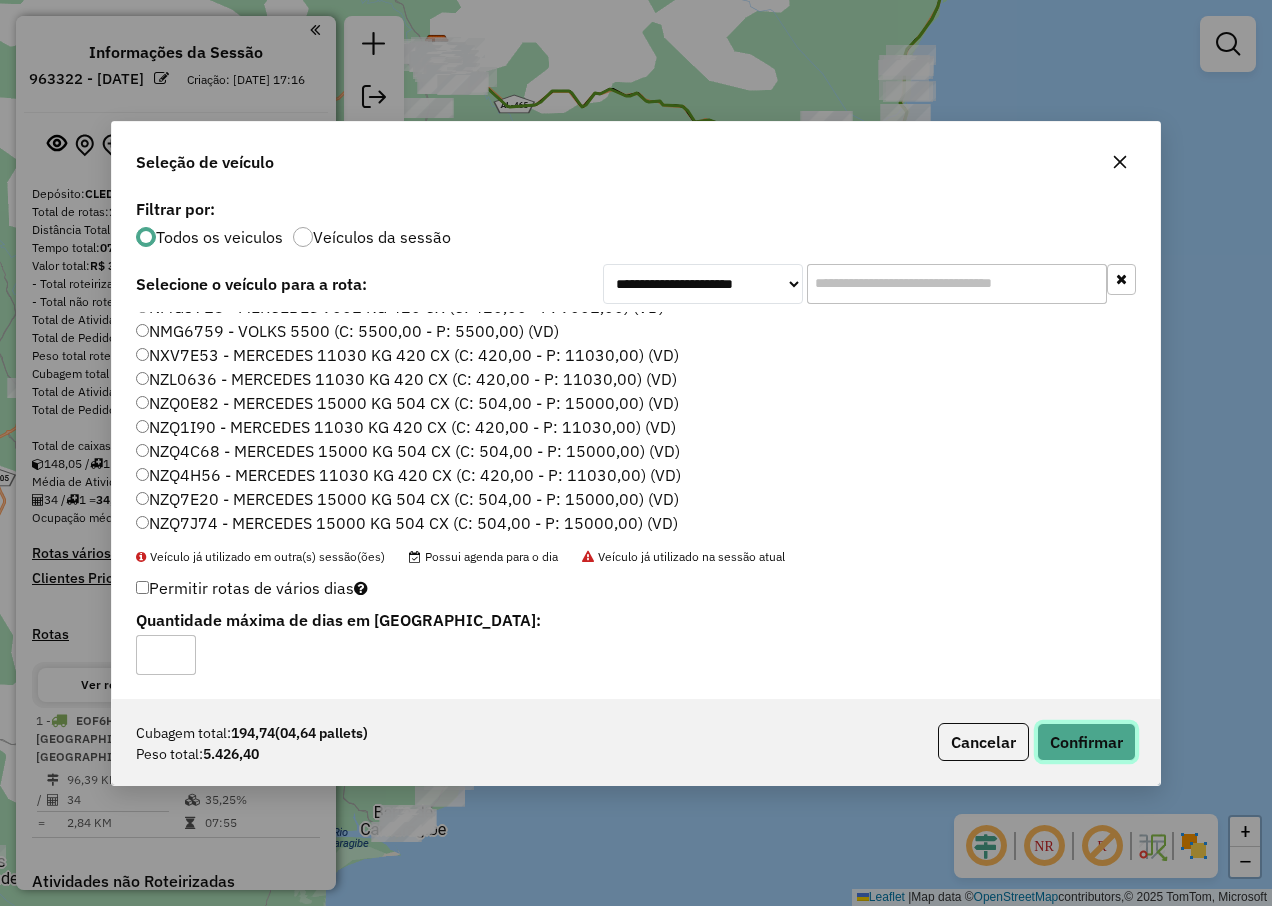 drag, startPoint x: 1077, startPoint y: 737, endPoint x: 1060, endPoint y: 739, distance: 17.117243 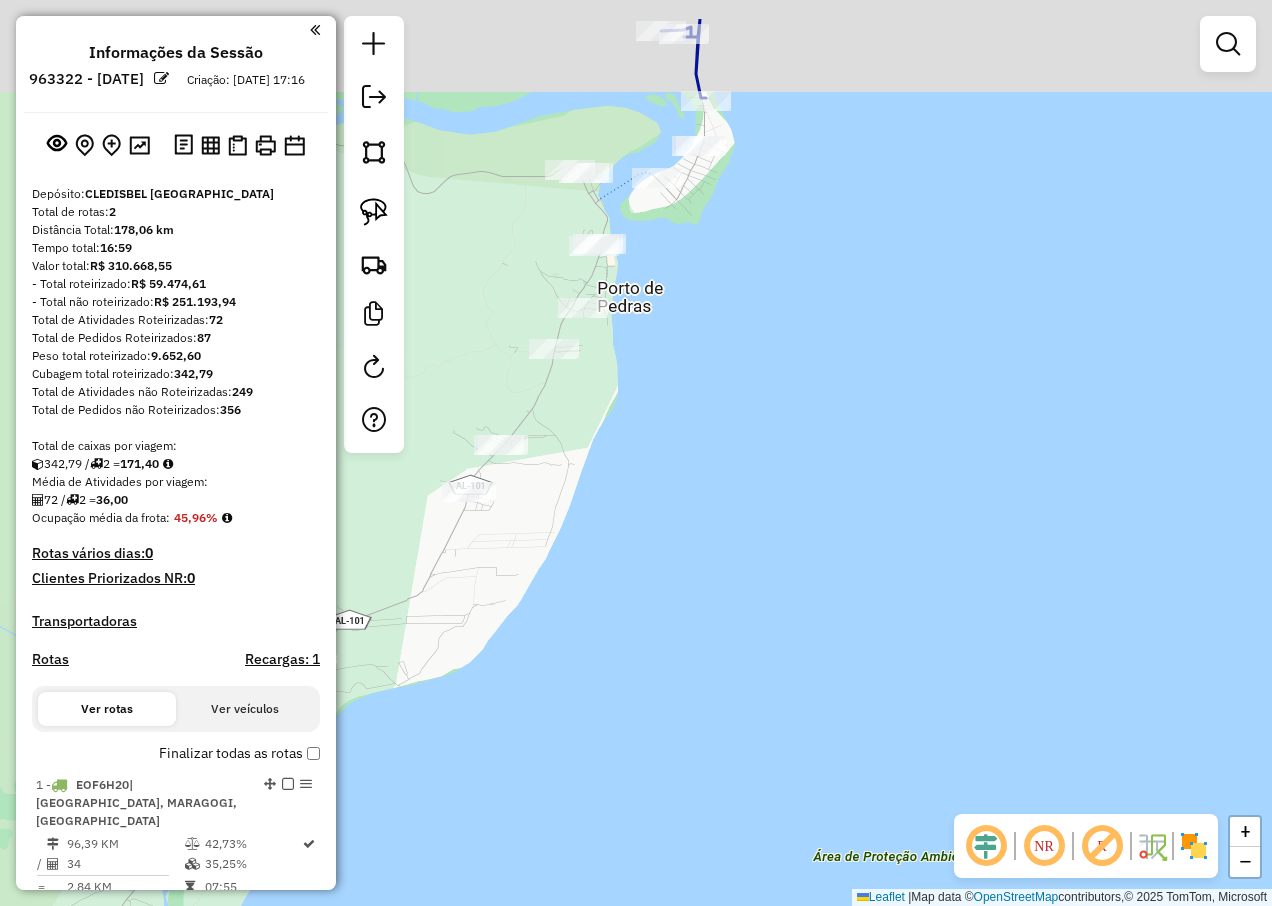 drag, startPoint x: 736, startPoint y: 404, endPoint x: 754, endPoint y: 515, distance: 112.44999 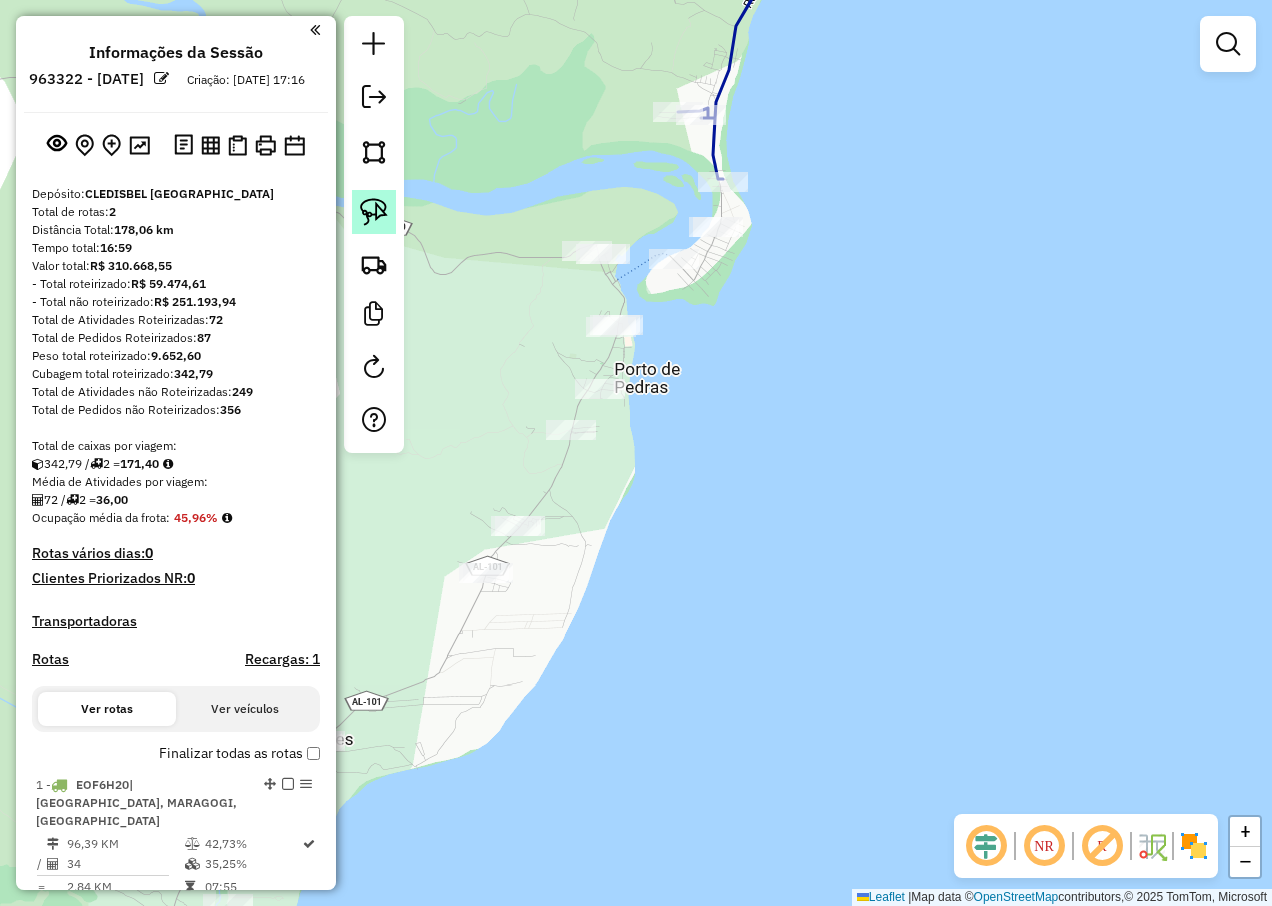 click 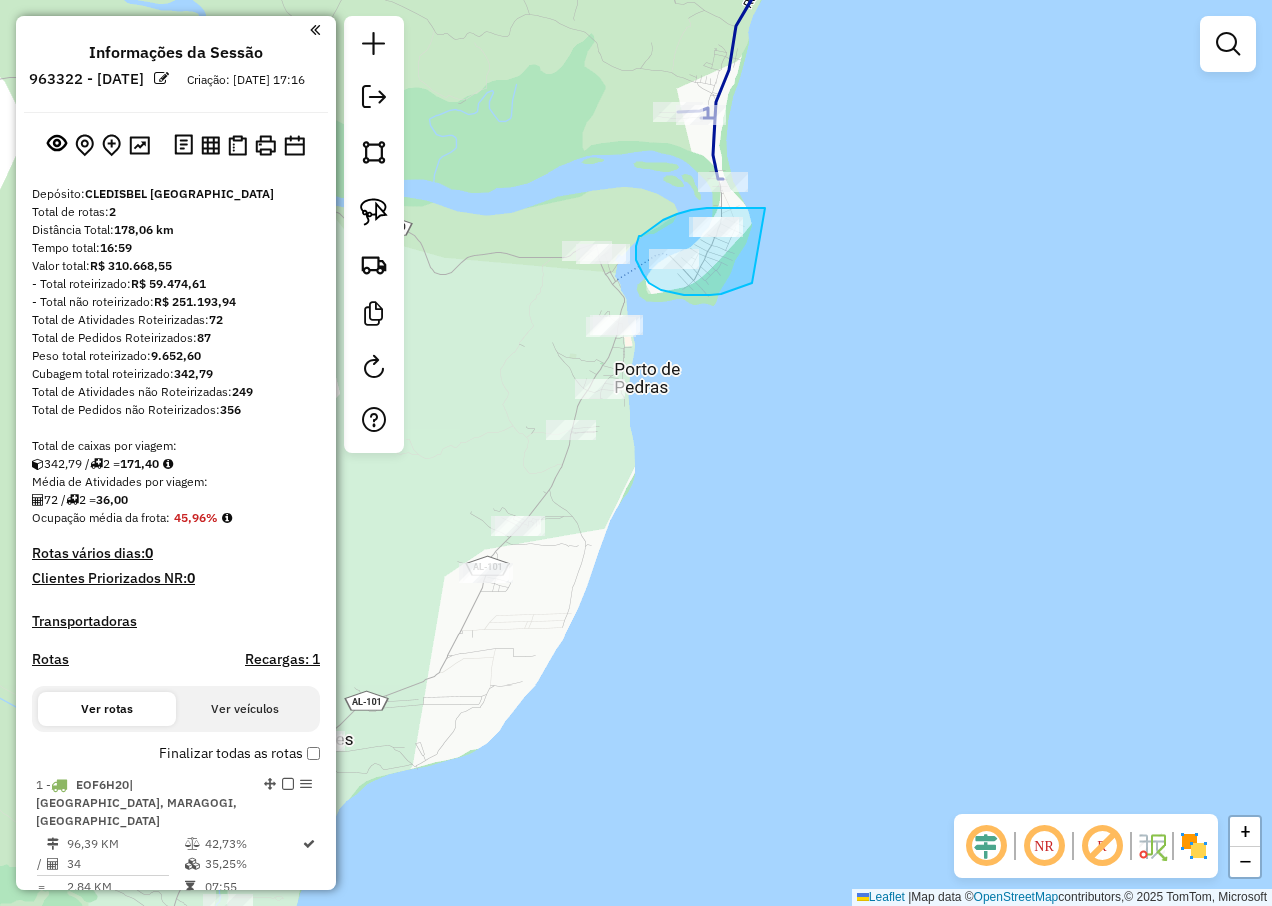 drag, startPoint x: 763, startPoint y: 208, endPoint x: 752, endPoint y: 283, distance: 75.802376 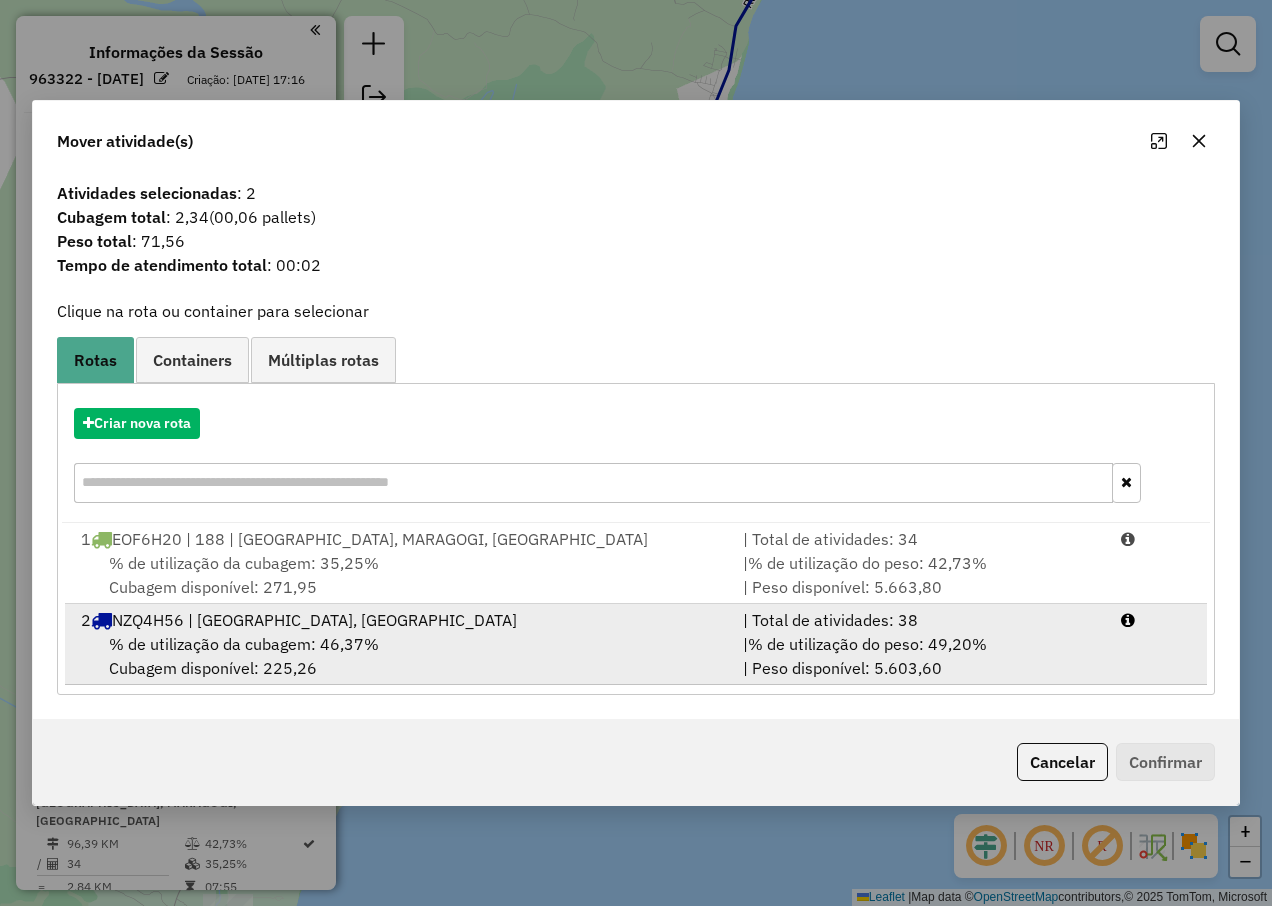 click on "% de utilização da cubagem: 46,37%" at bounding box center [244, 644] 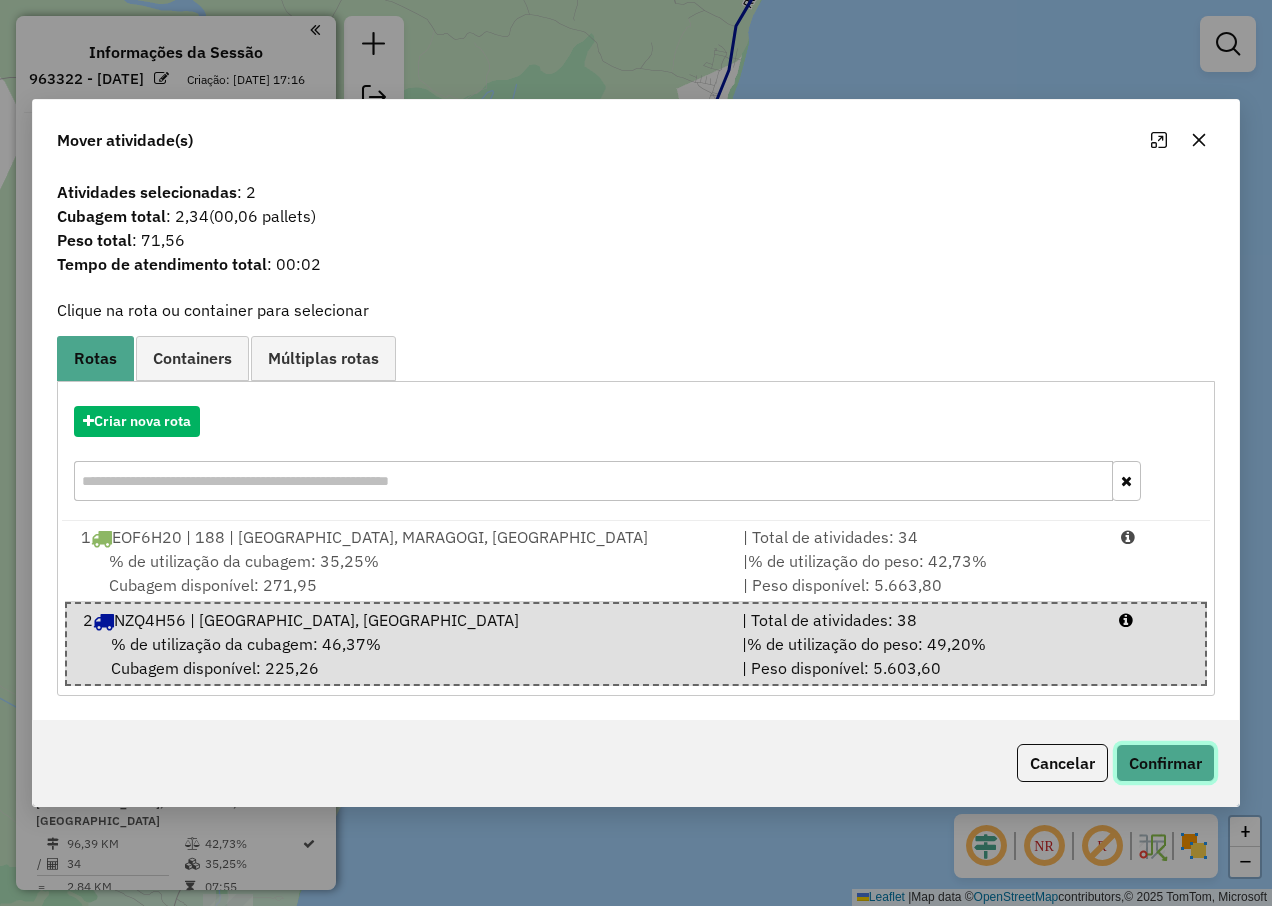 click on "Confirmar" 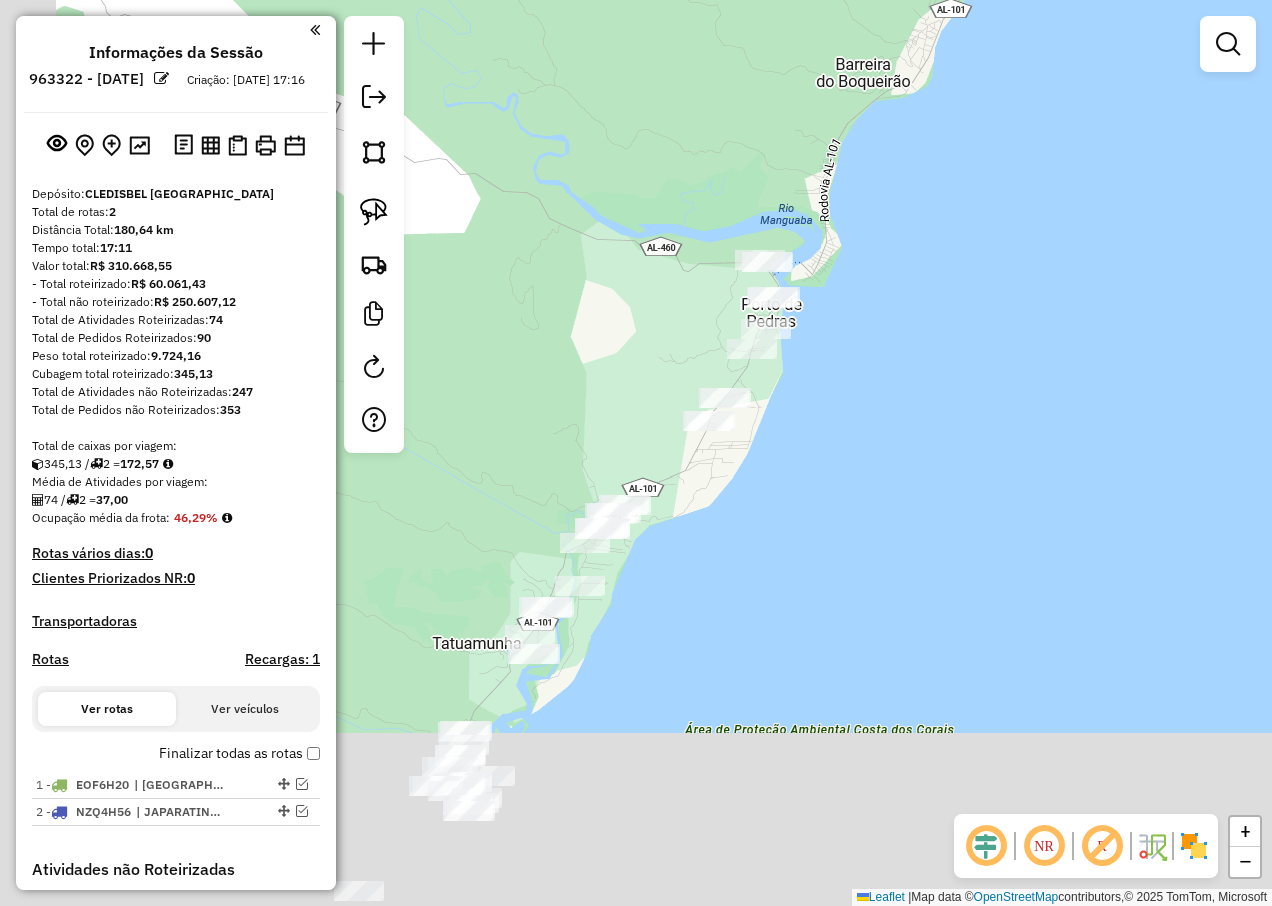 drag, startPoint x: 628, startPoint y: 753, endPoint x: 819, endPoint y: 516, distance: 304.3846 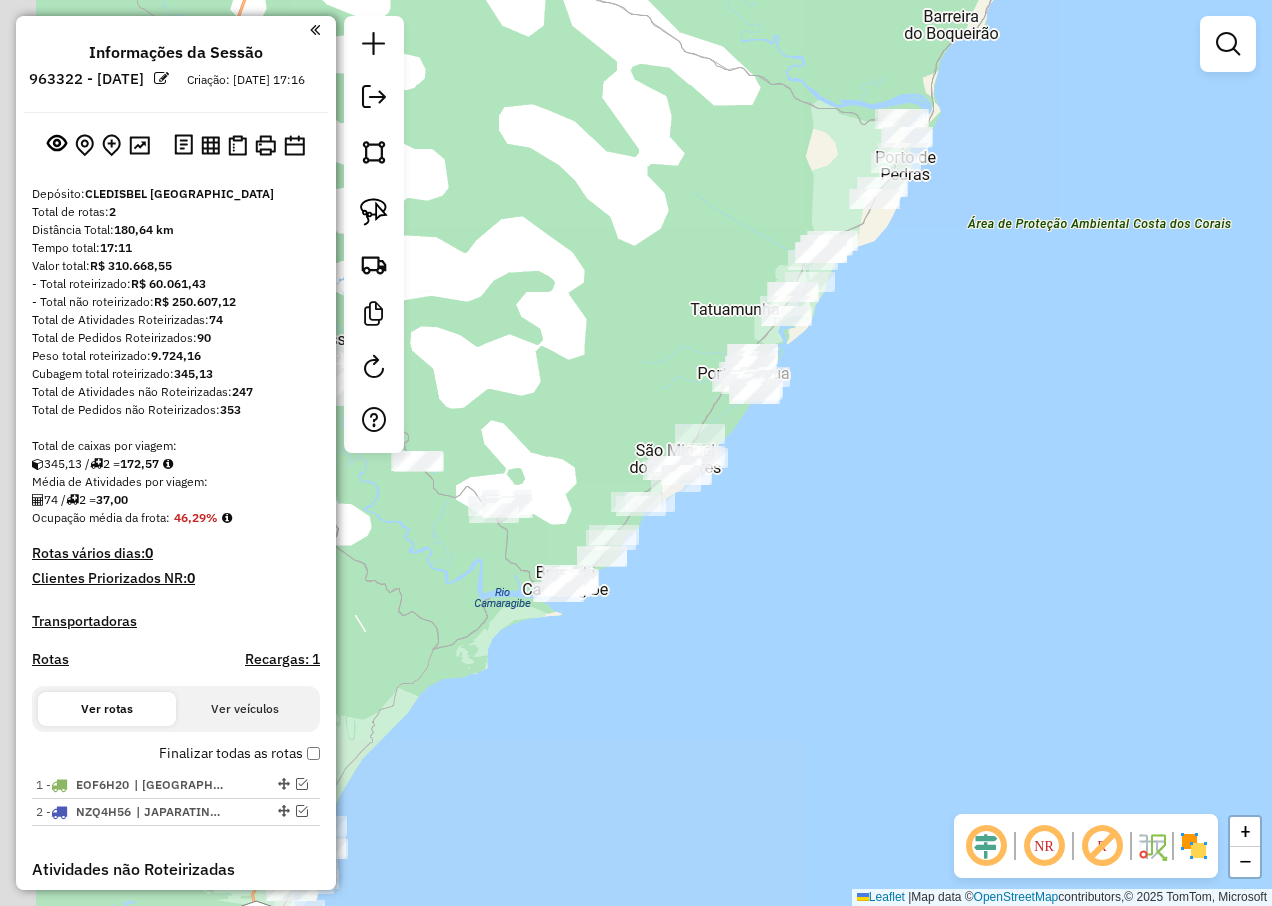 drag, startPoint x: 806, startPoint y: 580, endPoint x: 874, endPoint y: 419, distance: 174.77129 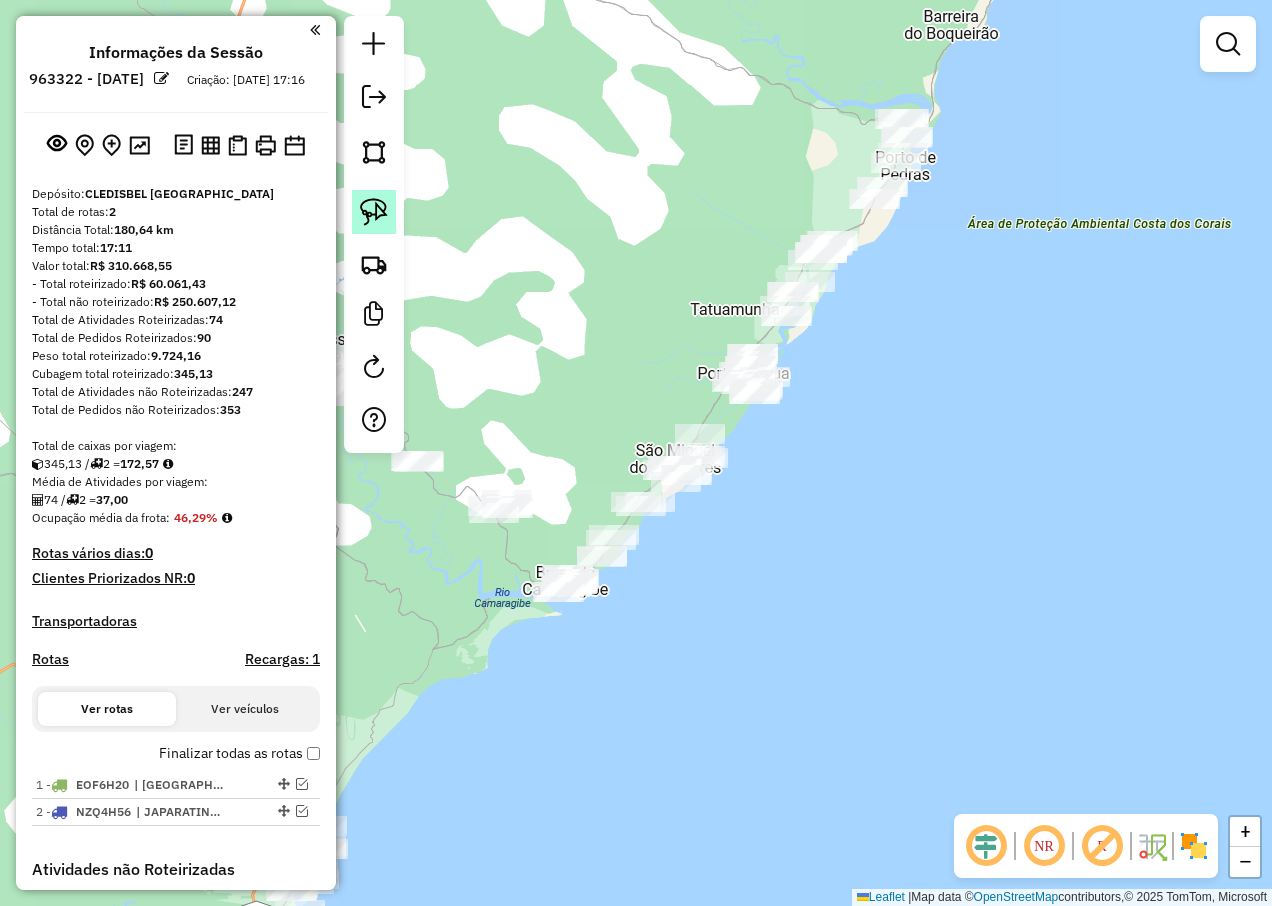click 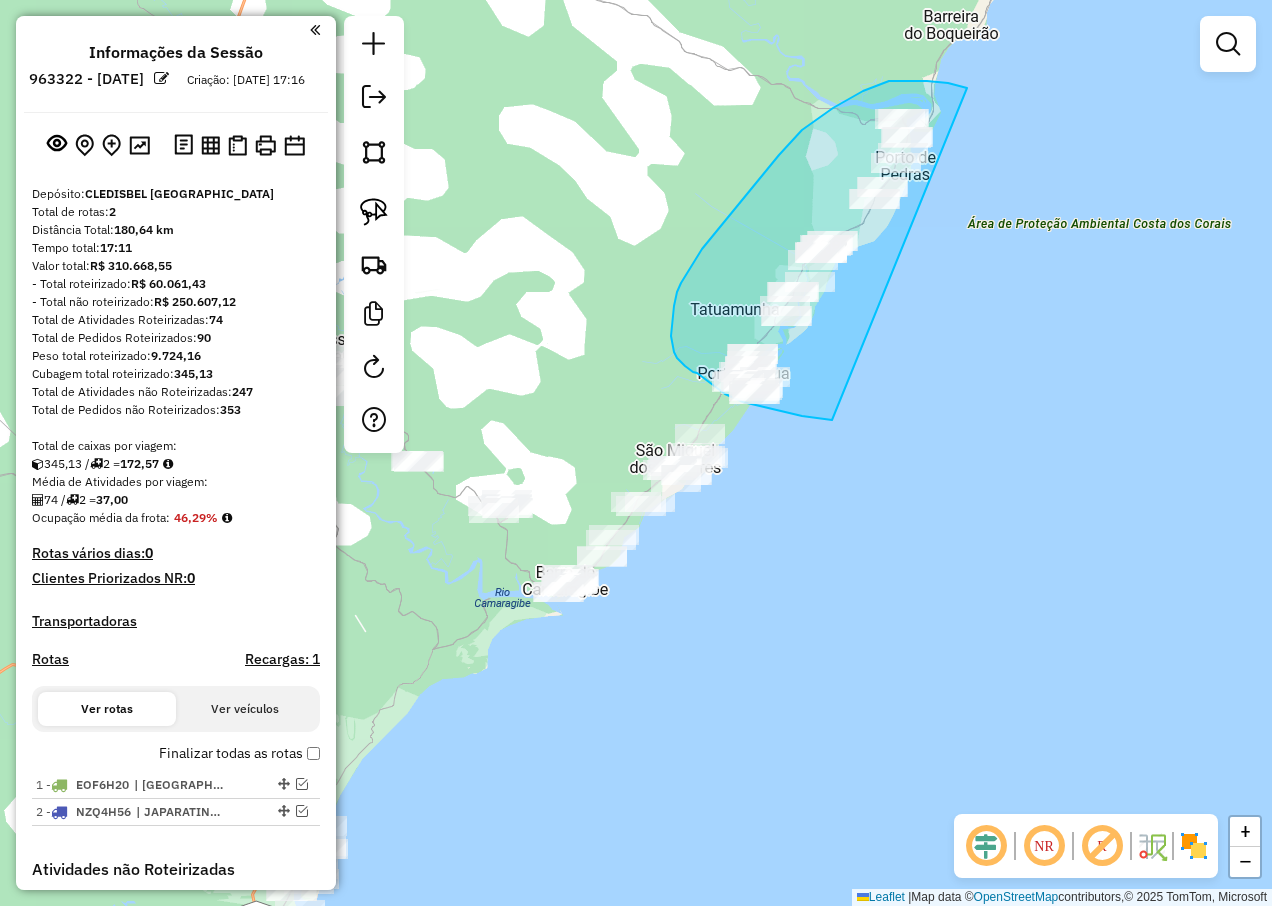 drag, startPoint x: 915, startPoint y: 81, endPoint x: 834, endPoint y: 421, distance: 349.51538 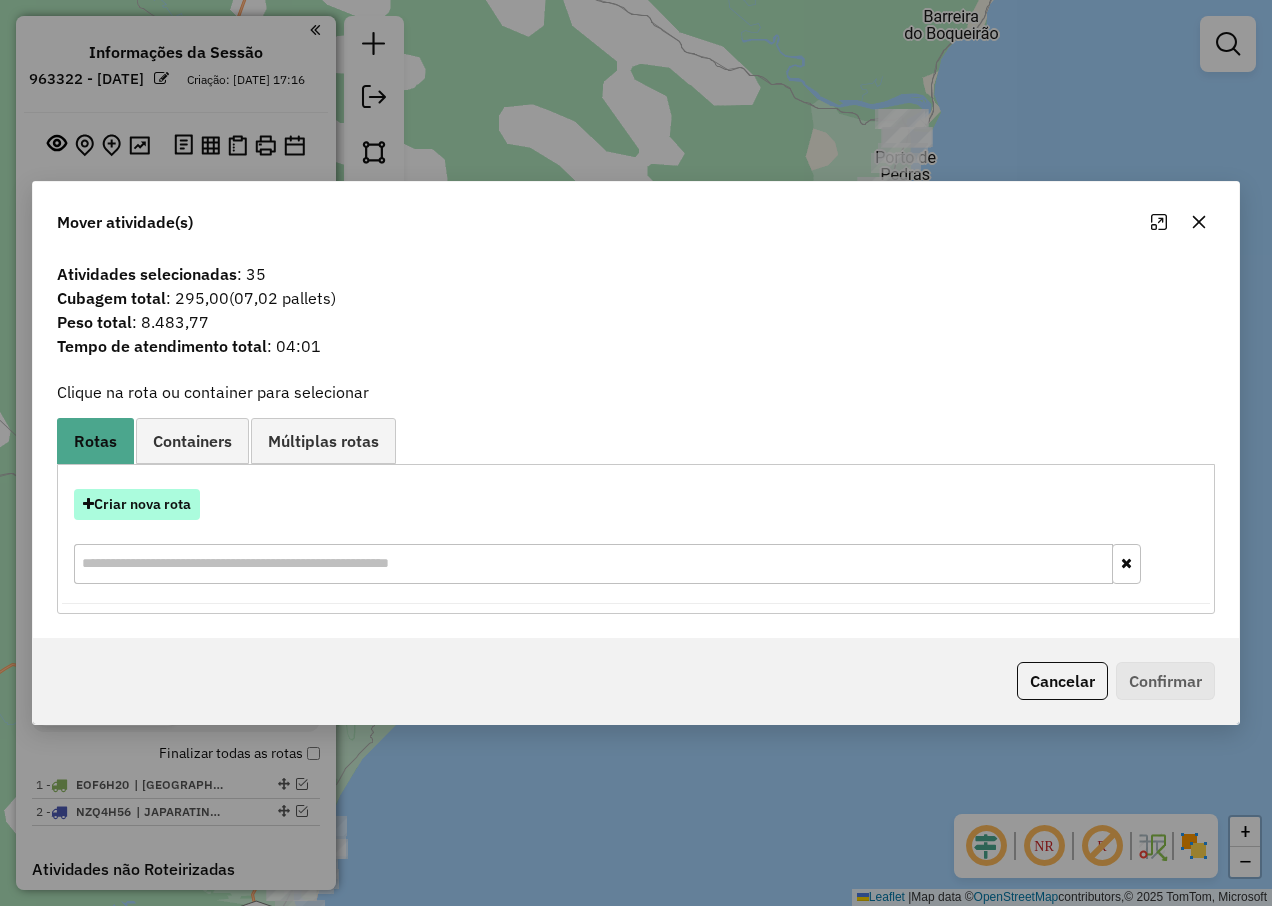 click on "Criar nova rota" at bounding box center (137, 504) 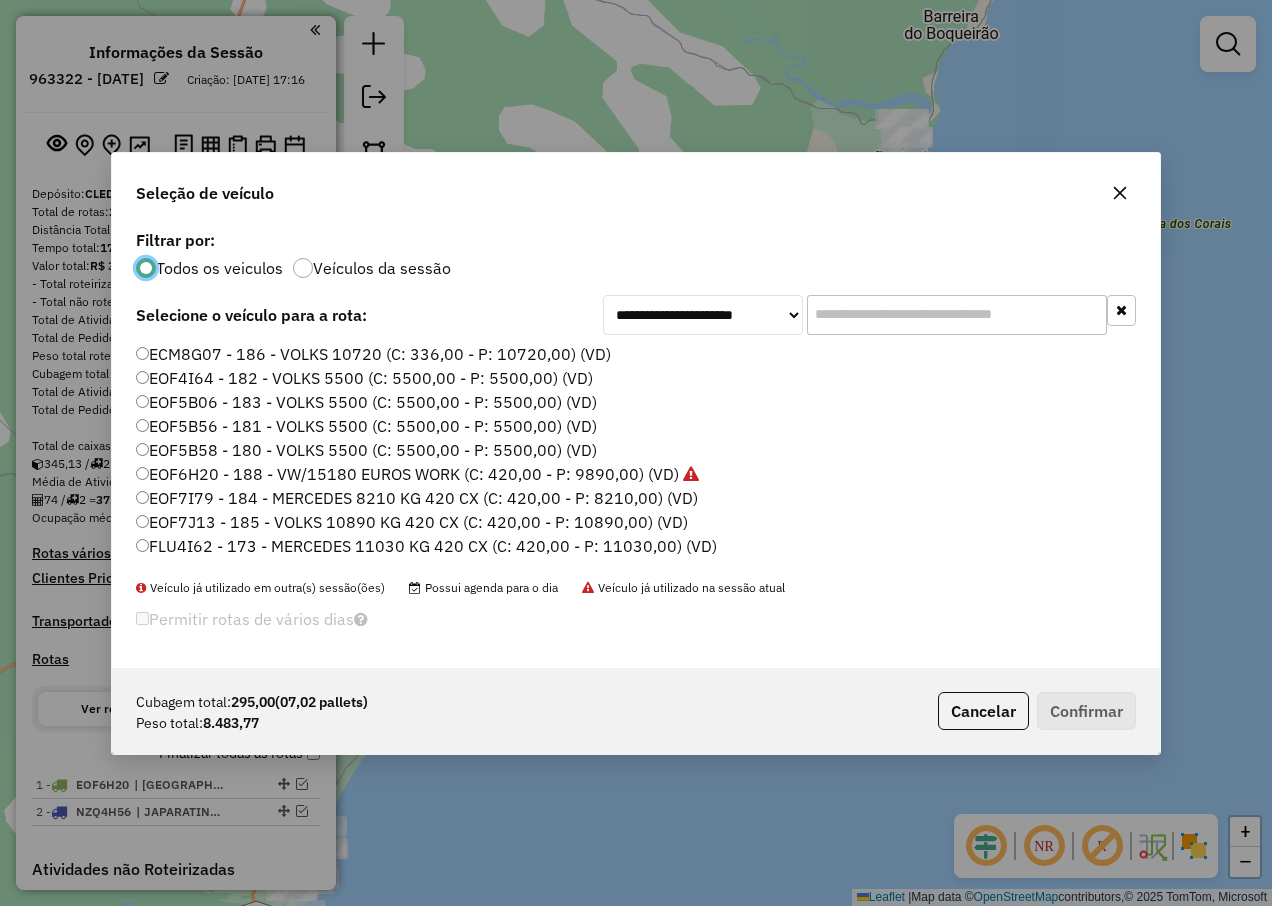 scroll, scrollTop: 11, scrollLeft: 6, axis: both 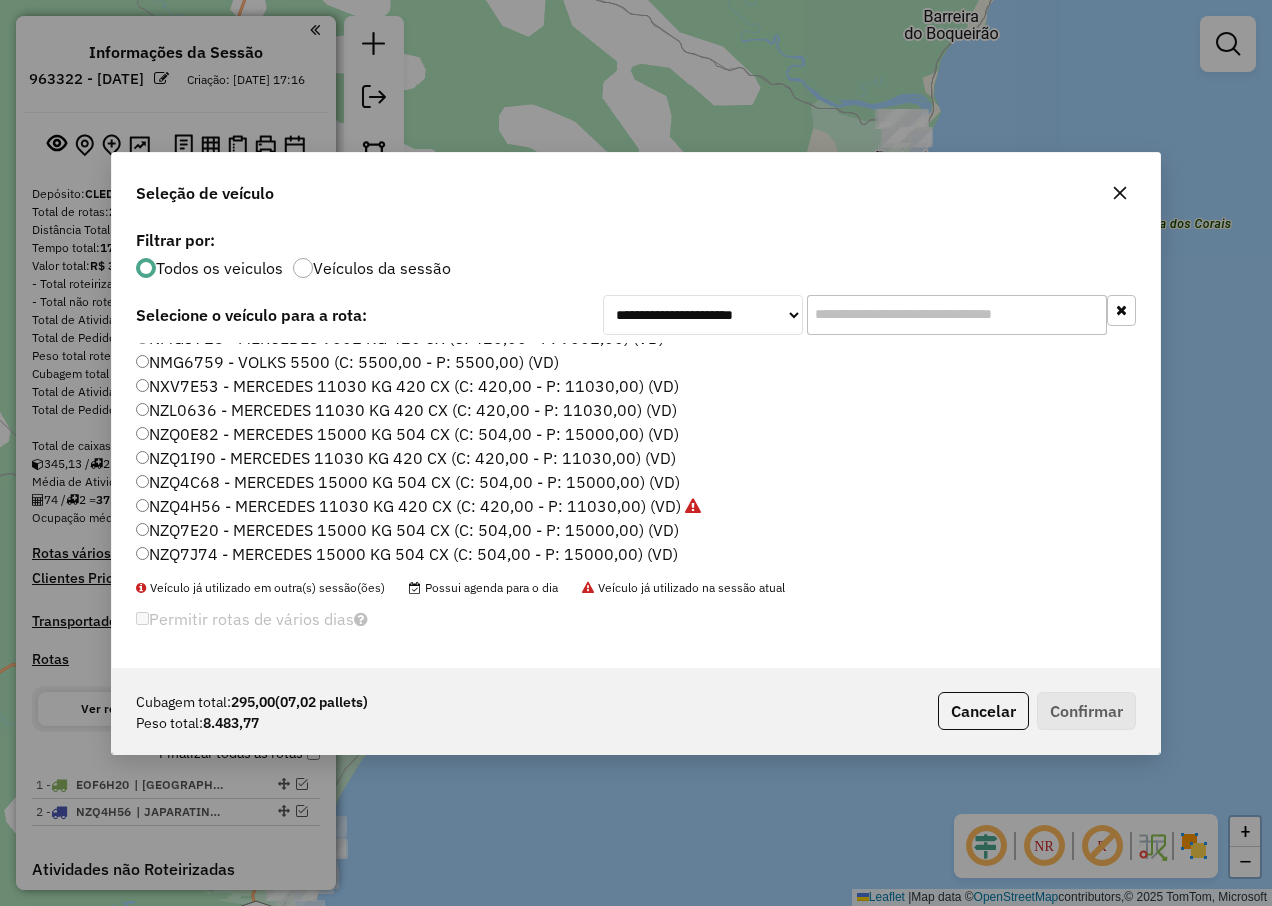click on "NZQ0E82 - MERCEDES 15000 KG 504 CX (C: 504,00 - P: 15000,00) (VD)" 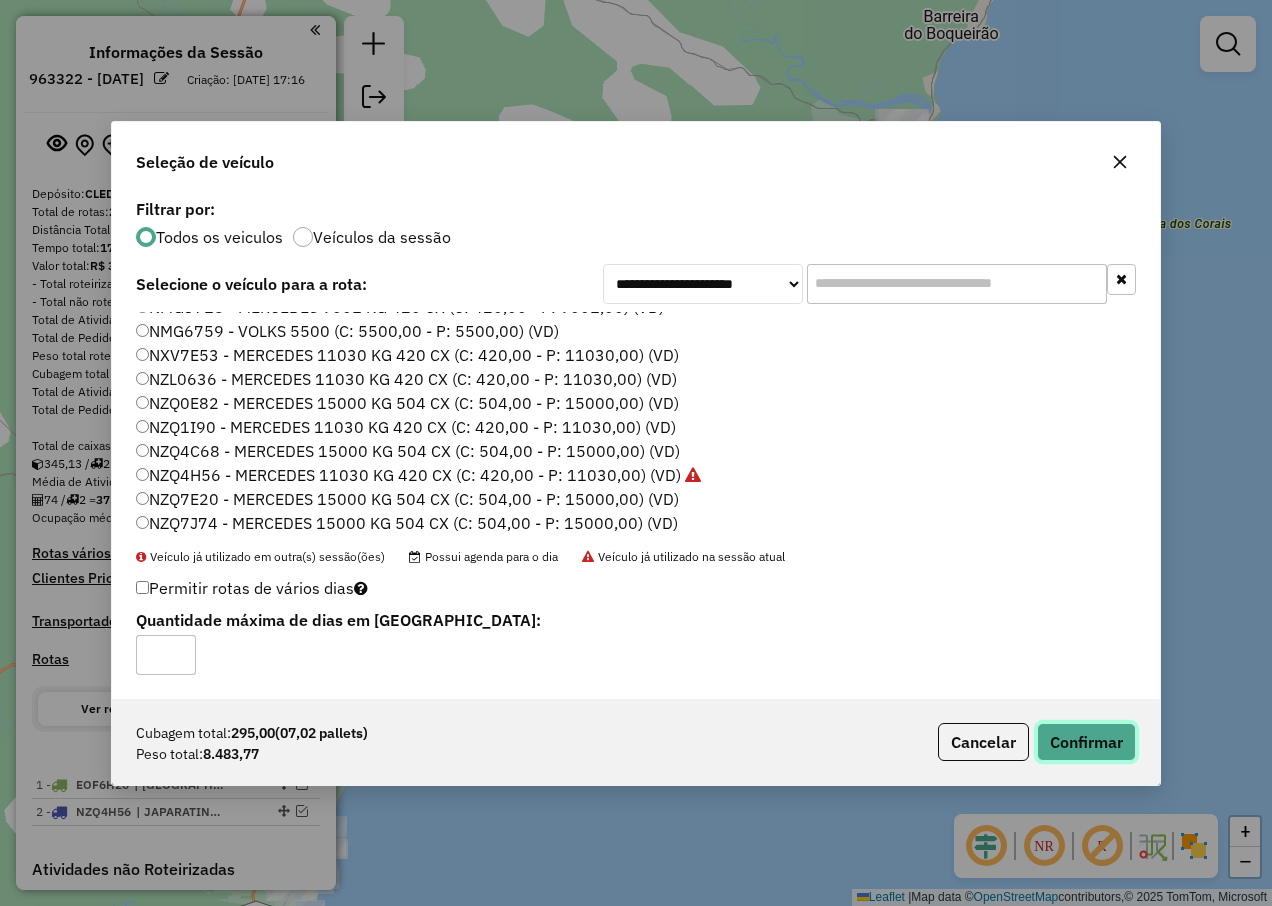 click on "Confirmar" 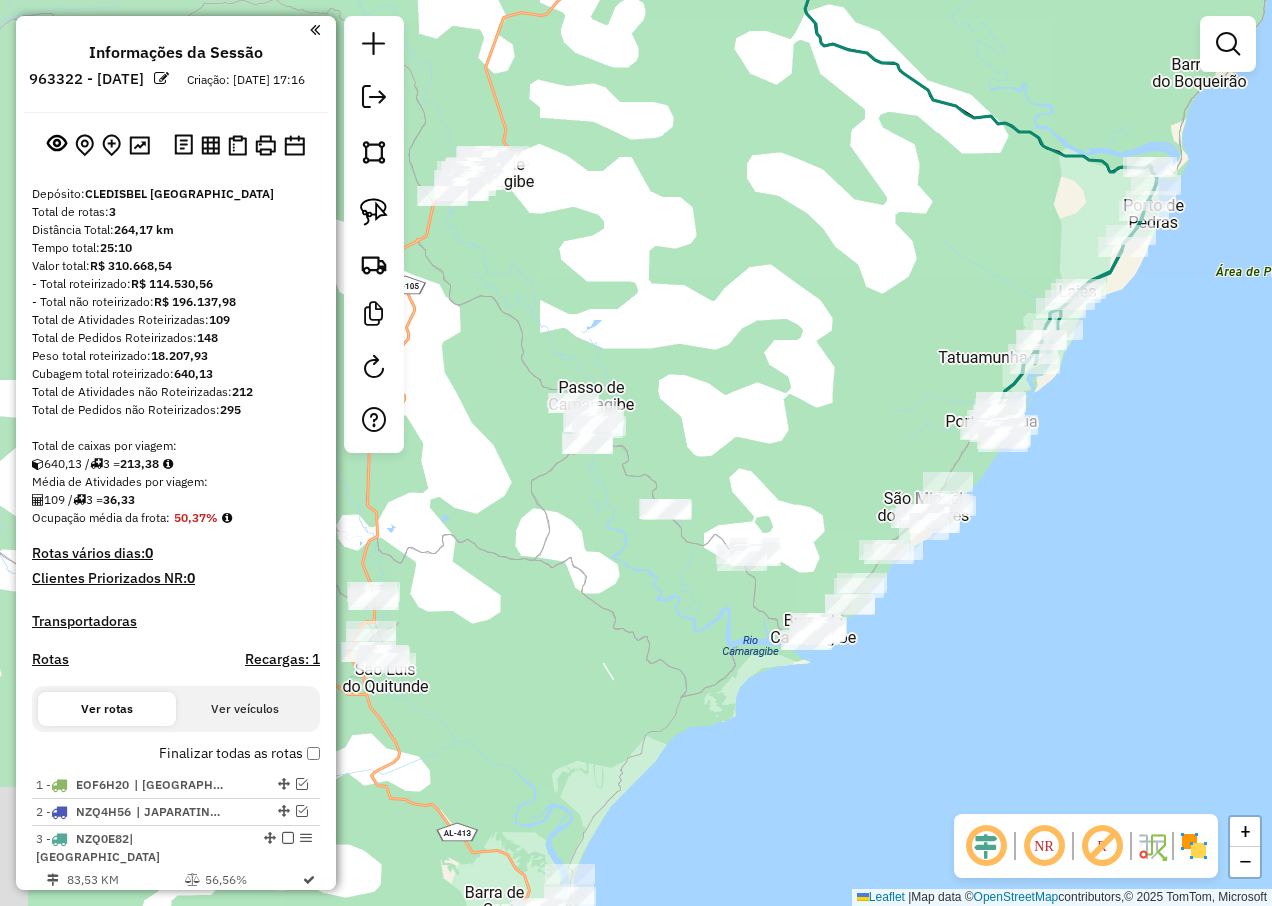 drag, startPoint x: 438, startPoint y: 640, endPoint x: 686, endPoint y: 688, distance: 252.60245 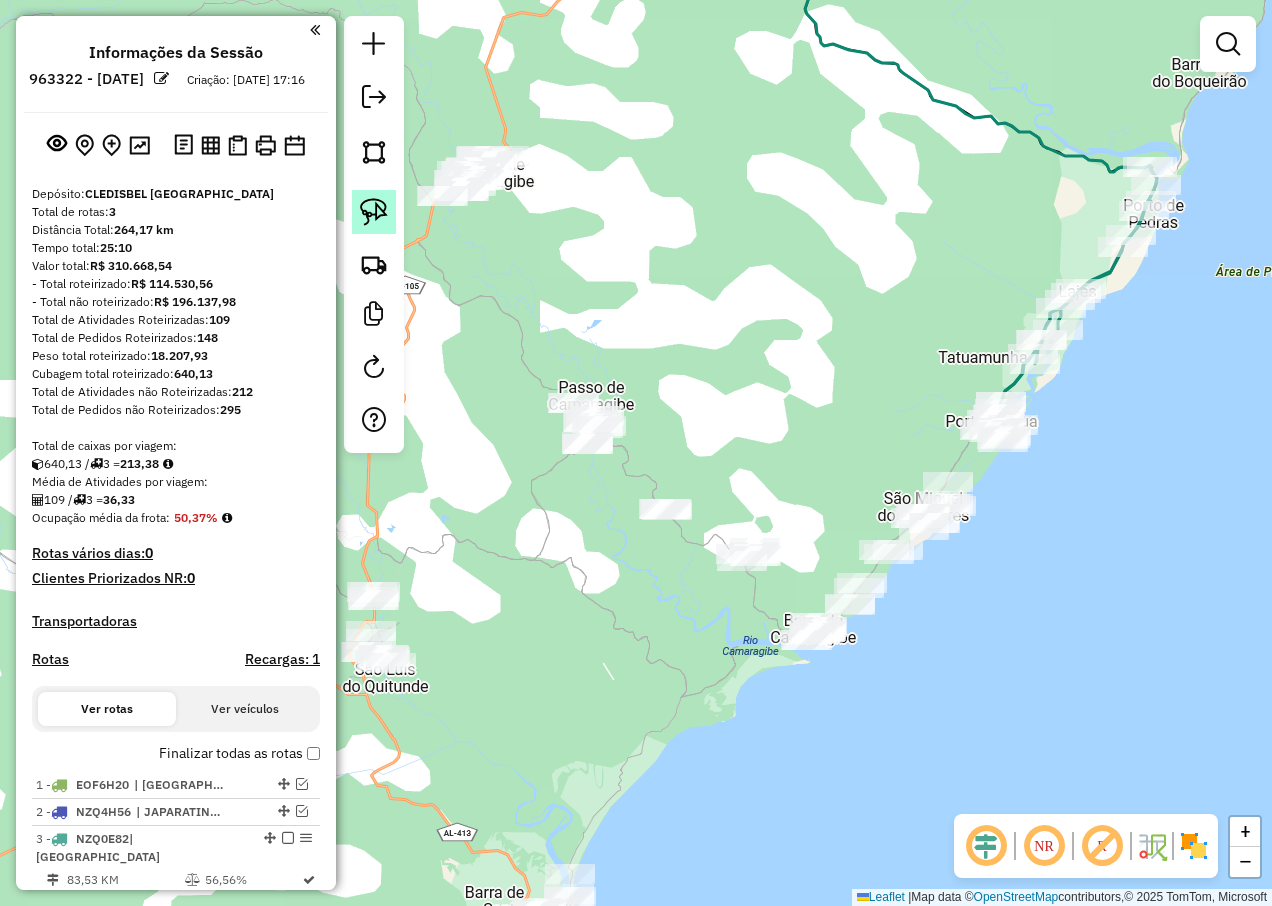 click 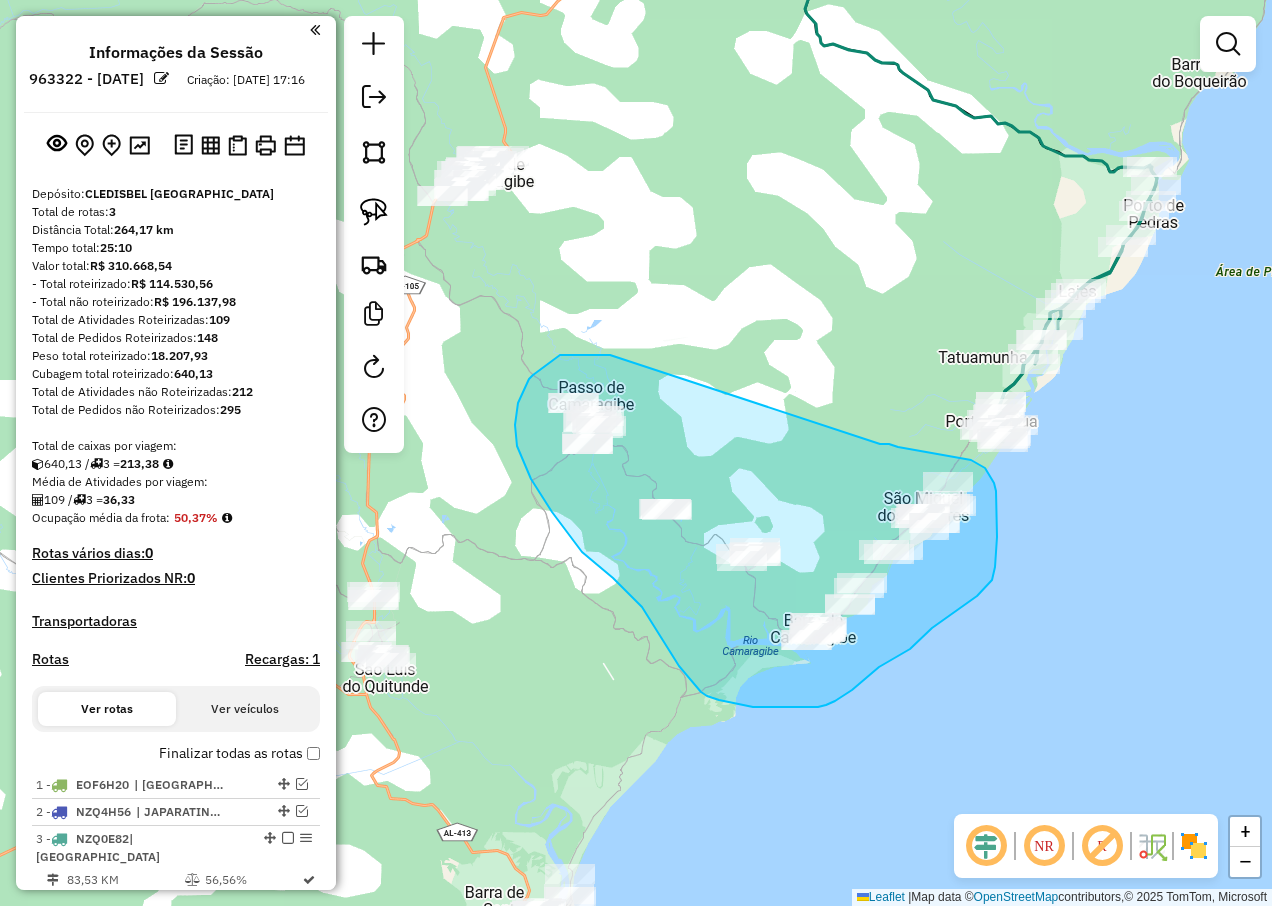 drag, startPoint x: 593, startPoint y: 355, endPoint x: 880, endPoint y: 444, distance: 300.48294 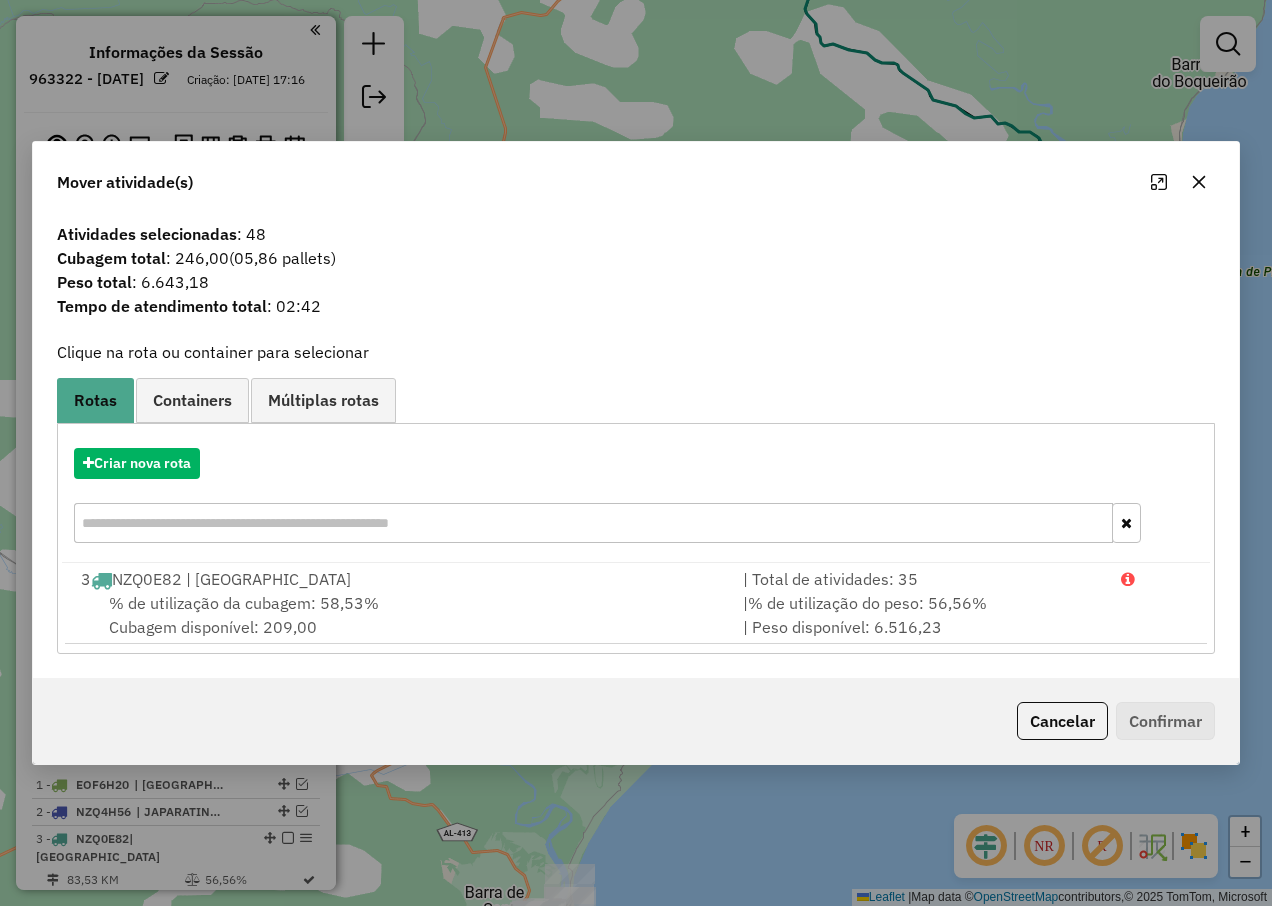 click 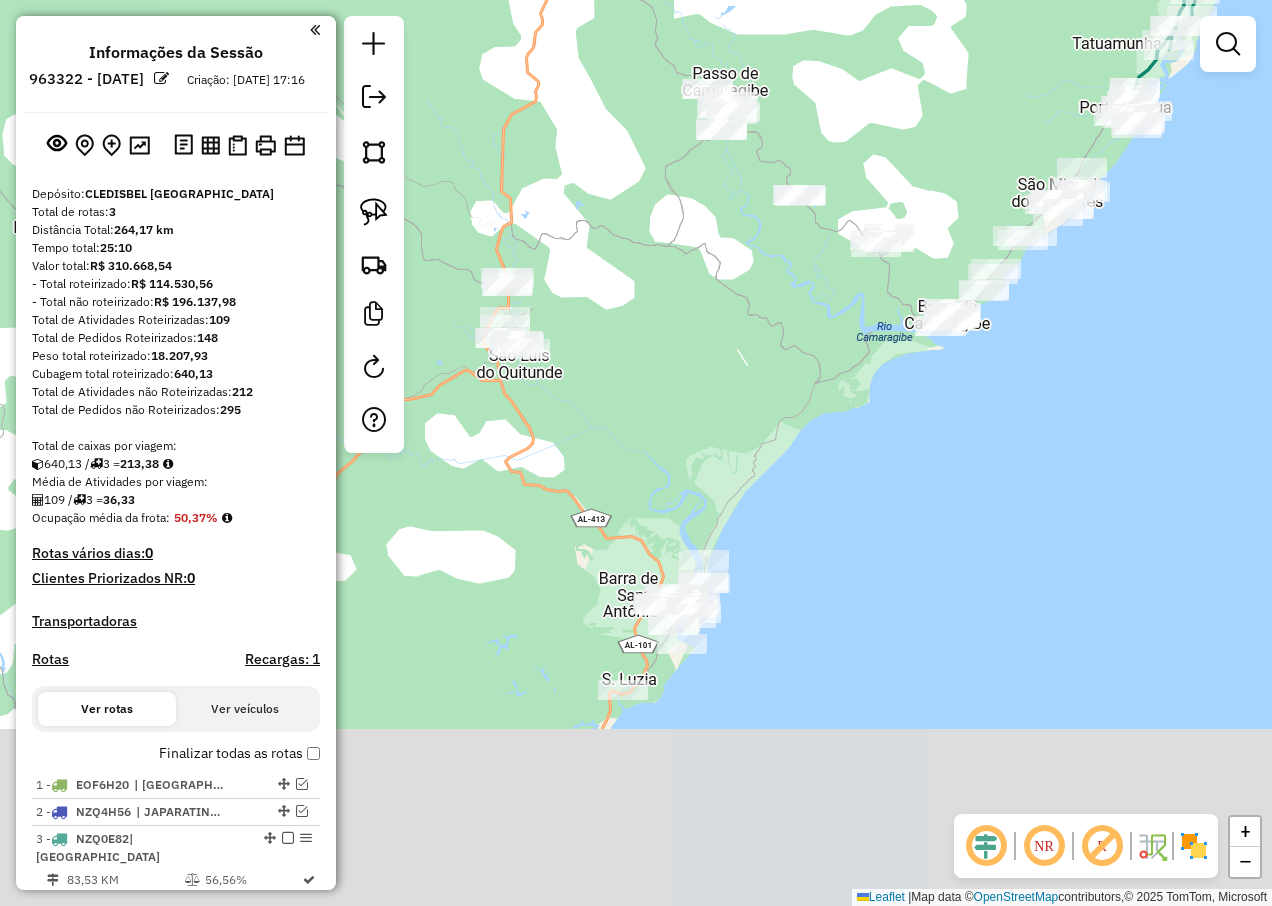 drag, startPoint x: 549, startPoint y: 731, endPoint x: 650, endPoint y: 469, distance: 280.79352 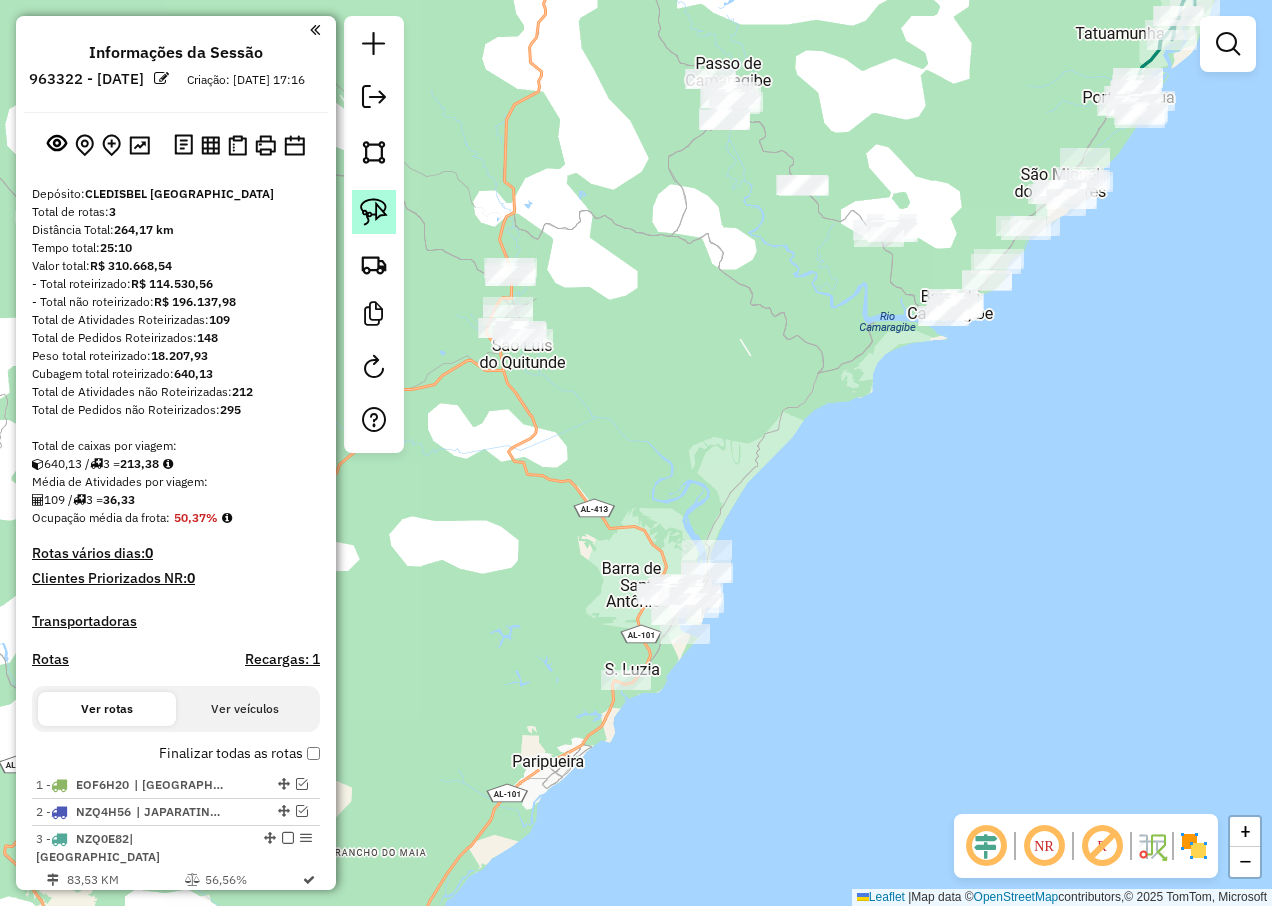click 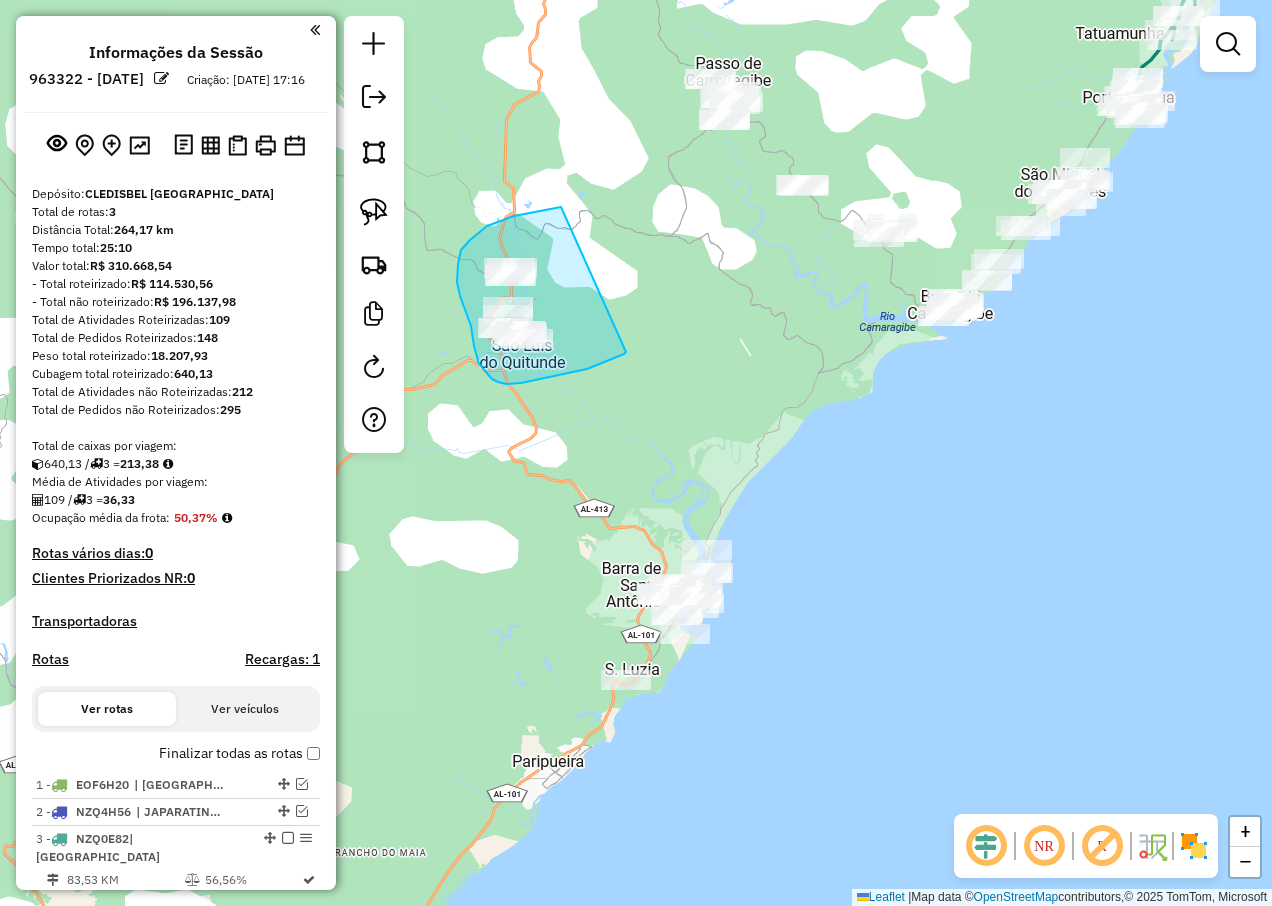 drag, startPoint x: 553, startPoint y: 209, endPoint x: 626, endPoint y: 352, distance: 160.55528 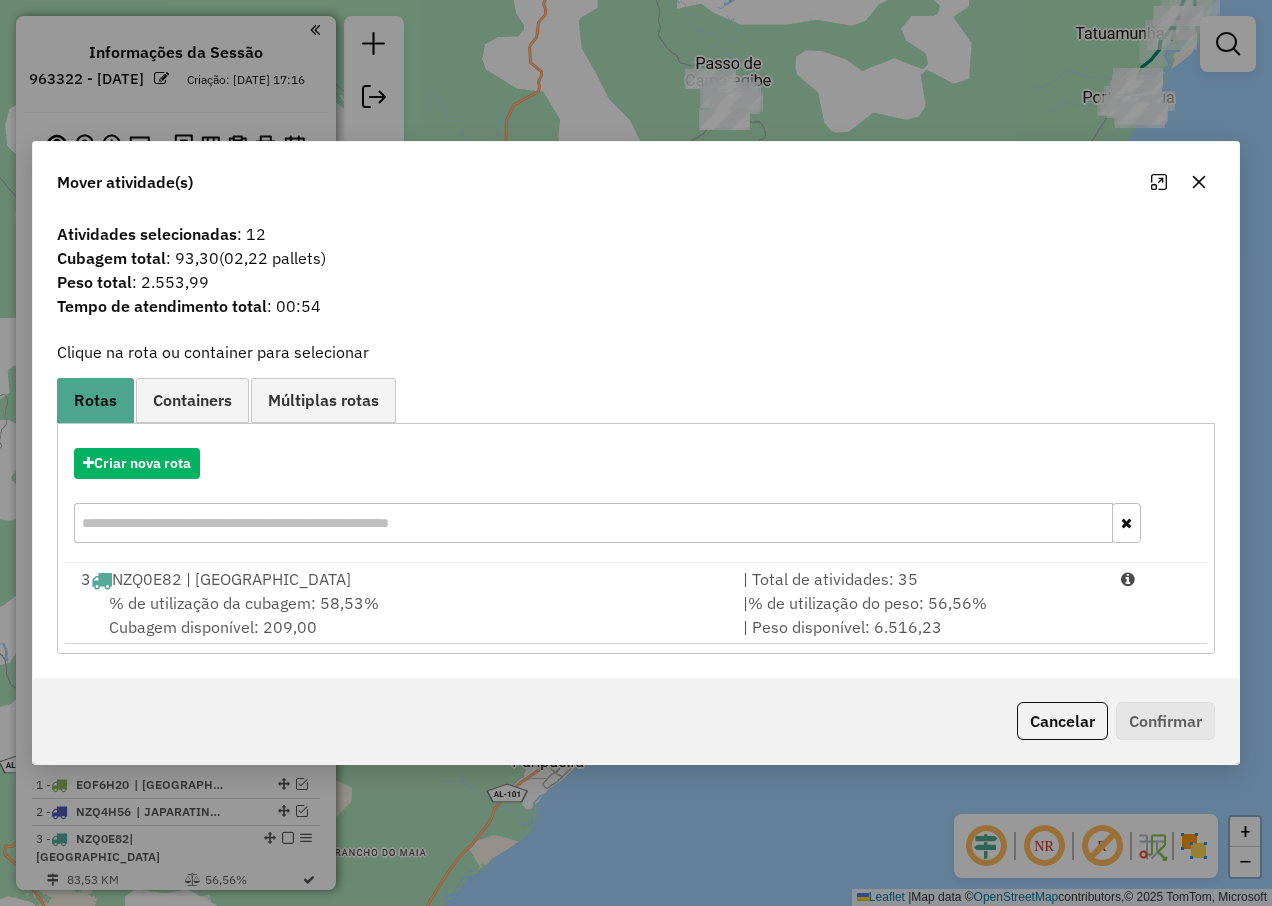 click 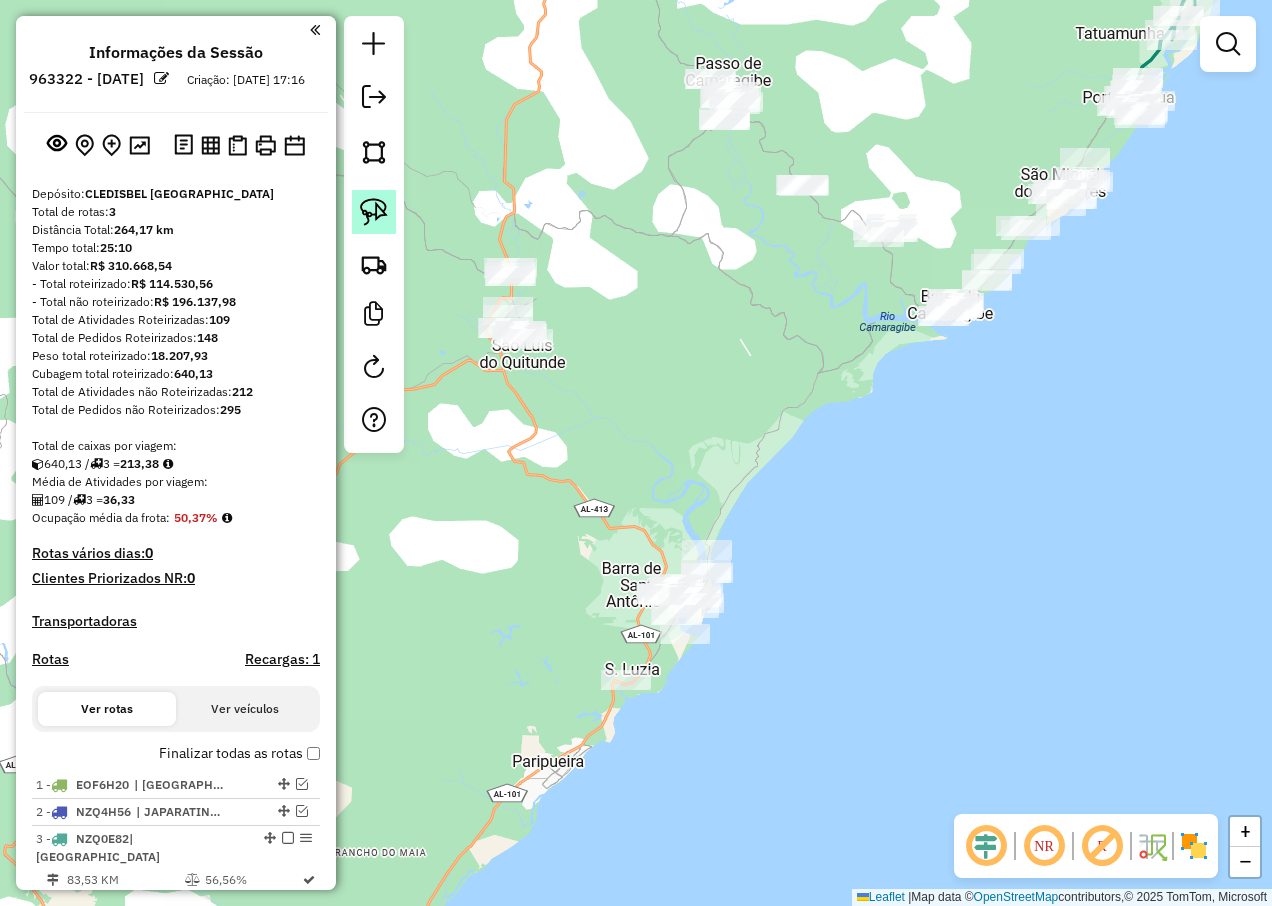 click 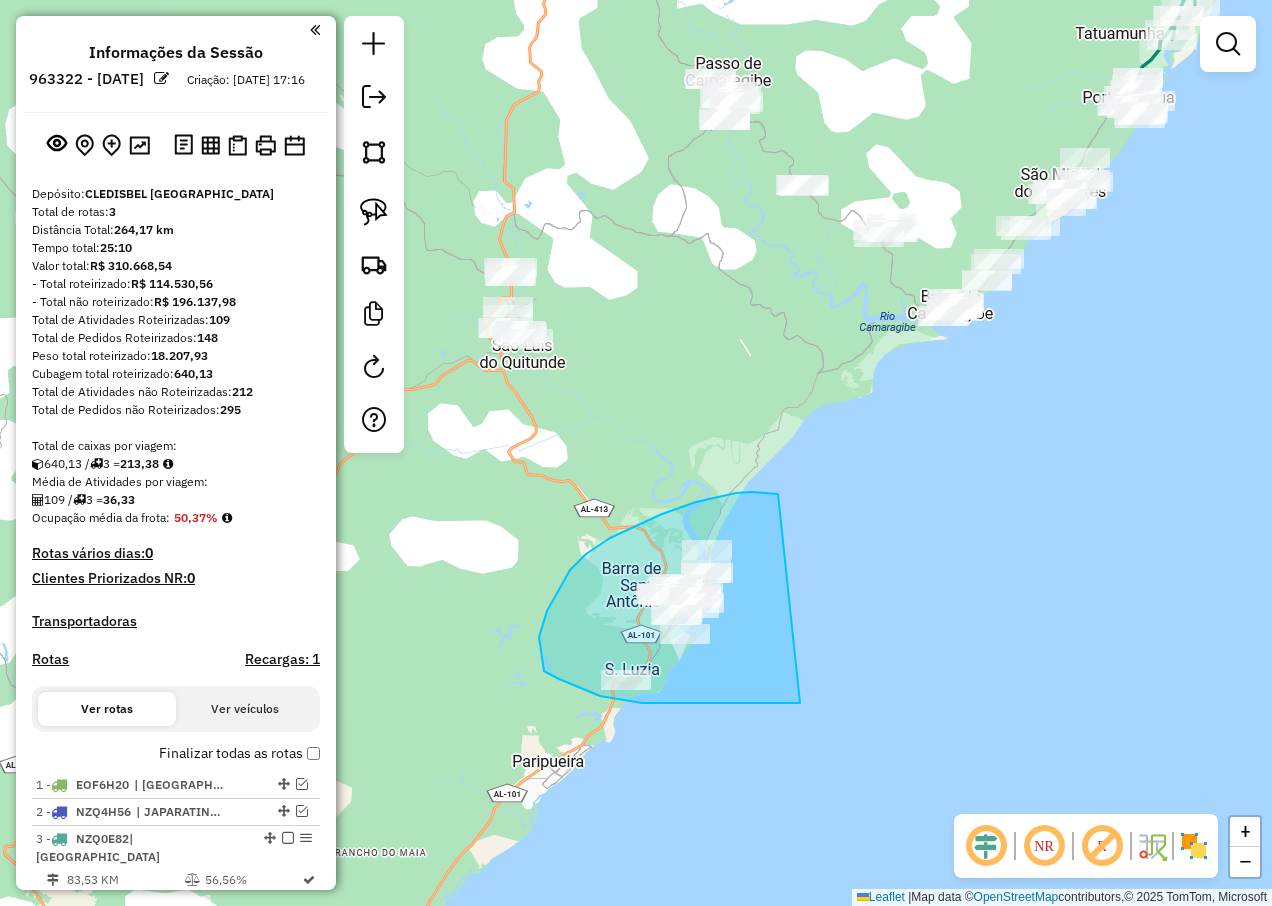 drag, startPoint x: 778, startPoint y: 494, endPoint x: 801, endPoint y: 704, distance: 211.25577 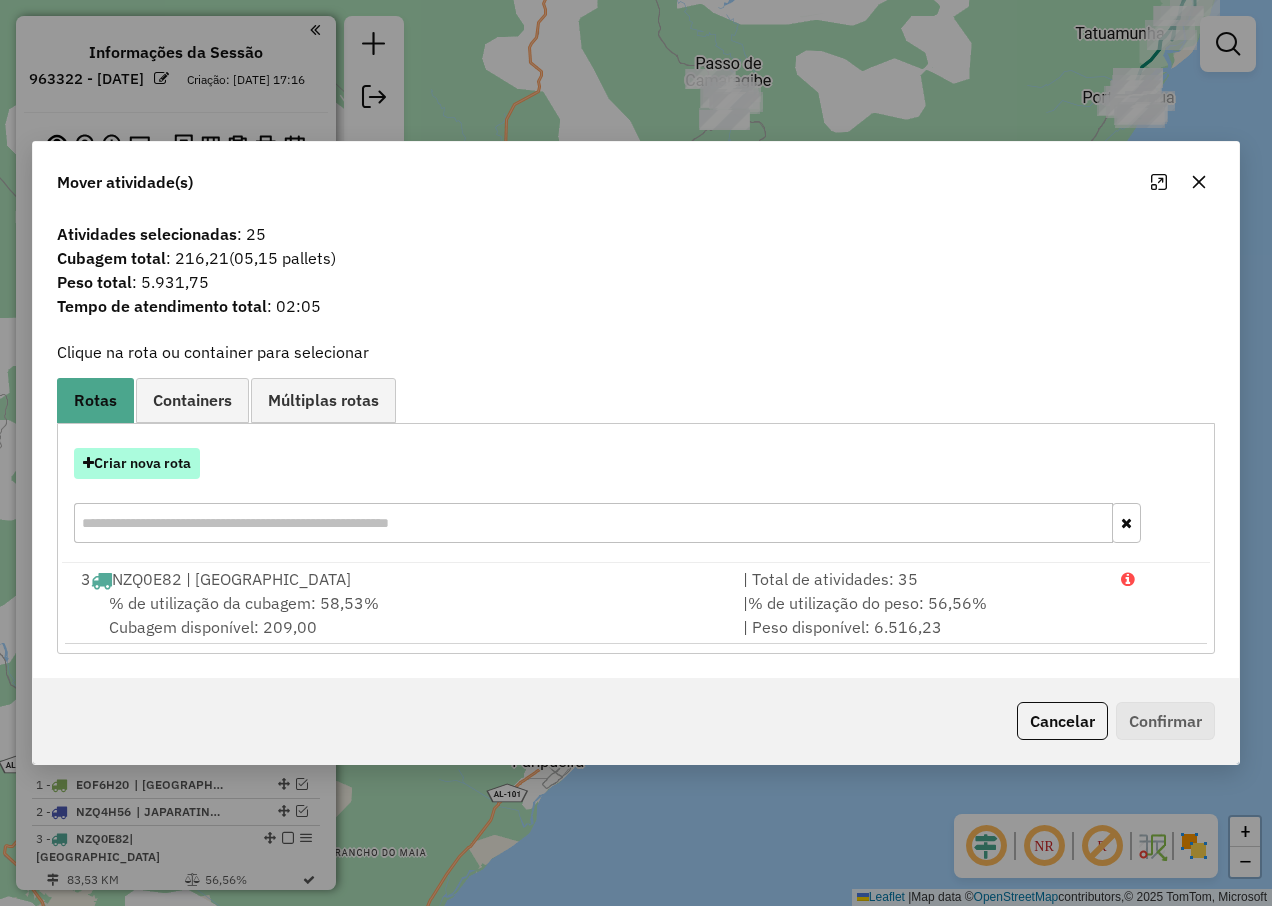 click on "Criar nova rota" at bounding box center (137, 463) 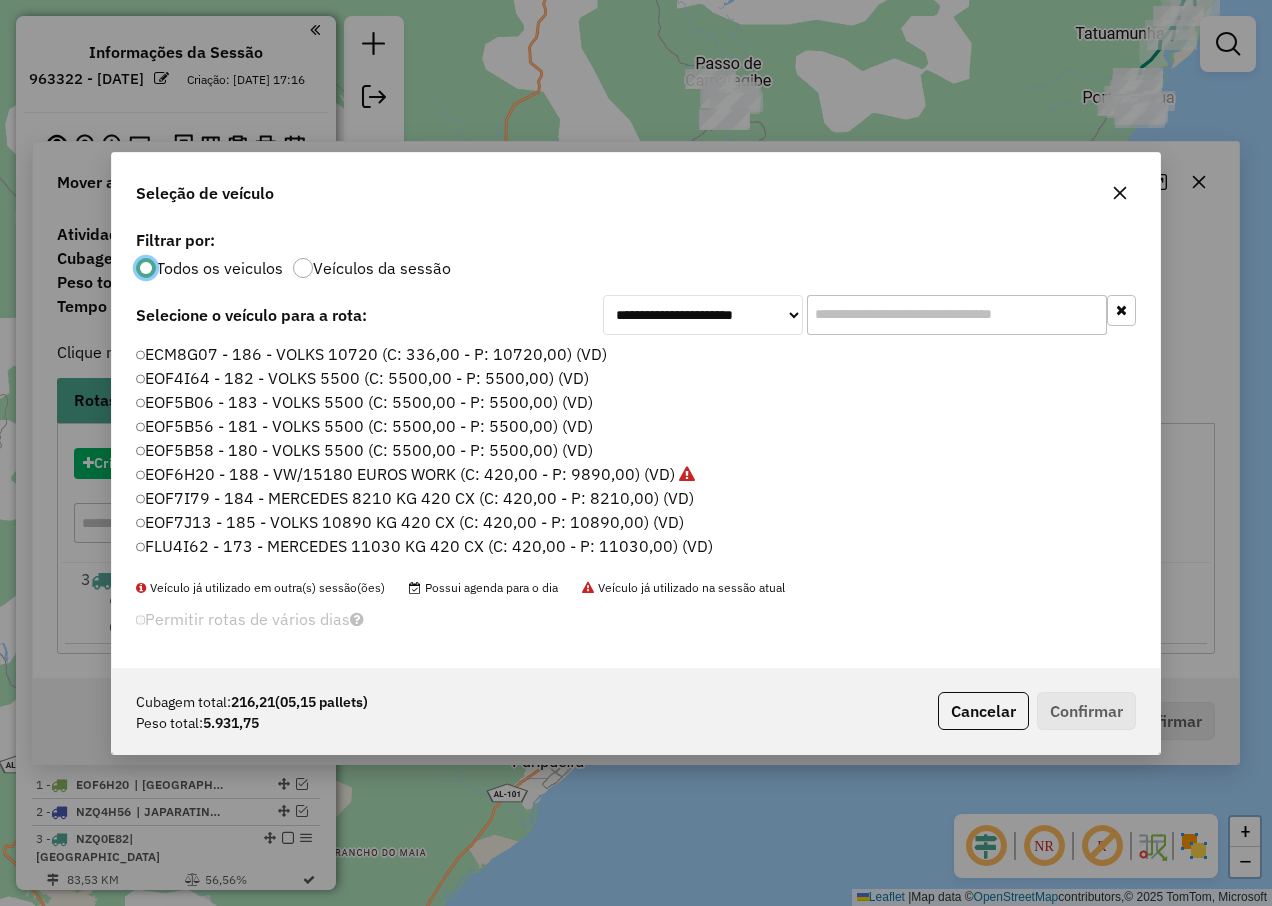 scroll, scrollTop: 11, scrollLeft: 6, axis: both 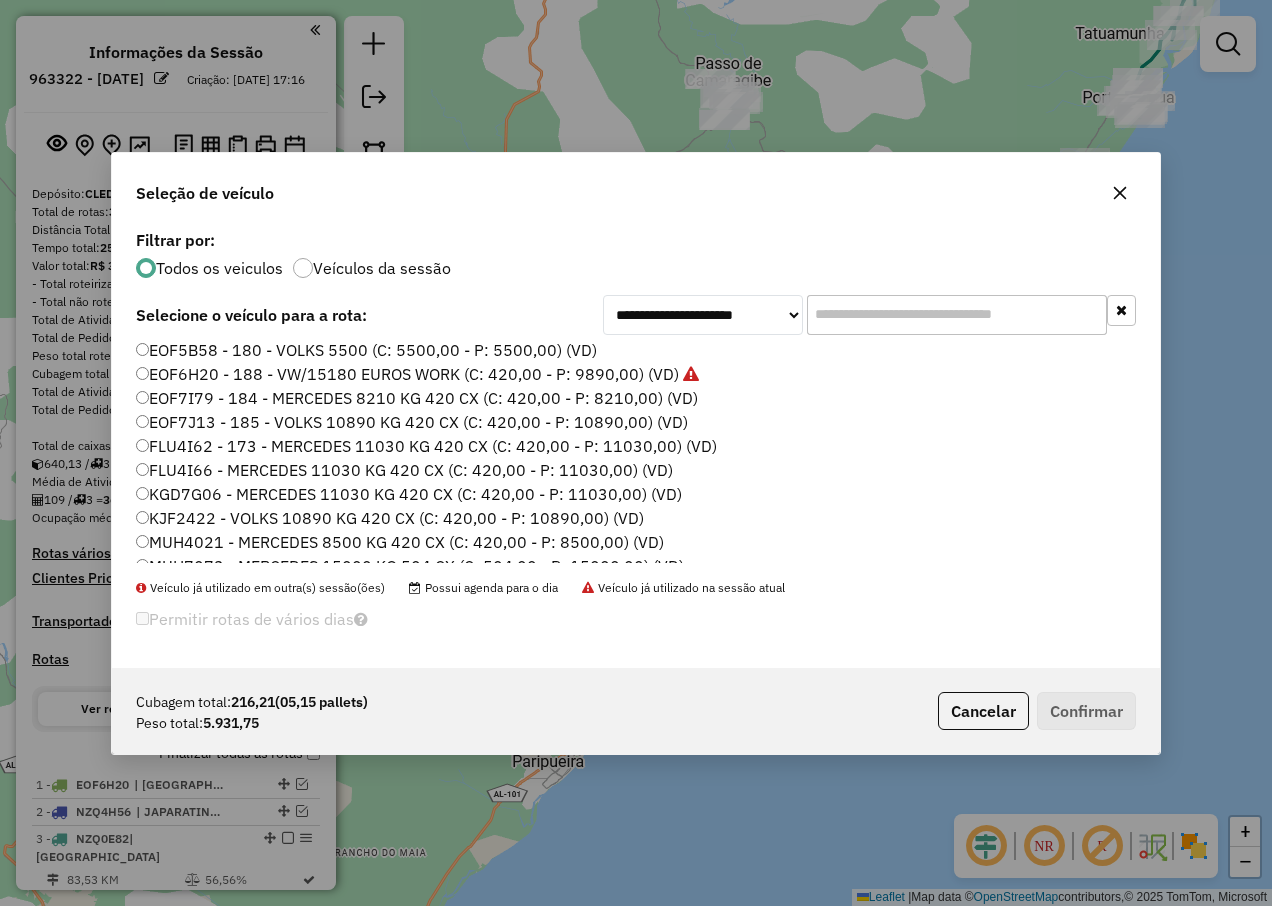 click on "FLU4I66 - MERCEDES 11030 KG 420 CX (C: 420,00 - P: 11030,00) (VD)" 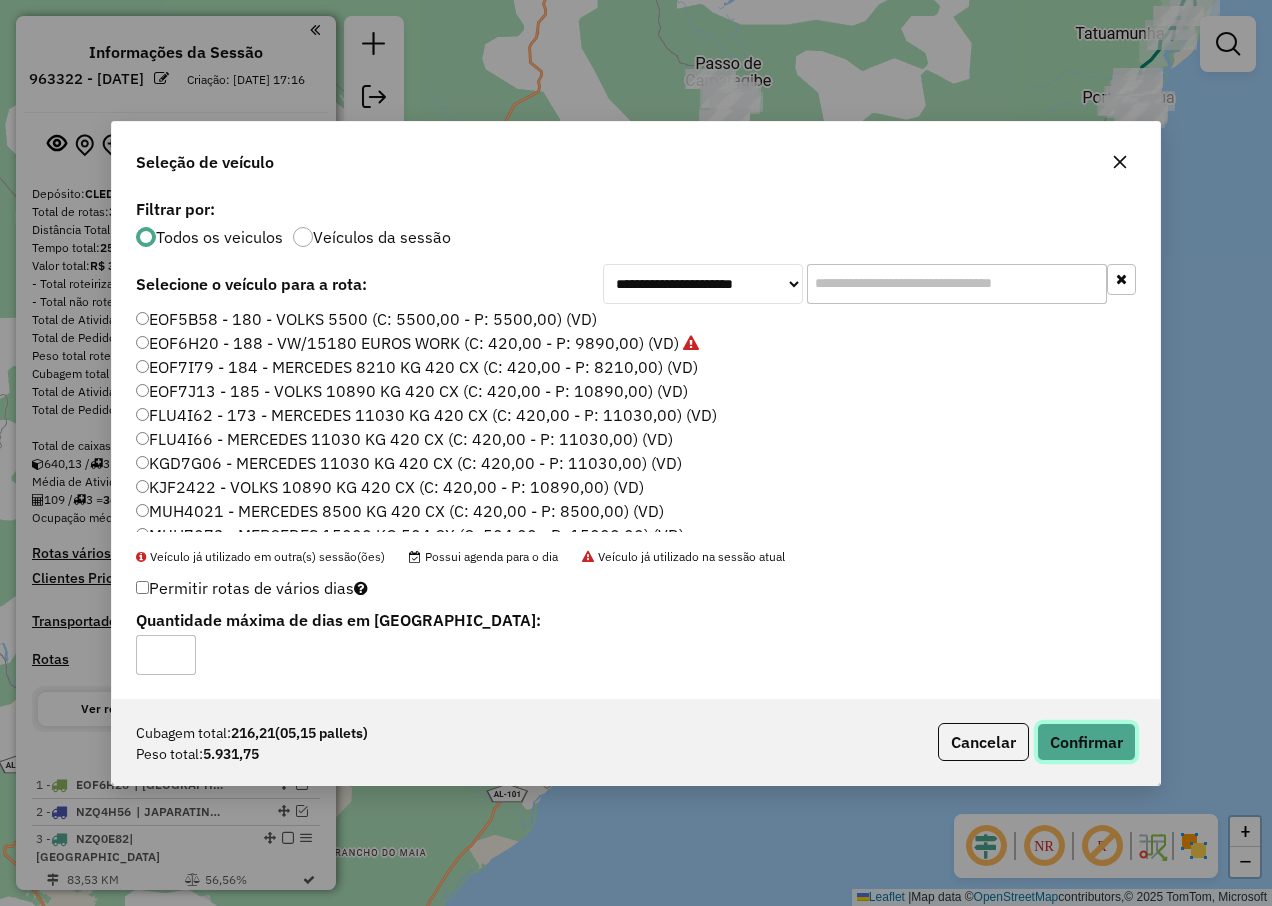 click on "Confirmar" 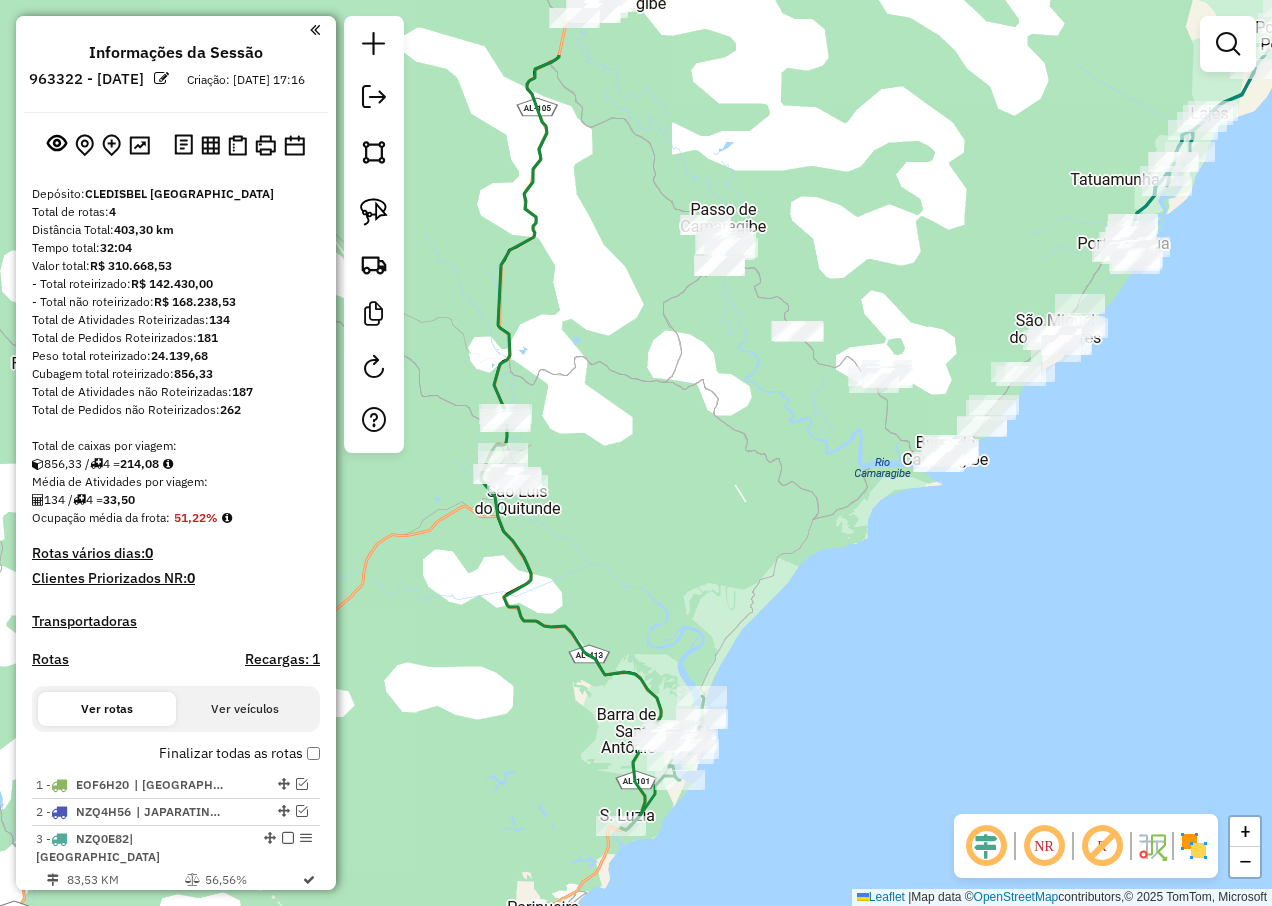 drag, startPoint x: 649, startPoint y: 261, endPoint x: 647, endPoint y: 422, distance: 161.01242 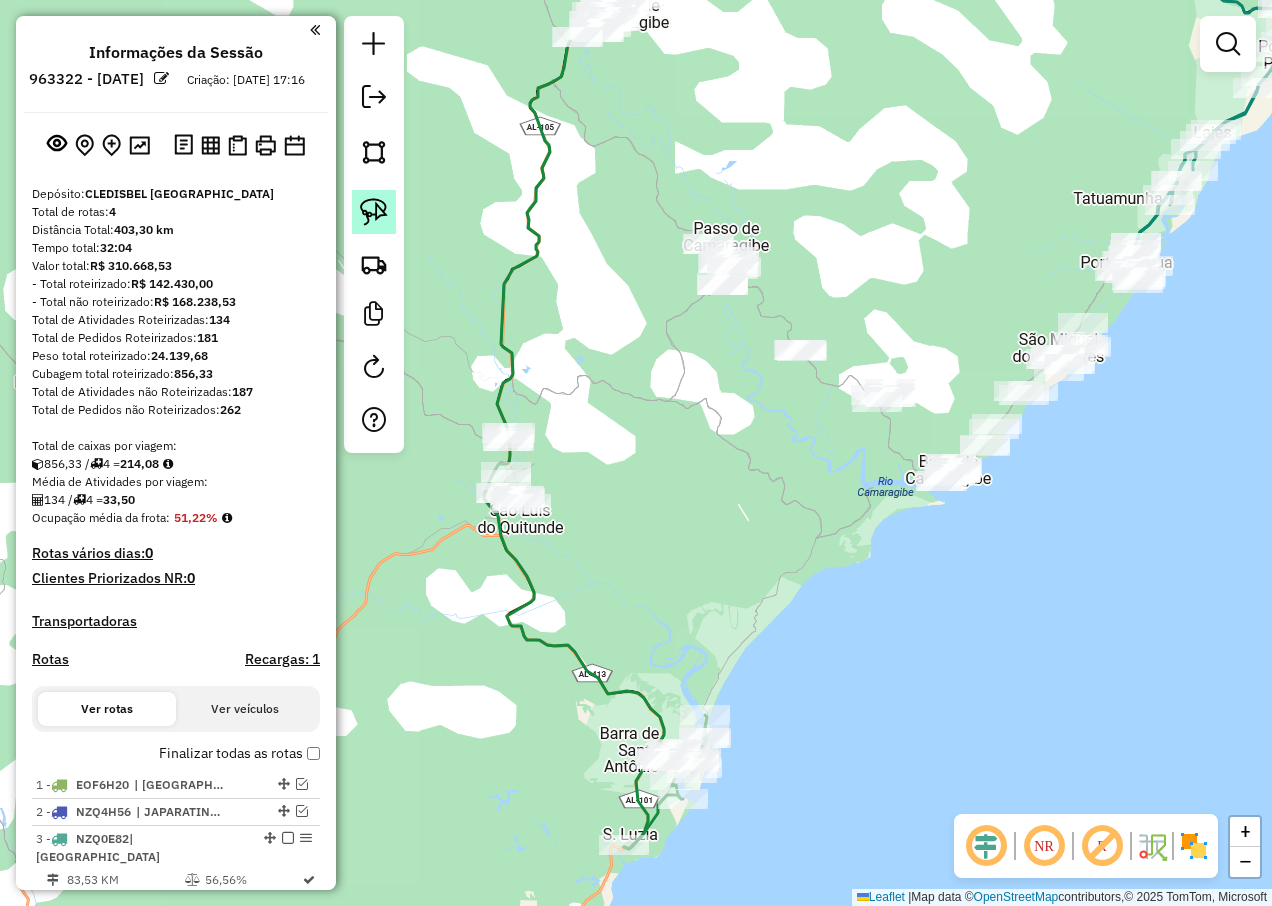 click 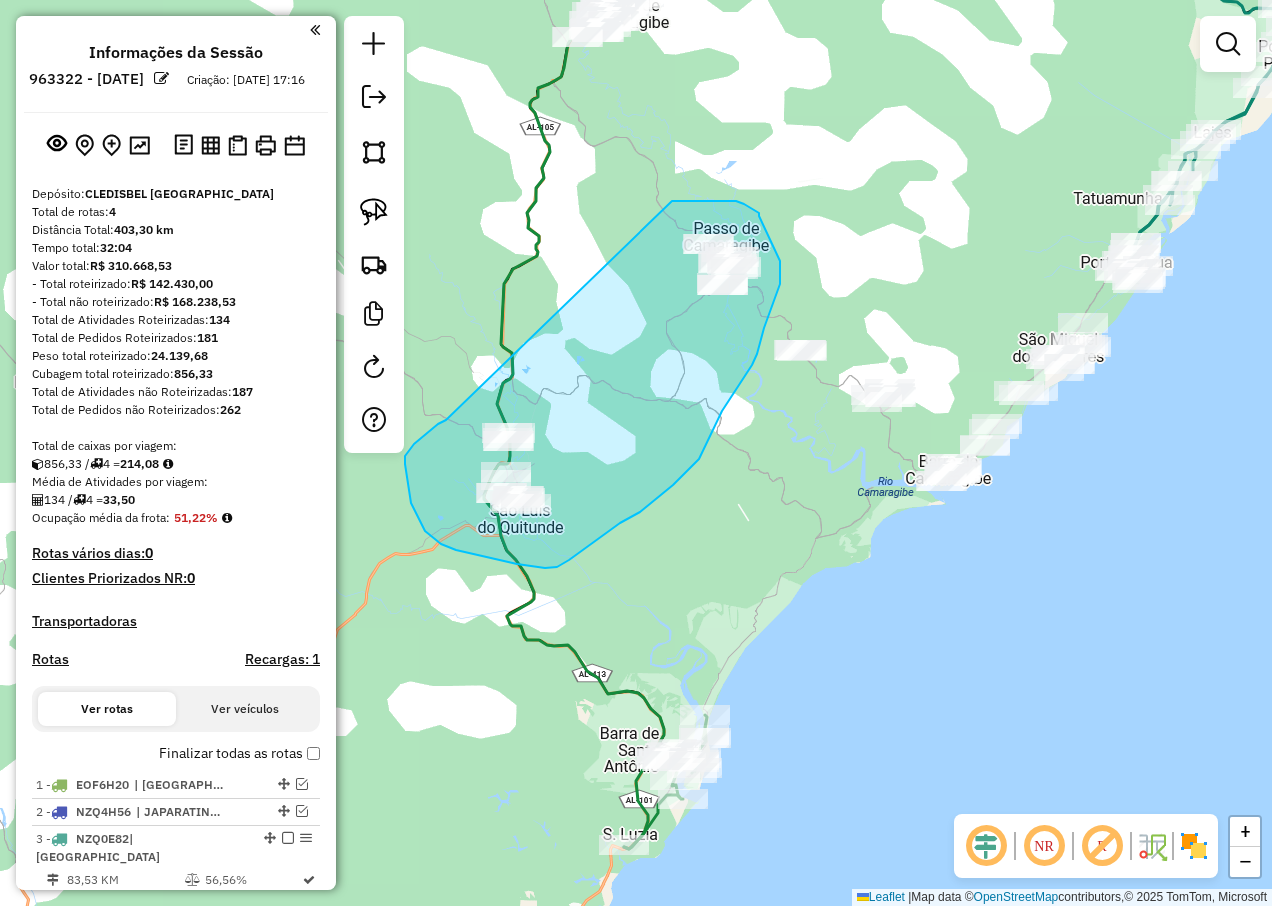 drag, startPoint x: 672, startPoint y: 201, endPoint x: 446, endPoint y: 420, distance: 314.70145 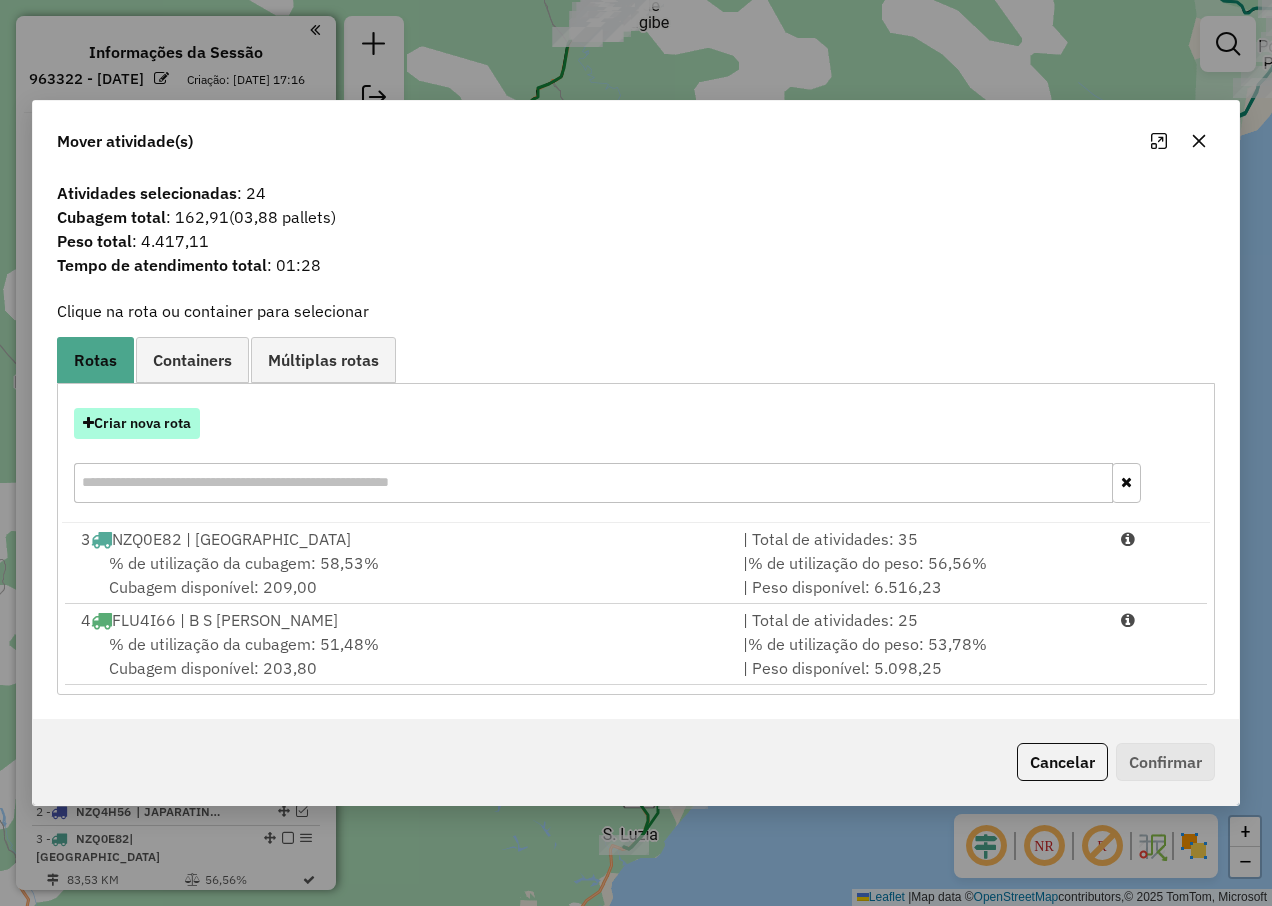 click on "Criar nova rota" at bounding box center (137, 423) 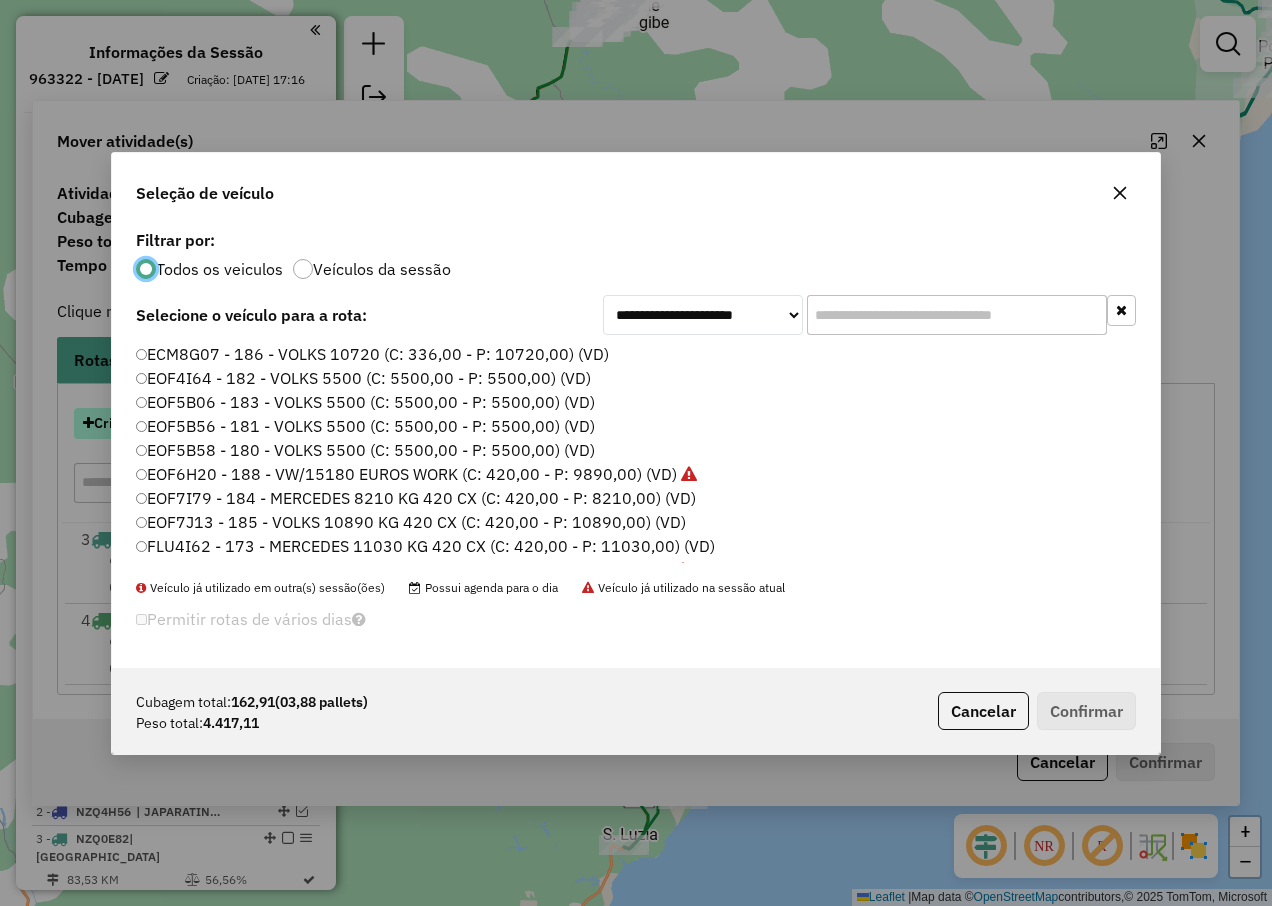 scroll, scrollTop: 11, scrollLeft: 6, axis: both 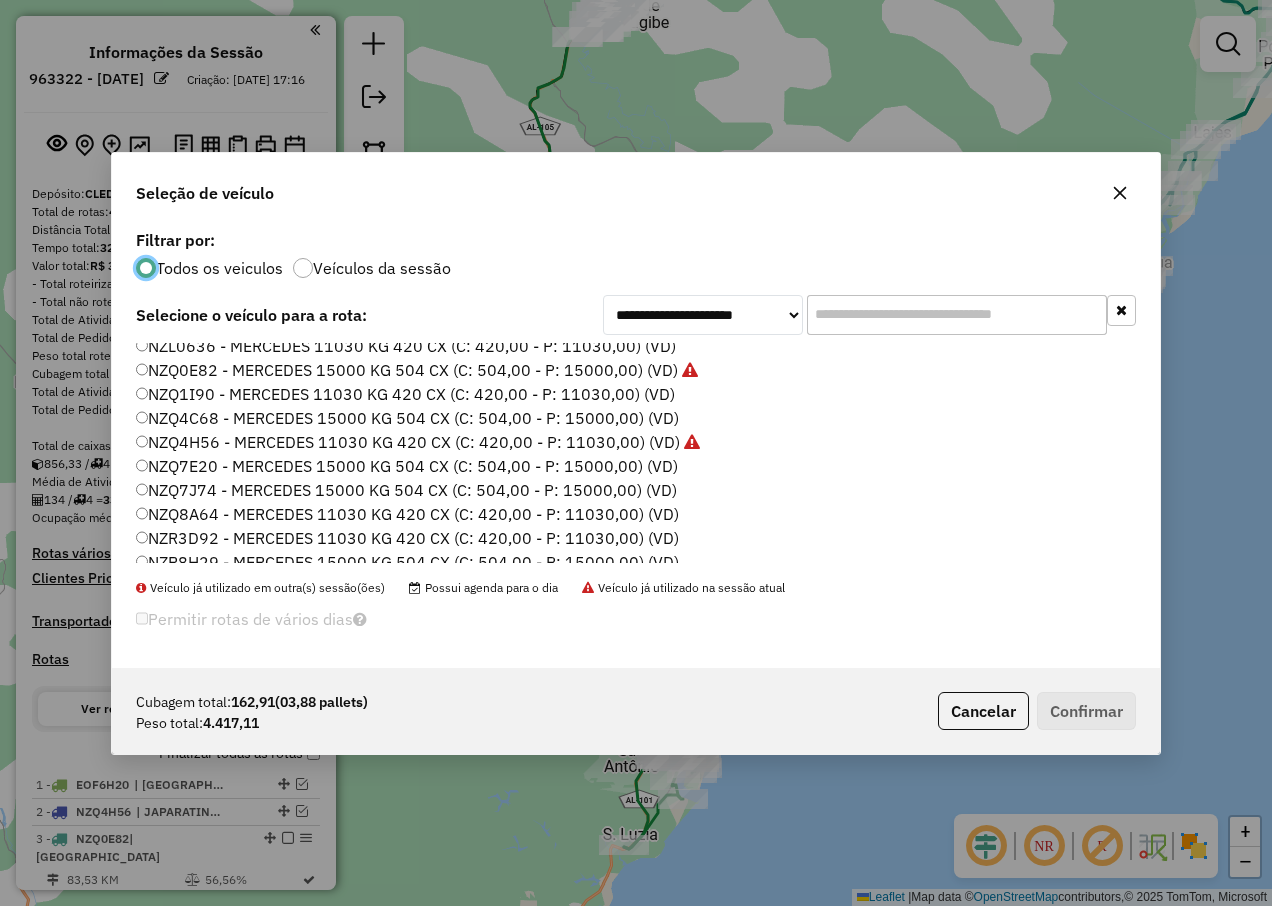 click on "NZR3D92 - MERCEDES 11030 KG 420 CX (C: 420,00 - P: 11030,00) (VD)" 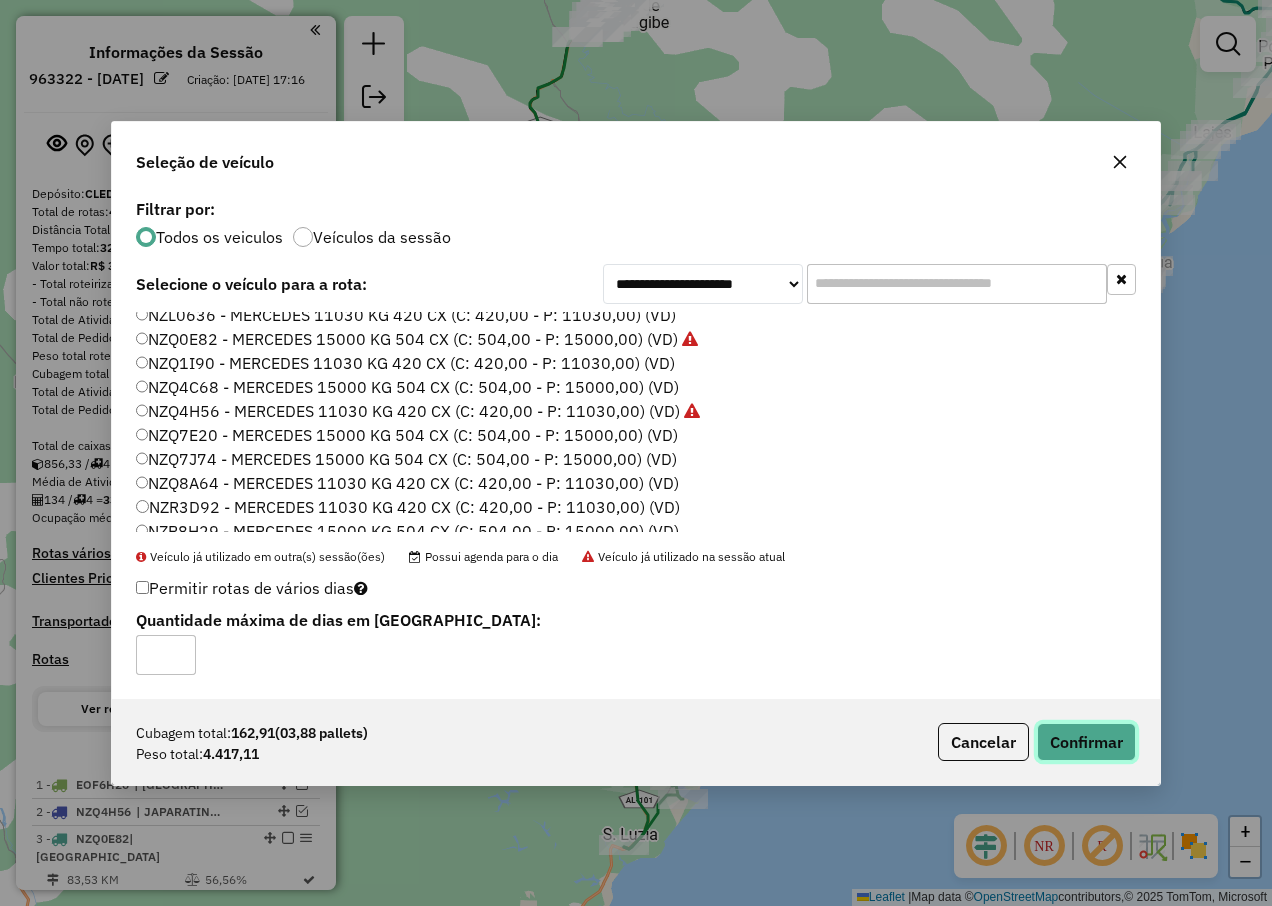 click on "Confirmar" 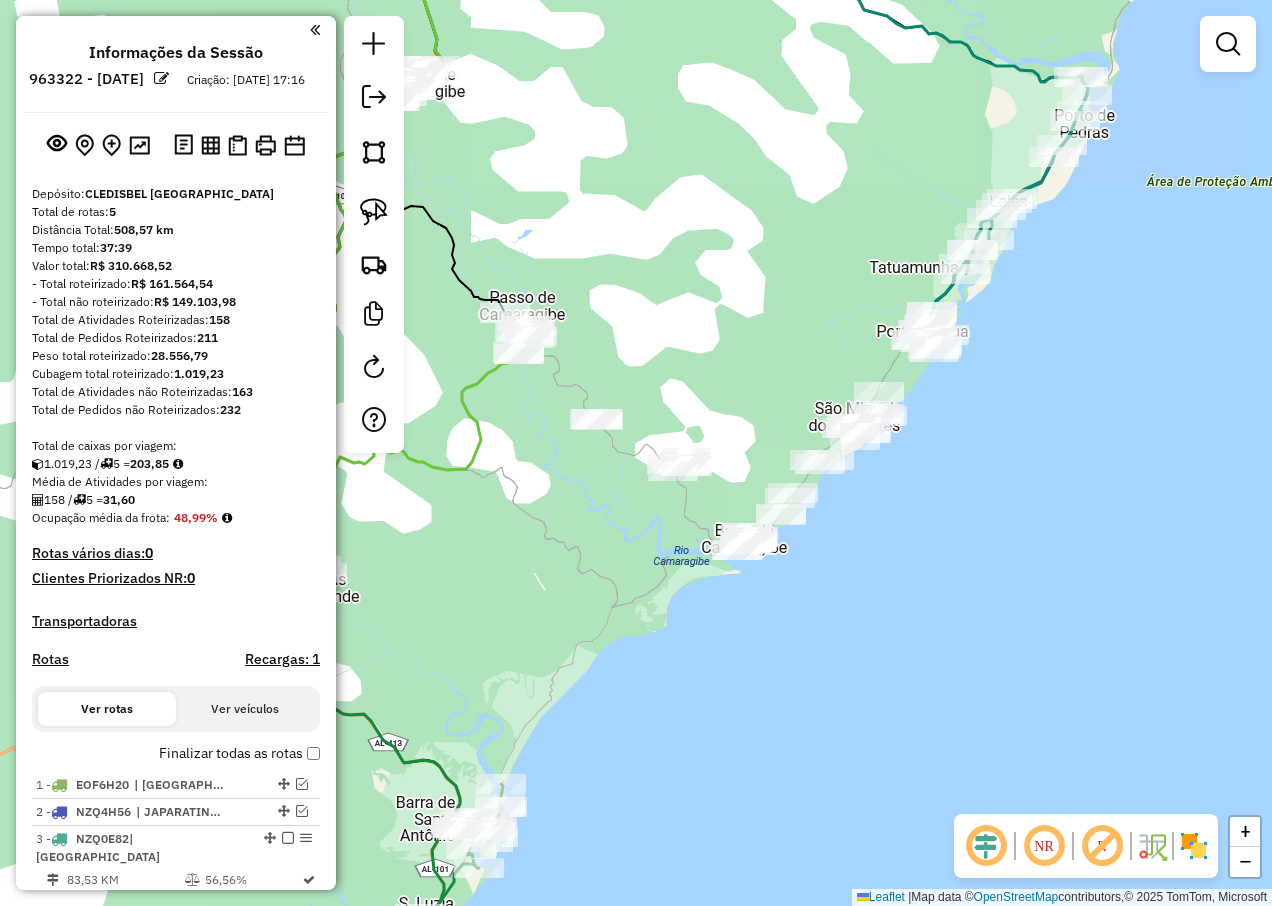 drag, startPoint x: 826, startPoint y: 498, endPoint x: 622, endPoint y: 566, distance: 215.03488 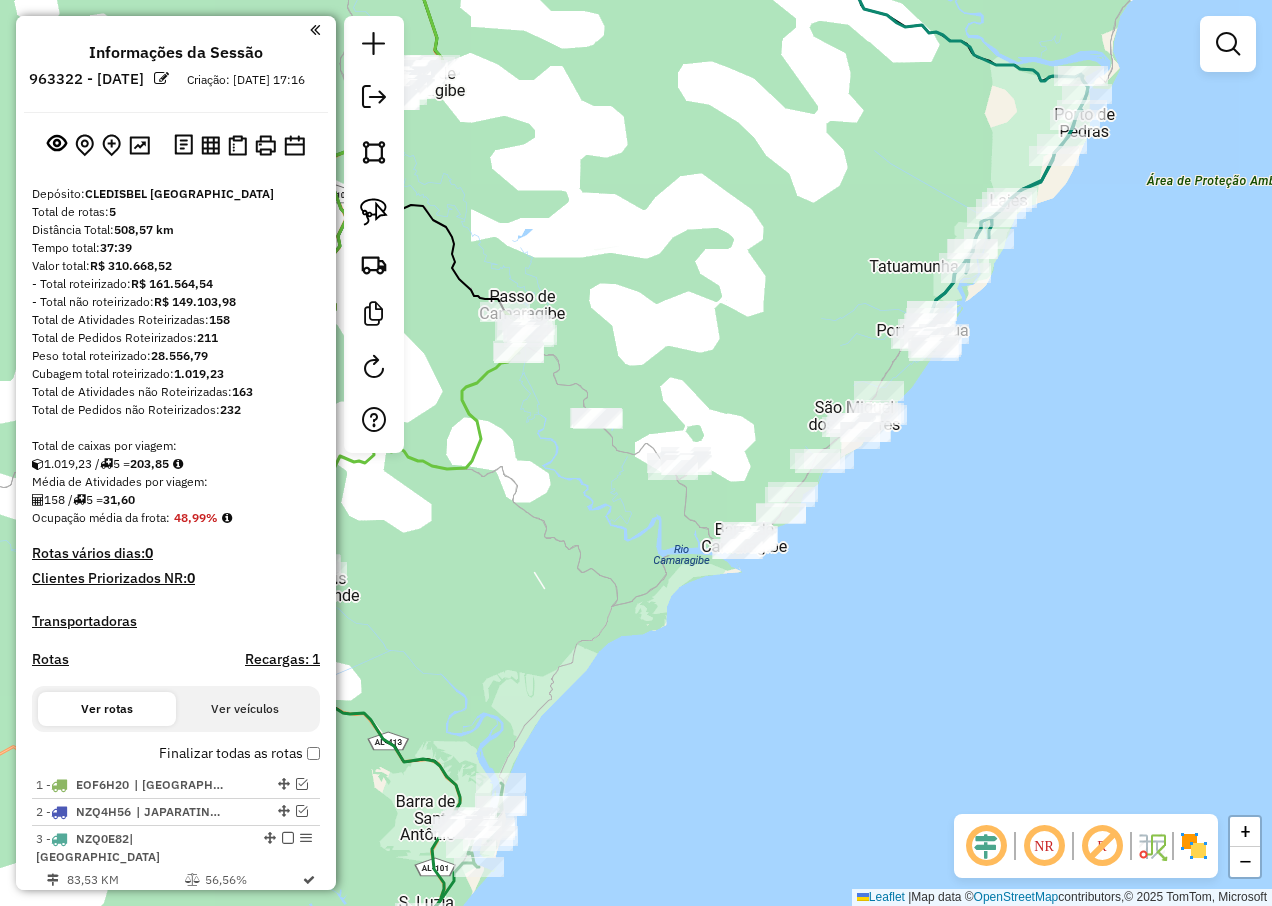 drag, startPoint x: 363, startPoint y: 207, endPoint x: 456, endPoint y: 286, distance: 122.02459 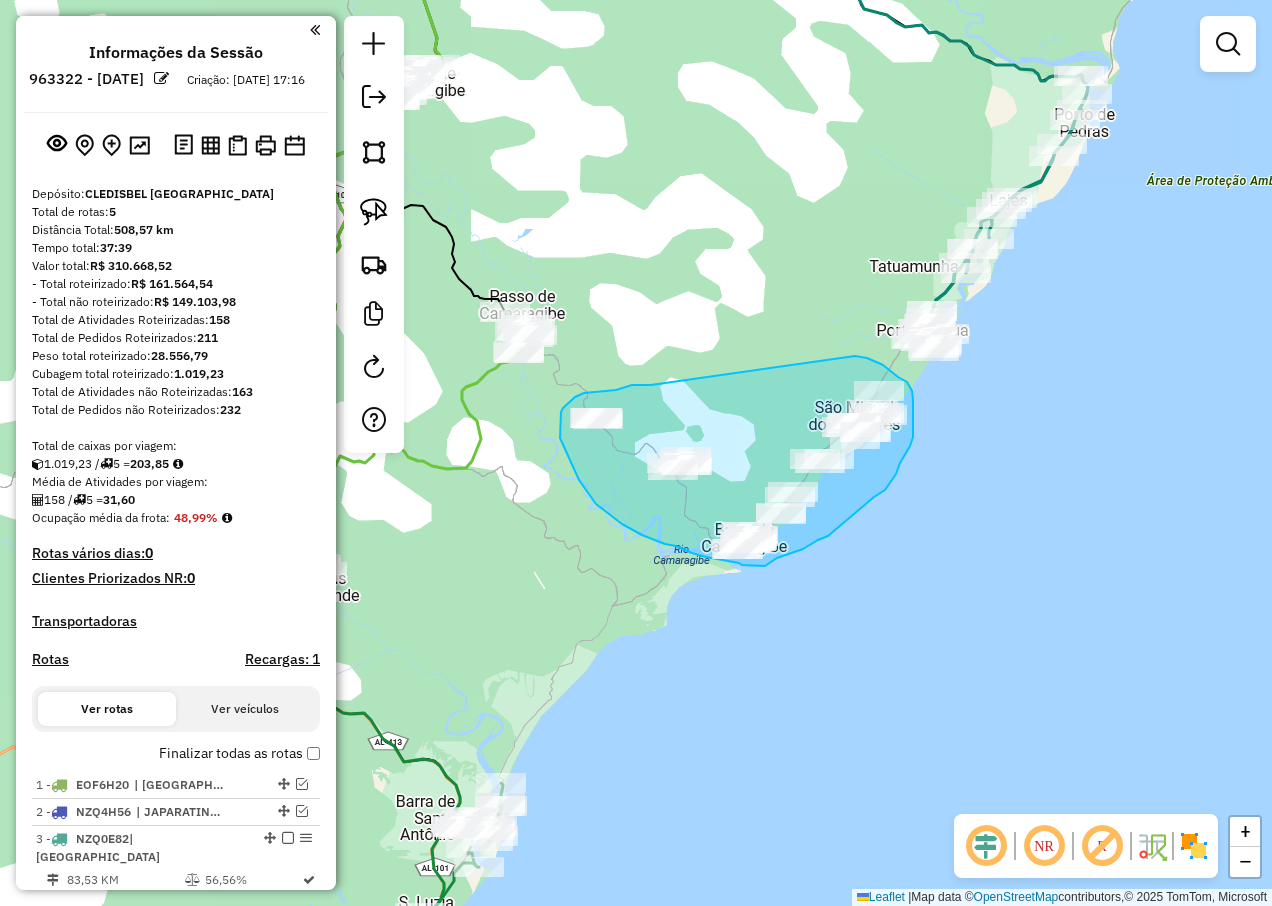 drag, startPoint x: 632, startPoint y: 385, endPoint x: 852, endPoint y: 356, distance: 221.90314 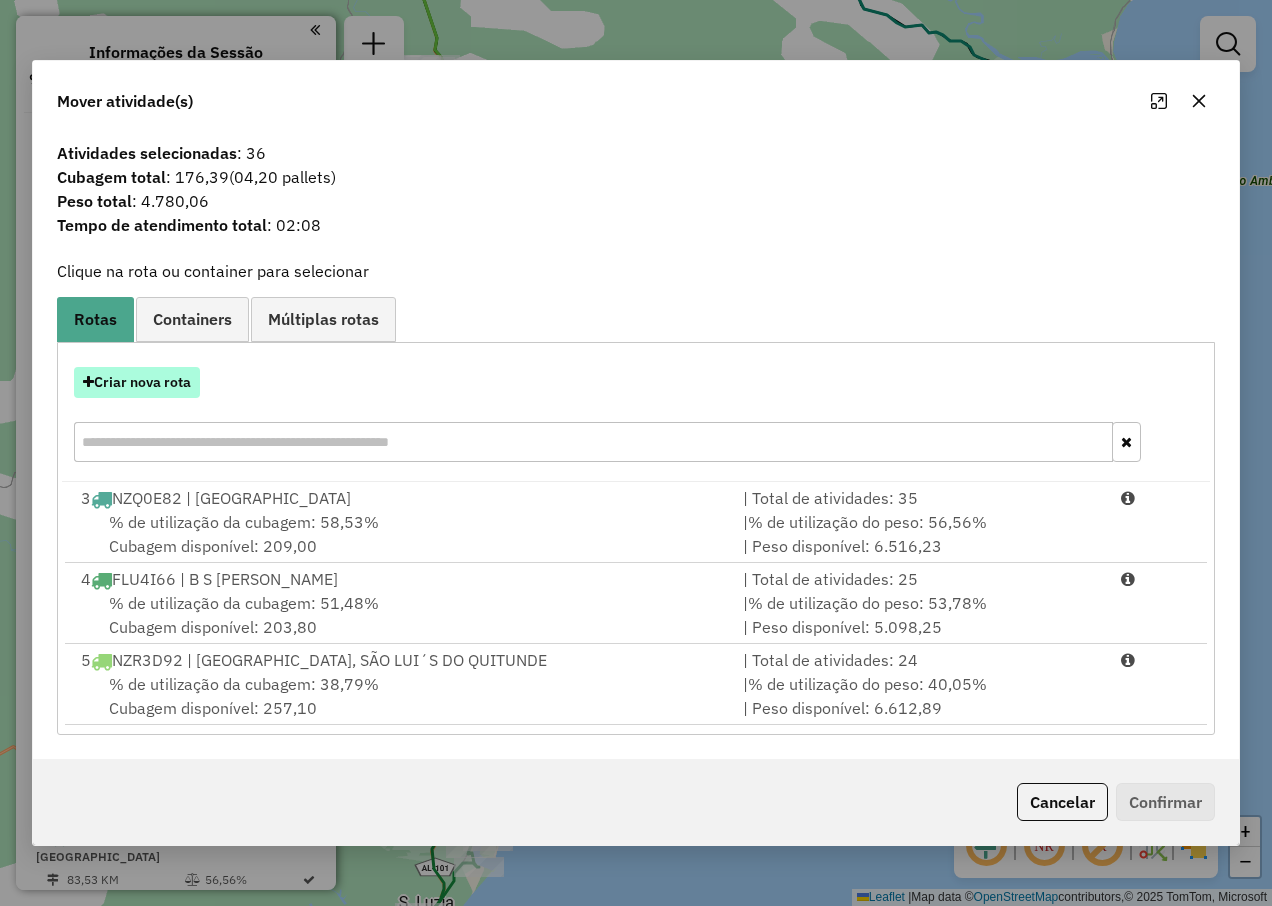click on "Criar nova rota" at bounding box center [137, 382] 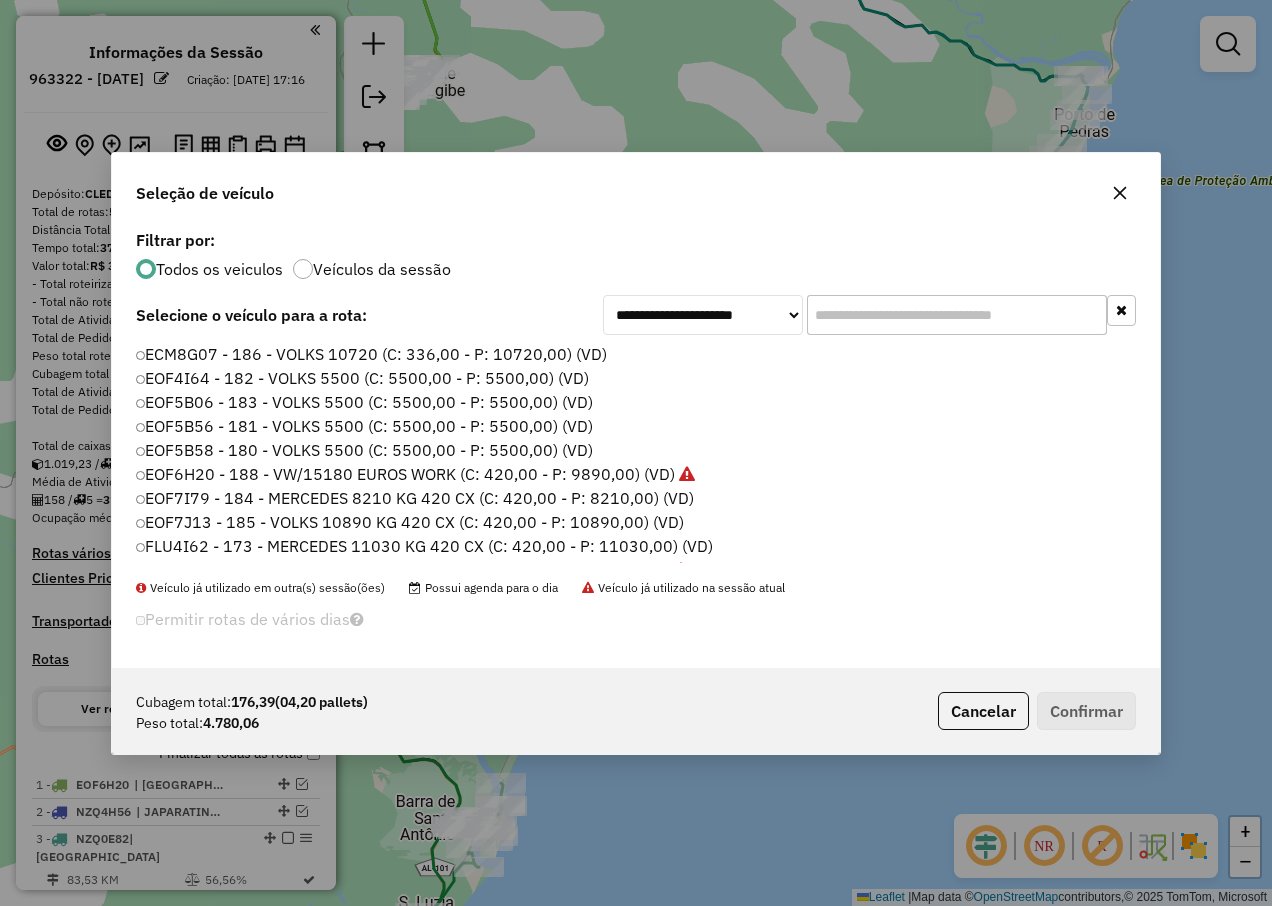 scroll, scrollTop: 11, scrollLeft: 6, axis: both 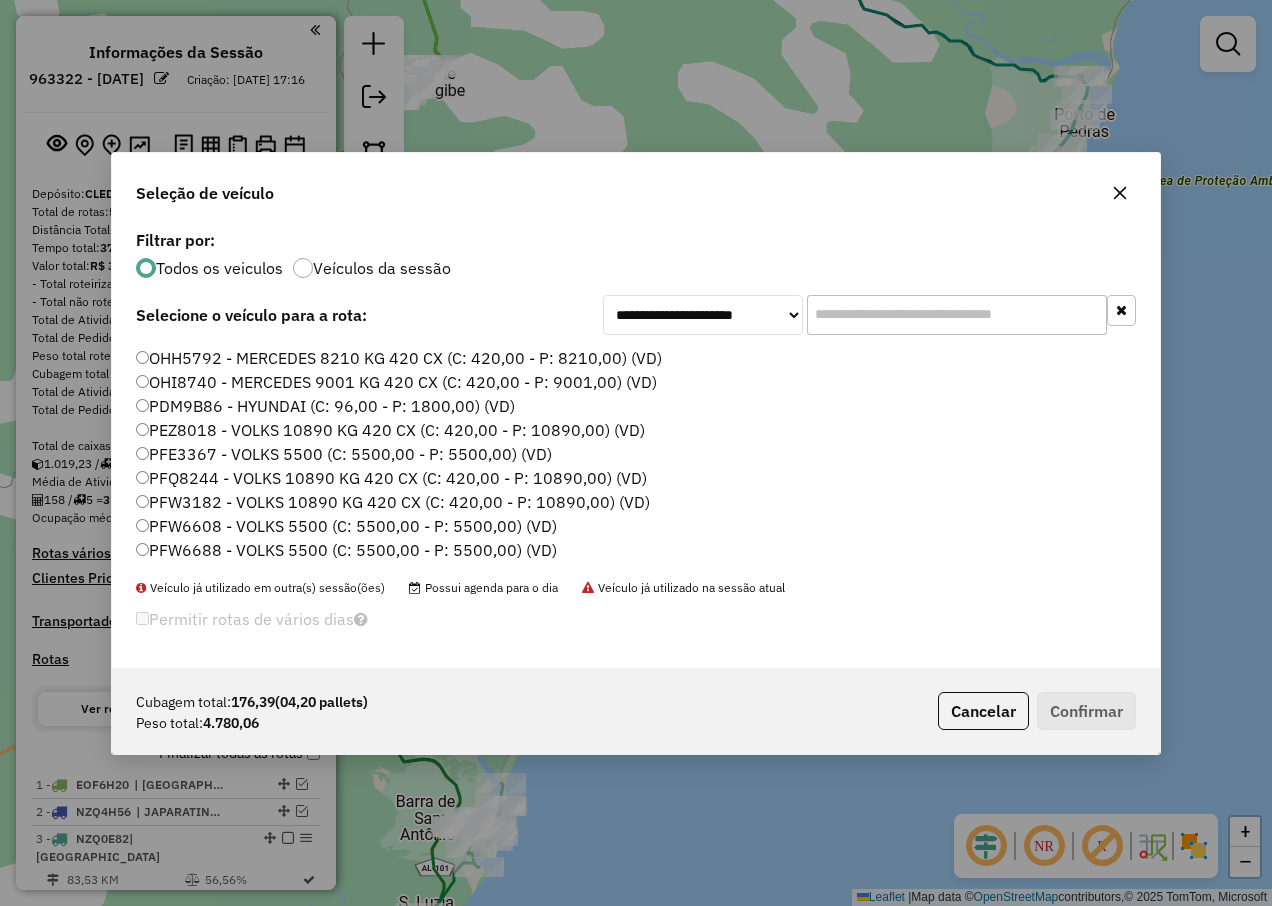 click on "PFW6688 - VOLKS 5500 (C: 5500,00 - P: 5500,00) (VD)" 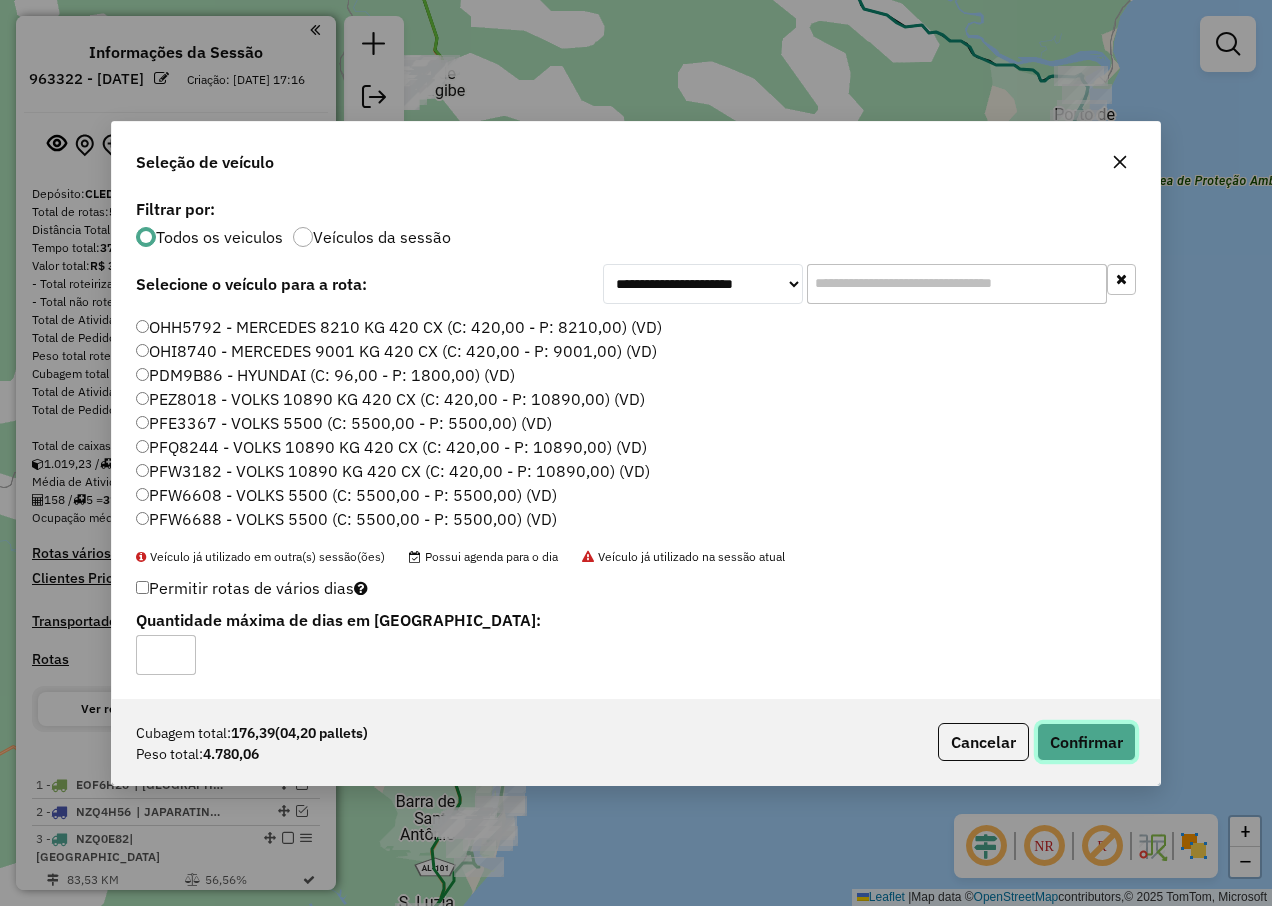 click on "Confirmar" 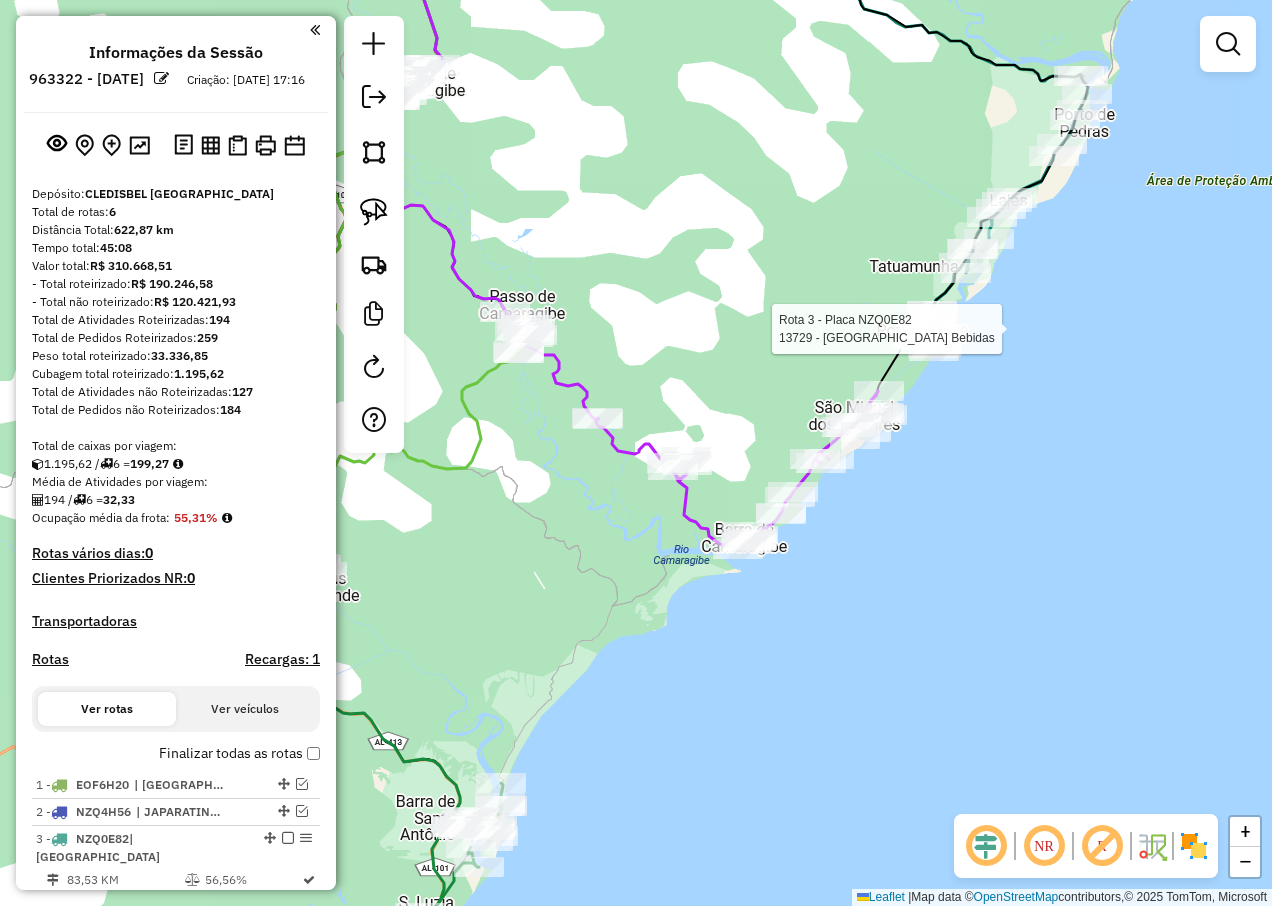 select on "**********" 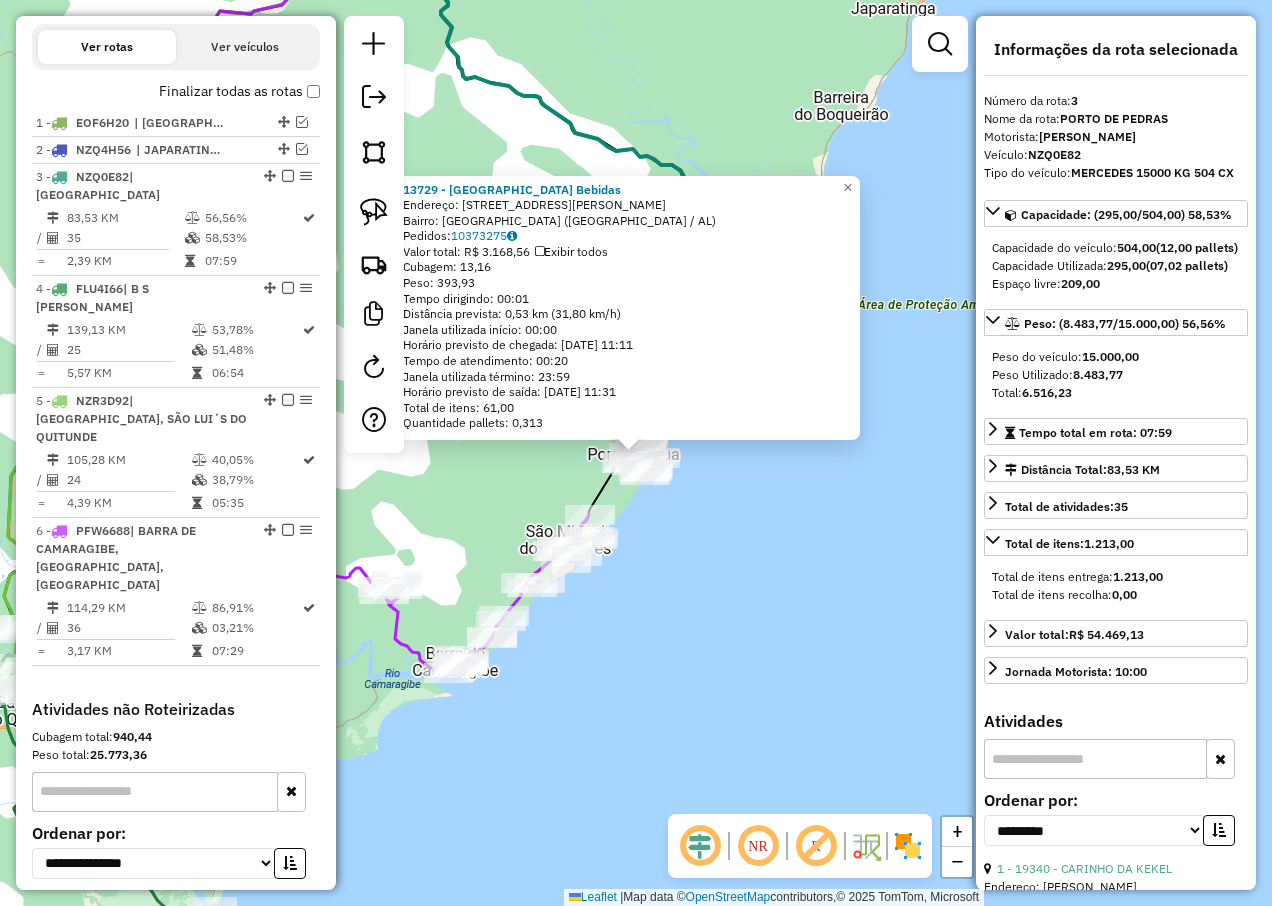 scroll, scrollTop: 828, scrollLeft: 0, axis: vertical 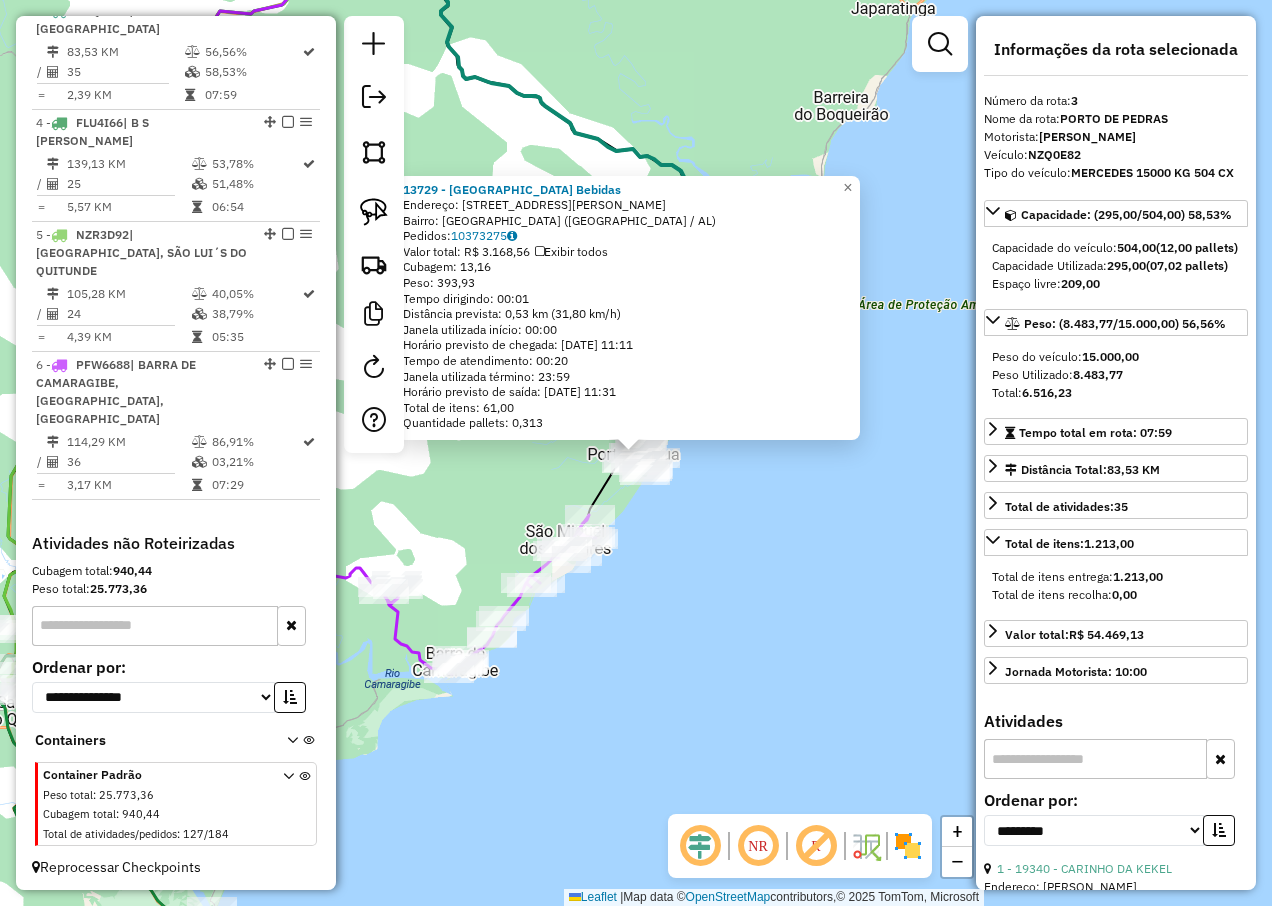 click on "13729 - Porto Bebidas  Endereço: R   Rua Antonio  Buarque  Braga, 28   Bairro: PORTO  DA RUA (SAO MIGUEL DOS MILAG / AL)   Pedidos:  10373275   Valor total: R$ 3.168,56   Exibir todos   Cubagem: 13,16  Peso: 393,93  Tempo dirigindo: 00:01   Distância prevista: 0,53 km (31,80 km/h)   Janela utilizada início: 00:00   Horário previsto de chegada: 11/07/2025 11:11   Tempo de atendimento: 00:20   Janela utilizada término: 23:59   Horário previsto de saída: 11/07/2025 11:31   Total de itens: 61,00   Quantidade pallets: 0,313  × Janela de atendimento Grade de atendimento Capacidade Transportadoras Veículos Cliente Pedidos  Rotas Selecione os dias de semana para filtrar as janelas de atendimento  Seg   Ter   Qua   Qui   Sex   Sáb   Dom  Informe o período da janela de atendimento: De: Até:  Filtrar exatamente a janela do cliente  Considerar janela de atendimento padrão  Selecione os dias de semana para filtrar as grades de atendimento  Seg   Ter   Qua   Qui   Sex   Sáb   Dom   Peso mínimo:   De:   De:" 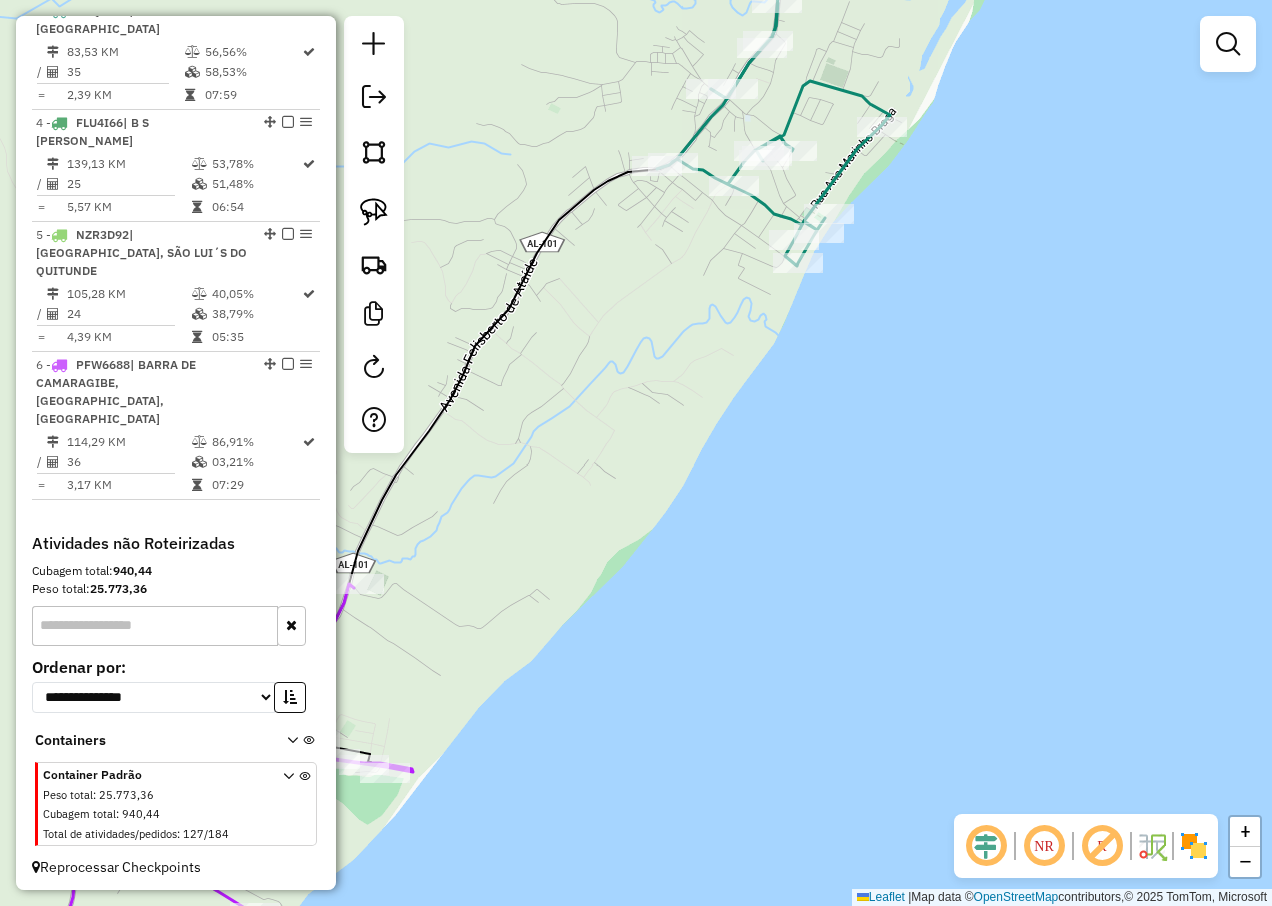 drag, startPoint x: 715, startPoint y: 402, endPoint x: 703, endPoint y: 478, distance: 76.941536 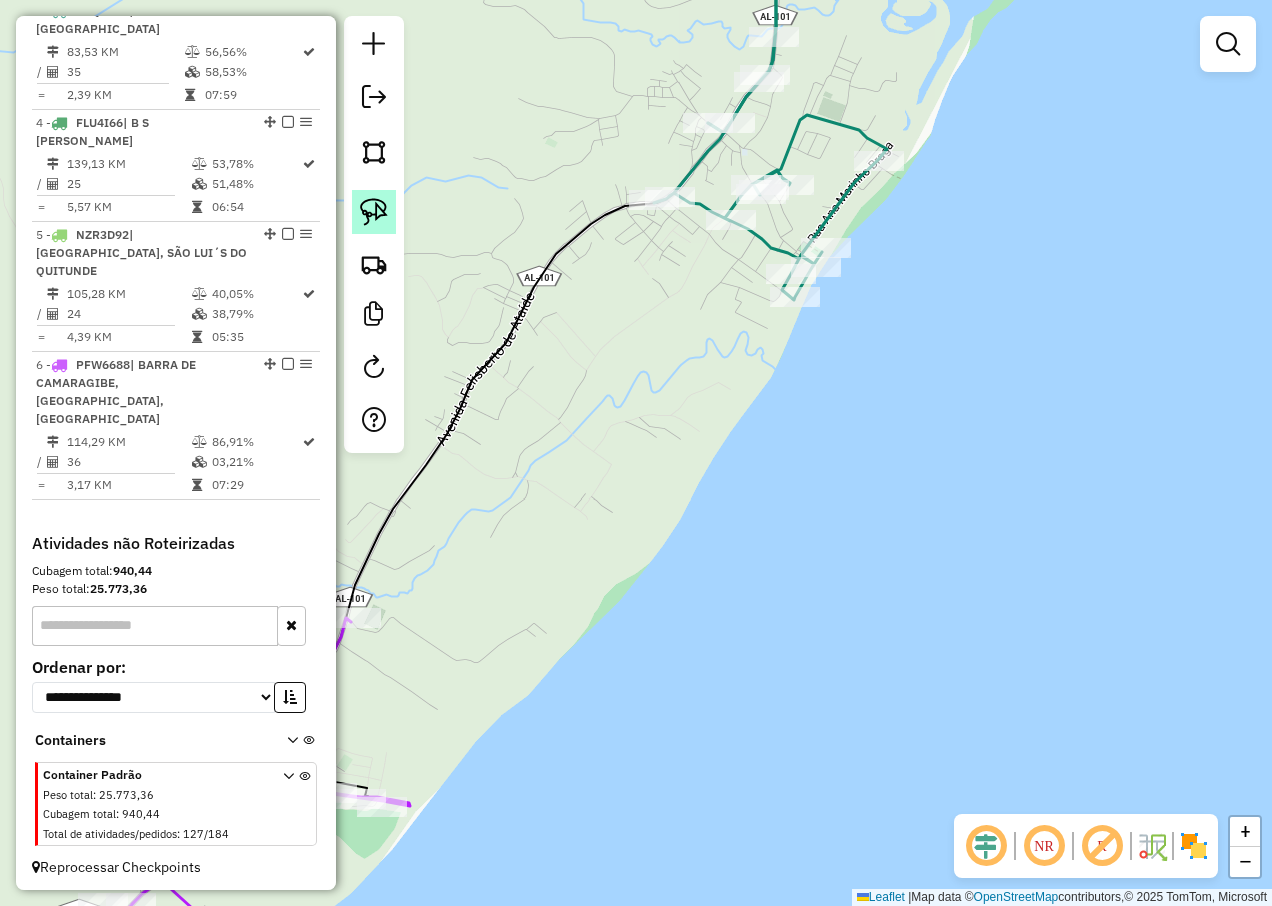 click 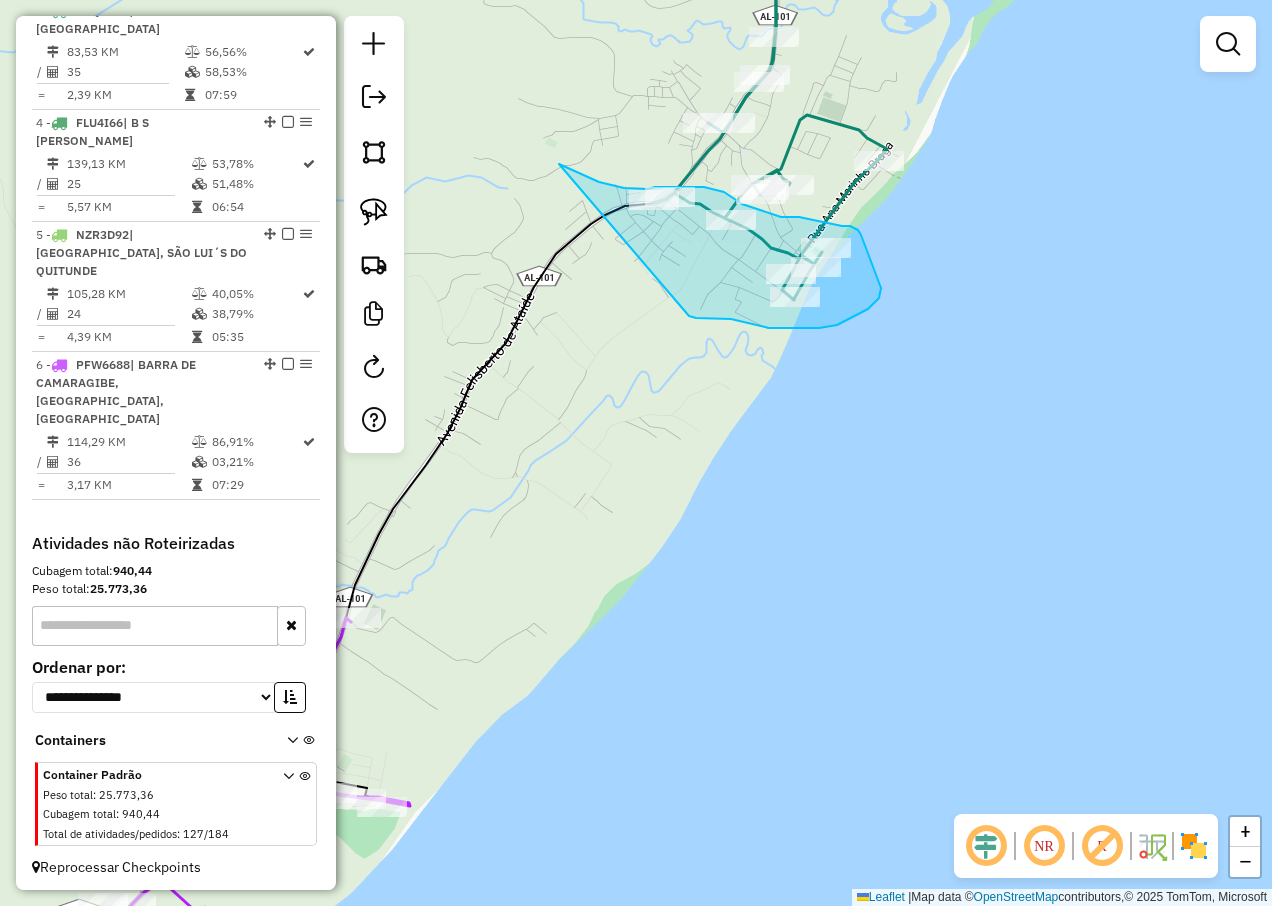 drag, startPoint x: 567, startPoint y: 168, endPoint x: 689, endPoint y: 316, distance: 191.80199 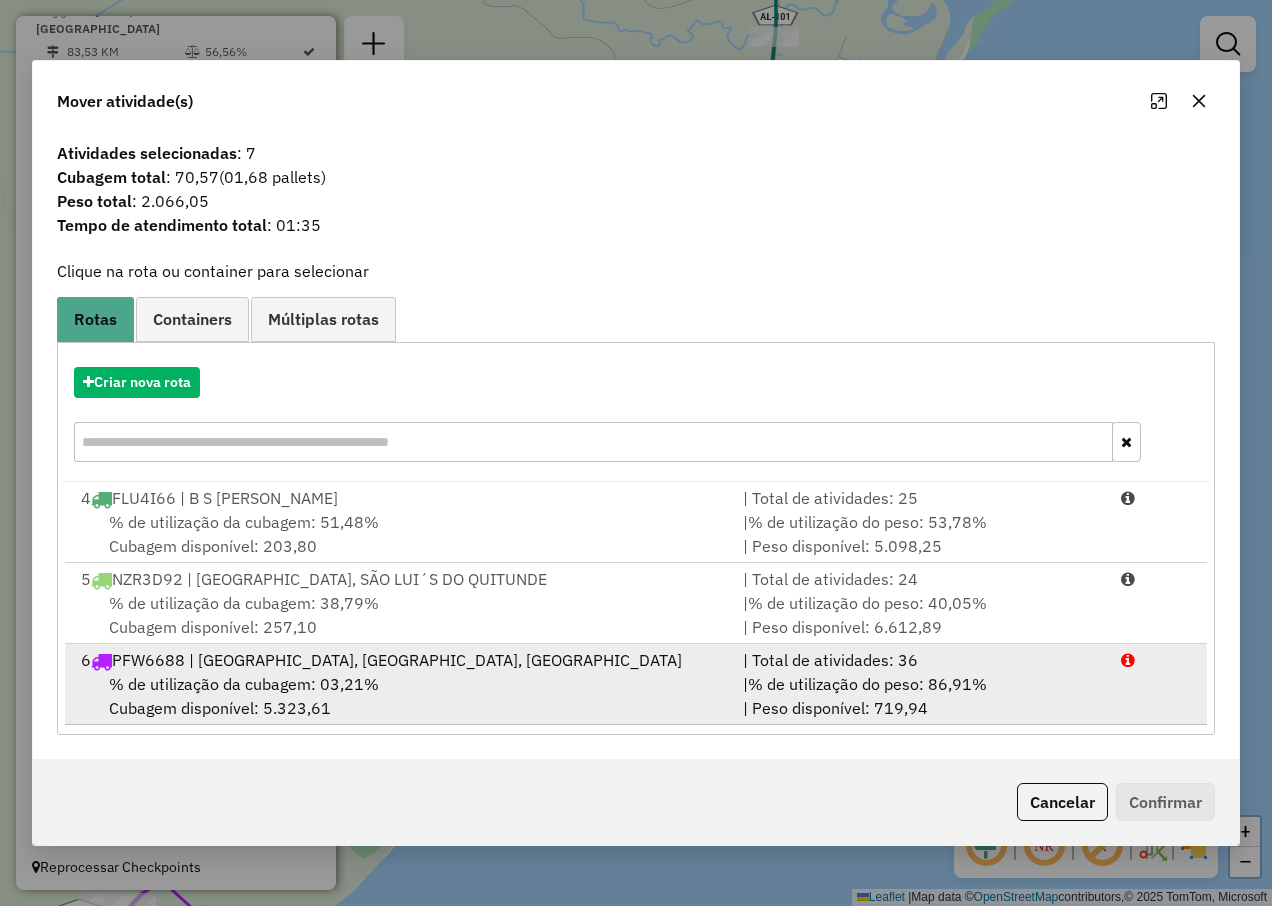 click on "6  PFW6688 | BARRA DE CAMARAGIBE, PASSO DE CAMARAGIBE, SÃO MIGUEL DOS MILAGRES" at bounding box center [400, 660] 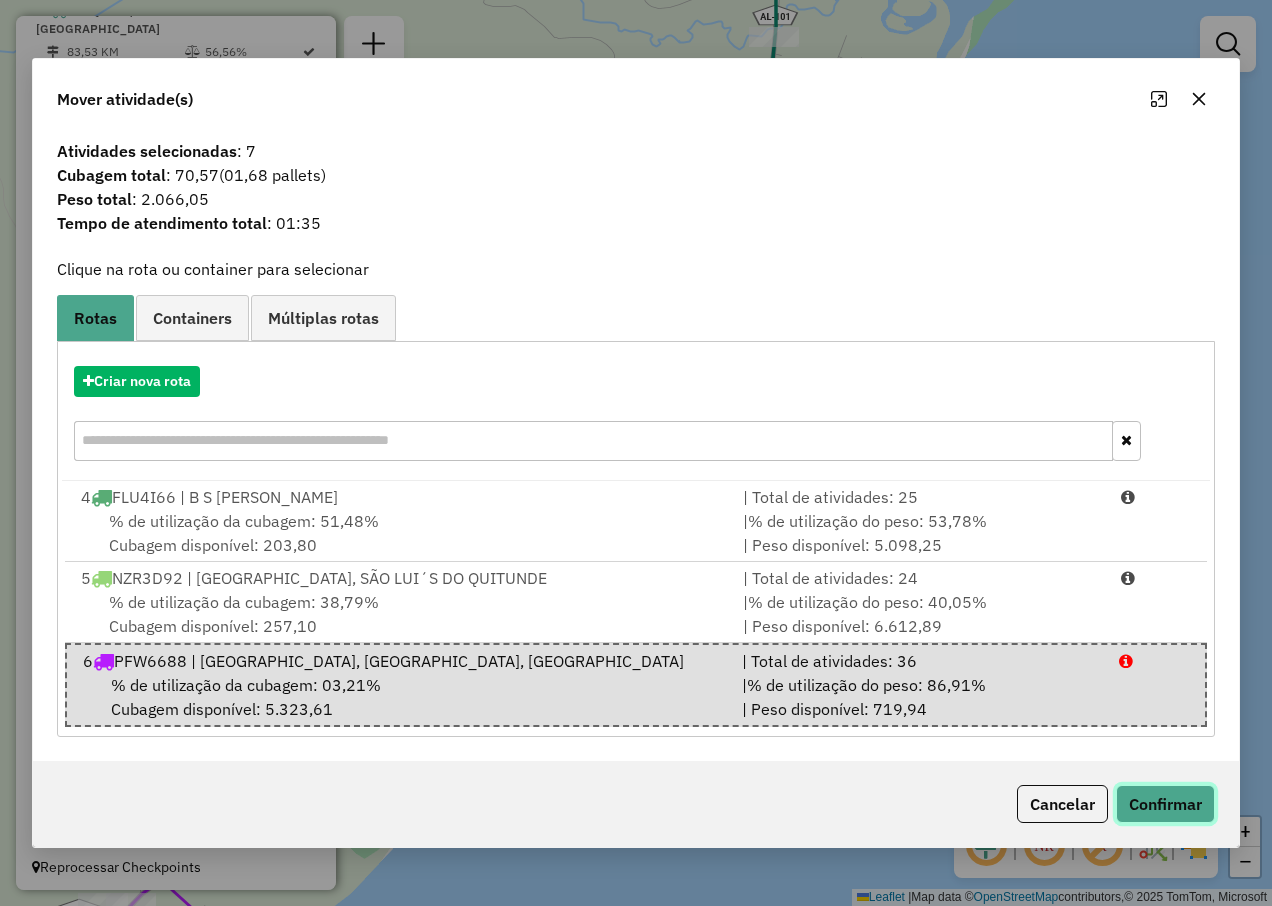 click on "Confirmar" 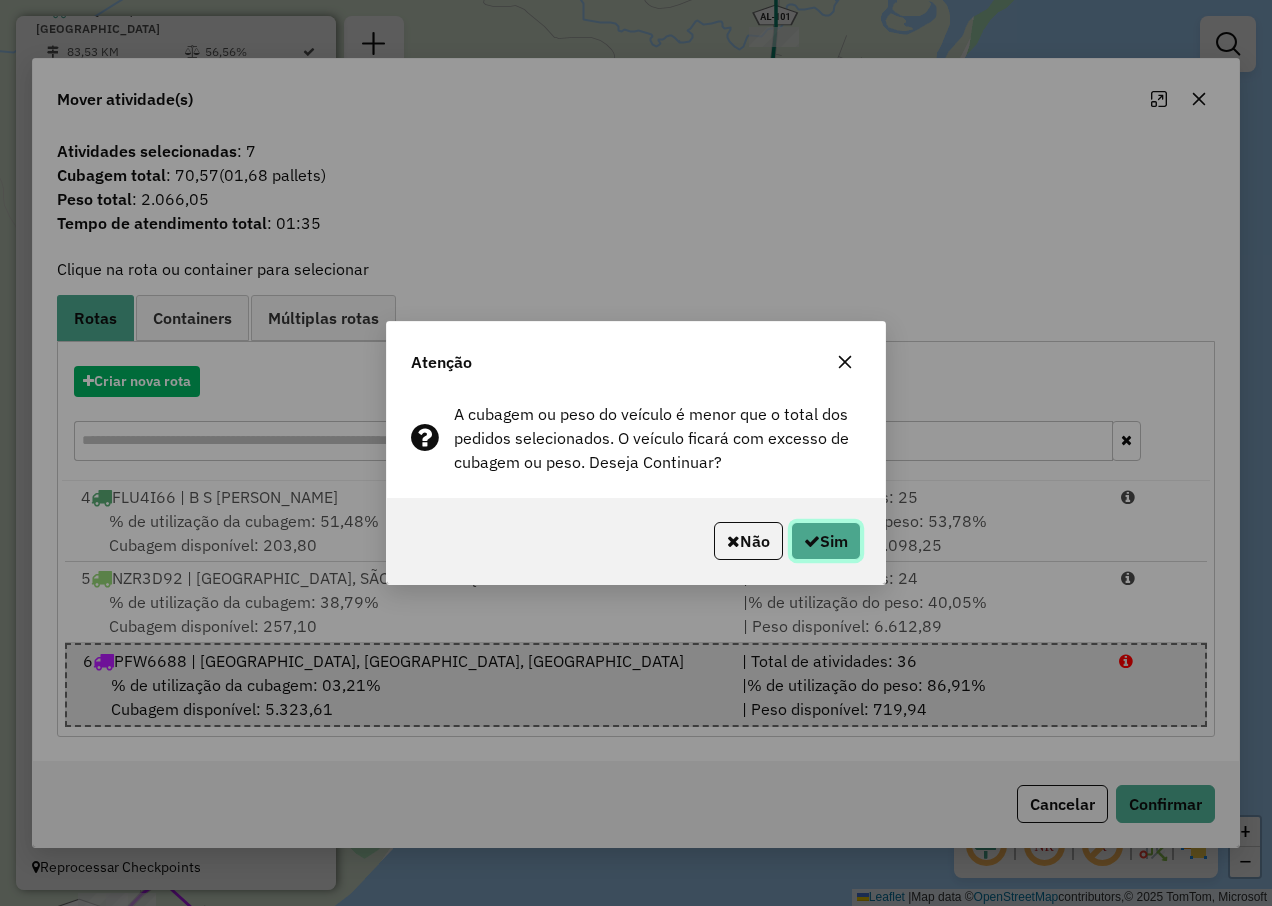 click on "Sim" 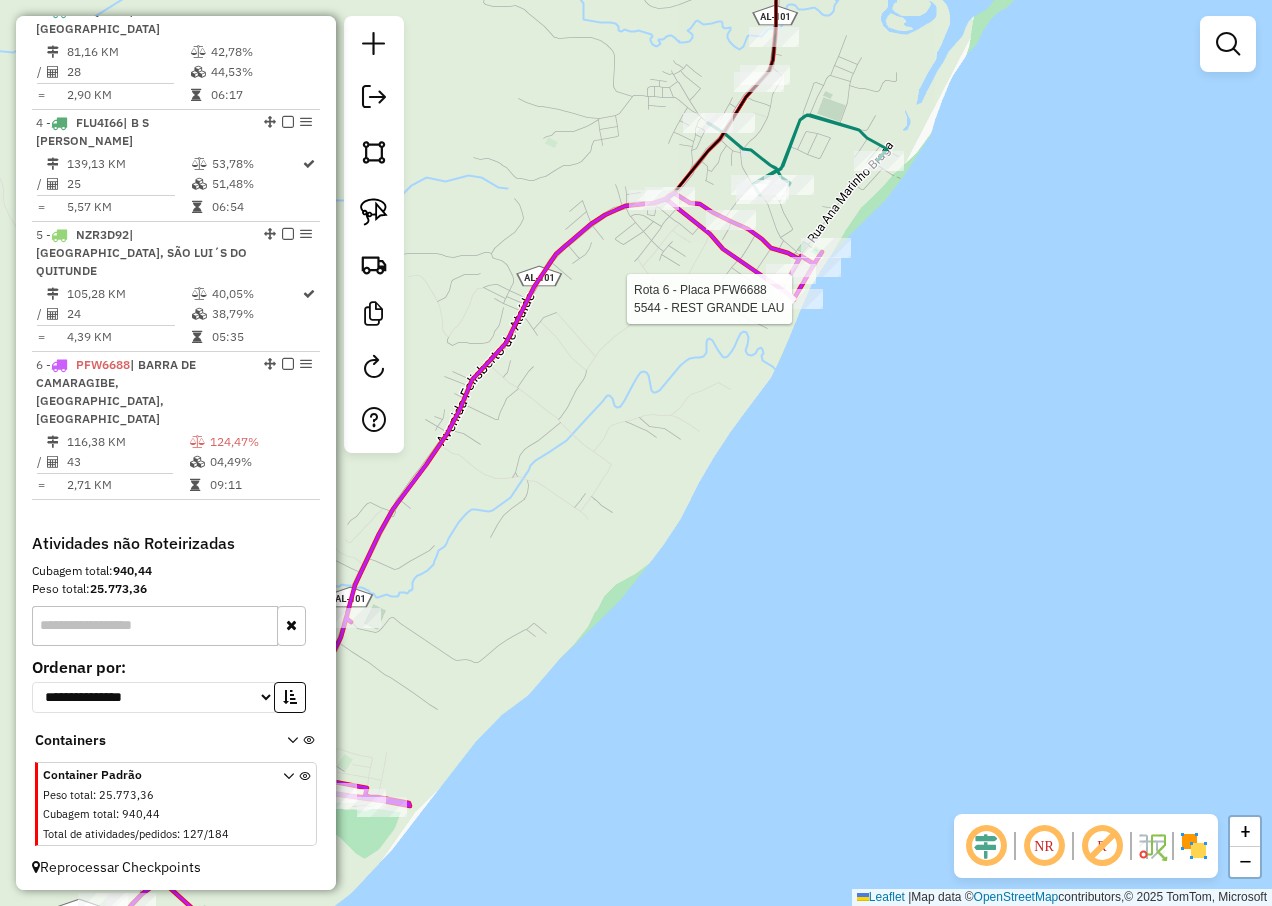select on "**********" 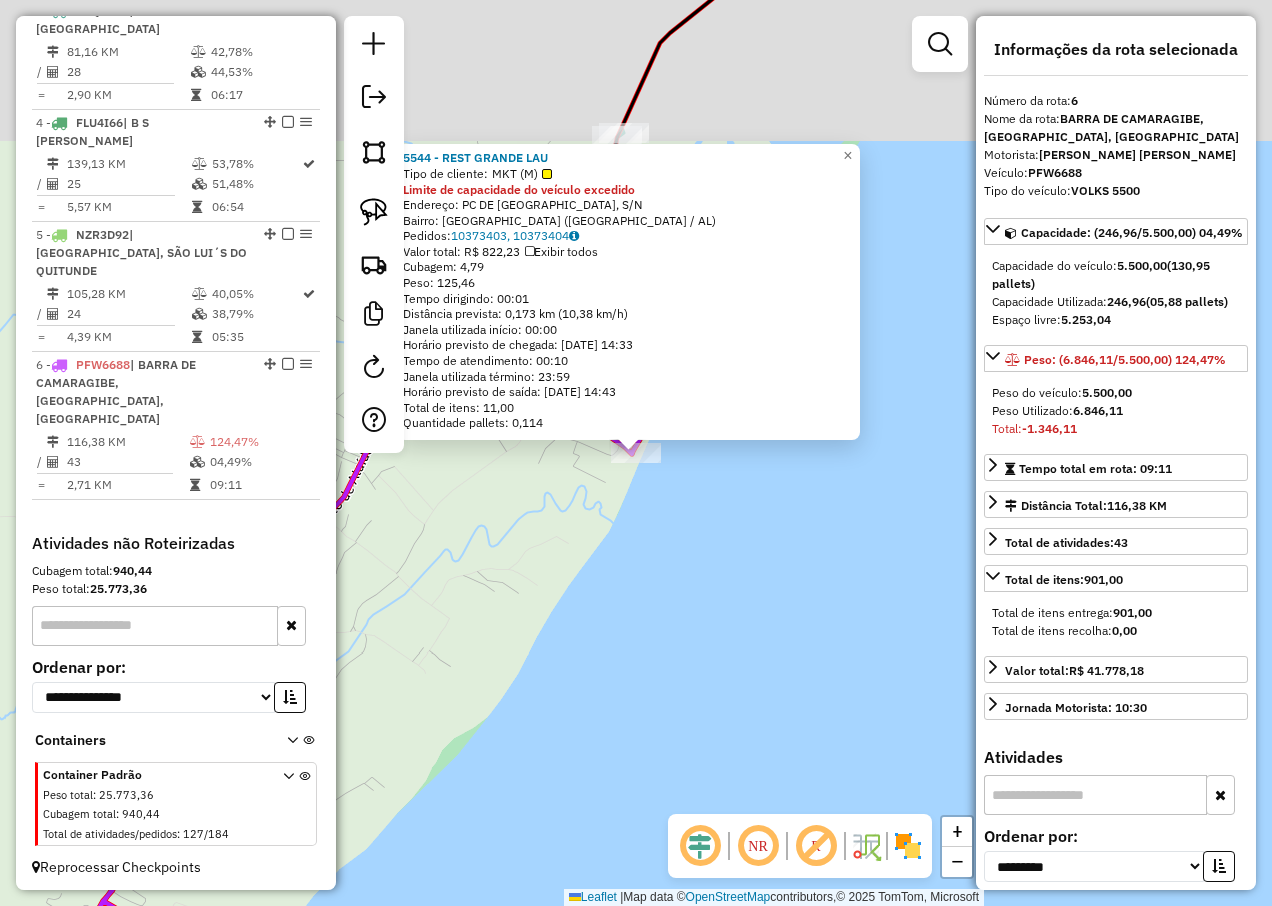 scroll, scrollTop: 832, scrollLeft: 0, axis: vertical 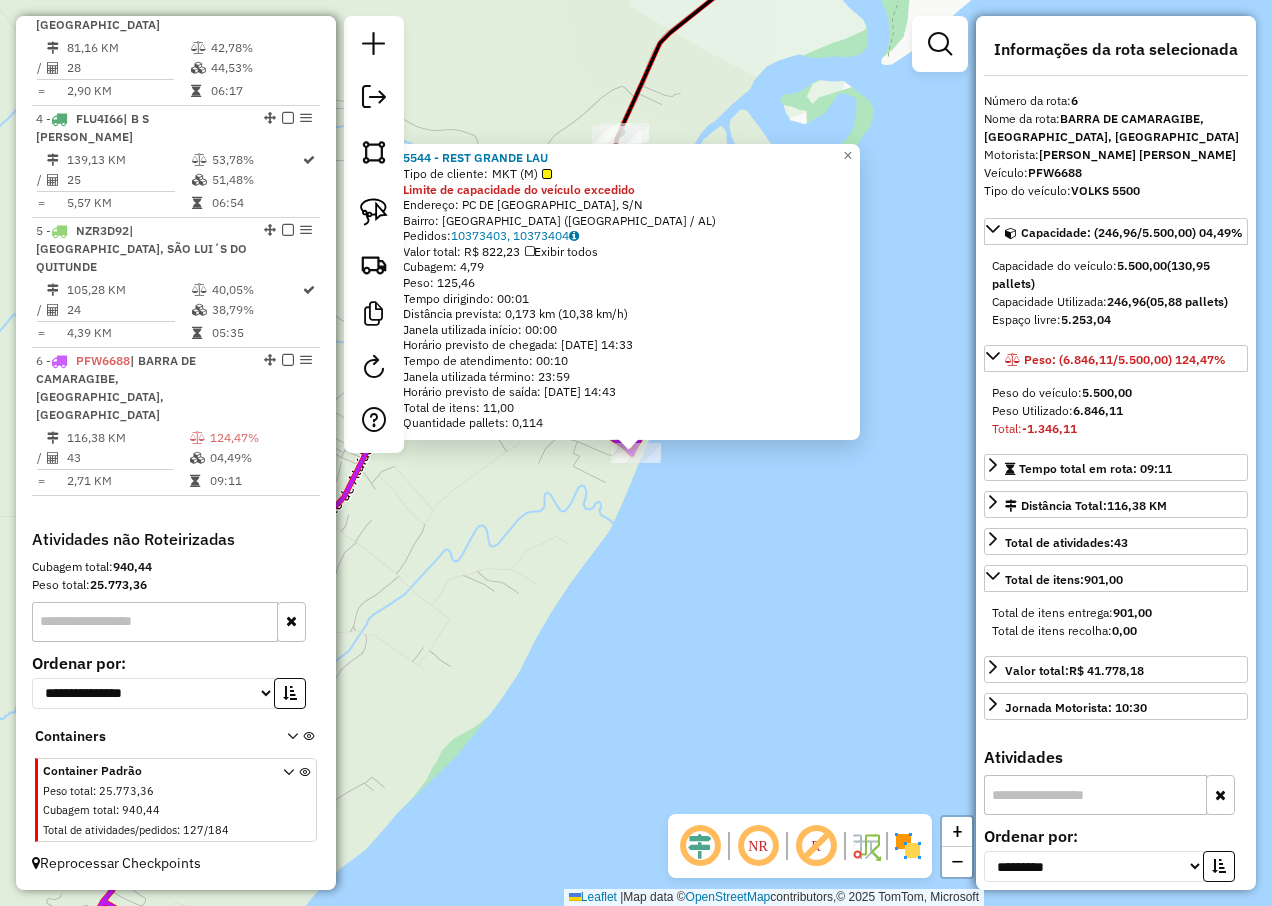 click on "5544 - REST GRANDE LAU  Tipo de cliente:   MKT (M)  Limite de capacidade do veículo excedido  Endereço: PC  DE PORTO DA RUA, S/N   Bairro: PORTO DA RUA (SAO MIGUEL DOS MILAG / AL)   Pedidos:  10373403, 10373404   Valor total: R$ 822,23   Exibir todos   Cubagem: 4,79  Peso: 125,46  Tempo dirigindo: 00:01   Distância prevista: 0,173 km (10,38 km/h)   Janela utilizada início: 00:00   Horário previsto de chegada: 11/07/2025 14:33   Tempo de atendimento: 00:10   Janela utilizada término: 23:59   Horário previsto de saída: 11/07/2025 14:43   Total de itens: 11,00   Quantidade pallets: 0,114  × Janela de atendimento Grade de atendimento Capacidade Transportadoras Veículos Cliente Pedidos  Rotas Selecione os dias de semana para filtrar as janelas de atendimento  Seg   Ter   Qua   Qui   Sex   Sáb   Dom  Informe o período da janela de atendimento: De: Até:  Filtrar exatamente a janela do cliente  Considerar janela de atendimento padrão  Selecione os dias de semana para filtrar as grades de atendimento De:" 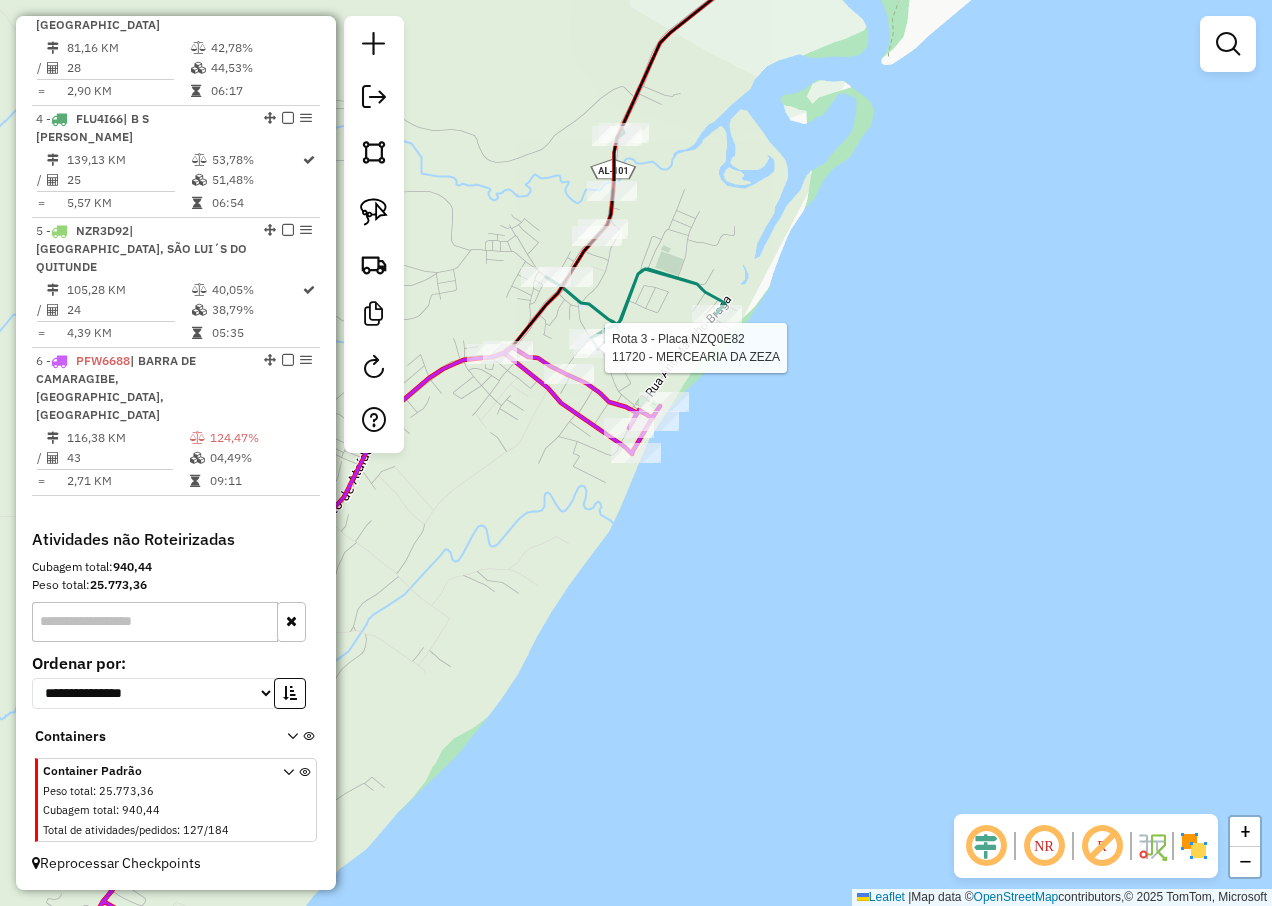 select on "**********" 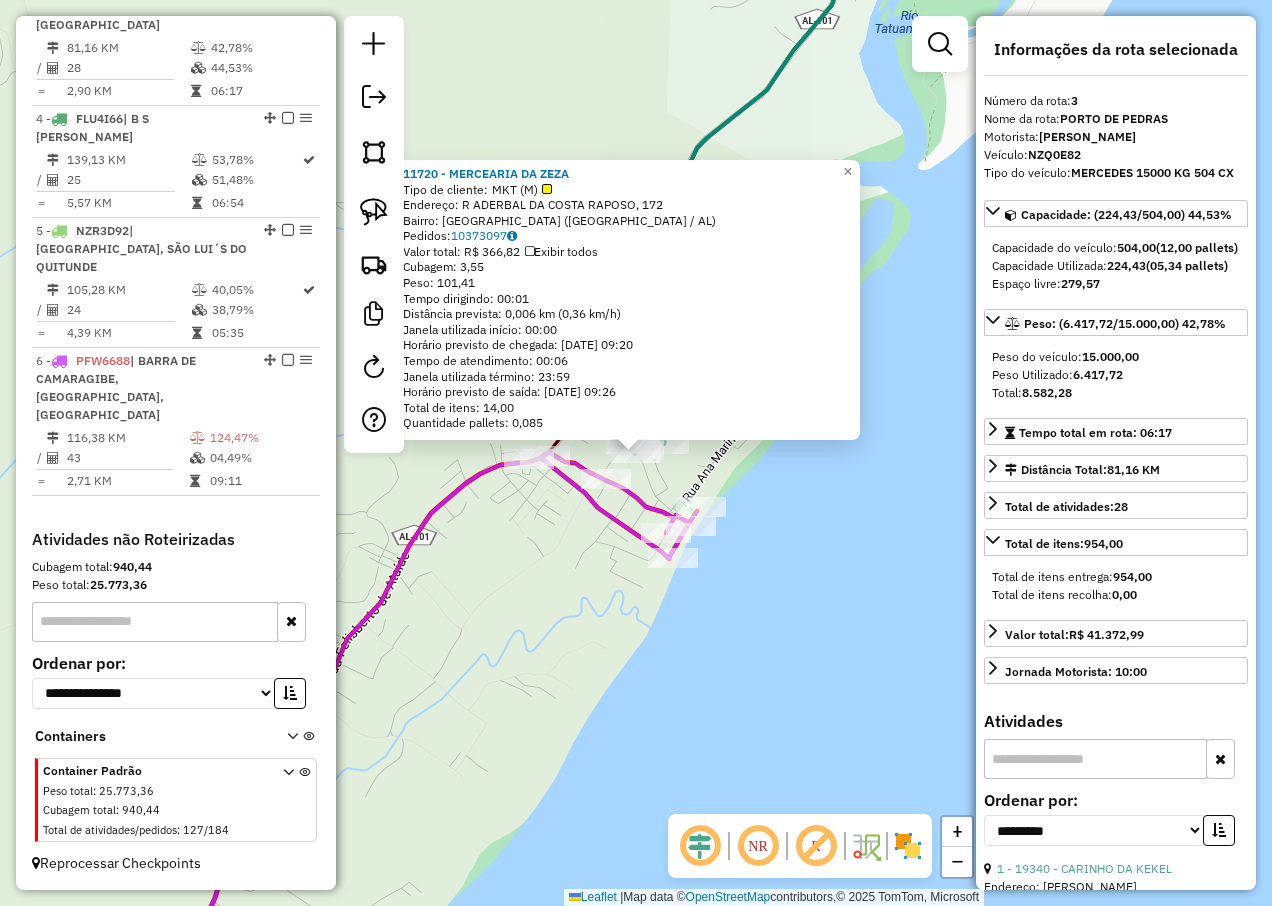 scroll, scrollTop: 828, scrollLeft: 0, axis: vertical 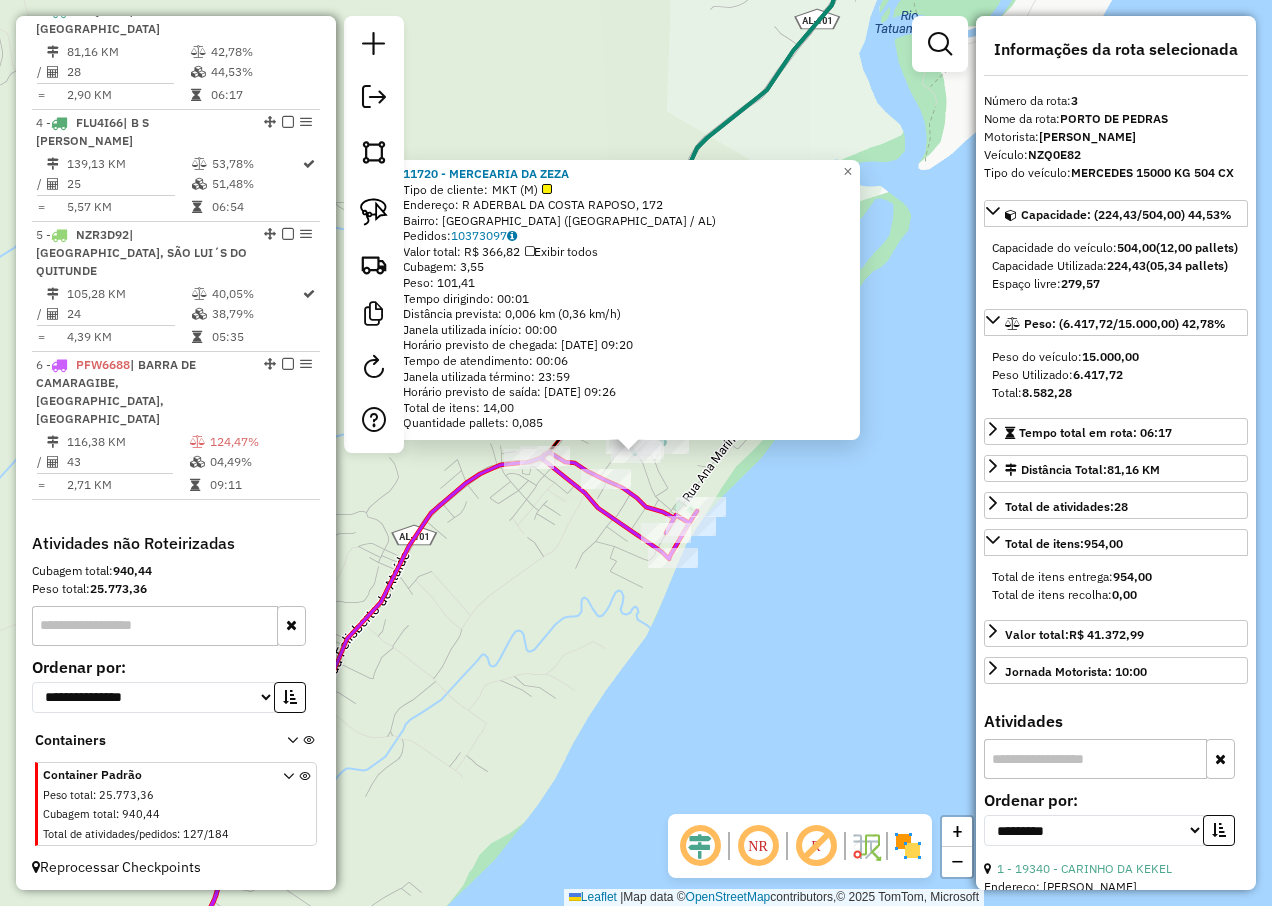 click on "11720 - MERCEARIA DA ZEZA  Tipo de cliente:   MKT (M)   Endereço: R   ADERBAL DA COSTA RAPOSO, 172   Bairro: PORTO DA RUA (SAO MIGUEL DOS MILAG / AL)   Pedidos:  10373097   Valor total: R$ 366,82   Exibir todos   Cubagem: 3,55  Peso: 101,41  Tempo dirigindo: 00:01   Distância prevista: 0,006 km (0,36 km/h)   Janela utilizada início: 00:00   Horário previsto de chegada: 11/07/2025 09:20   Tempo de atendimento: 00:06   Janela utilizada término: 23:59   Horário previsto de saída: 11/07/2025 09:26   Total de itens: 14,00   Quantidade pallets: 0,085  × Janela de atendimento Grade de atendimento Capacidade Transportadoras Veículos Cliente Pedidos  Rotas Selecione os dias de semana para filtrar as janelas de atendimento  Seg   Ter   Qua   Qui   Sex   Sáb   Dom  Informe o período da janela de atendimento: De: Até:  Filtrar exatamente a janela do cliente  Considerar janela de atendimento padrão  Selecione os dias de semana para filtrar as grades de atendimento  Seg   Ter   Qua   Qui   Sex   Sáb   Dom  +" 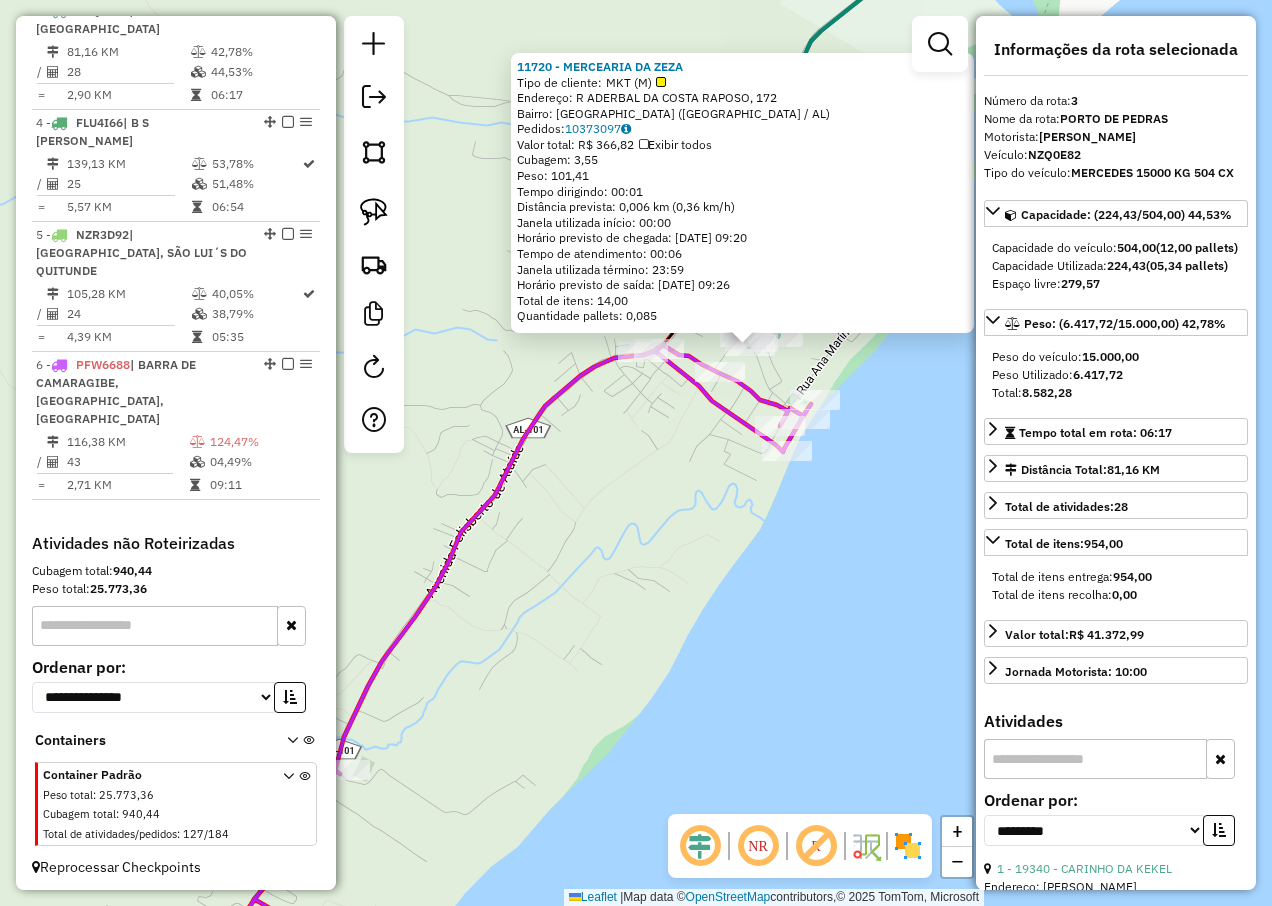click on "11720 - MERCEARIA DA ZEZA  Tipo de cliente:   MKT (M)   Endereço: R   ADERBAL DA COSTA RAPOSO, 172   Bairro: PORTO DA RUA (SAO MIGUEL DOS MILAG / AL)   Pedidos:  10373097   Valor total: R$ 366,82   Exibir todos   Cubagem: 3,55  Peso: 101,41  Tempo dirigindo: 00:01   Distância prevista: 0,006 km (0,36 km/h)   Janela utilizada início: 00:00   Horário previsto de chegada: 11/07/2025 09:20   Tempo de atendimento: 00:06   Janela utilizada término: 23:59   Horário previsto de saída: 11/07/2025 09:26   Total de itens: 14,00   Quantidade pallets: 0,085  × Janela de atendimento Grade de atendimento Capacidade Transportadoras Veículos Cliente Pedidos  Rotas Selecione os dias de semana para filtrar as janelas de atendimento  Seg   Ter   Qua   Qui   Sex   Sáb   Dom  Informe o período da janela de atendimento: De: Até:  Filtrar exatamente a janela do cliente  Considerar janela de atendimento padrão  Selecione os dias de semana para filtrar as grades de atendimento  Seg   Ter   Qua   Qui   Sex   Sáb   Dom  +" 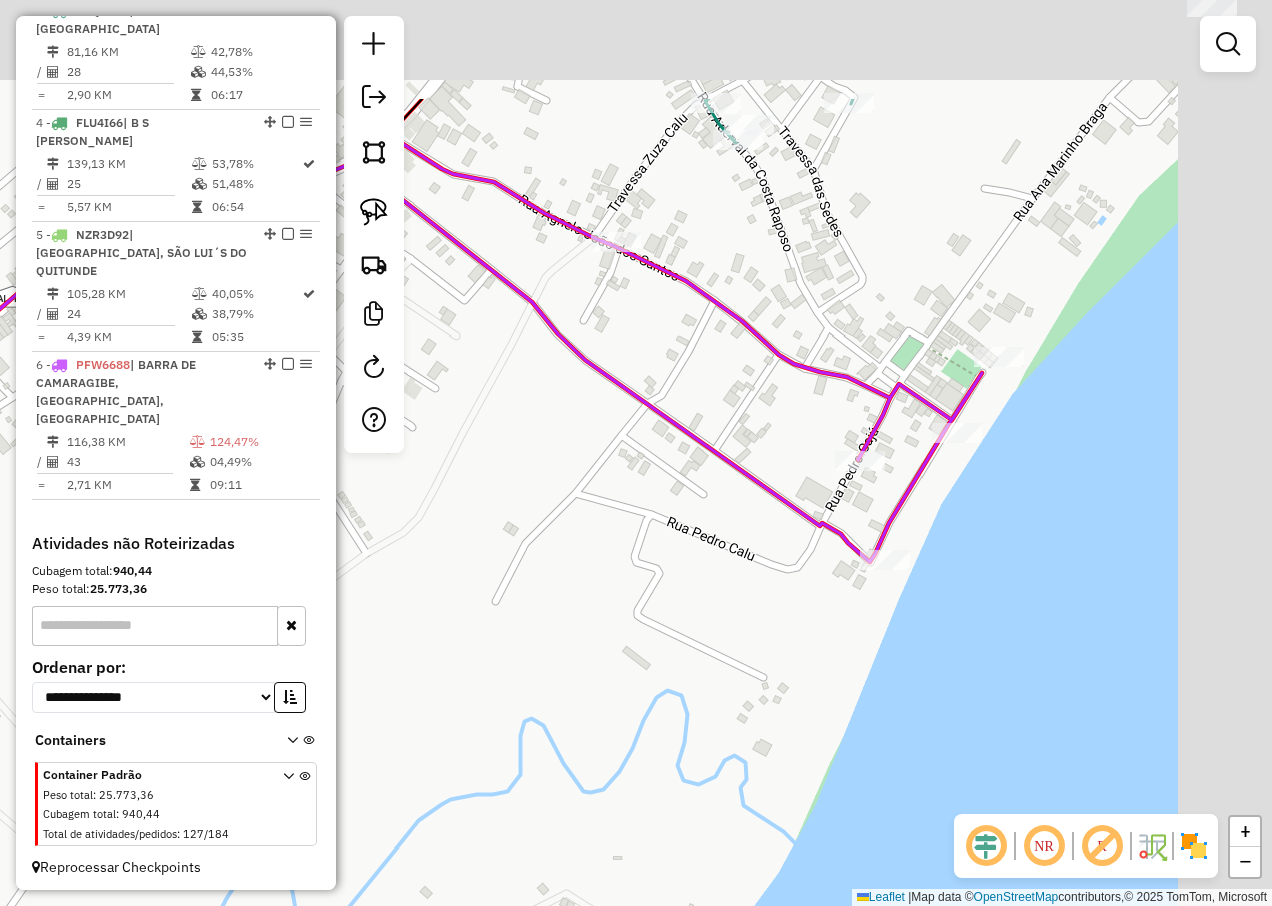 drag, startPoint x: 726, startPoint y: 445, endPoint x: 543, endPoint y: 635, distance: 263.79727 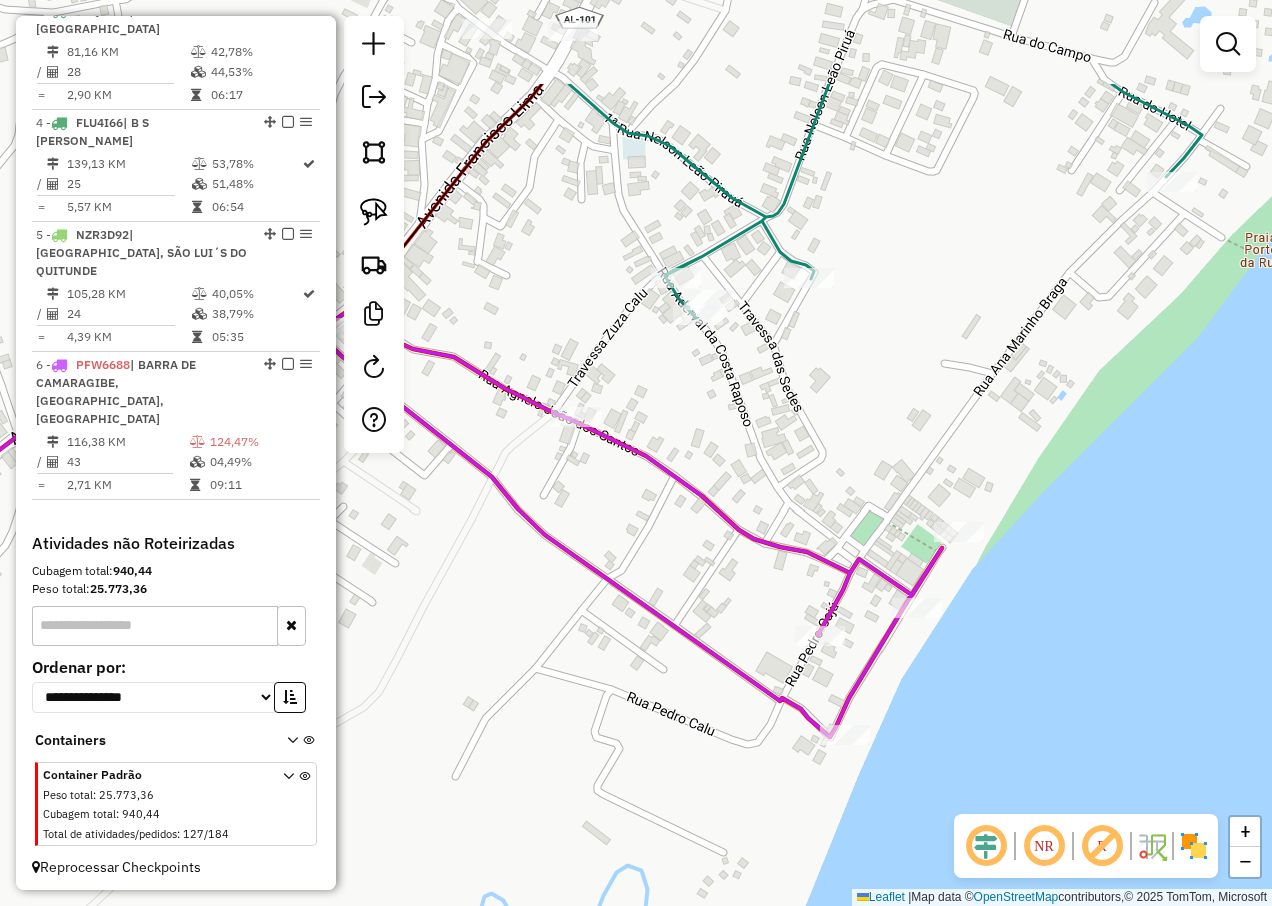 drag, startPoint x: 517, startPoint y: 560, endPoint x: 482, endPoint y: 721, distance: 164.76044 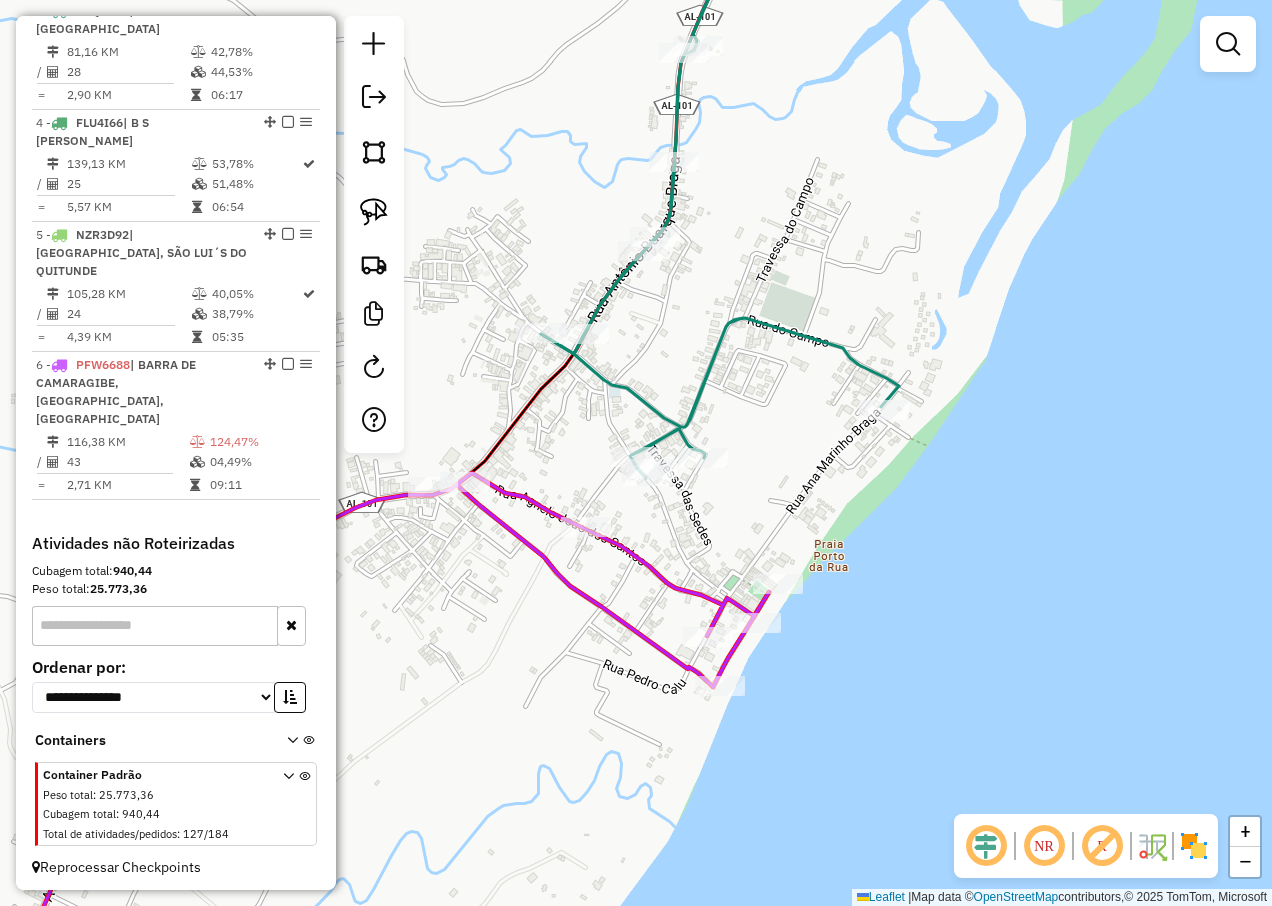 drag, startPoint x: 447, startPoint y: 775, endPoint x: 512, endPoint y: 728, distance: 80.21222 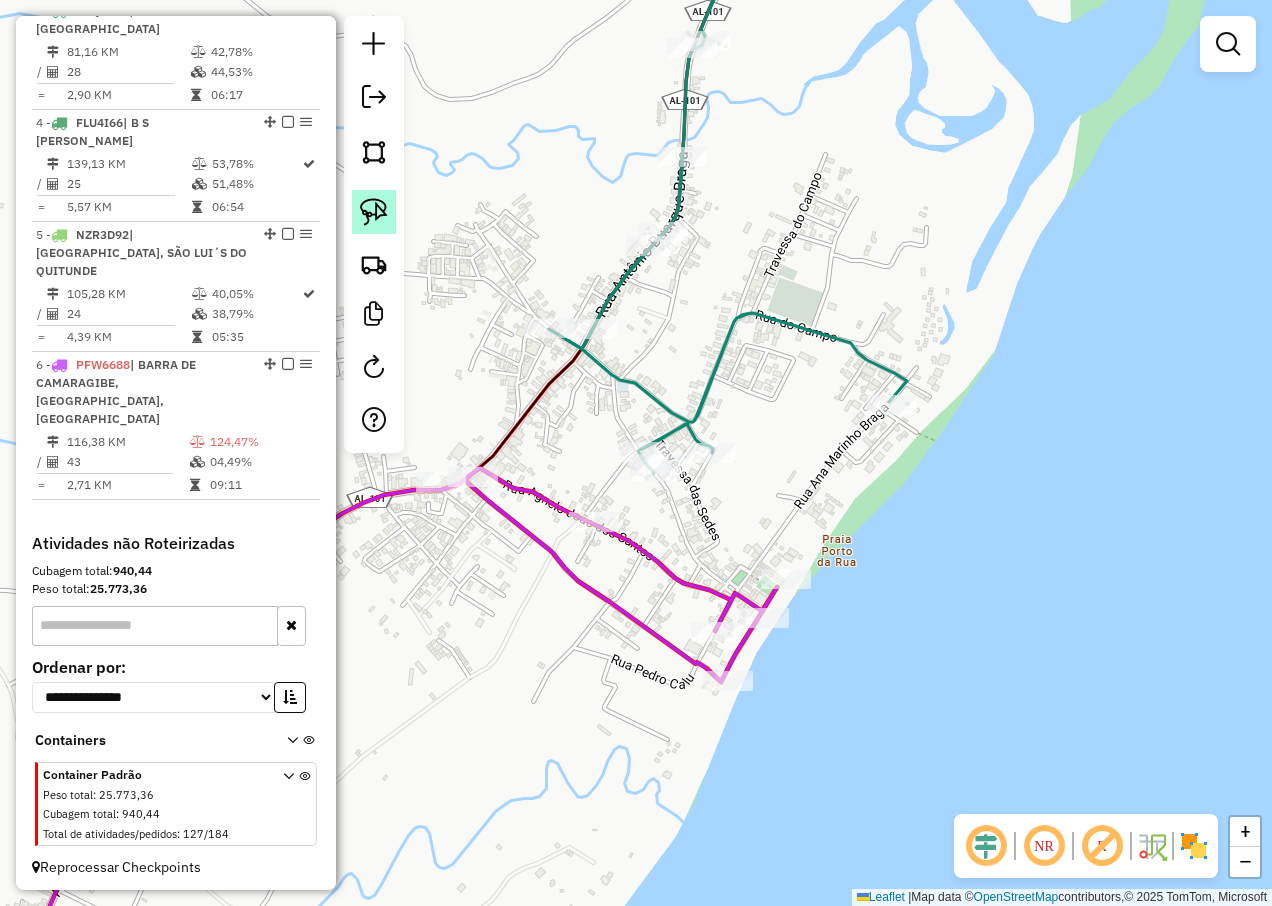 click 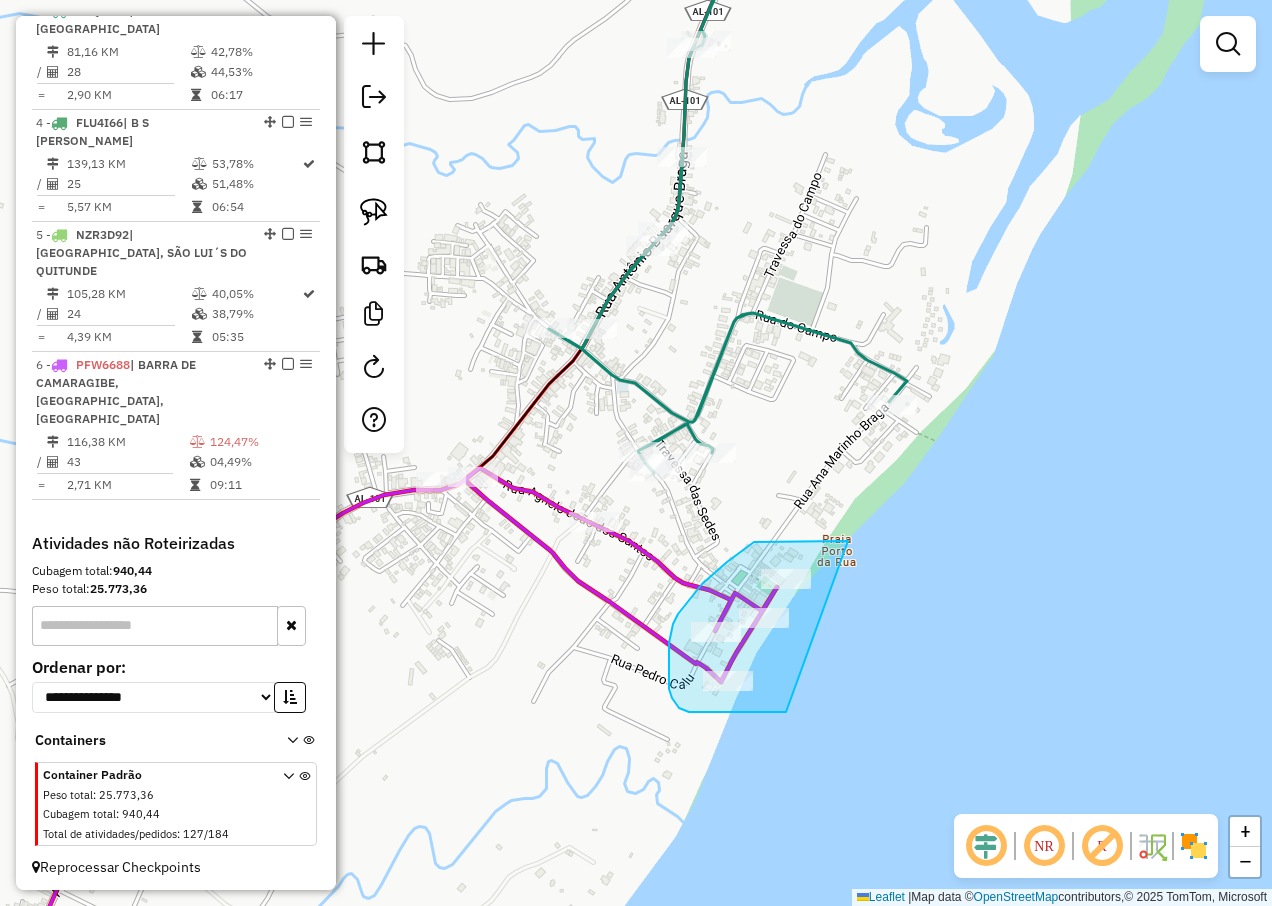 drag, startPoint x: 848, startPoint y: 541, endPoint x: 786, endPoint y: 712, distance: 181.89282 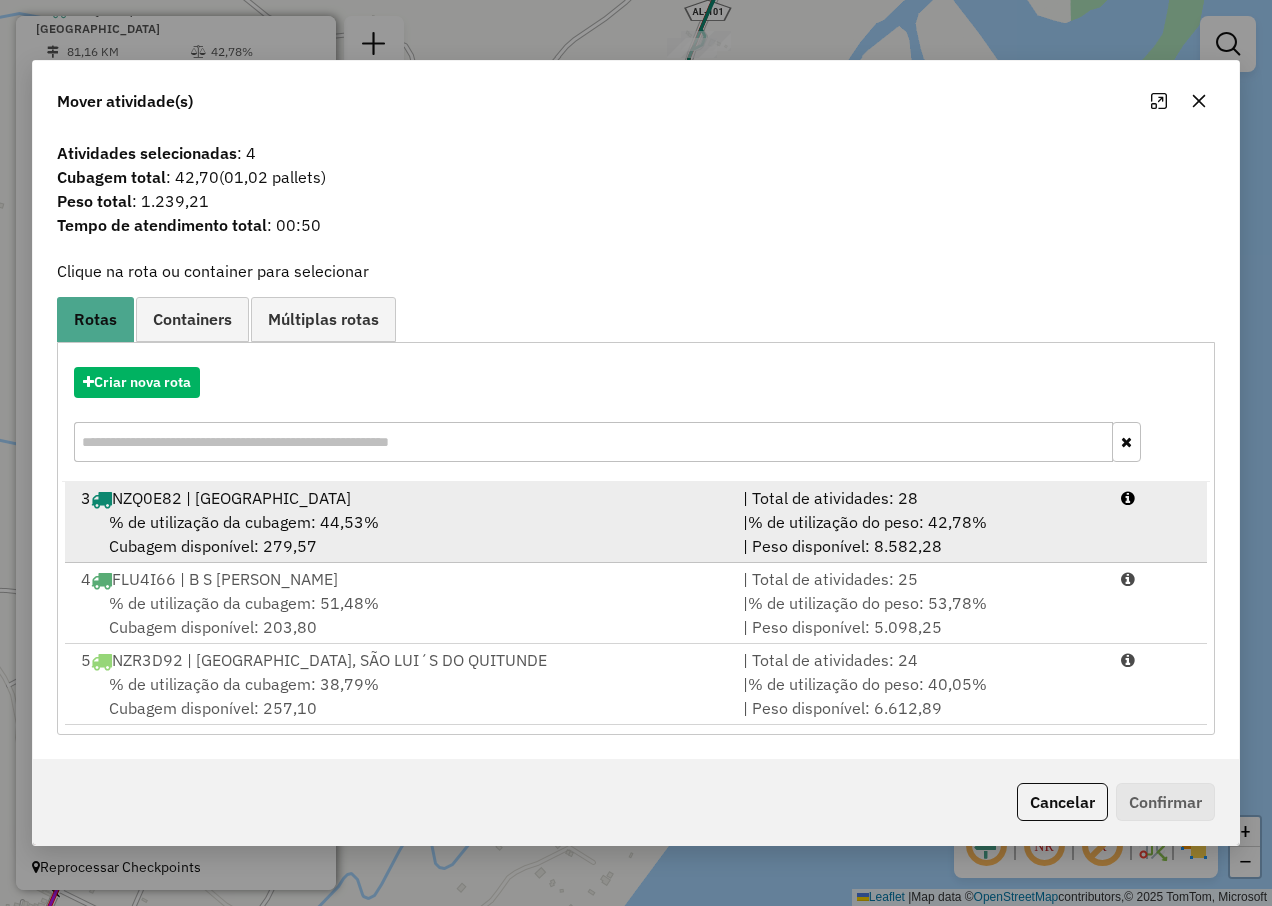 click on "% de utilização da cubagem: 44,53%  Cubagem disponível: 279,57" at bounding box center (400, 534) 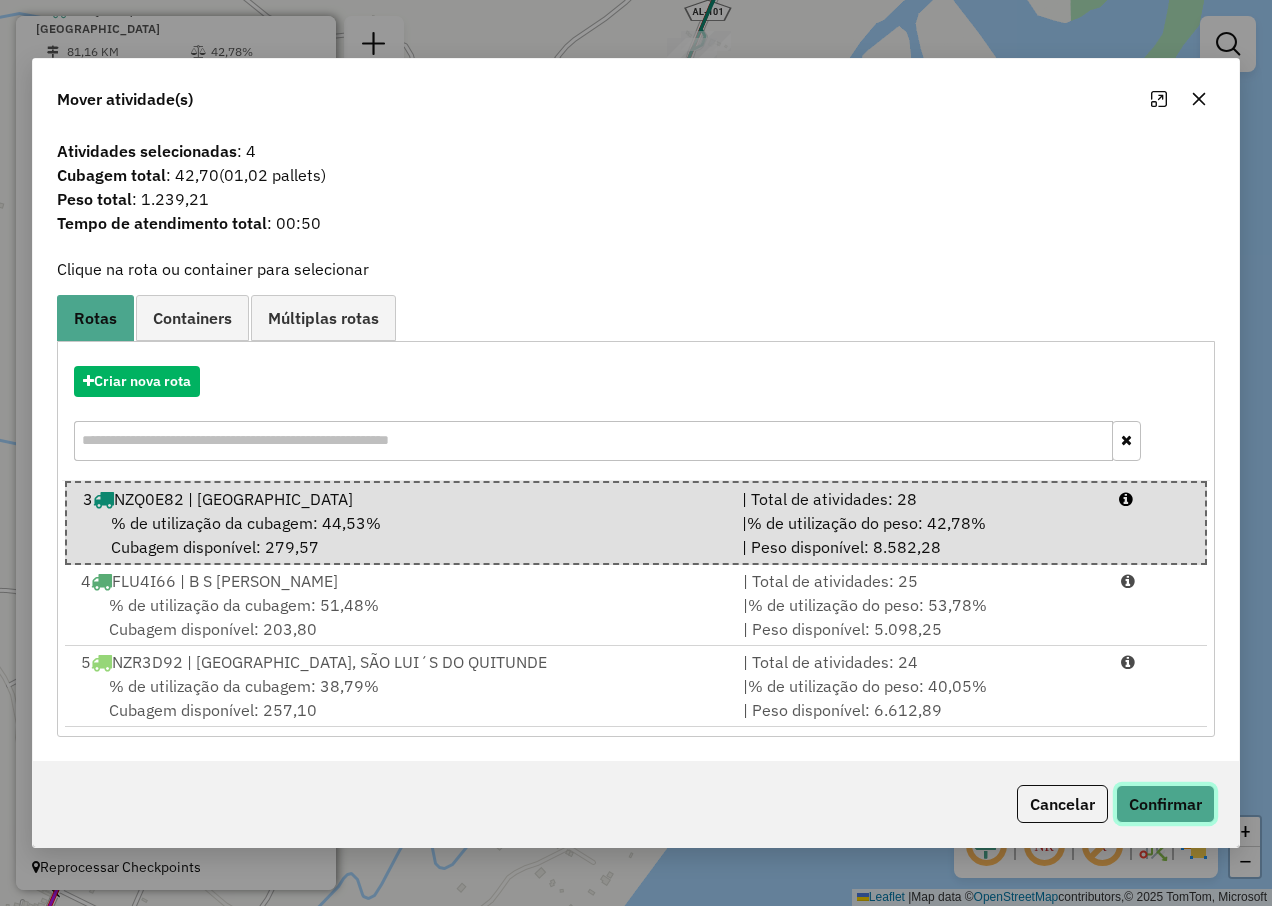click on "Confirmar" 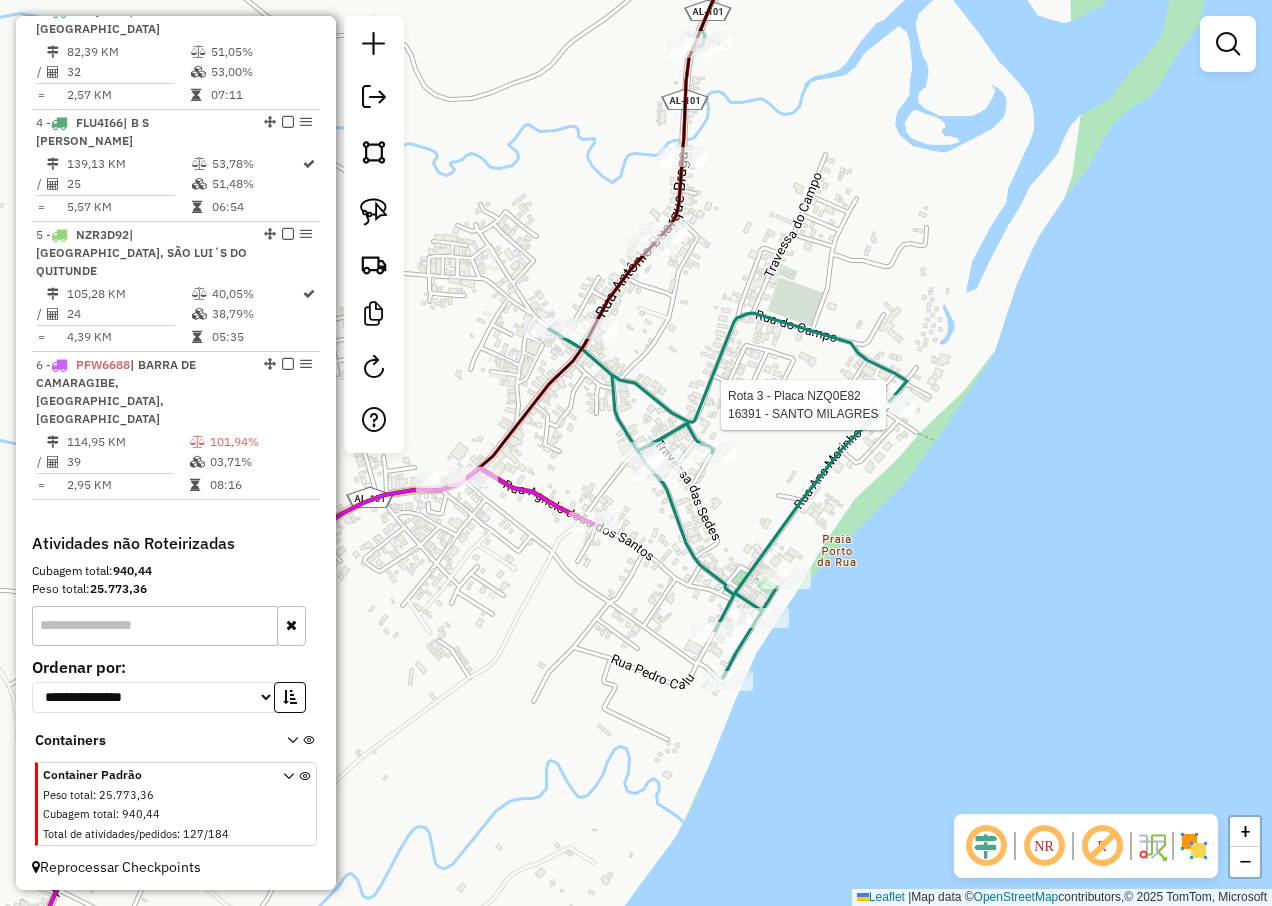 click 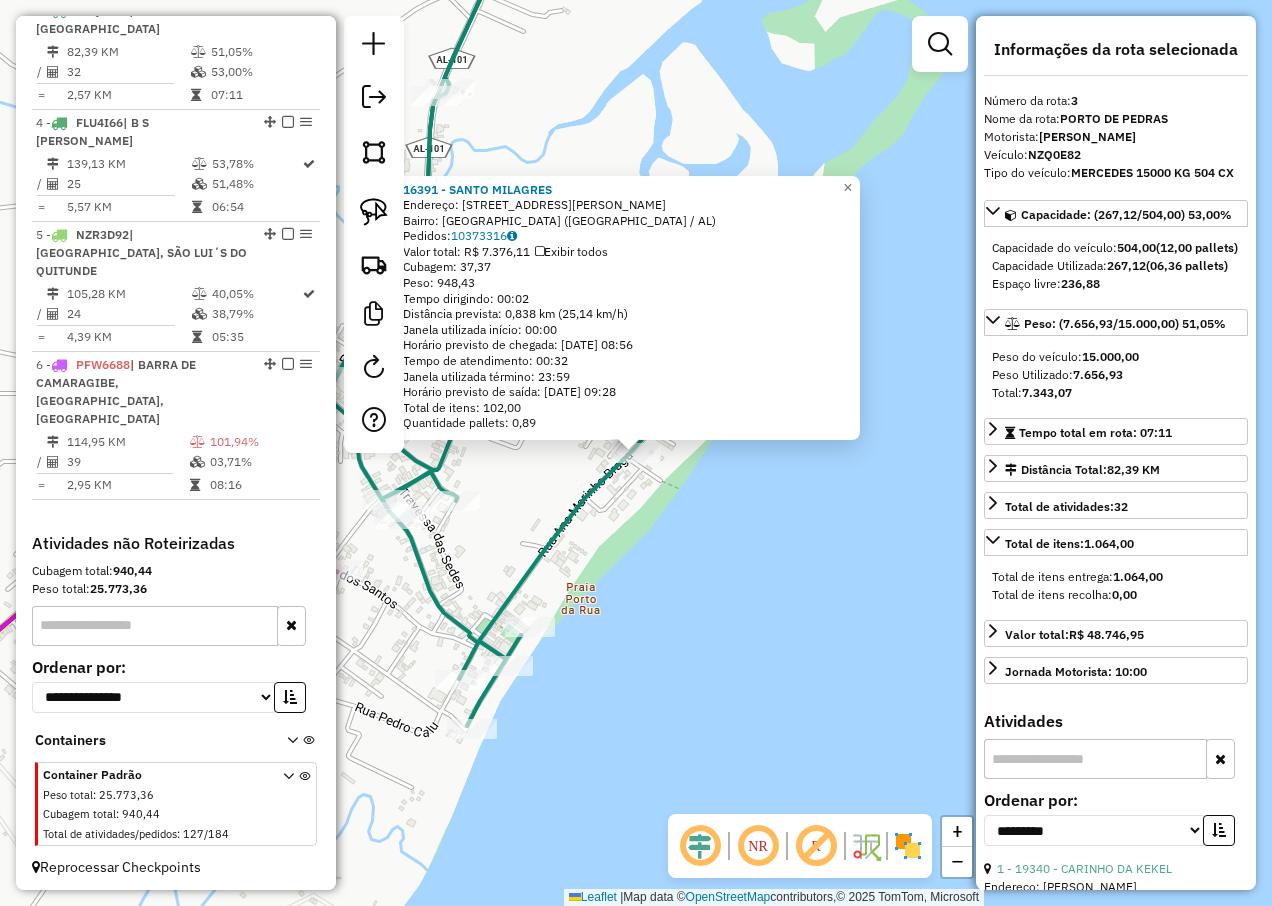 click on "16391 - SANTO MILAGRES  Endereço: R   ANA MARINHO BRAGA, 1   Bairro: PORTO DA RUA (SAO MIGUEL DOS MILAG / AL)   Pedidos:  10373316   Valor total: R$ 7.376,11   Exibir todos   Cubagem: 37,37  Peso: 948,43  Tempo dirigindo: 00:02   Distância prevista: 0,838 km (25,14 km/h)   Janela utilizada início: 00:00   Horário previsto de chegada: 11/07/2025 08:56   Tempo de atendimento: 00:32   Janela utilizada término: 23:59   Horário previsto de saída: 11/07/2025 09:28   Total de itens: 102,00   Quantidade pallets: 0,89  × Janela de atendimento Grade de atendimento Capacidade Transportadoras Veículos Cliente Pedidos  Rotas Selecione os dias de semana para filtrar as janelas de atendimento  Seg   Ter   Qua   Qui   Sex   Sáb   Dom  Informe o período da janela de atendimento: De: Até:  Filtrar exatamente a janela do cliente  Considerar janela de atendimento padrão  Selecione os dias de semana para filtrar as grades de atendimento  Seg   Ter   Qua   Qui   Sex   Sáb   Dom   Peso mínimo:   Peso máximo:   De:" 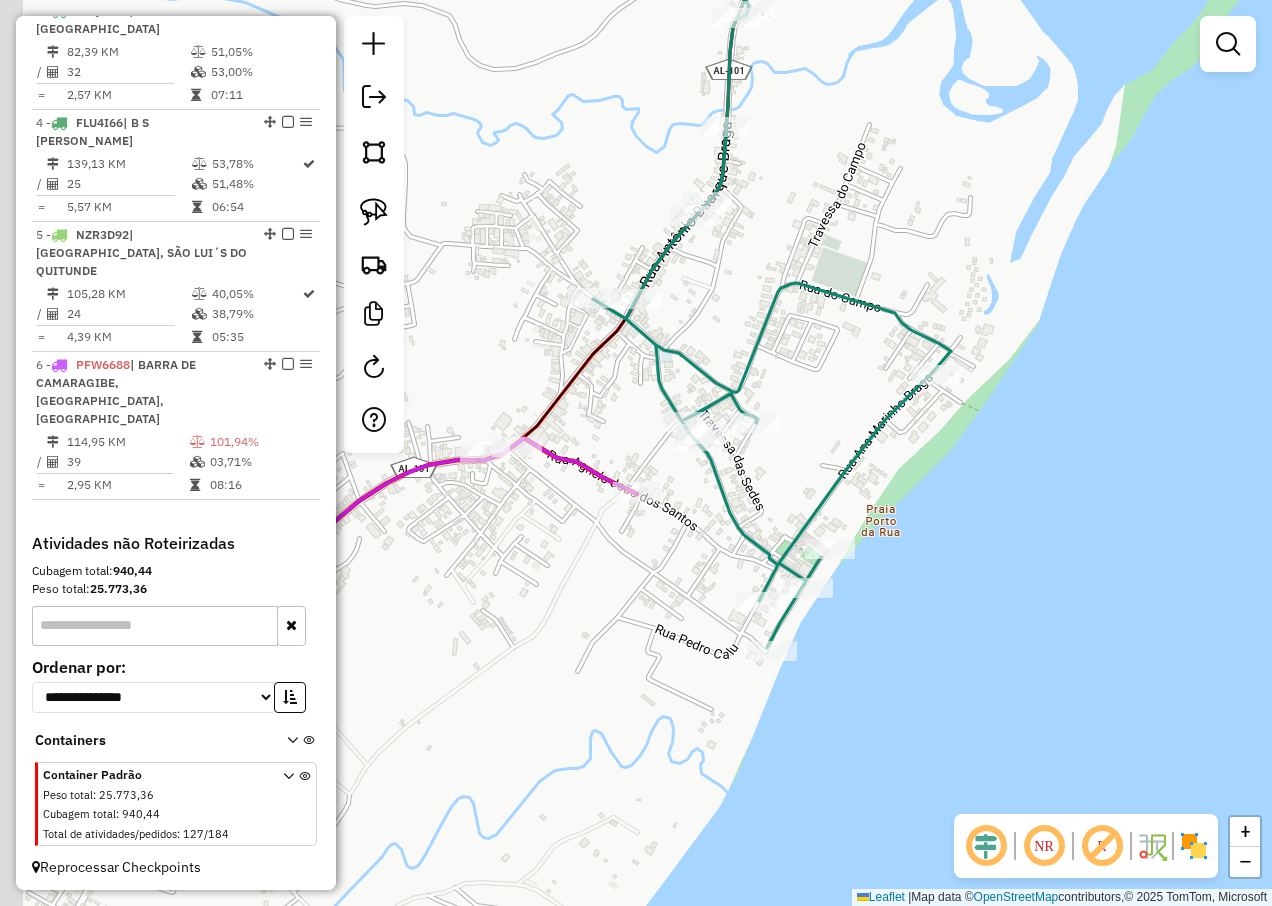 drag, startPoint x: 370, startPoint y: 690, endPoint x: 670, endPoint y: 612, distance: 309.97418 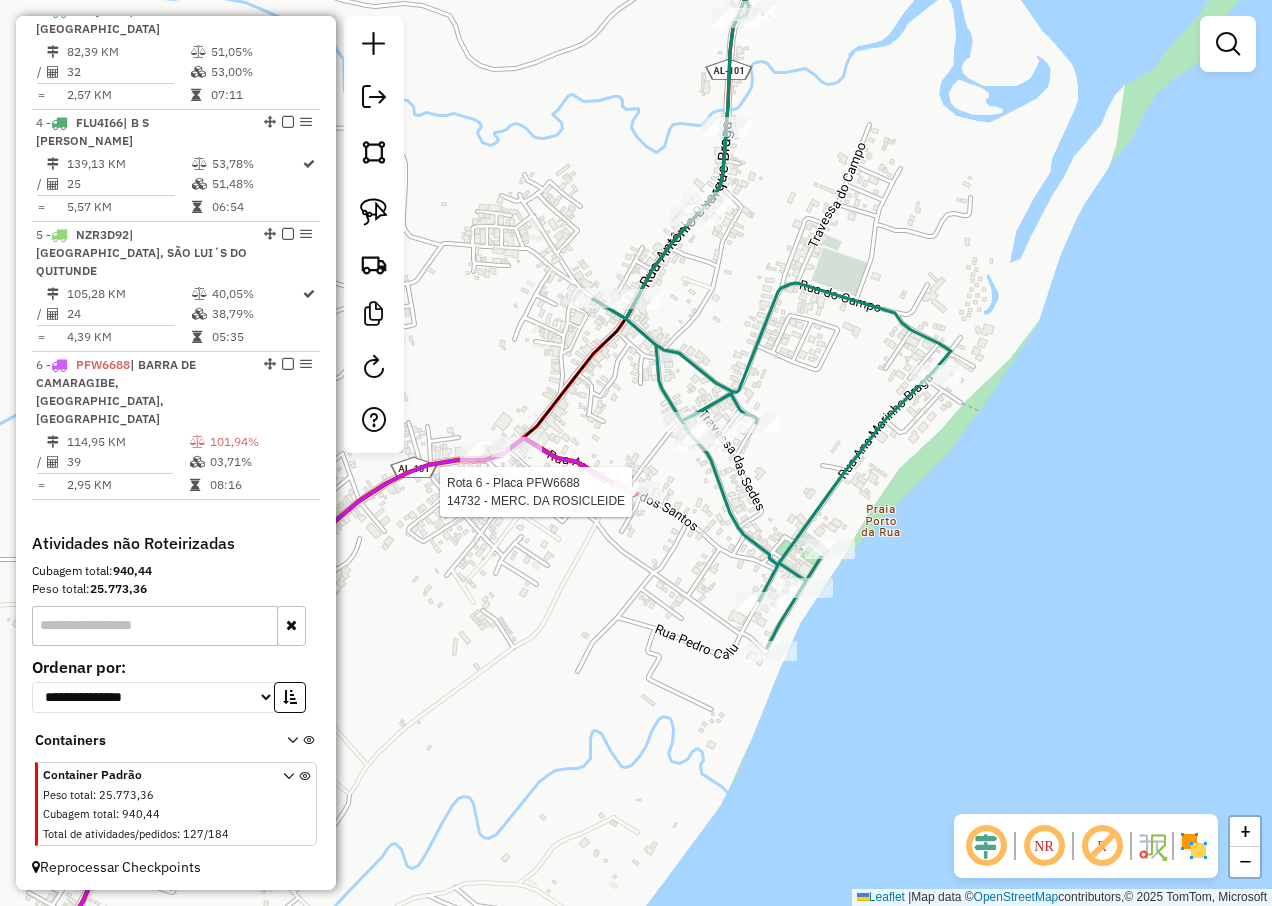 select on "**********" 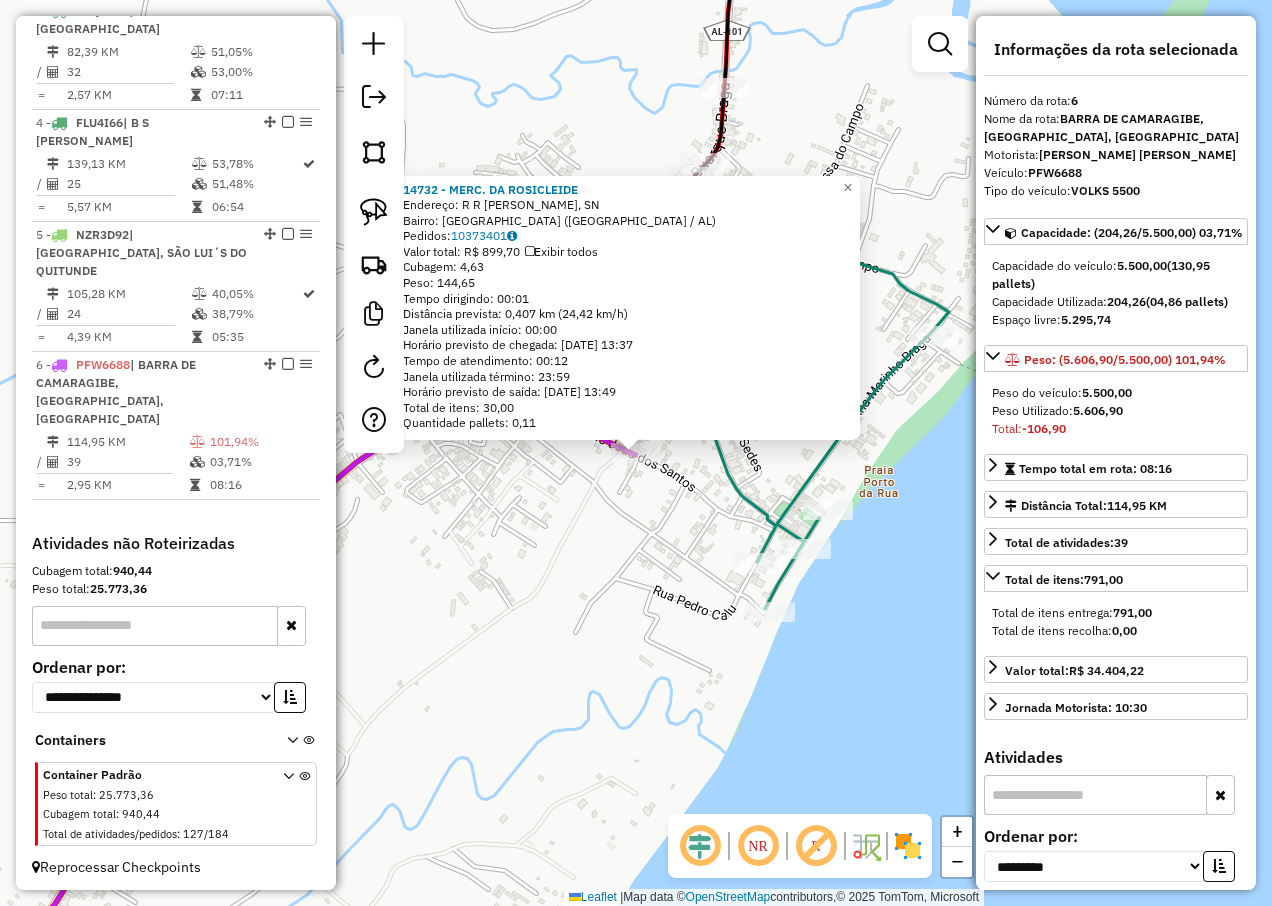 scroll, scrollTop: 832, scrollLeft: 0, axis: vertical 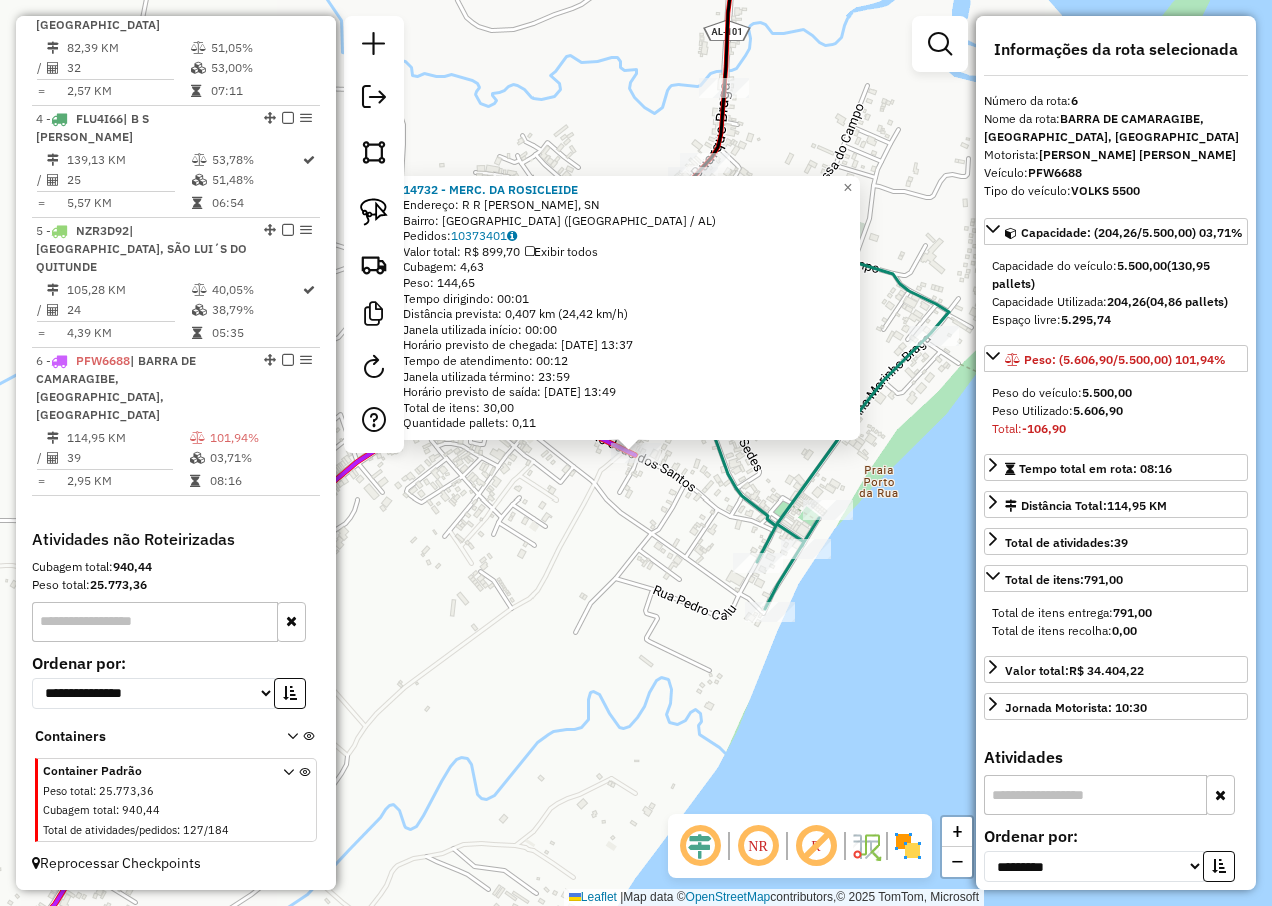 click on "14732 - MERC. DA ROSICLEIDE  Endereço: R   R ANGELO J DOS SANTOS, SN   Bairro: PORTO DA RUA (SAO MIGUEL DOS MILAG / AL)   Pedidos:  10373401   Valor total: R$ 899,70   Exibir todos   Cubagem: 4,63  Peso: 144,65  Tempo dirigindo: 00:01   Distância prevista: 0,407 km (24,42 km/h)   Janela utilizada início: 00:00   Horário previsto de chegada: 11/07/2025 13:37   Tempo de atendimento: 00:12   Janela utilizada término: 23:59   Horário previsto de saída: 11/07/2025 13:49   Total de itens: 30,00   Quantidade pallets: 0,11  × Janela de atendimento Grade de atendimento Capacidade Transportadoras Veículos Cliente Pedidos  Rotas Selecione os dias de semana para filtrar as janelas de atendimento  Seg   Ter   Qua   Qui   Sex   Sáb   Dom  Informe o período da janela de atendimento: De: Até:  Filtrar exatamente a janela do cliente  Considerar janela de atendimento padrão  Selecione os dias de semana para filtrar as grades de atendimento  Seg   Ter   Qua   Qui   Sex   Sáb   Dom   Peso mínimo:   Peso máximo:" 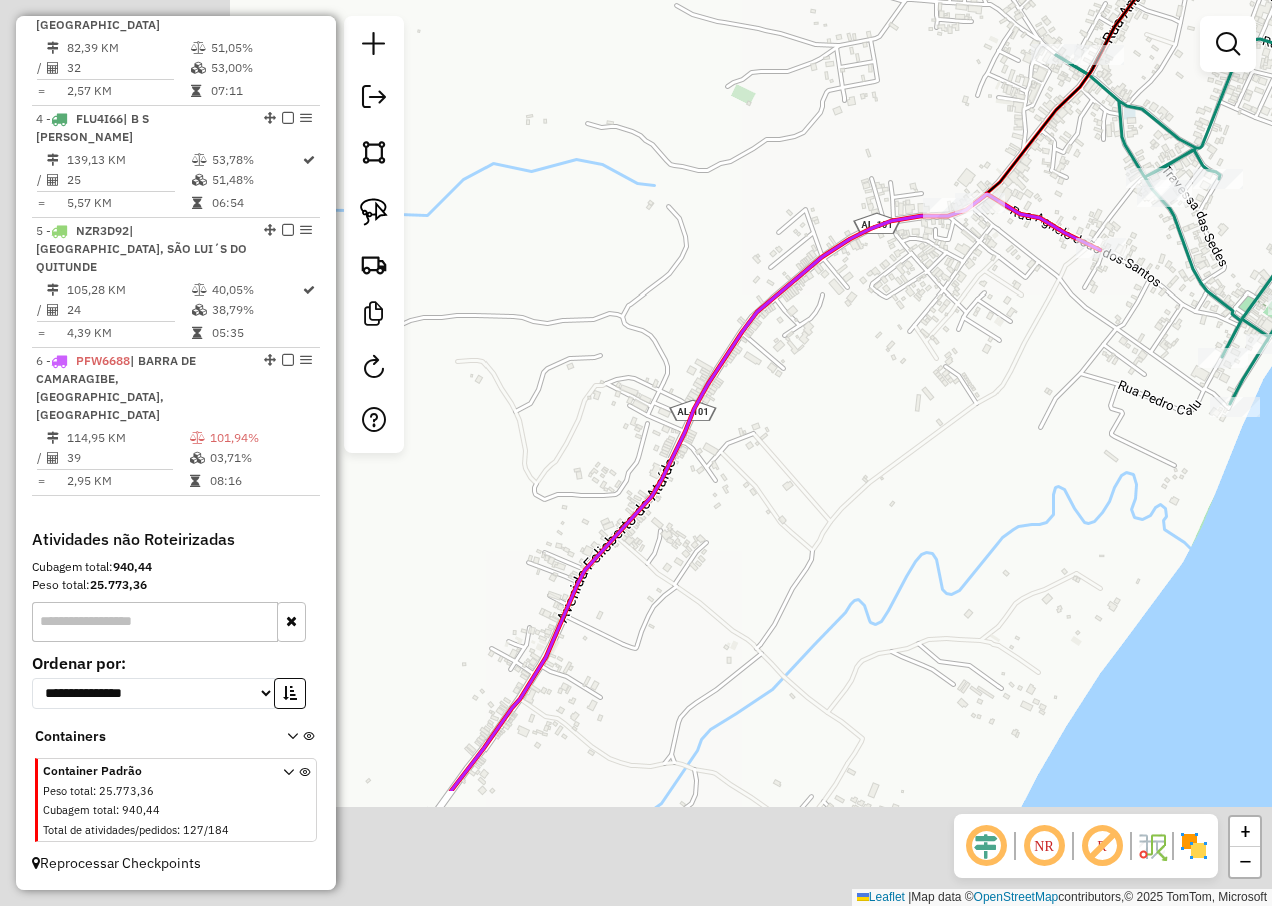 drag, startPoint x: 437, startPoint y: 655, endPoint x: 982, endPoint y: 454, distance: 580.8838 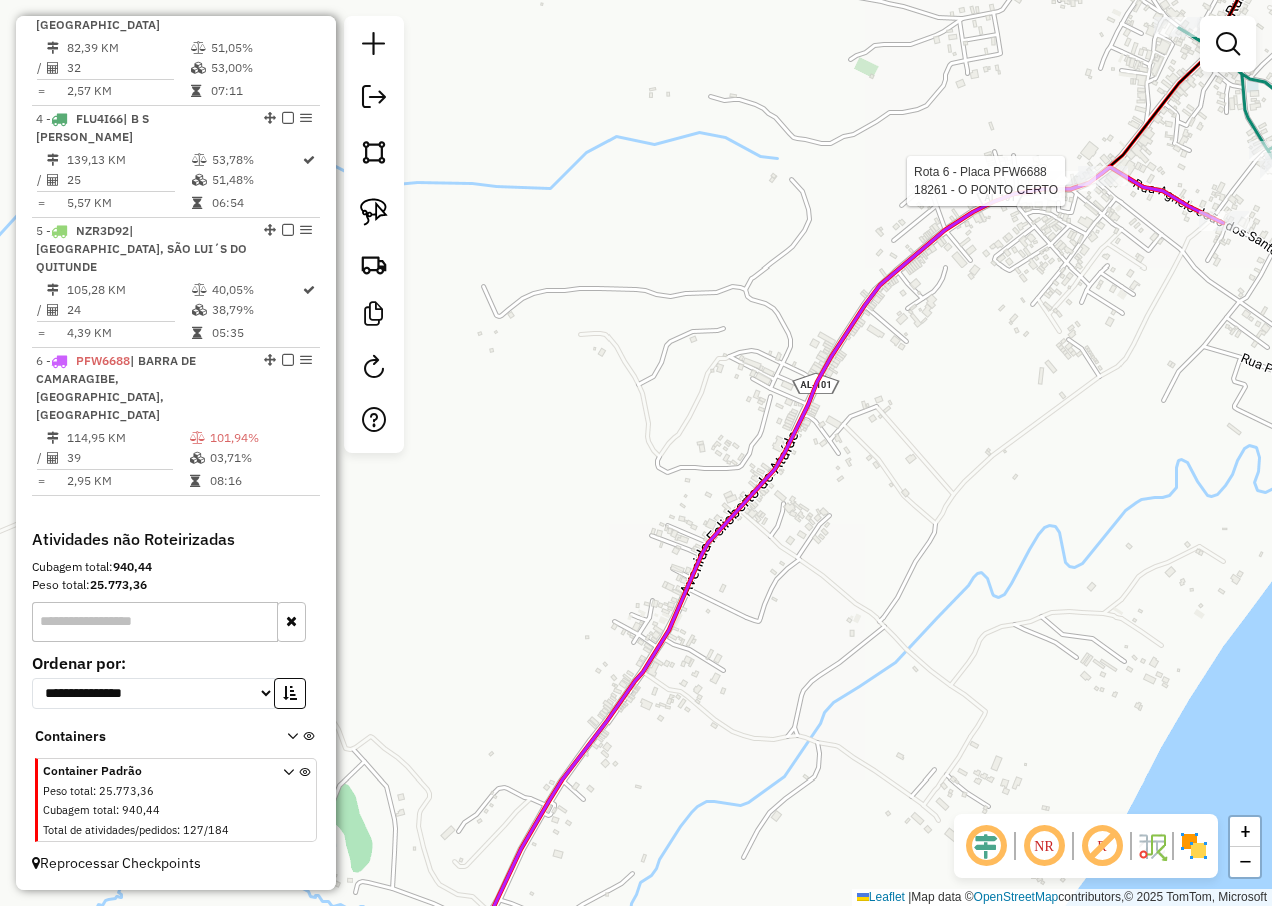 select on "**********" 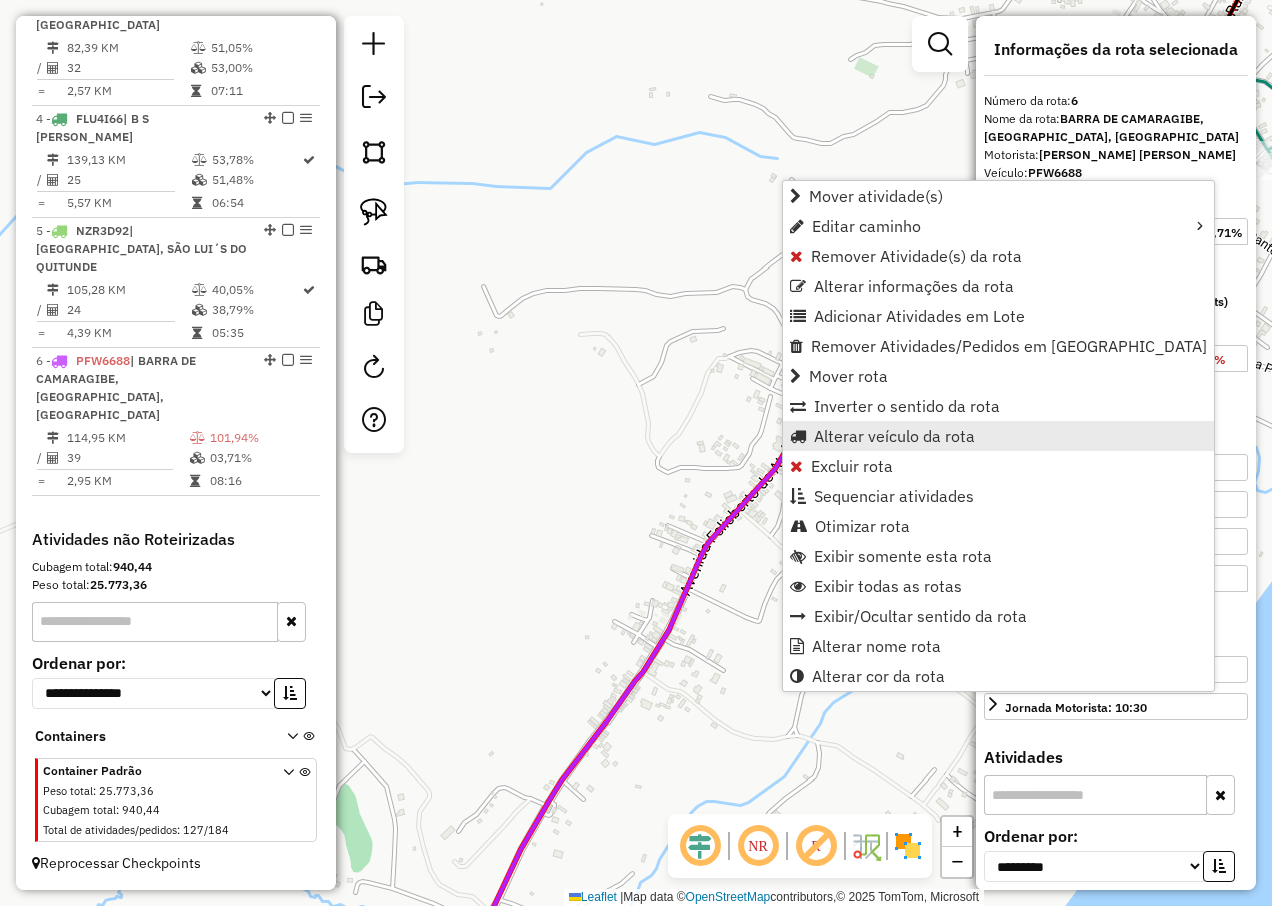 click on "Alterar veículo da rota" at bounding box center [894, 436] 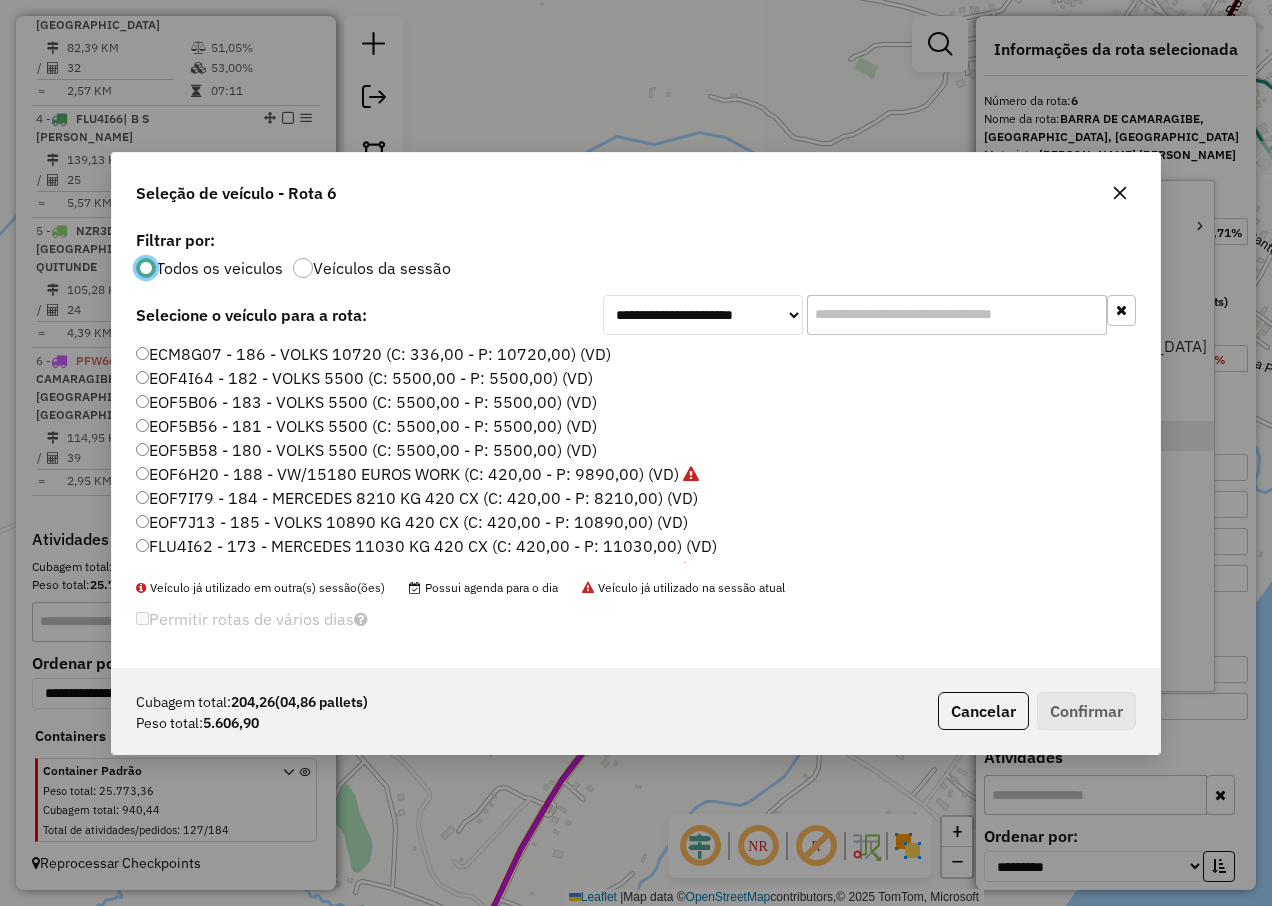 scroll, scrollTop: 11, scrollLeft: 6, axis: both 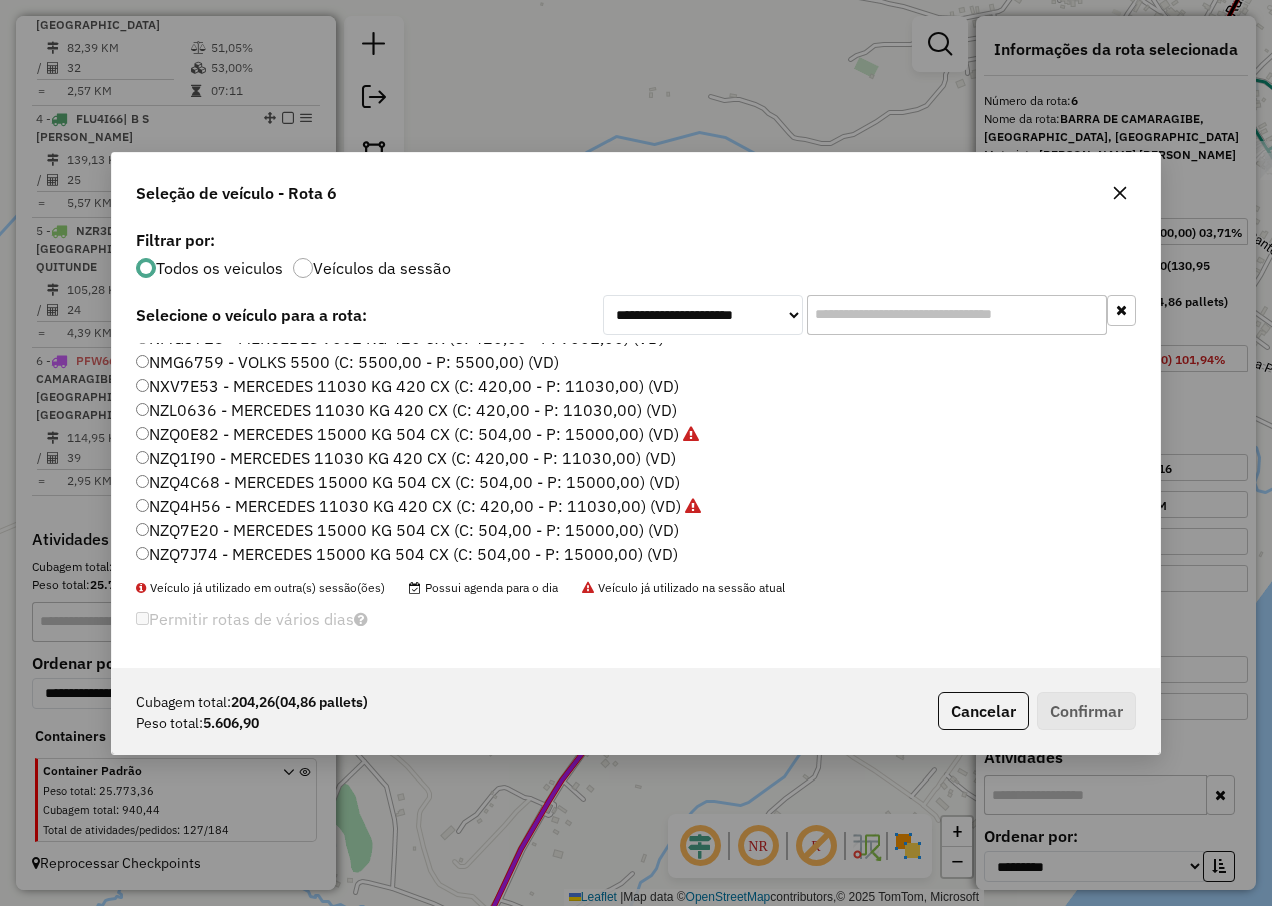 click on "NZQ7E20 - MERCEDES 15000 KG 504 CX (C: 504,00 - P: 15000,00) (VD)" 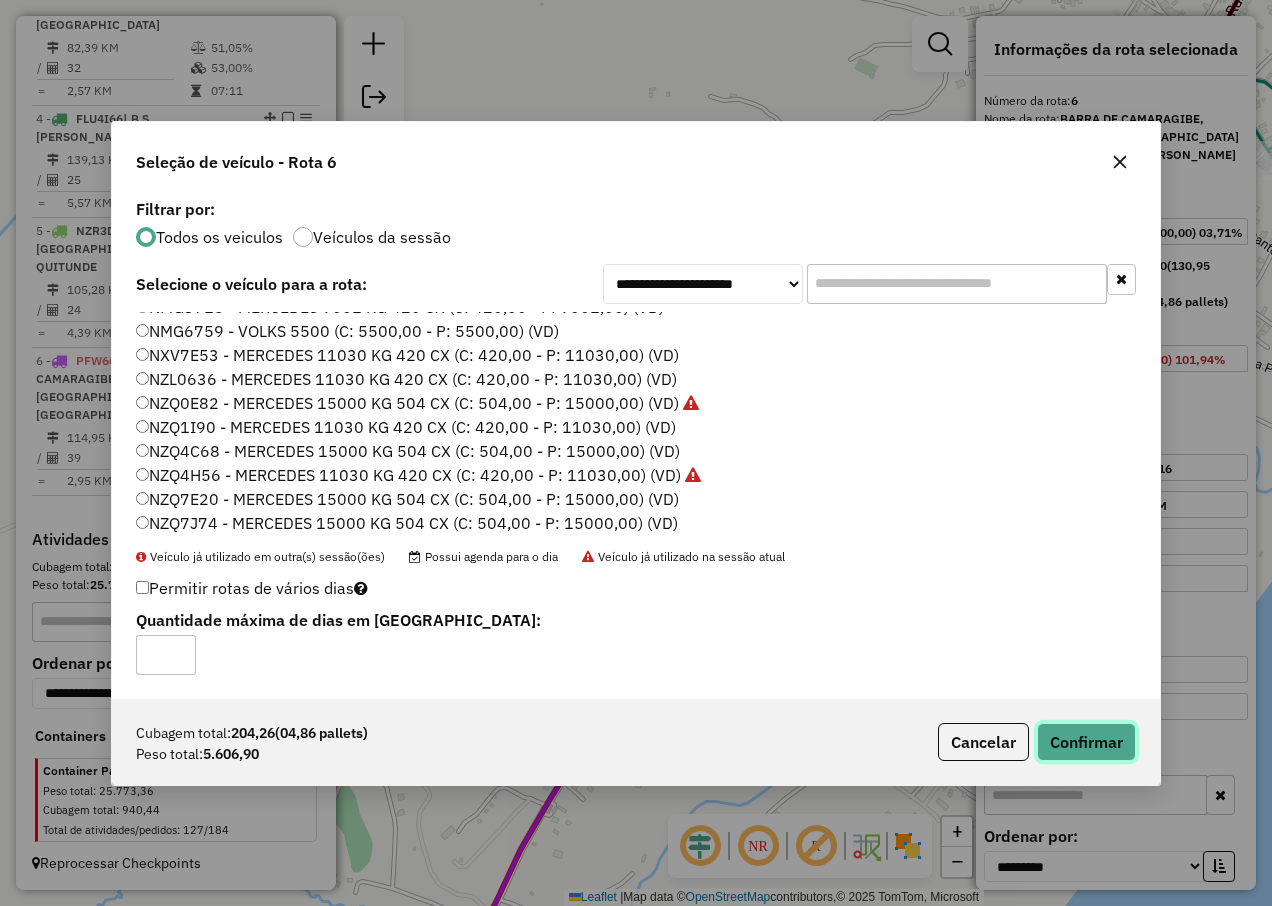 click on "Confirmar" 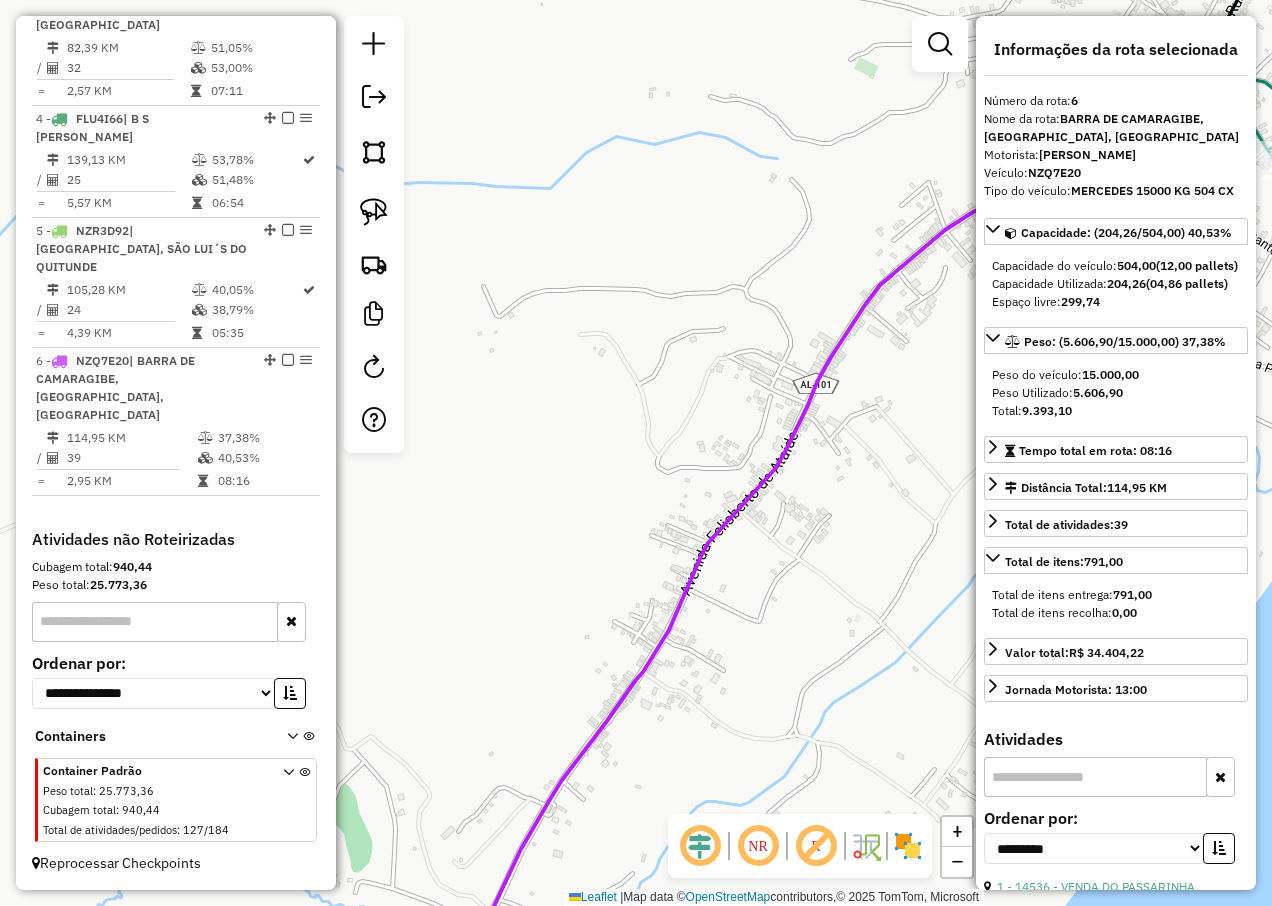 click on "Janela de atendimento Grade de atendimento Capacidade Transportadoras Veículos Cliente Pedidos  Rotas Selecione os dias de semana para filtrar as janelas de atendimento  Seg   Ter   Qua   Qui   Sex   Sáb   Dom  Informe o período da janela de atendimento: De: Até:  Filtrar exatamente a janela do cliente  Considerar janela de atendimento padrão  Selecione os dias de semana para filtrar as grades de atendimento  Seg   Ter   Qua   Qui   Sex   Sáb   Dom   Considerar clientes sem dia de atendimento cadastrado  Clientes fora do dia de atendimento selecionado Filtrar as atividades entre os valores definidos abaixo:  Peso mínimo:   Peso máximo:   Cubagem mínima:   Cubagem máxima:   De:   Até:  Filtrar as atividades entre o tempo de atendimento definido abaixo:  De:   Até:   Considerar capacidade total dos clientes não roteirizados Transportadora: Selecione um ou mais itens Tipo de veículo: Selecione um ou mais itens Veículo: Selecione um ou mais itens Motorista: Selecione um ou mais itens Nome: Rótulo:" 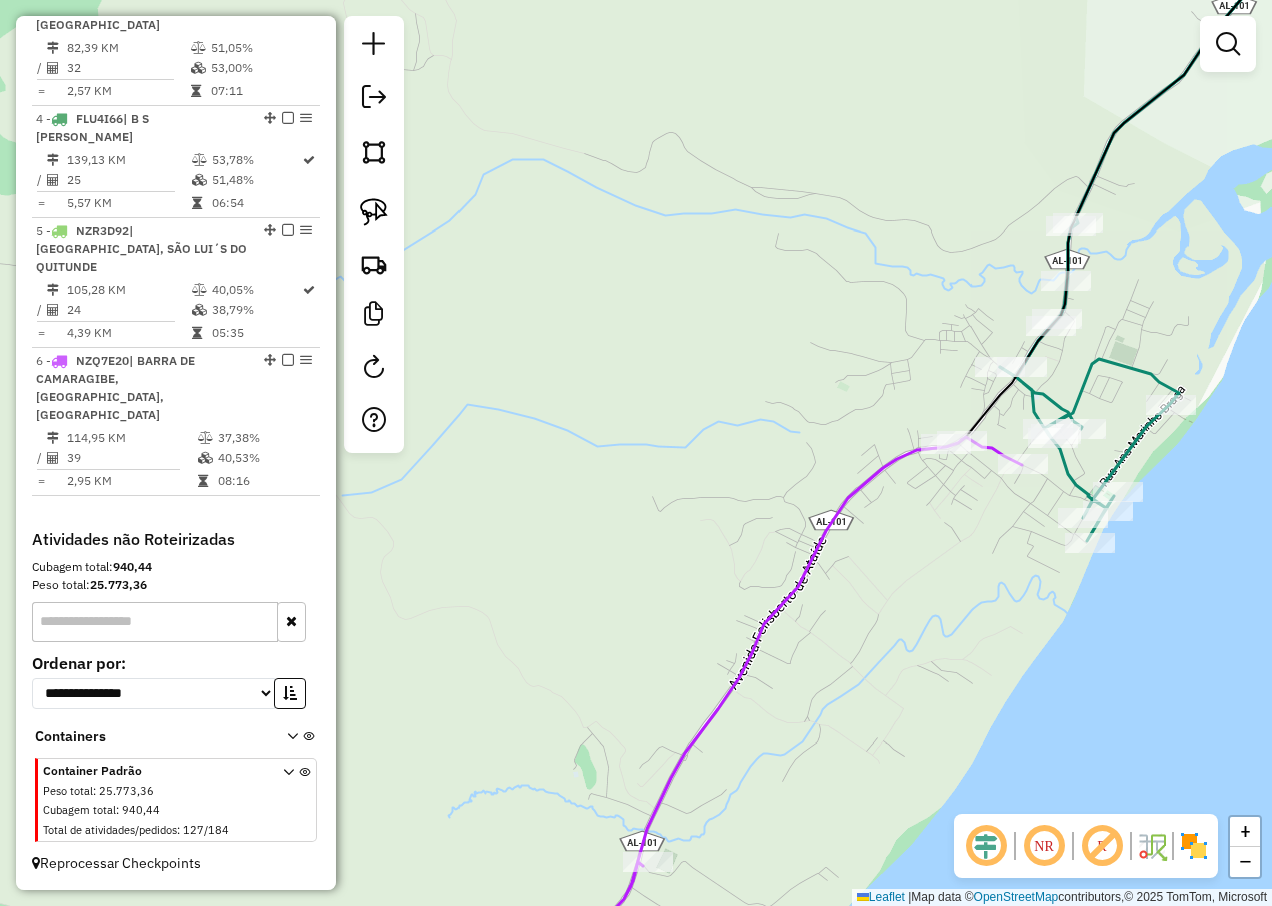 click on "Janela de atendimento Grade de atendimento Capacidade Transportadoras Veículos Cliente Pedidos  Rotas Selecione os dias de semana para filtrar as janelas de atendimento  Seg   Ter   Qua   Qui   Sex   Sáb   Dom  Informe o período da janela de atendimento: De: Até:  Filtrar exatamente a janela do cliente  Considerar janela de atendimento padrão  Selecione os dias de semana para filtrar as grades de atendimento  Seg   Ter   Qua   Qui   Sex   Sáb   Dom   Considerar clientes sem dia de atendimento cadastrado  Clientes fora do dia de atendimento selecionado Filtrar as atividades entre os valores definidos abaixo:  Peso mínimo:   Peso máximo:   Cubagem mínima:   Cubagem máxima:   De:   Até:  Filtrar as atividades entre o tempo de atendimento definido abaixo:  De:   Até:   Considerar capacidade total dos clientes não roteirizados Transportadora: Selecione um ou mais itens Tipo de veículo: Selecione um ou mais itens Veículo: Selecione um ou mais itens Motorista: Selecione um ou mais itens Nome: Rótulo:" 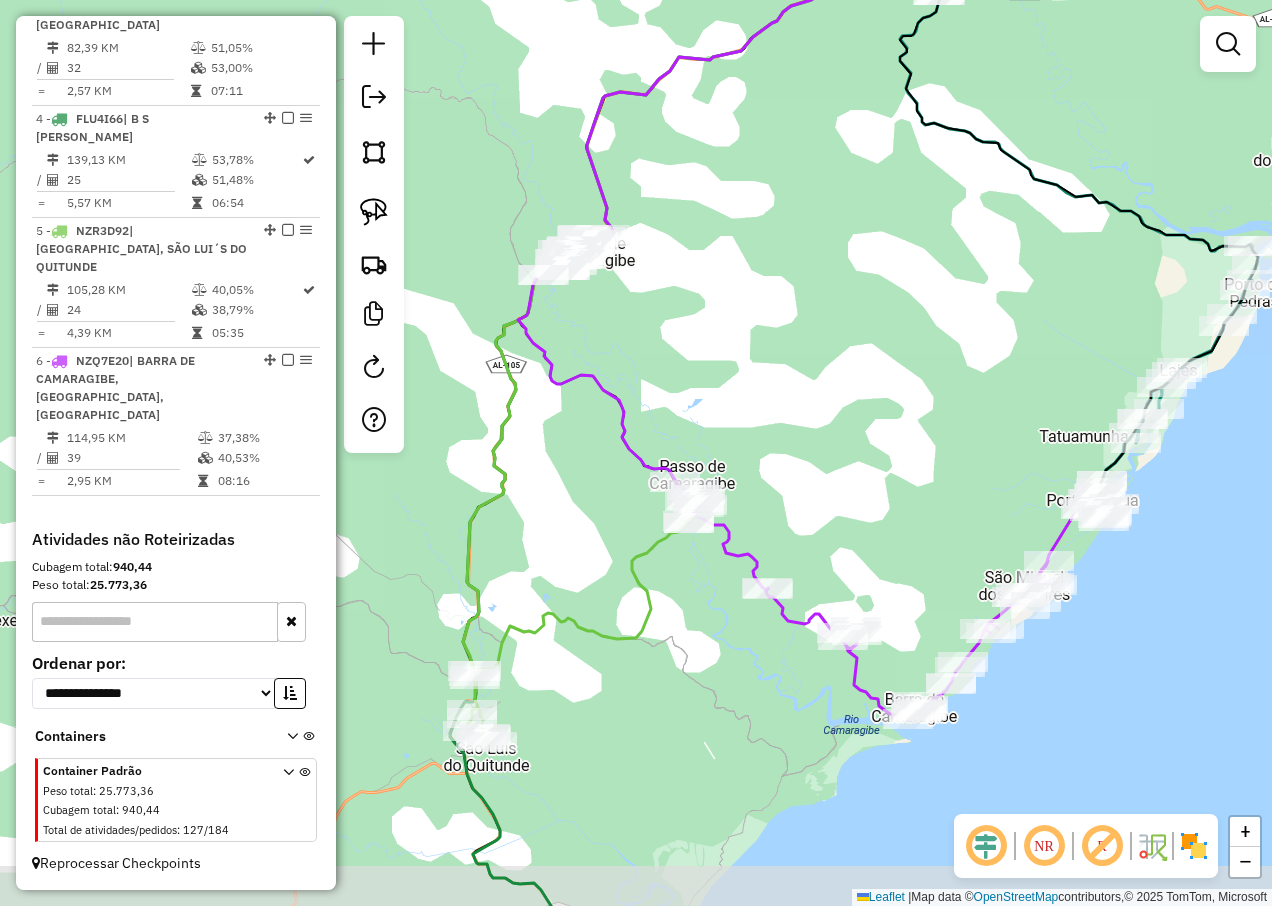 drag, startPoint x: 580, startPoint y: 720, endPoint x: 686, endPoint y: 661, distance: 121.313644 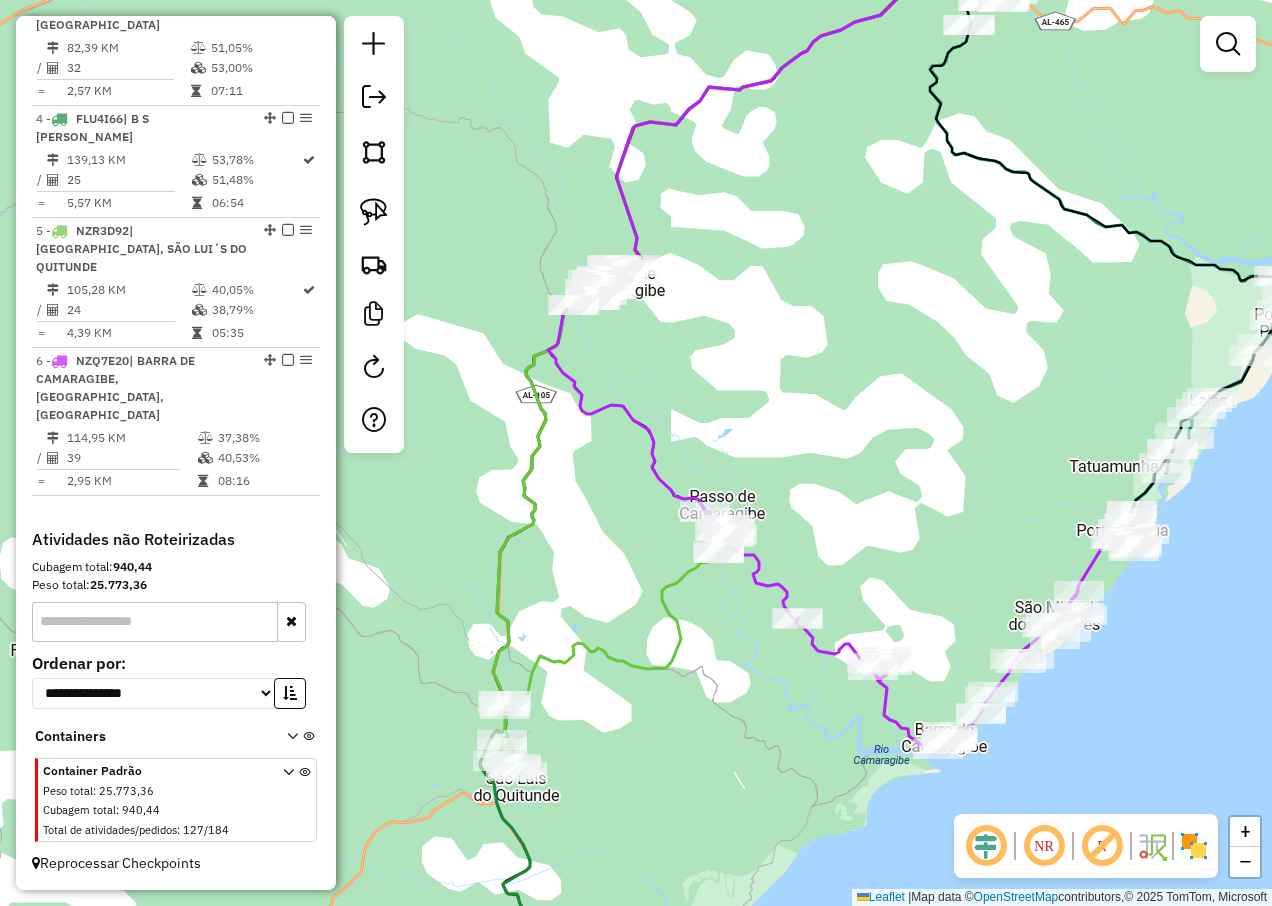 drag, startPoint x: 639, startPoint y: 752, endPoint x: 643, endPoint y: 865, distance: 113.07078 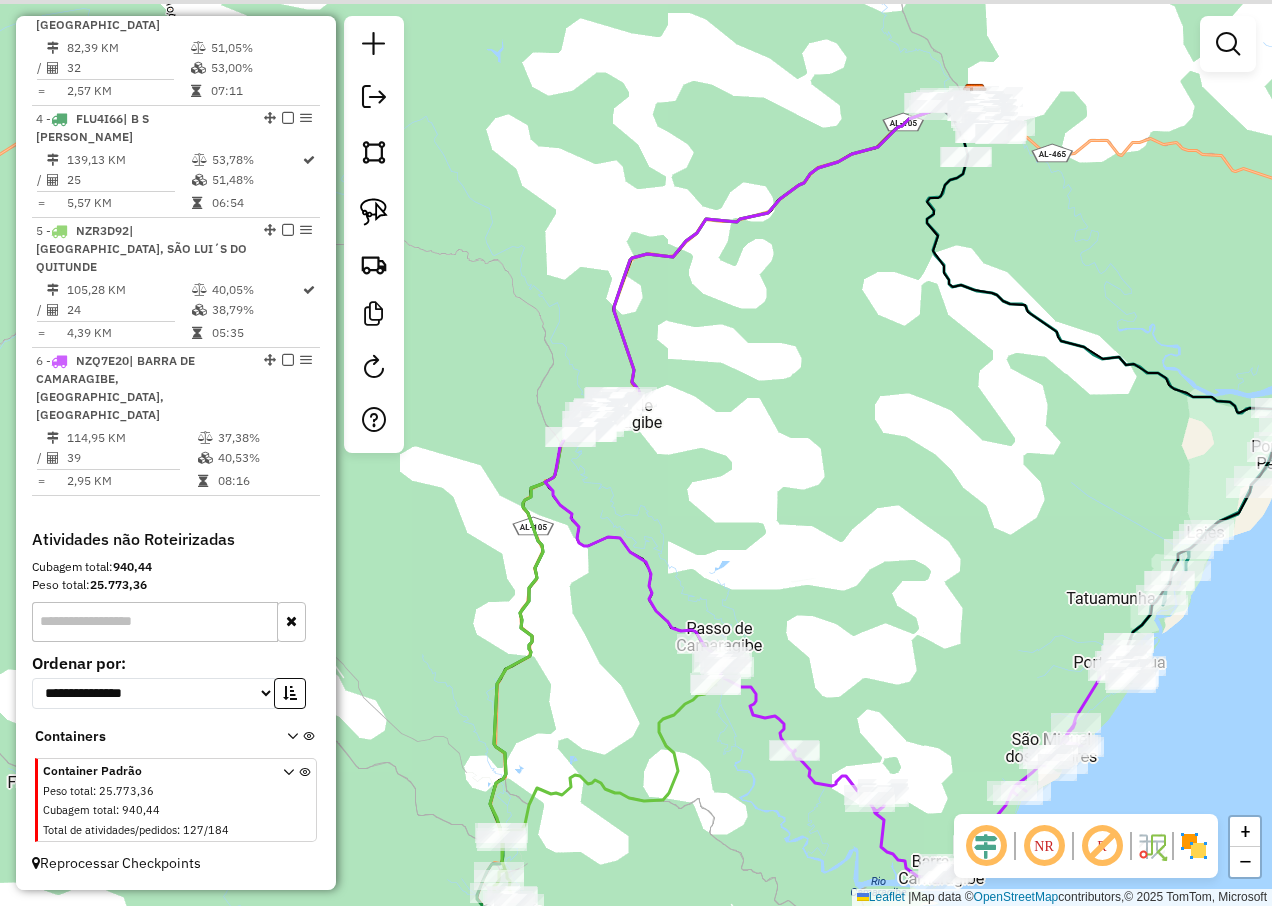 drag, startPoint x: 595, startPoint y: 494, endPoint x: 598, endPoint y: 625, distance: 131.03435 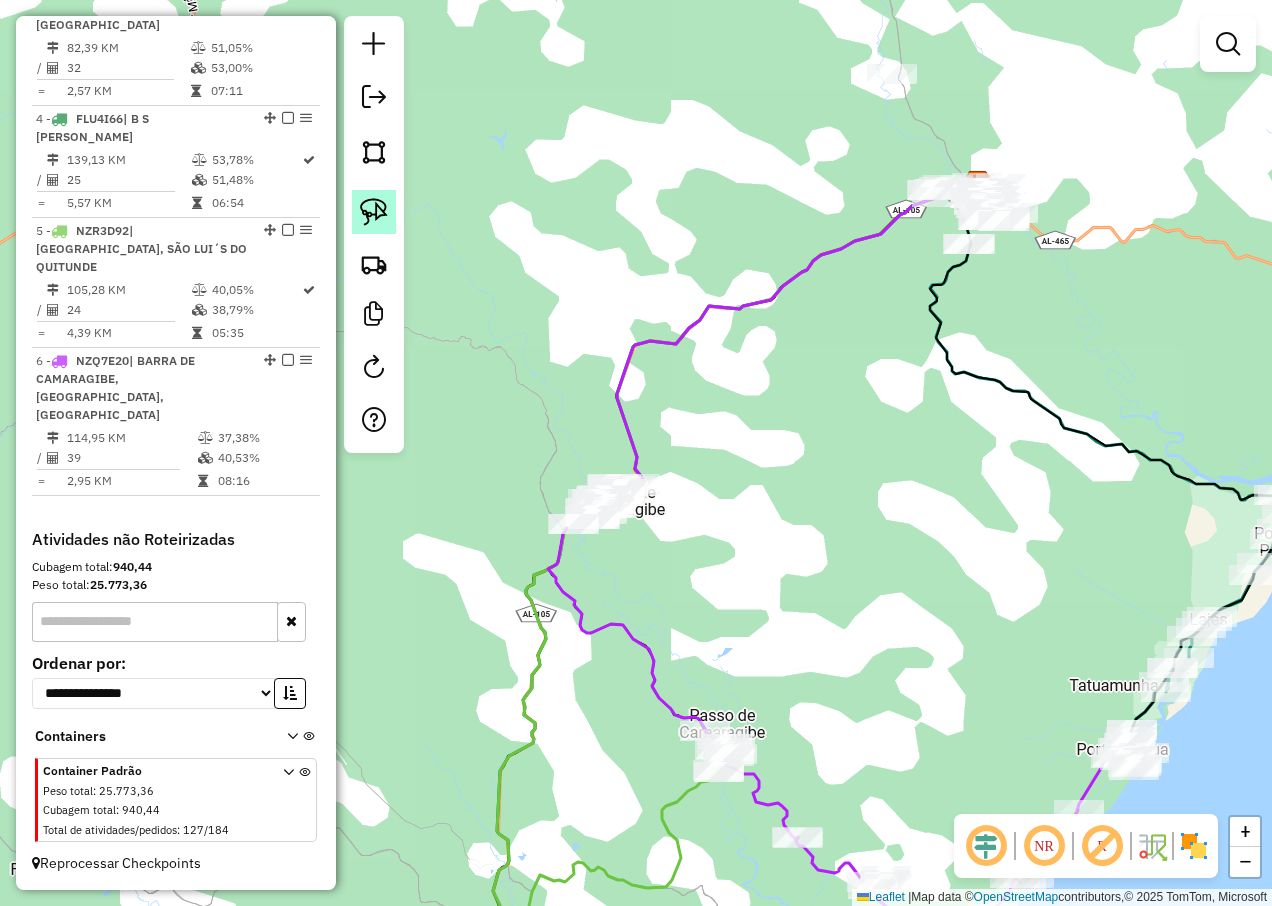 click 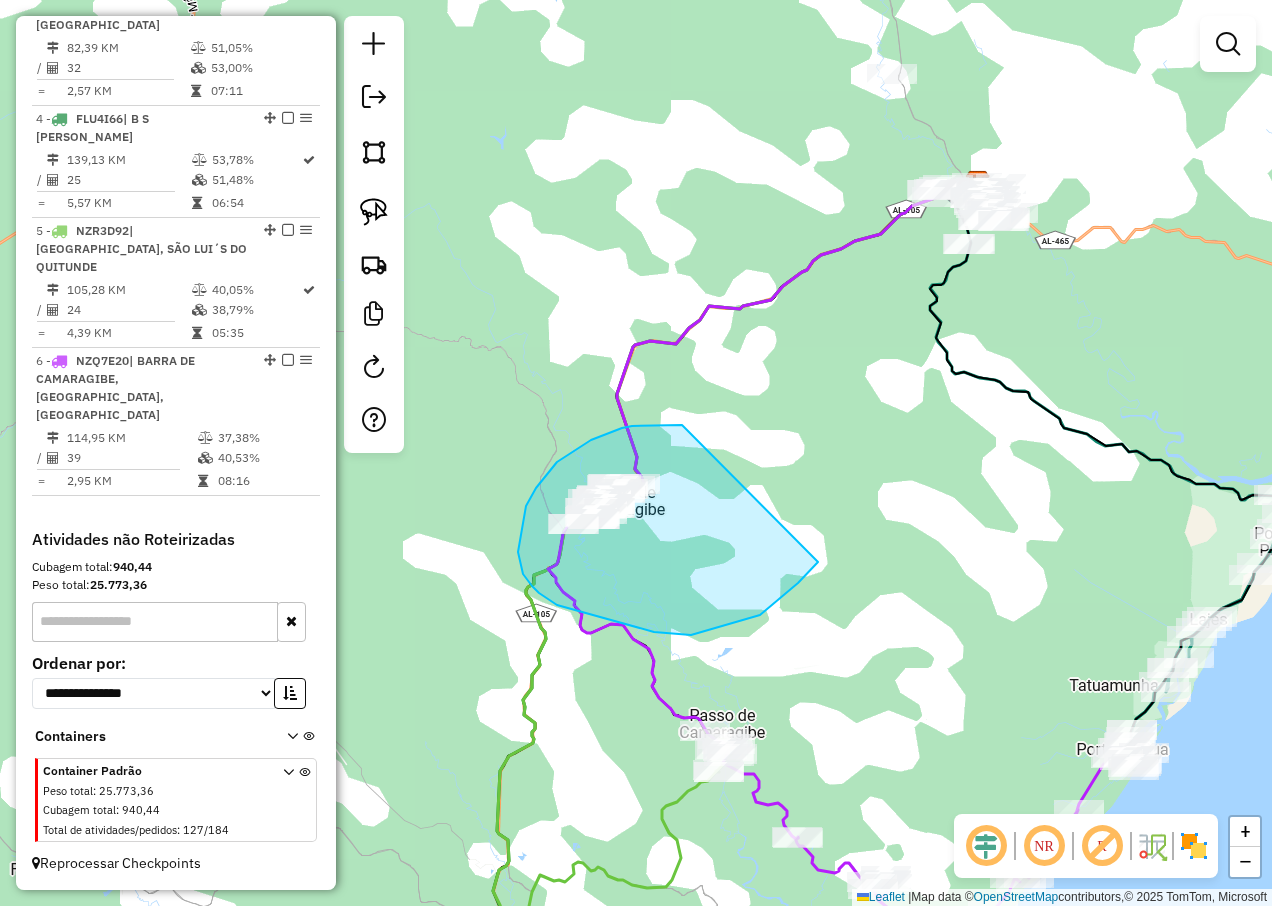 drag, startPoint x: 676, startPoint y: 425, endPoint x: 818, endPoint y: 562, distance: 197.31447 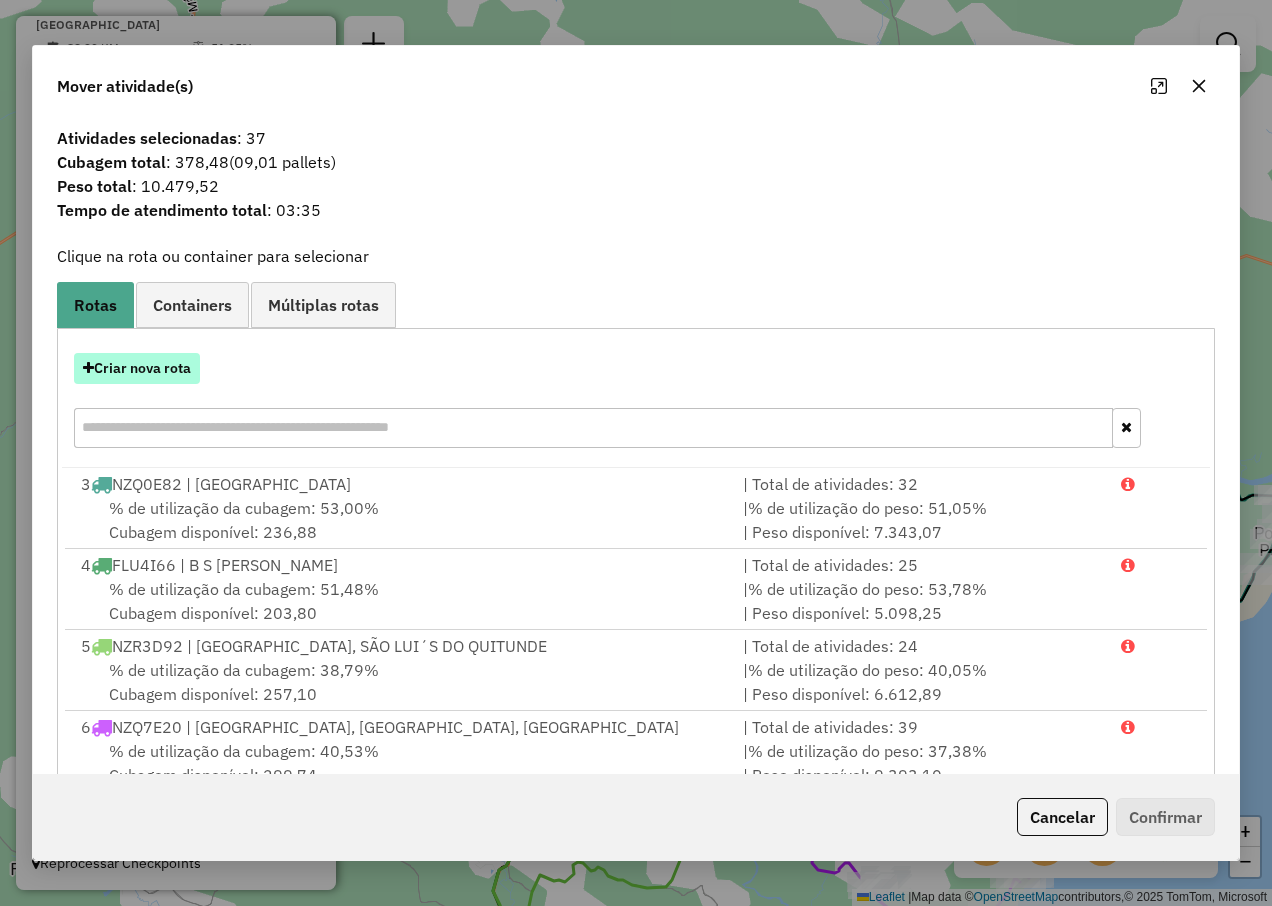 click on "Criar nova rota" at bounding box center (137, 368) 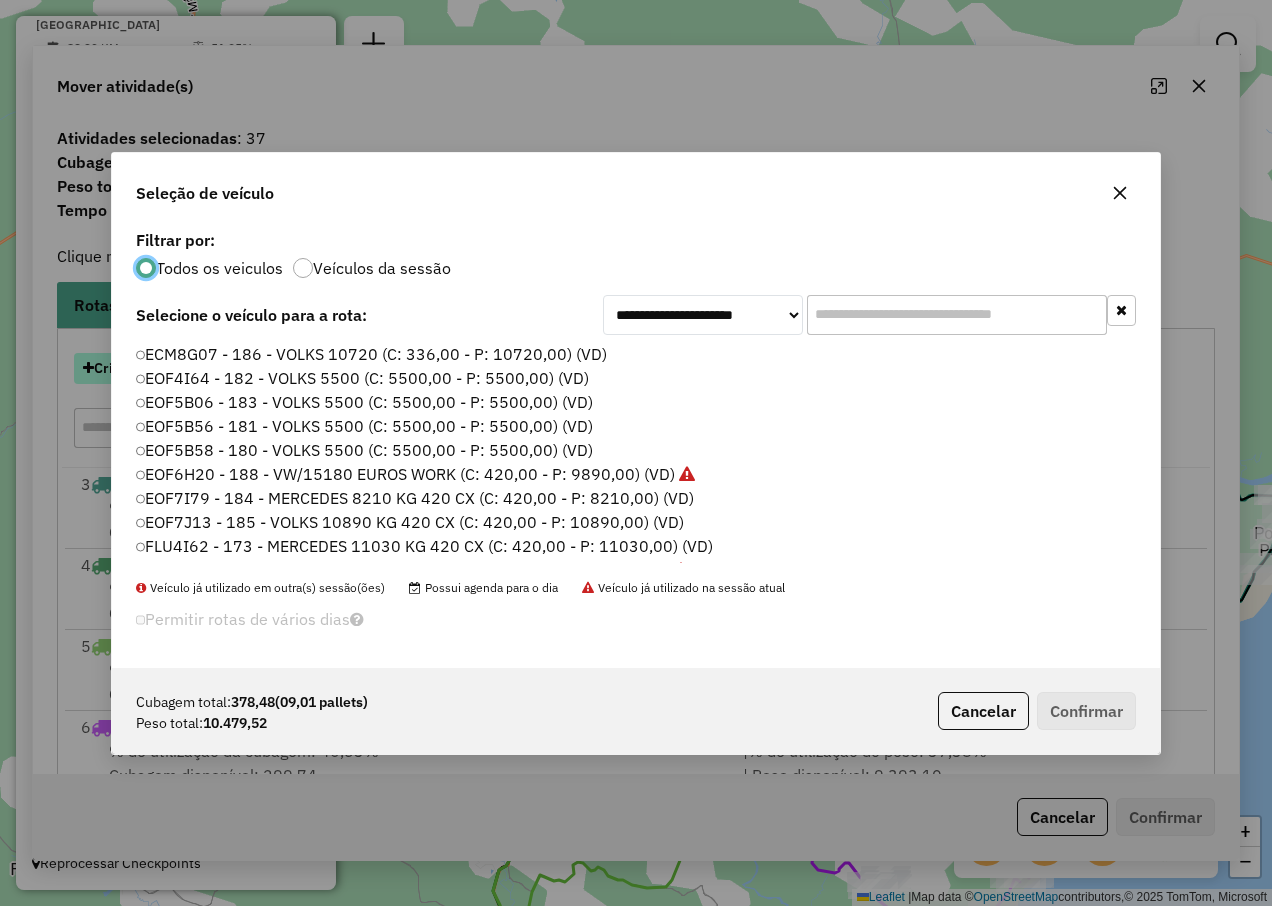 scroll, scrollTop: 11, scrollLeft: 6, axis: both 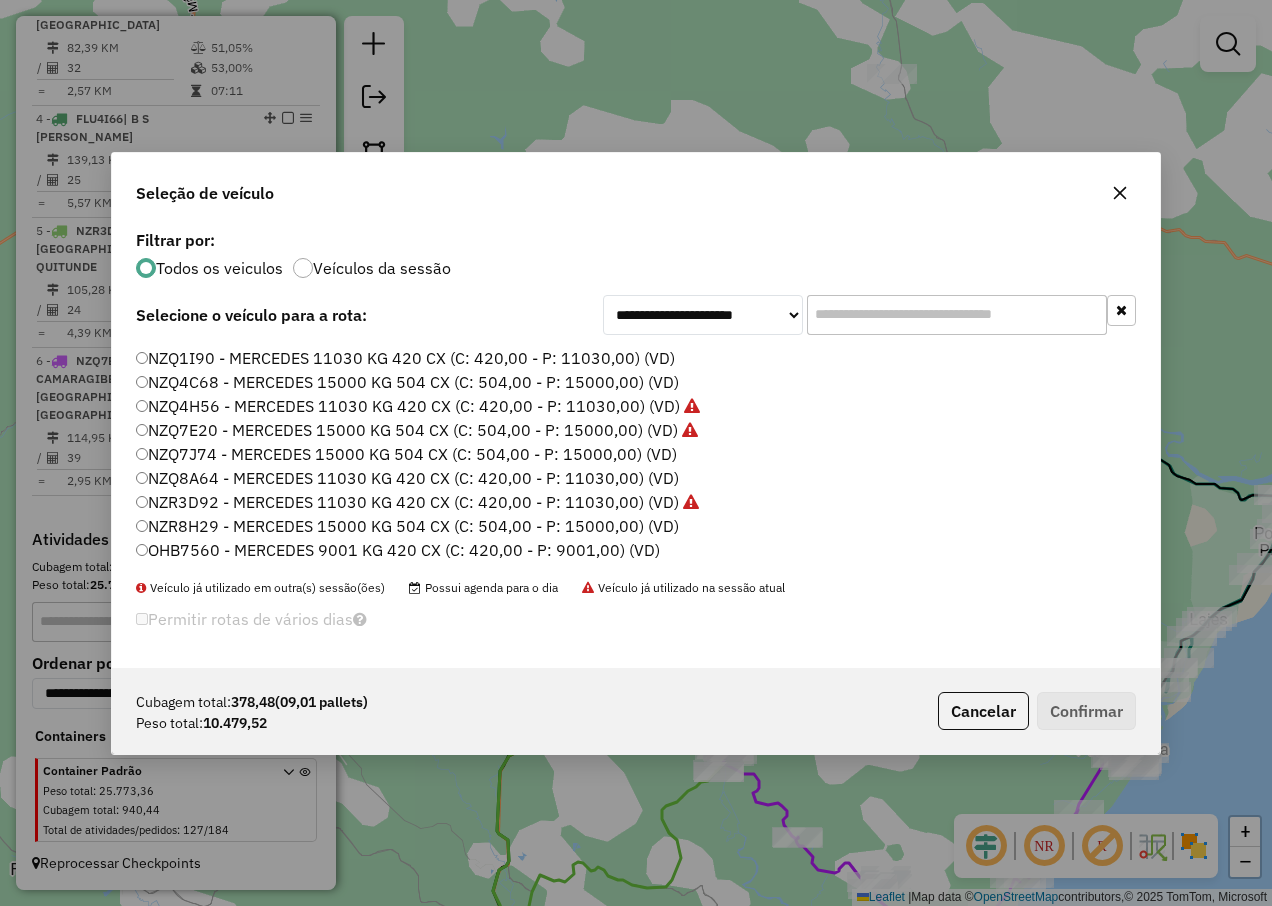 click on "NZQ8A64 - MERCEDES 11030 KG 420 CX (C: 420,00 - P: 11030,00) (VD)" 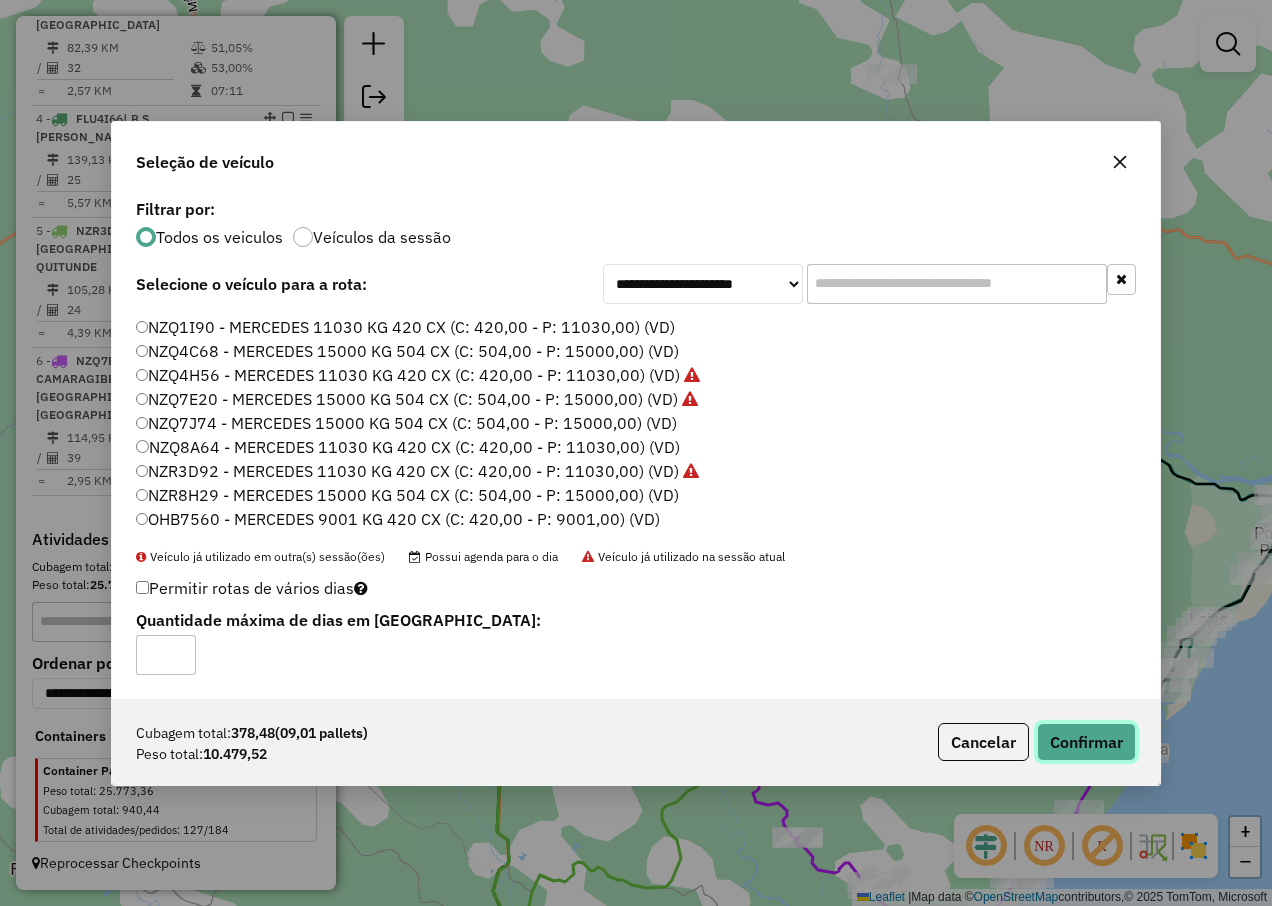 click on "Confirmar" 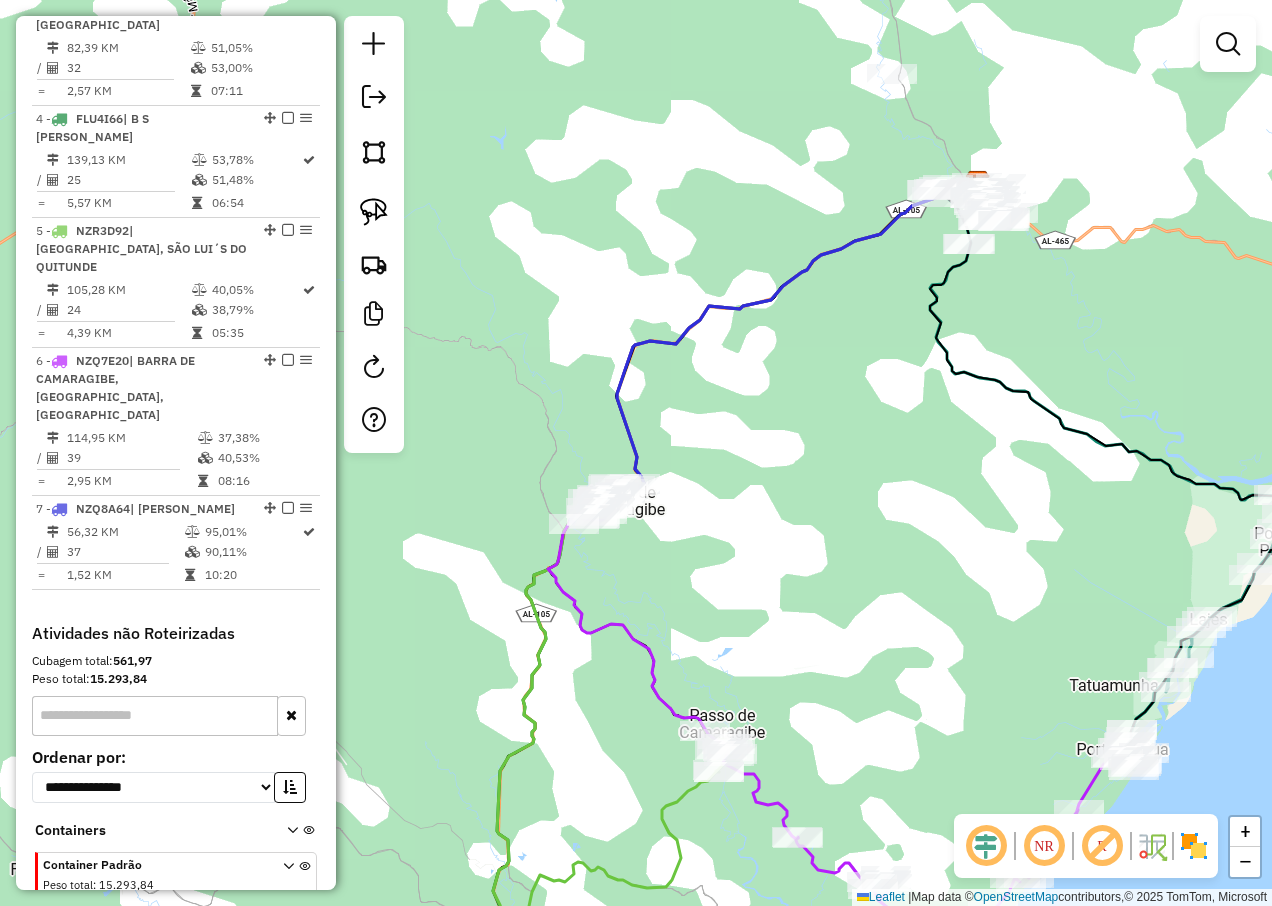 click 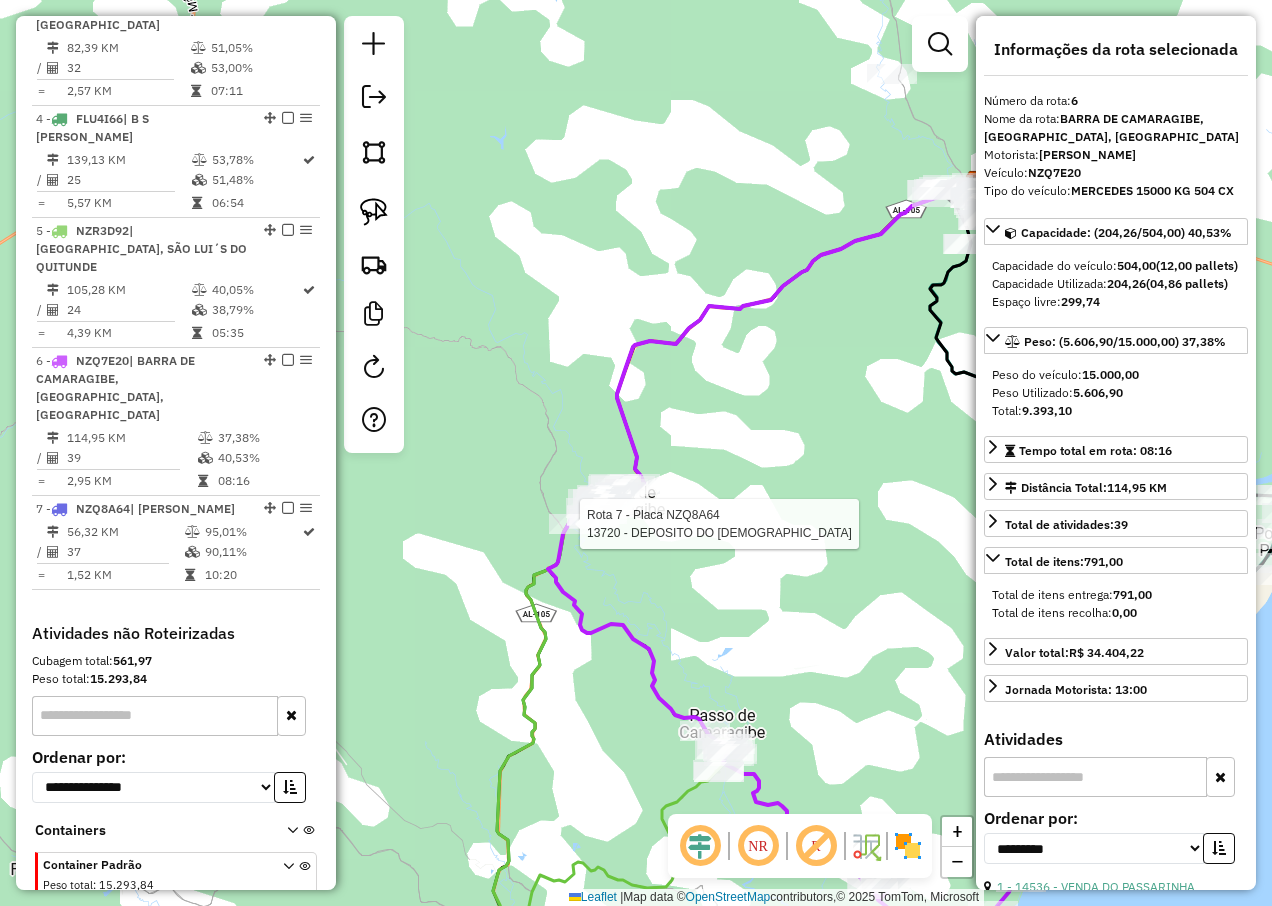scroll, scrollTop: 944, scrollLeft: 0, axis: vertical 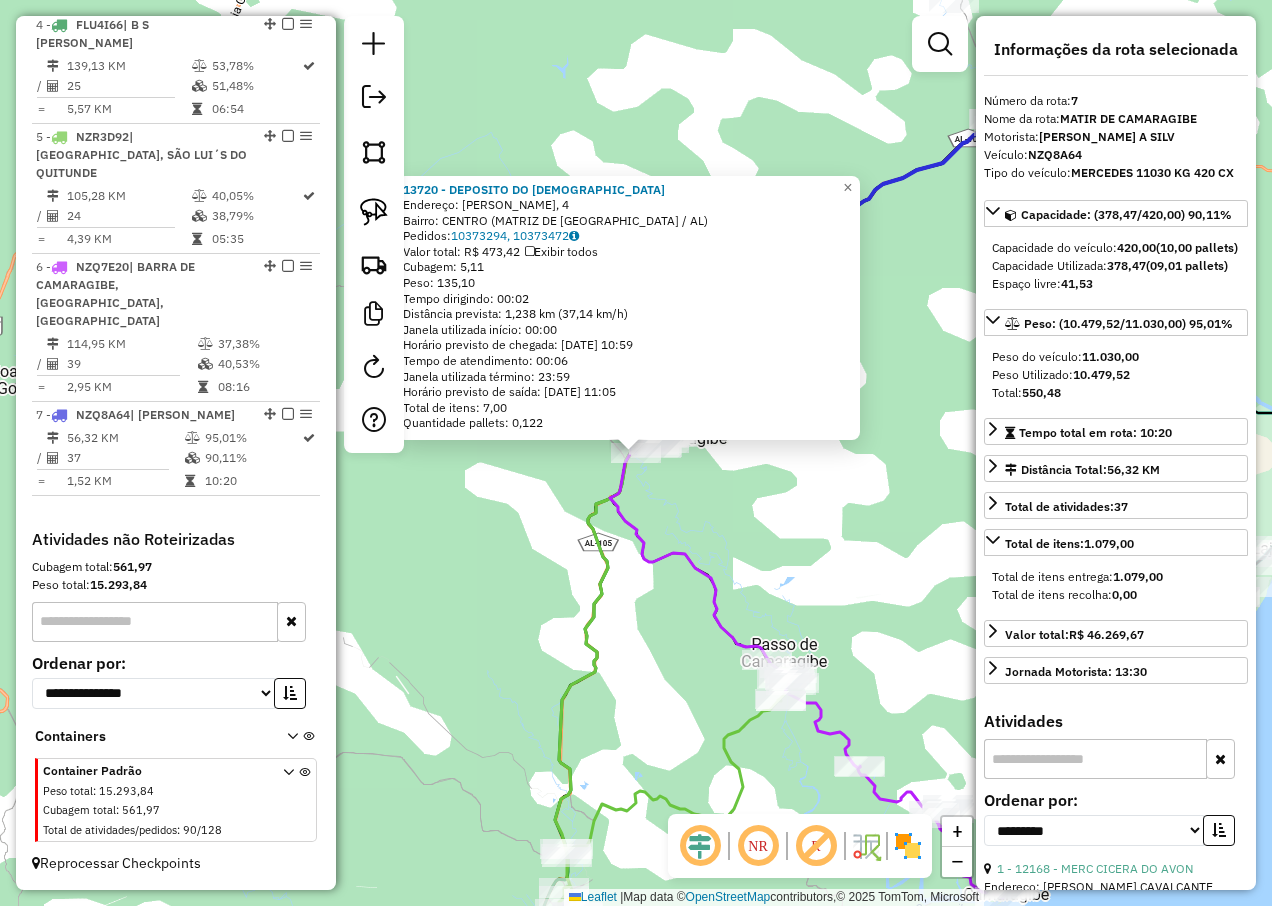 click on "13720 - DEPOSITO DO MESSIAS  Endereço: CJ  CJ ANTONIO MENDONCA BRAGA, 4   Bairro: CENTRO (MATRIZ DE CAMARAGIBE / AL)   Pedidos:  10373294, 10373472   Valor total: R$ 473,42   Exibir todos   Cubagem: 5,11  Peso: 135,10  Tempo dirigindo: 00:02   Distância prevista: 1,238 km (37,14 km/h)   Janela utilizada início: 00:00   Horário previsto de chegada: 11/07/2025 10:59   Tempo de atendimento: 00:06   Janela utilizada término: 23:59   Horário previsto de saída: 11/07/2025 11:05   Total de itens: 7,00   Quantidade pallets: 0,122  × Janela de atendimento Grade de atendimento Capacidade Transportadoras Veículos Cliente Pedidos  Rotas Selecione os dias de semana para filtrar as janelas de atendimento  Seg   Ter   Qua   Qui   Sex   Sáb   Dom  Informe o período da janela de atendimento: De: Até:  Filtrar exatamente a janela do cliente  Considerar janela de atendimento padrão  Selecione os dias de semana para filtrar as grades de atendimento  Seg   Ter   Qua   Qui   Sex   Sáb   Dom   Peso mínimo:   De:  De:" 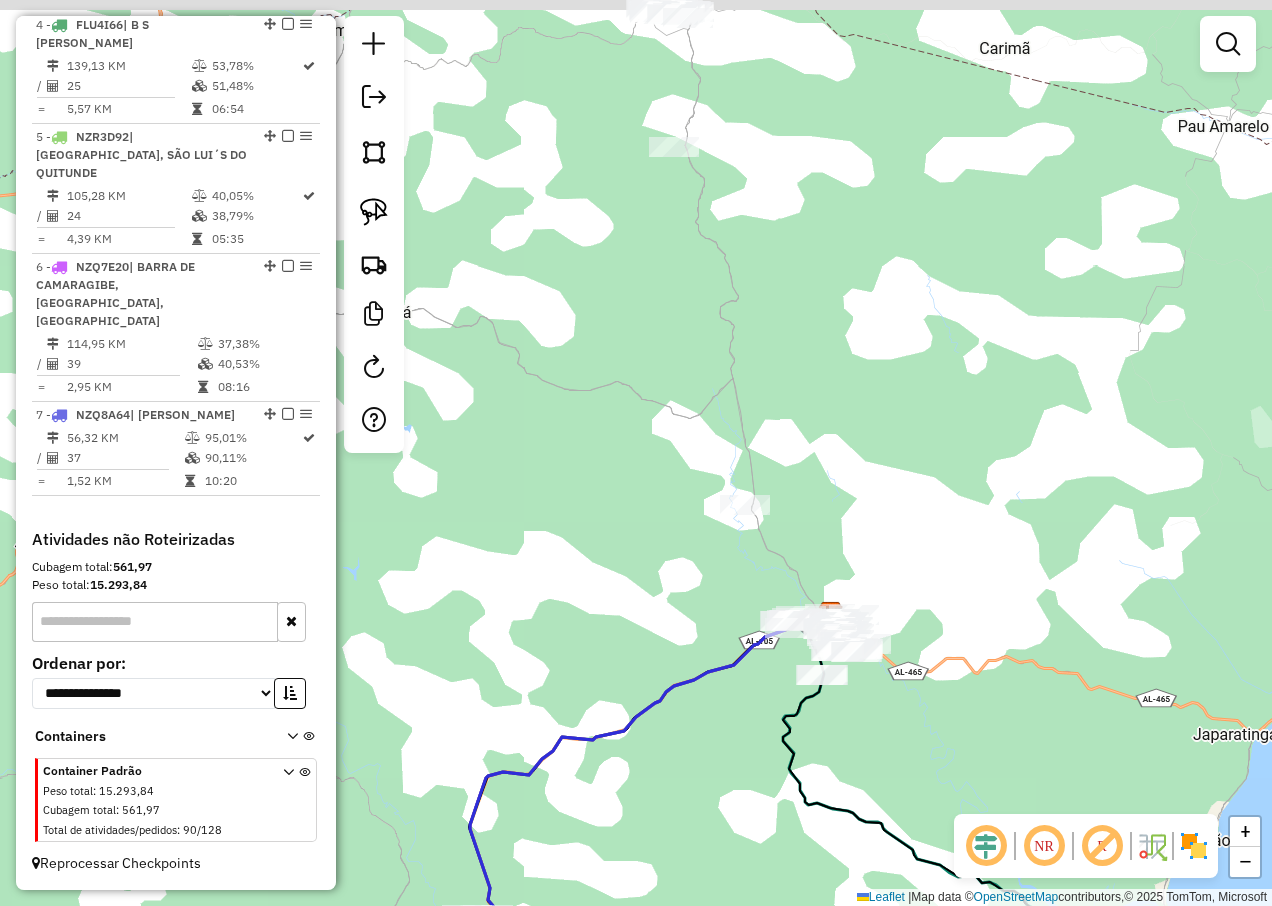 drag, startPoint x: 866, startPoint y: 300, endPoint x: 702, endPoint y: 750, distance: 478.95303 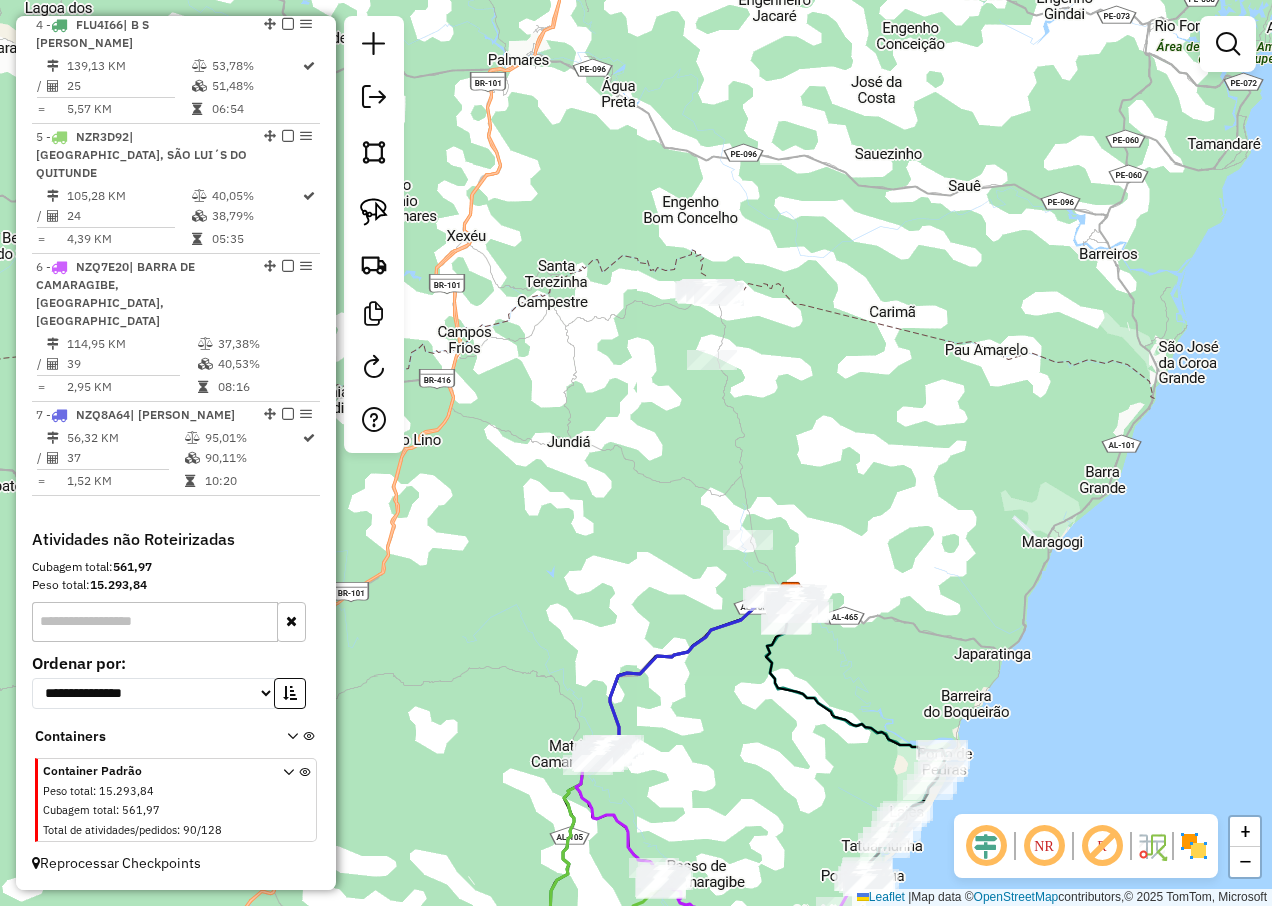drag, startPoint x: 504, startPoint y: 424, endPoint x: 566, endPoint y: 430, distance: 62.289646 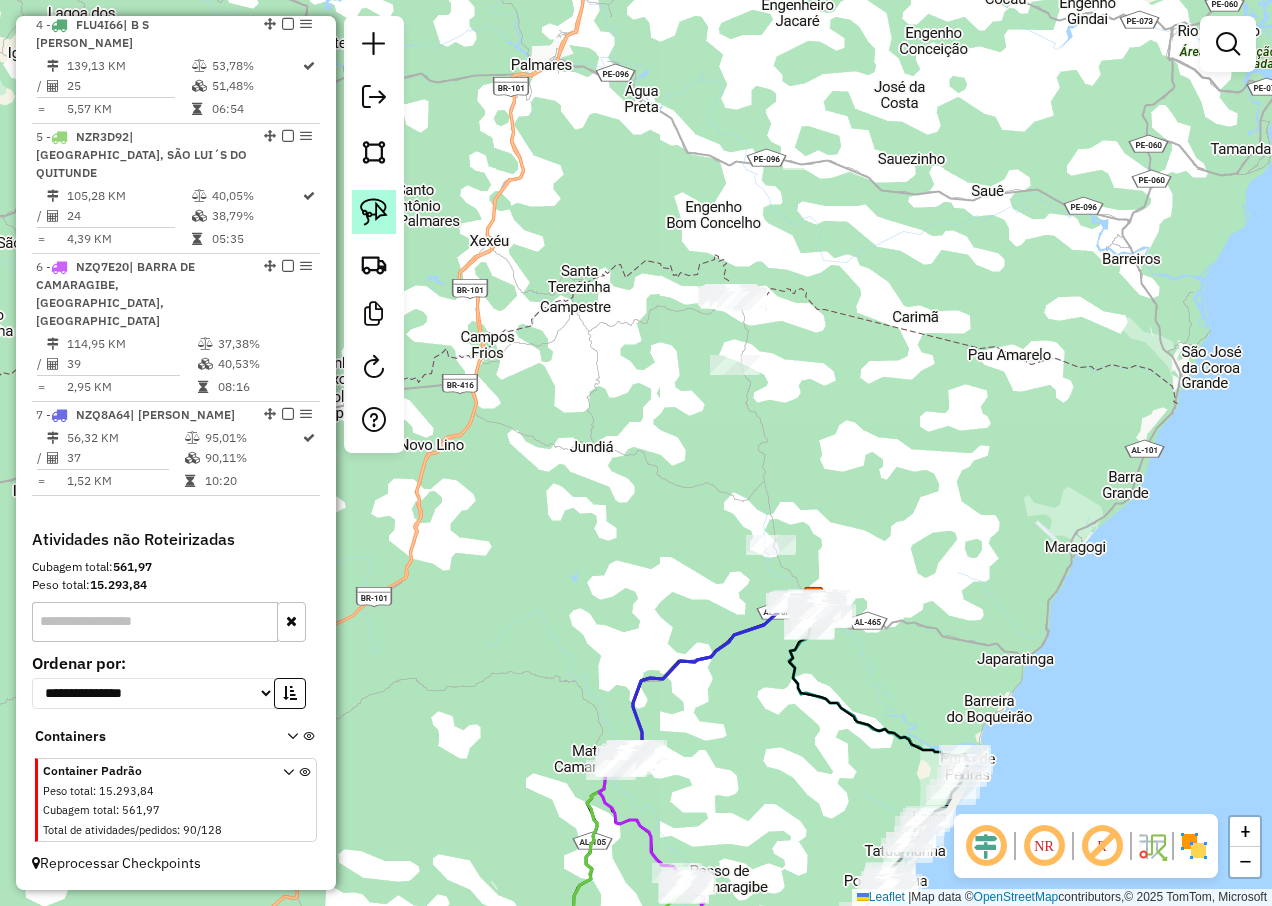 click 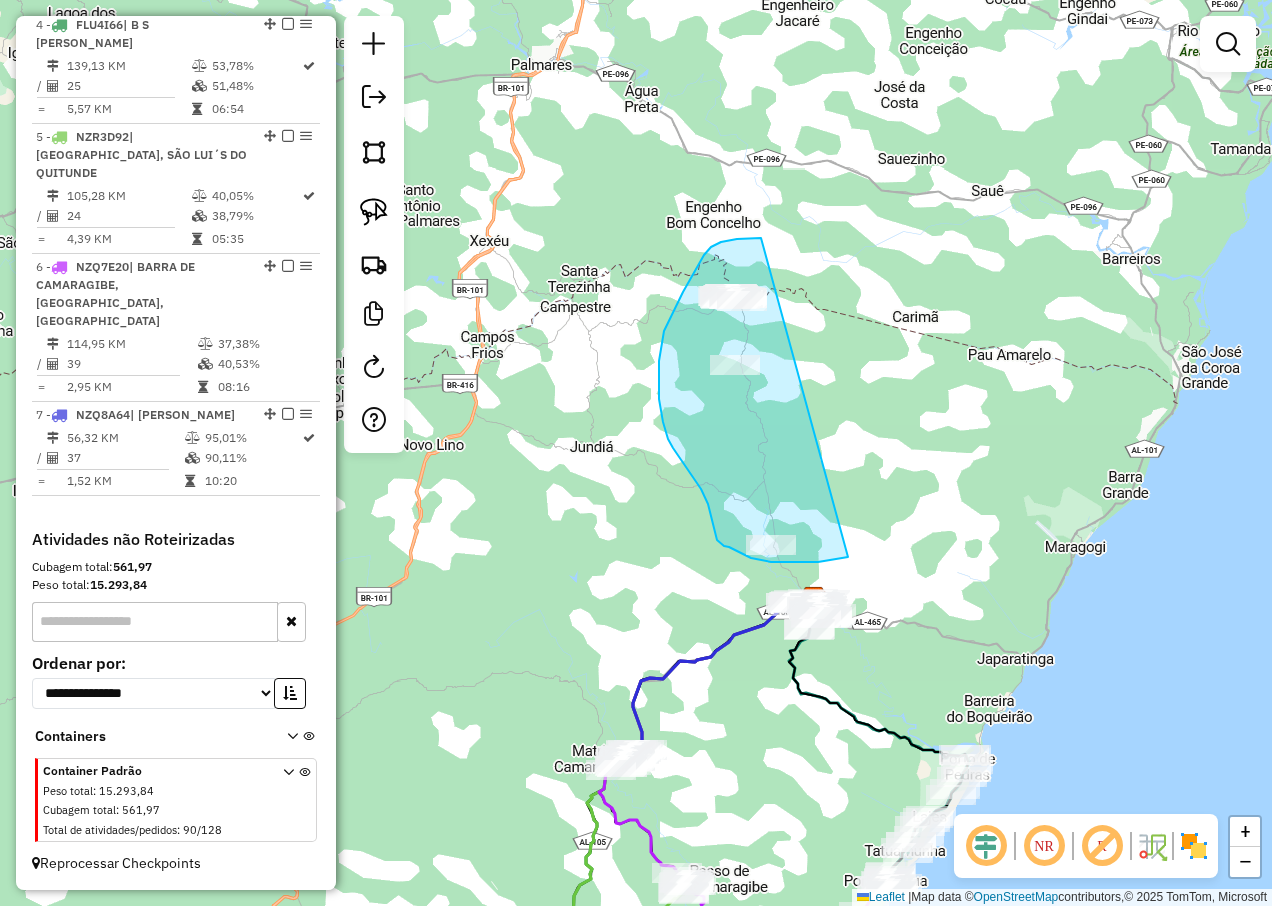 drag, startPoint x: 755, startPoint y: 238, endPoint x: 849, endPoint y: 549, distance: 324.89536 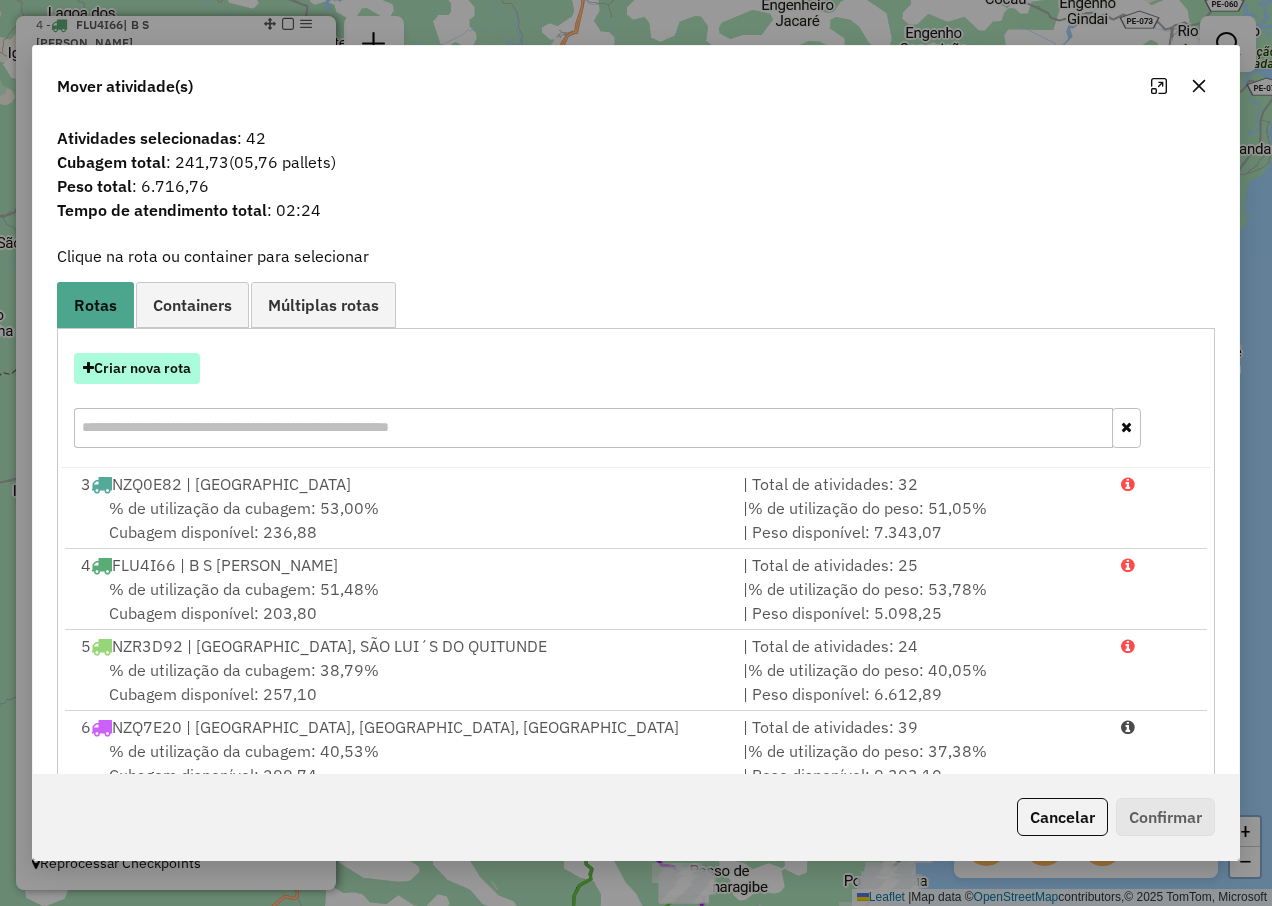 click on "Criar nova rota" at bounding box center [137, 368] 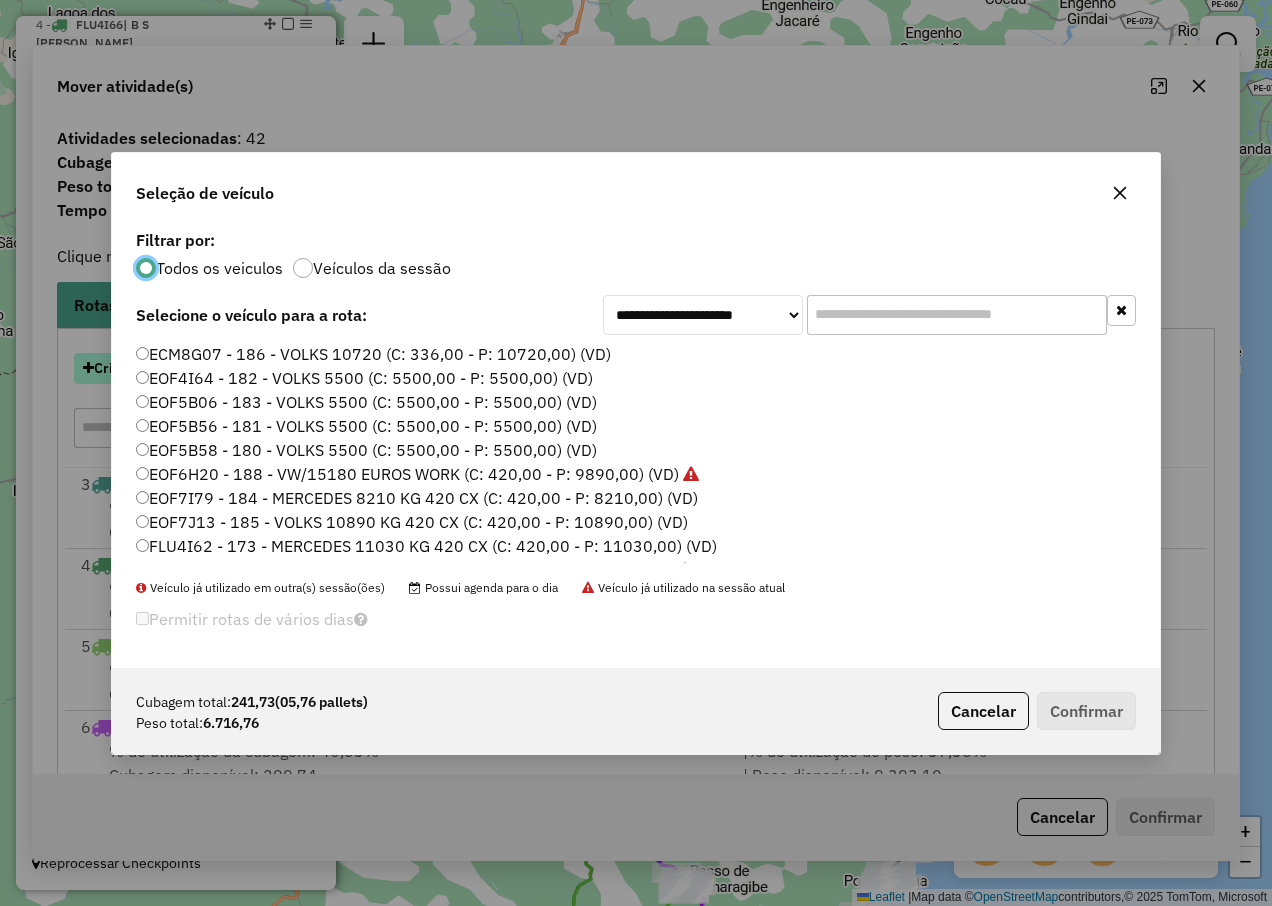 scroll, scrollTop: 11, scrollLeft: 6, axis: both 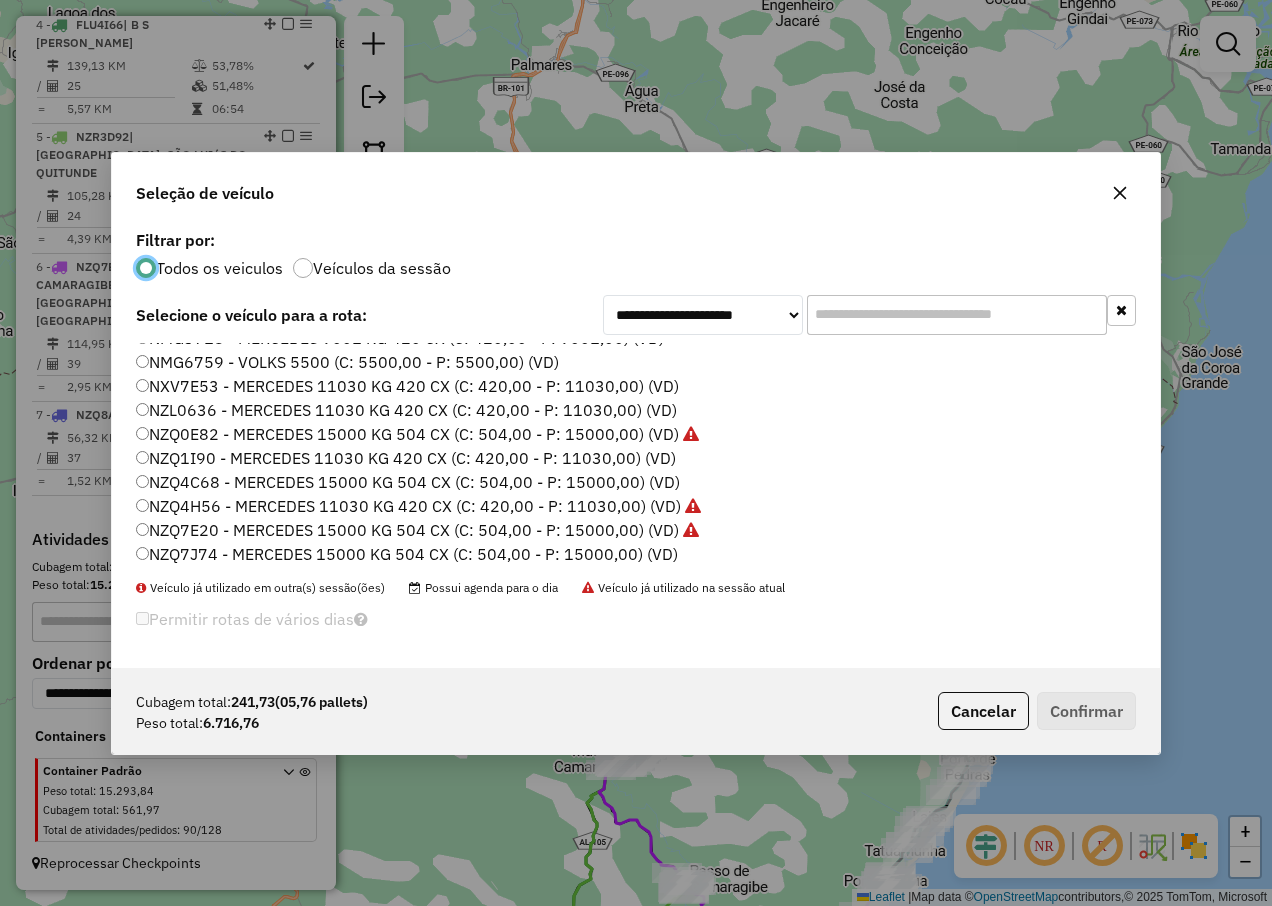 click on "NZQ1I90 - MERCEDES 11030 KG 420 CX (C: 420,00 - P: 11030,00) (VD)" 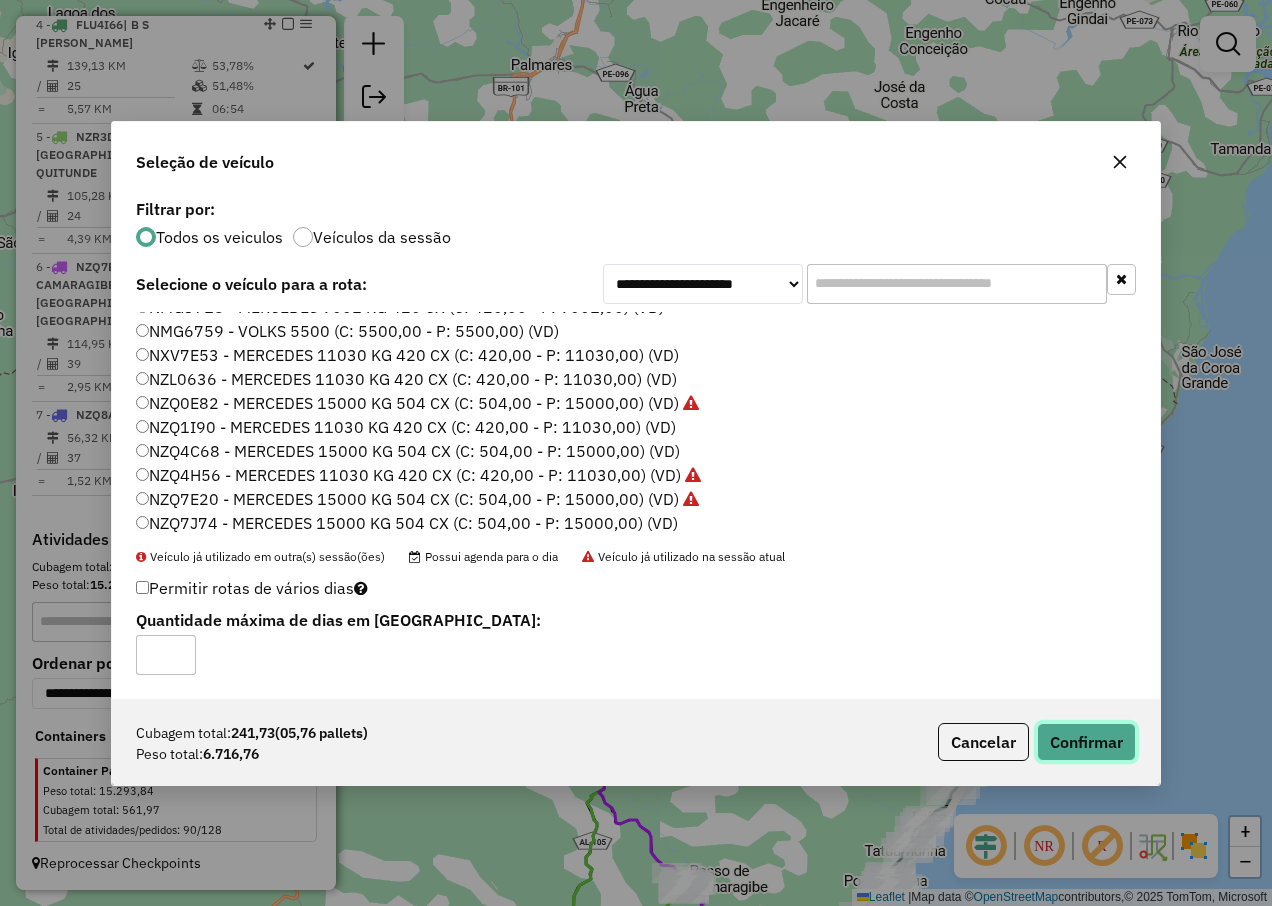 click on "Confirmar" 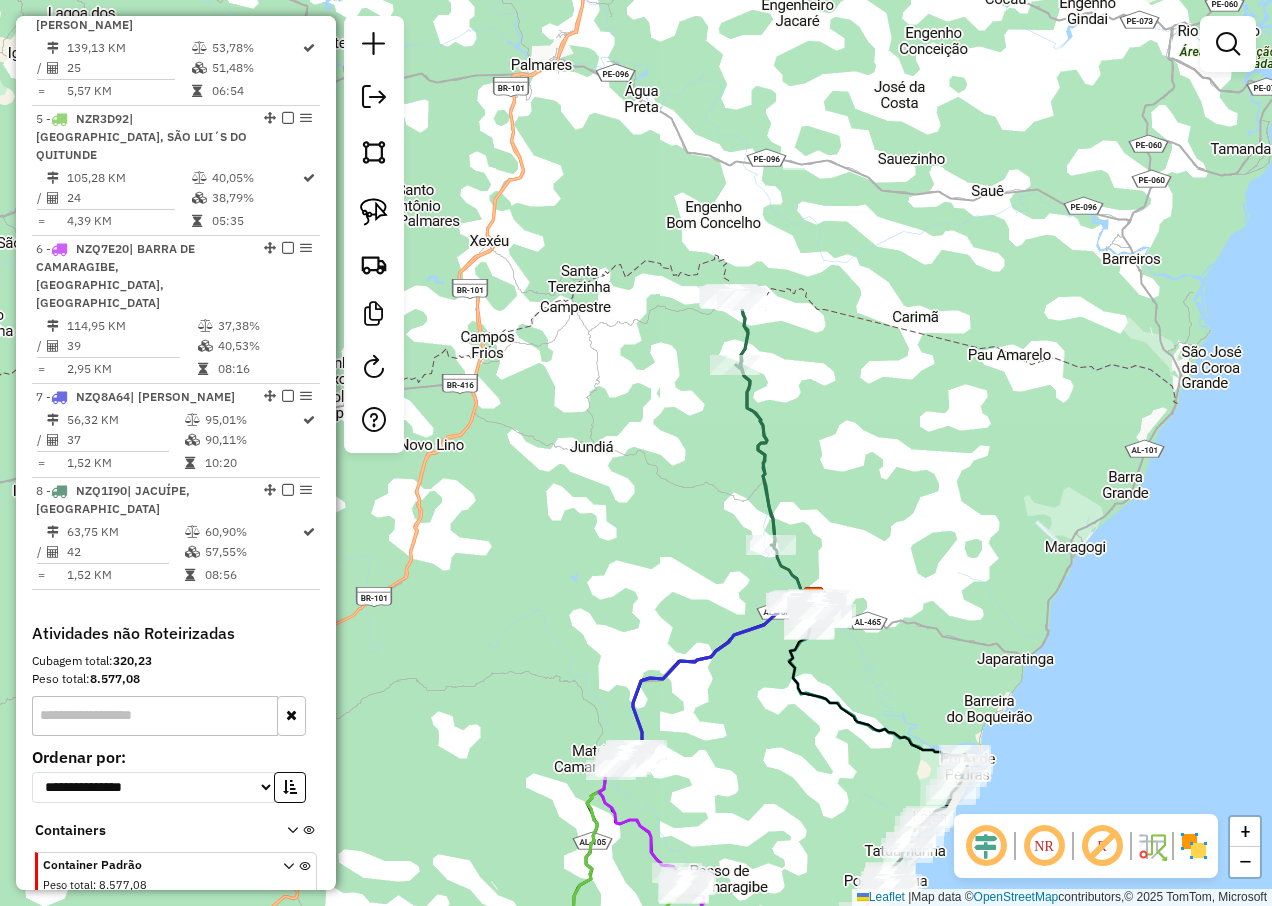 drag, startPoint x: 787, startPoint y: 671, endPoint x: 781, endPoint y: 660, distance: 12.529964 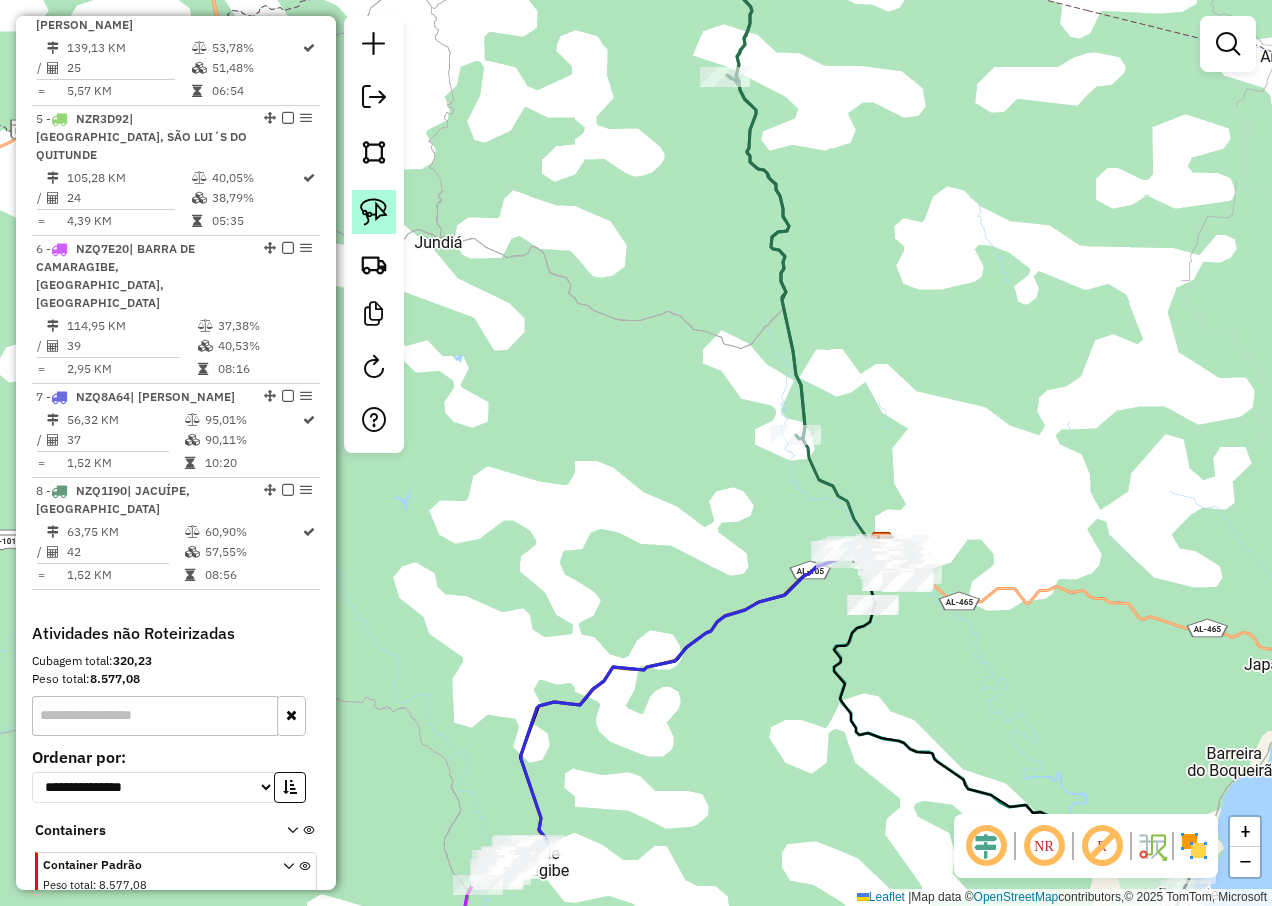 click 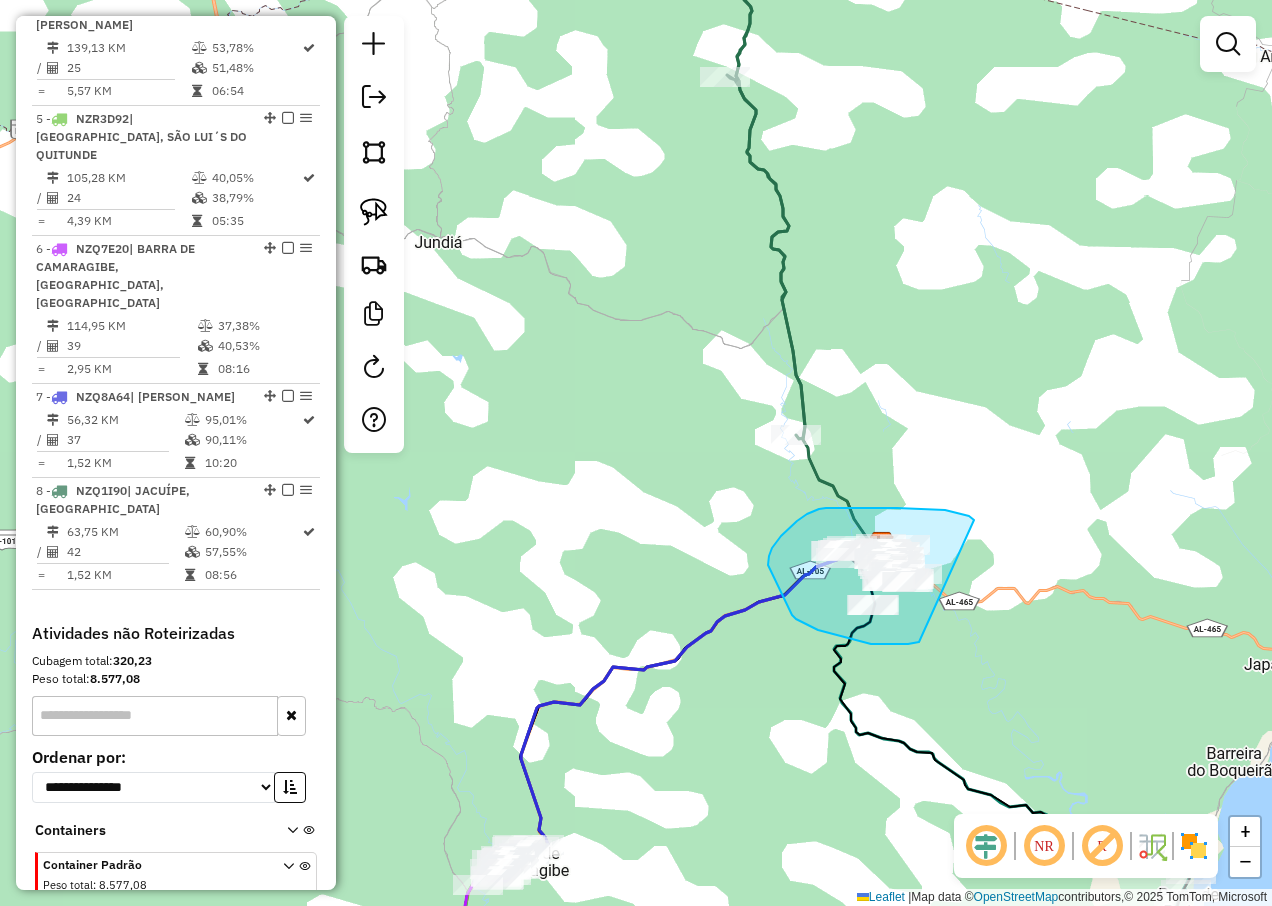 drag, startPoint x: 973, startPoint y: 519, endPoint x: 950, endPoint y: 633, distance: 116.297035 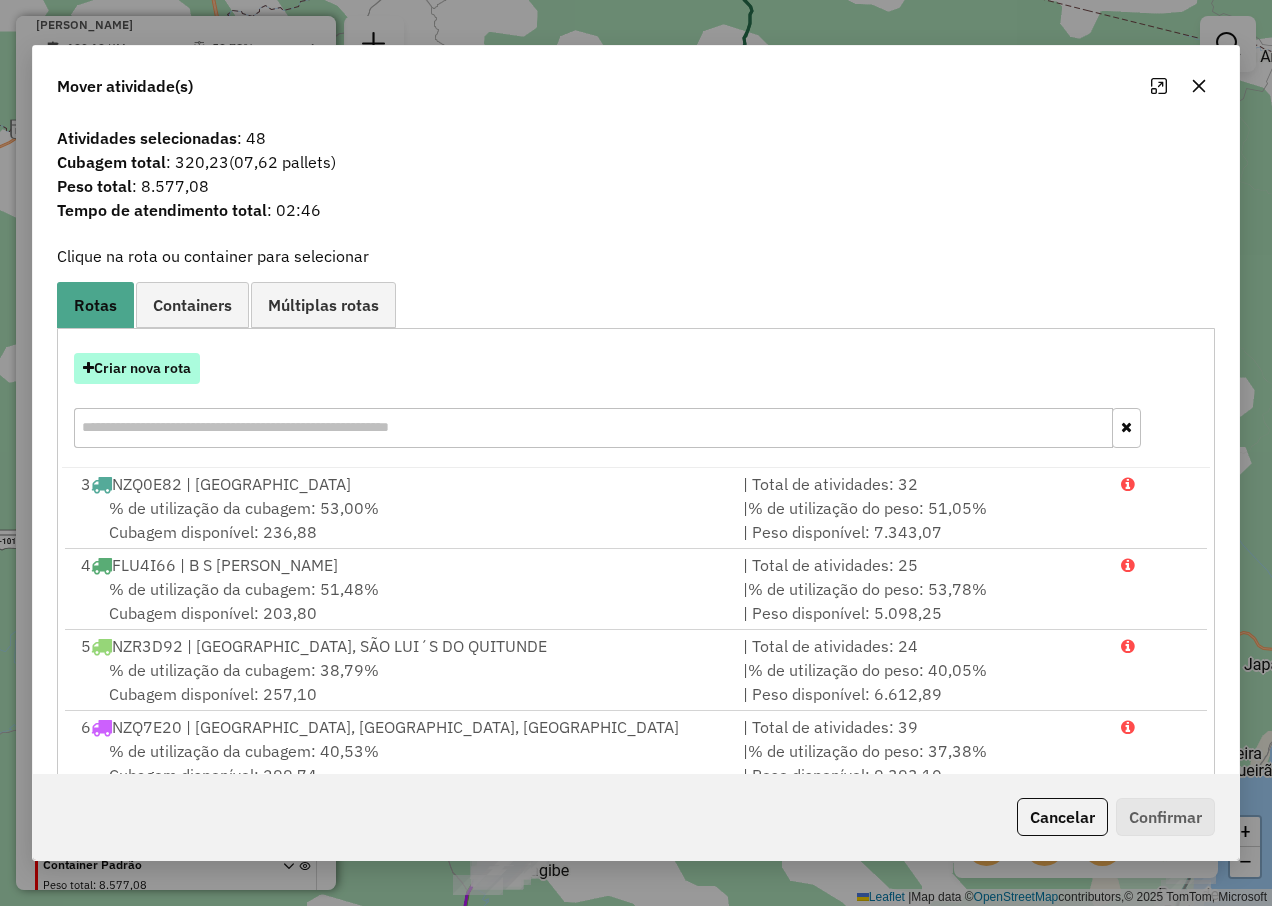 click on "Criar nova rota" at bounding box center [137, 368] 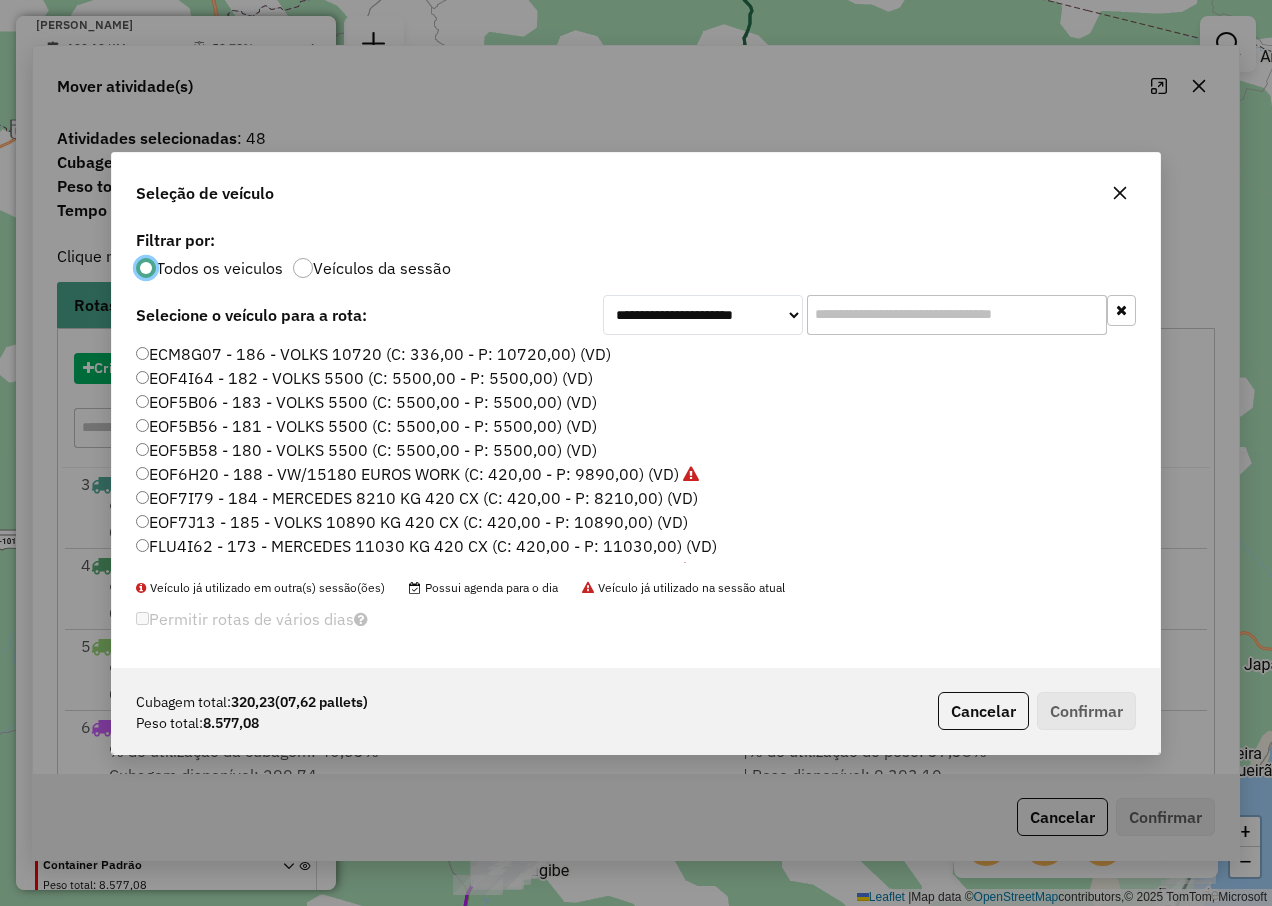scroll, scrollTop: 11, scrollLeft: 6, axis: both 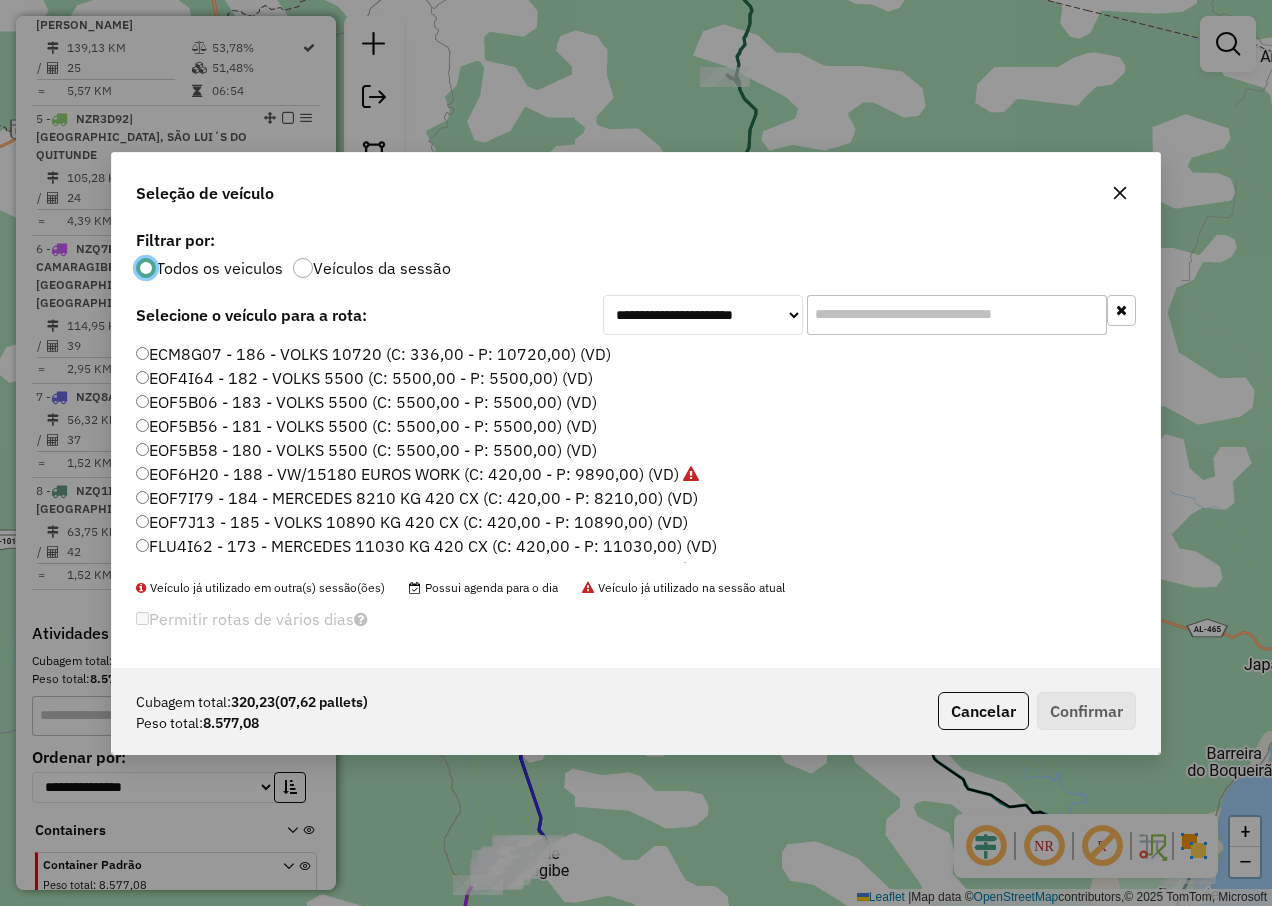 click on "FLU4I62 - 173 - MERCEDES 11030 KG 420 CX (C: 420,00 - P: 11030,00) (VD)" 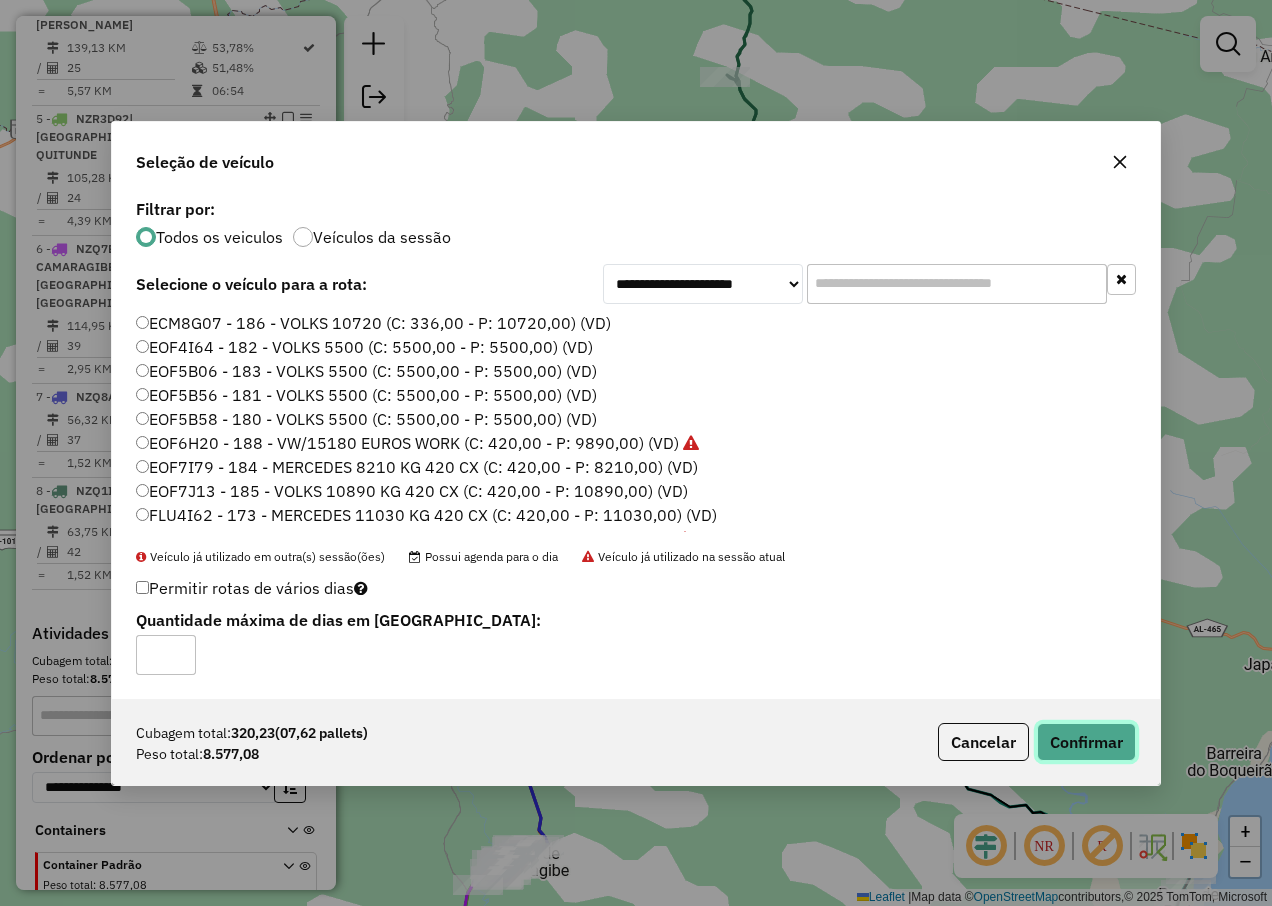 click on "Confirmar" 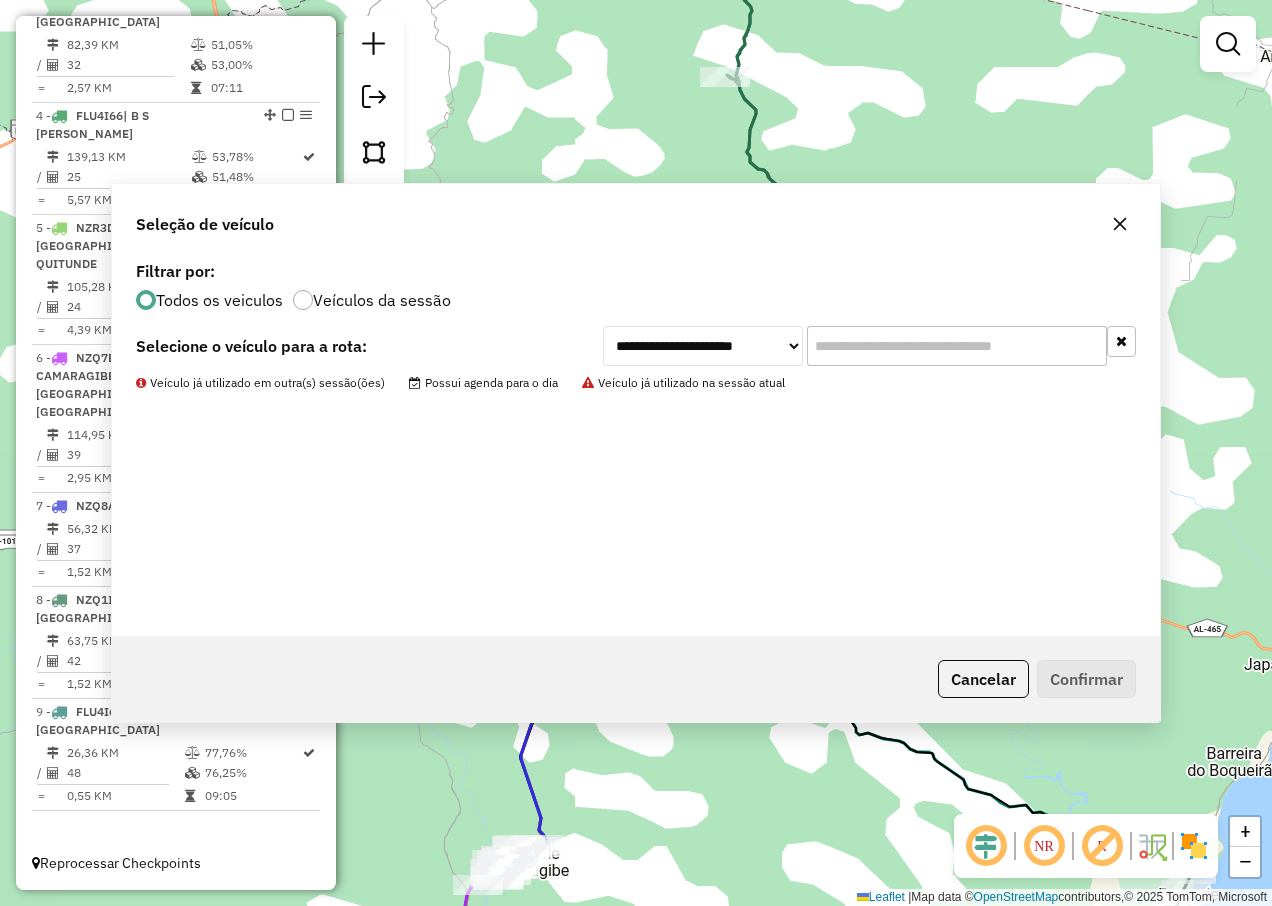 scroll, scrollTop: 835, scrollLeft: 0, axis: vertical 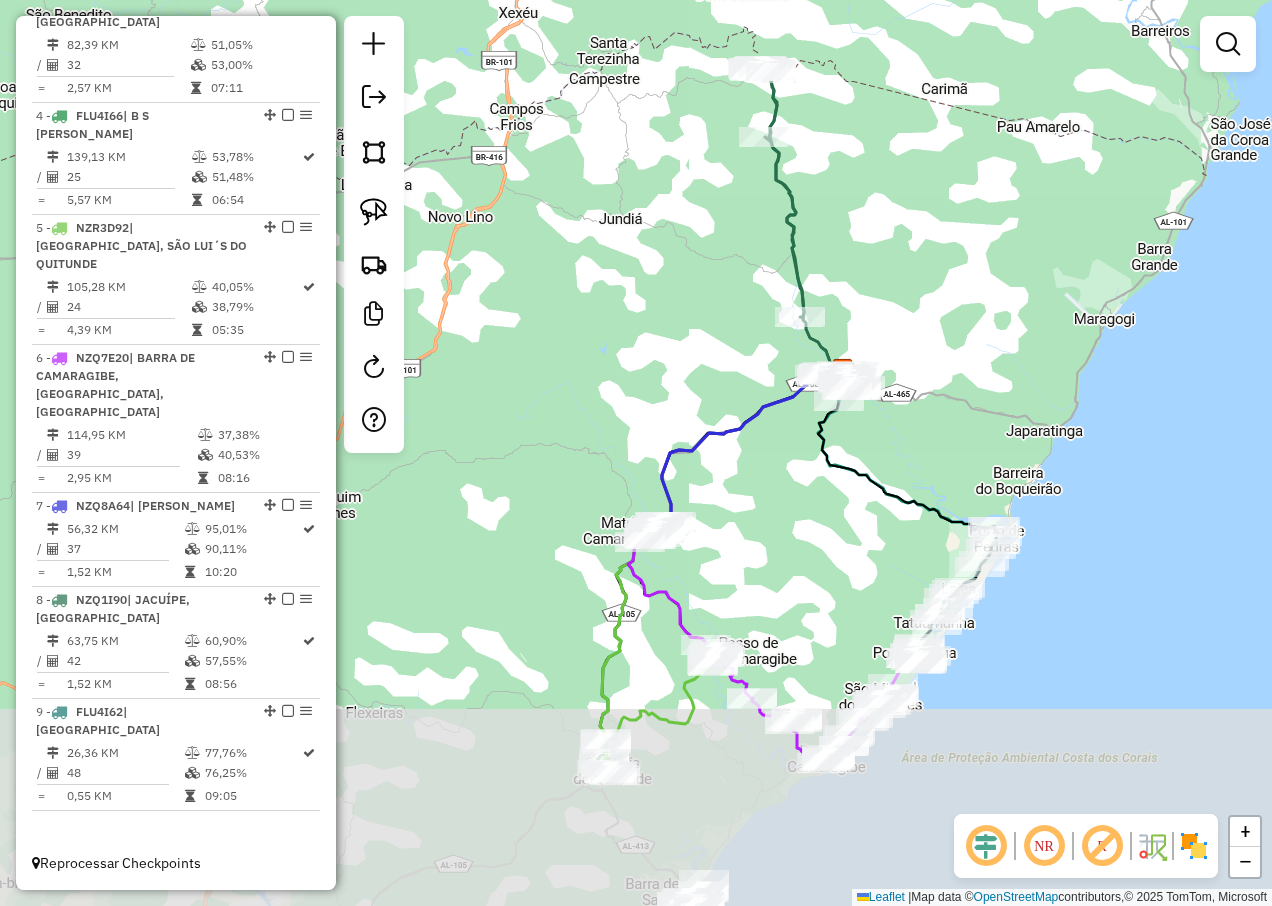 drag, startPoint x: 754, startPoint y: 734, endPoint x: 762, endPoint y: 473, distance: 261.1226 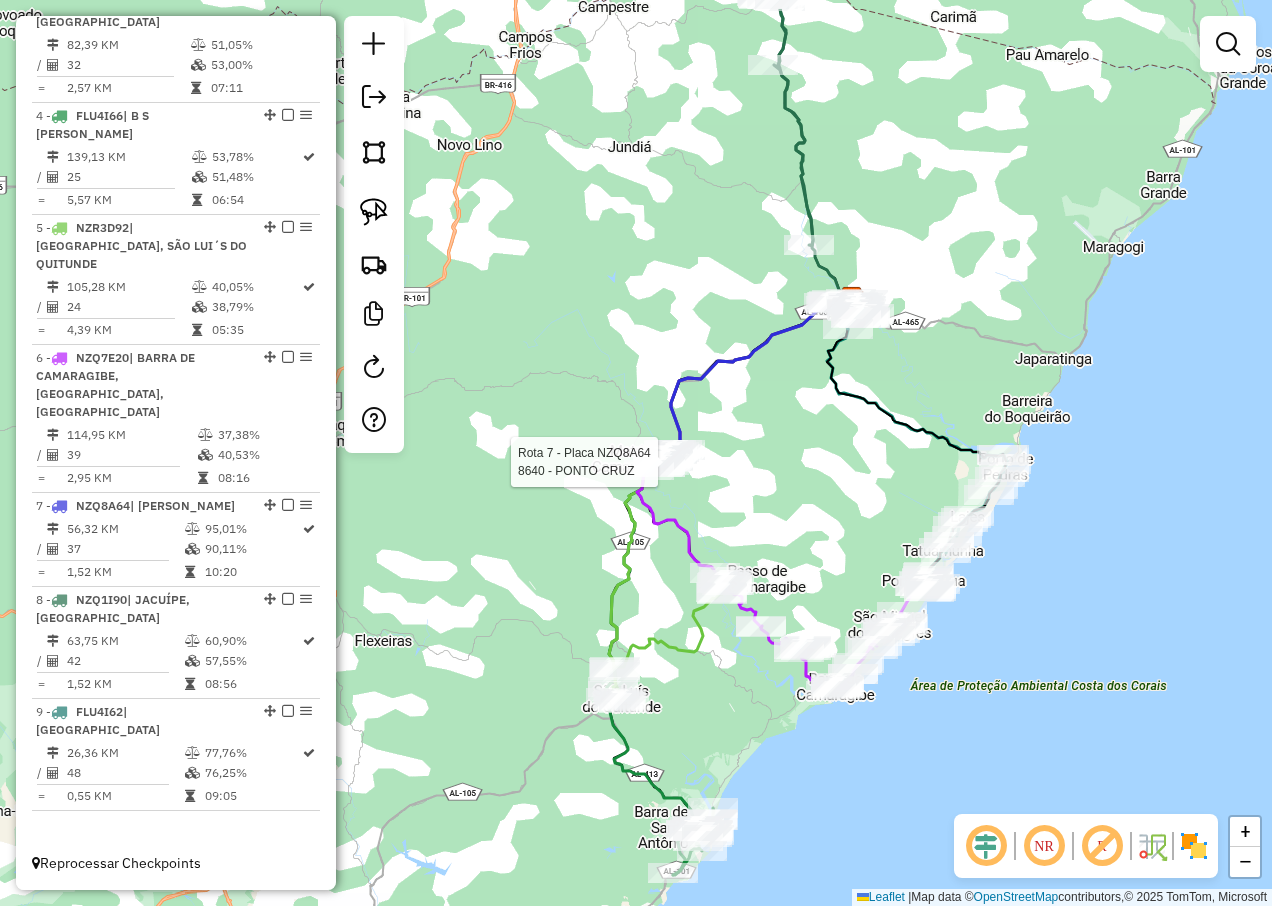 select on "**********" 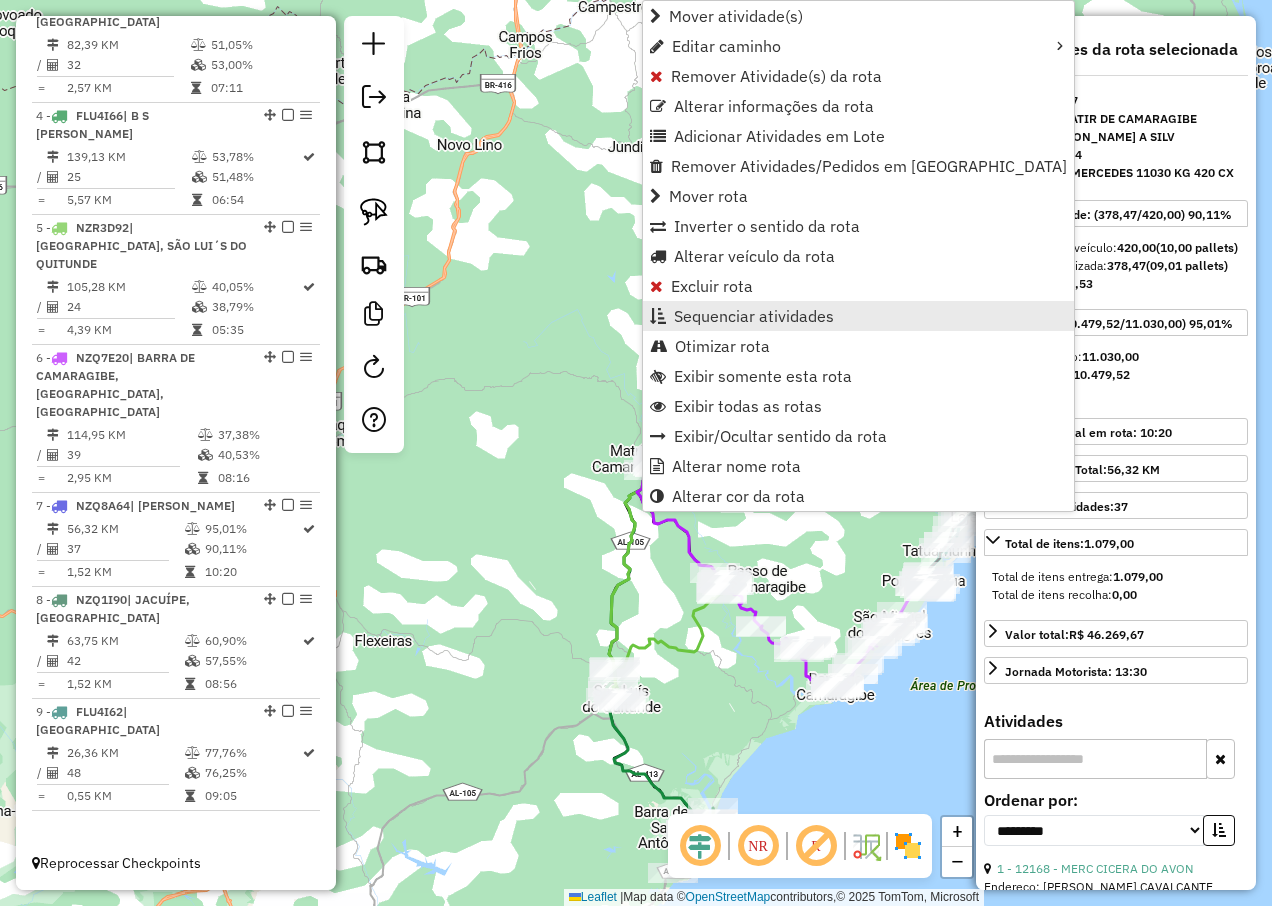 click on "Sequenciar atividades" at bounding box center (754, 316) 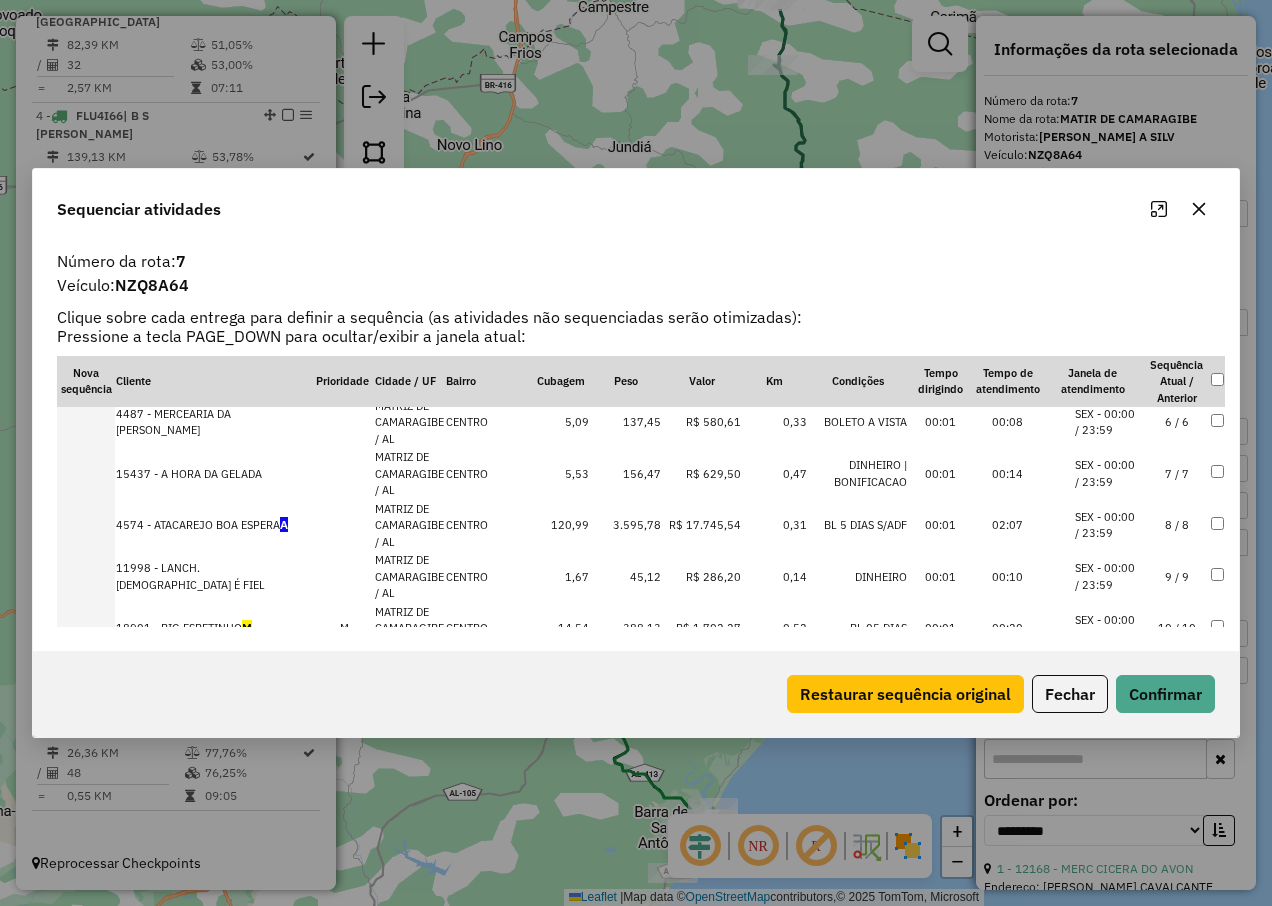 scroll, scrollTop: 300, scrollLeft: 0, axis: vertical 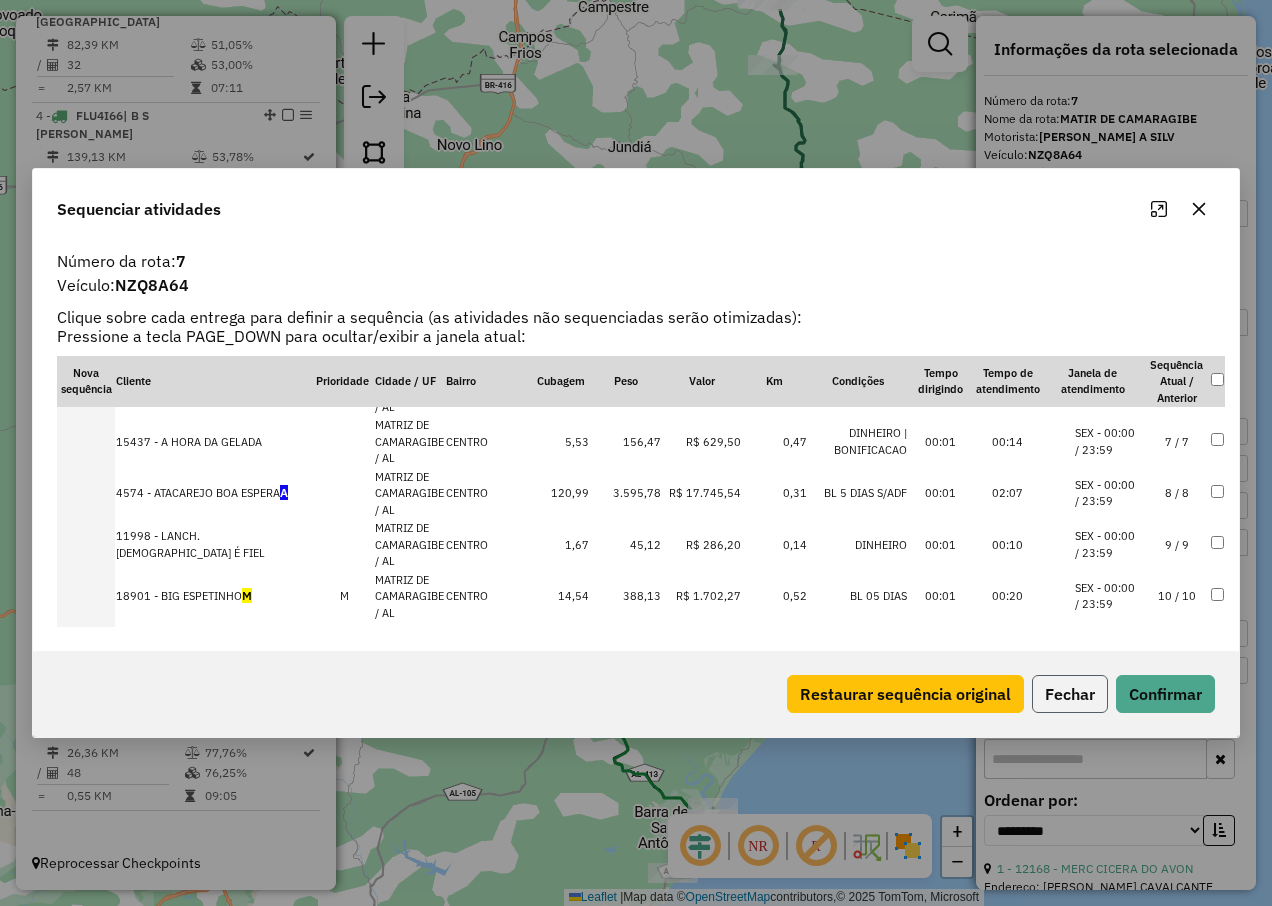 click on "Fechar" 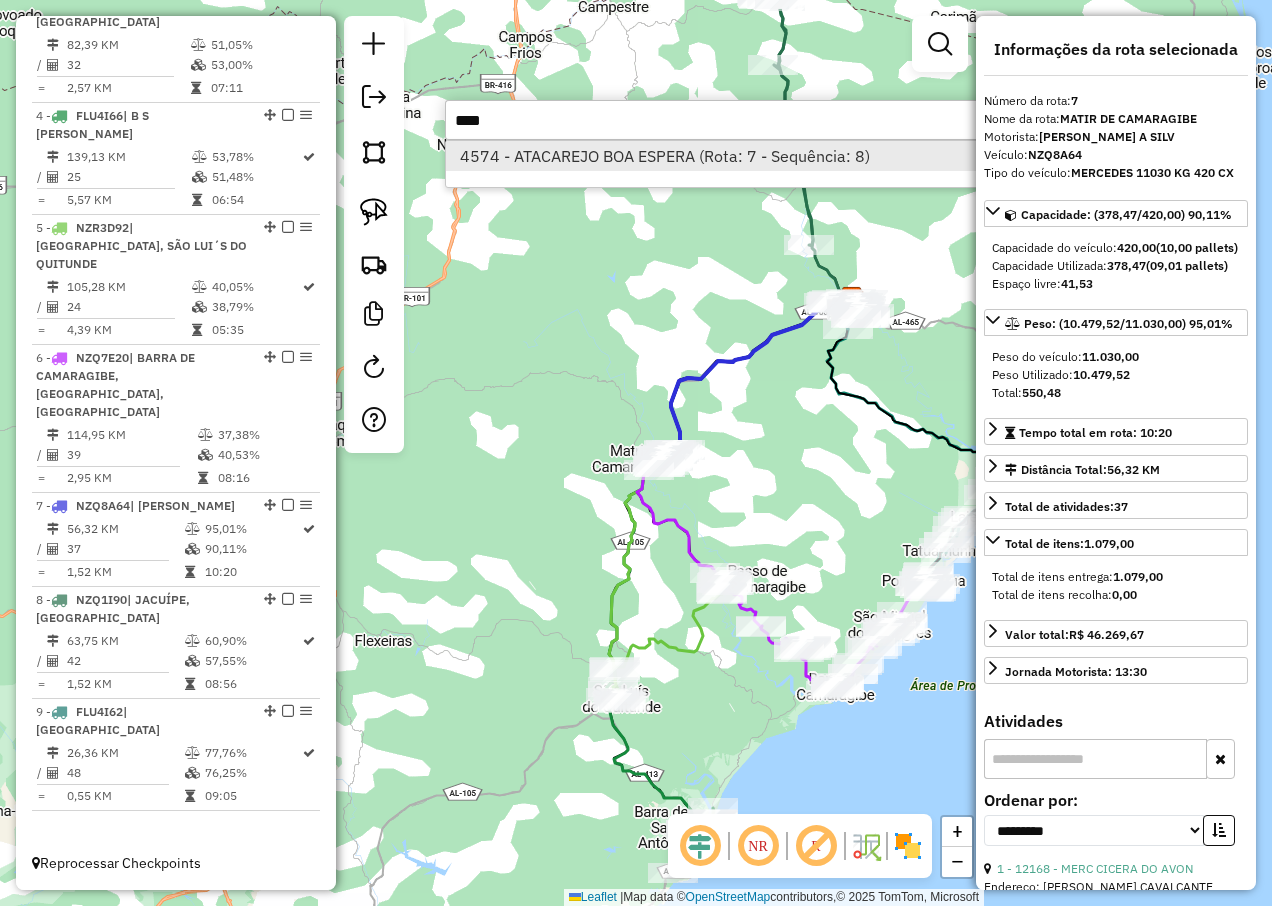type on "****" 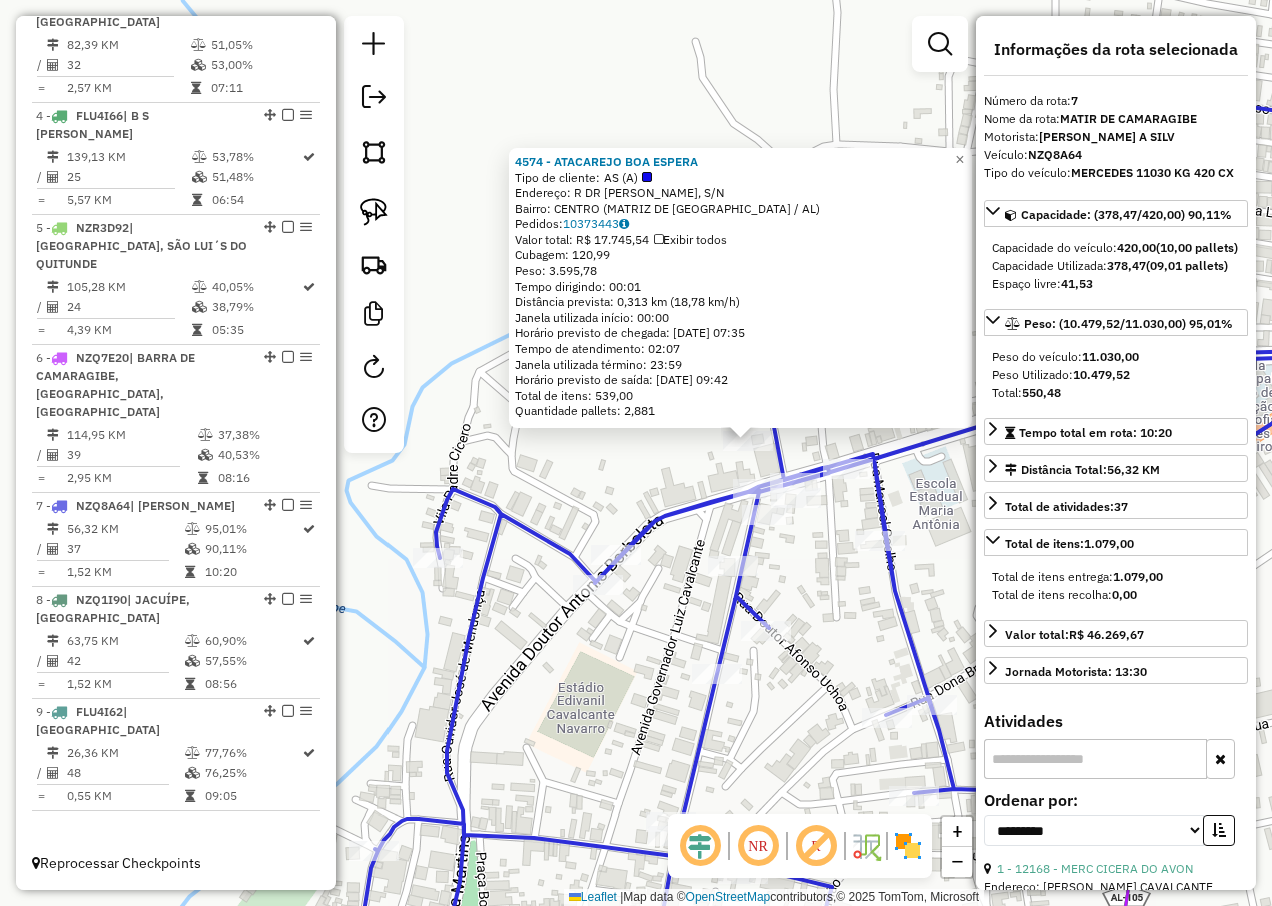 drag, startPoint x: 816, startPoint y: 440, endPoint x: 726, endPoint y: 466, distance: 93.680305 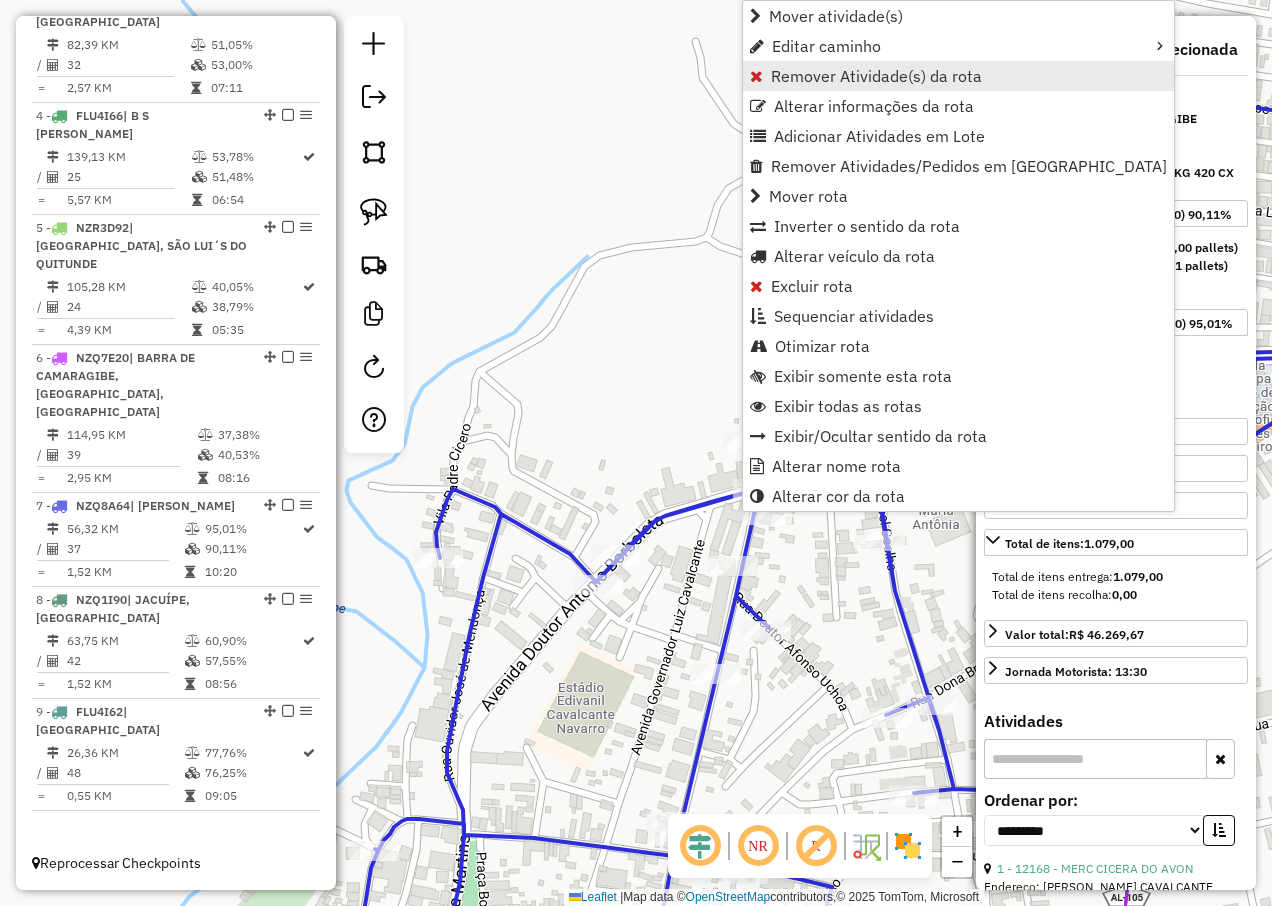 click on "Remover Atividade(s) da rota" at bounding box center [876, 76] 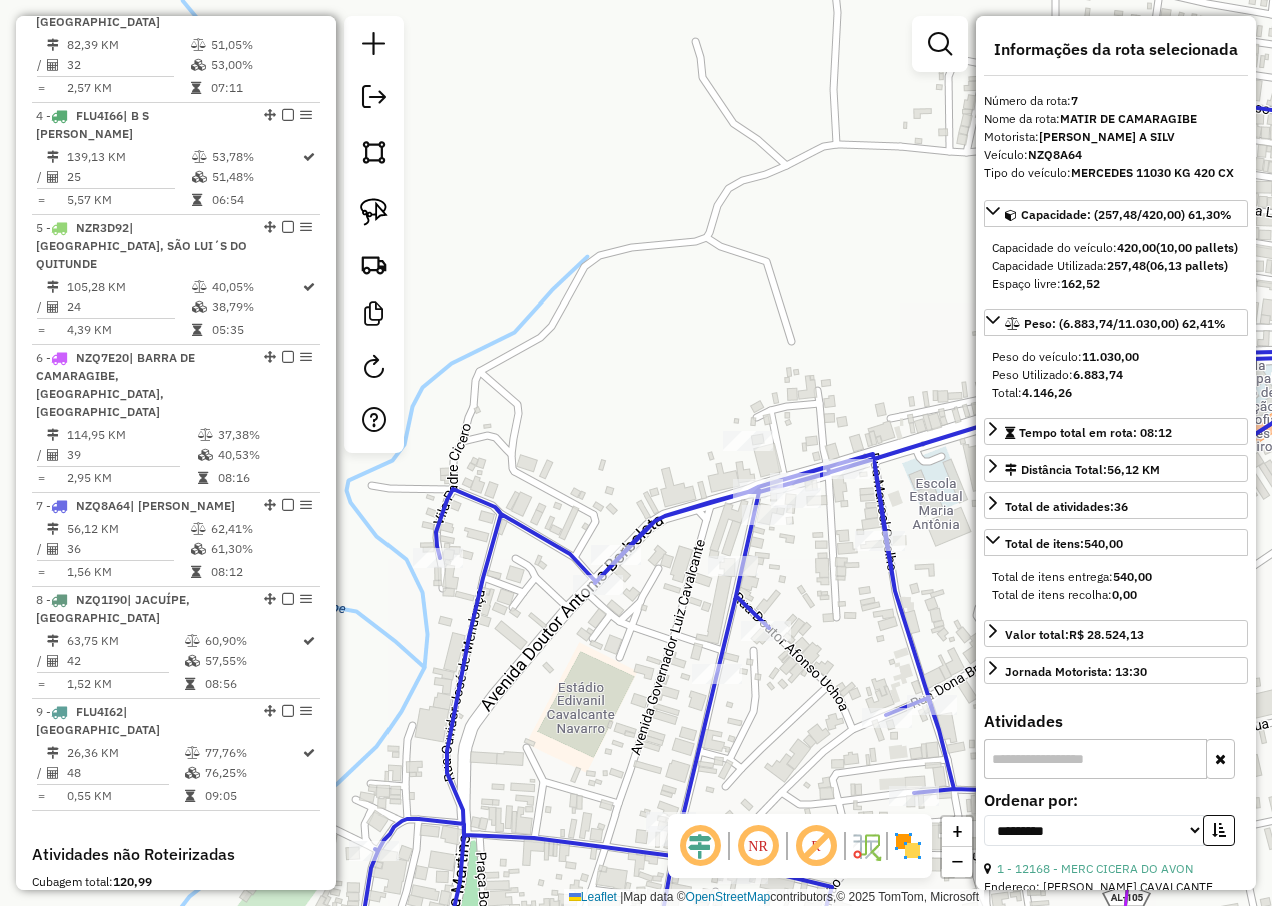 scroll, scrollTop: 1150, scrollLeft: 0, axis: vertical 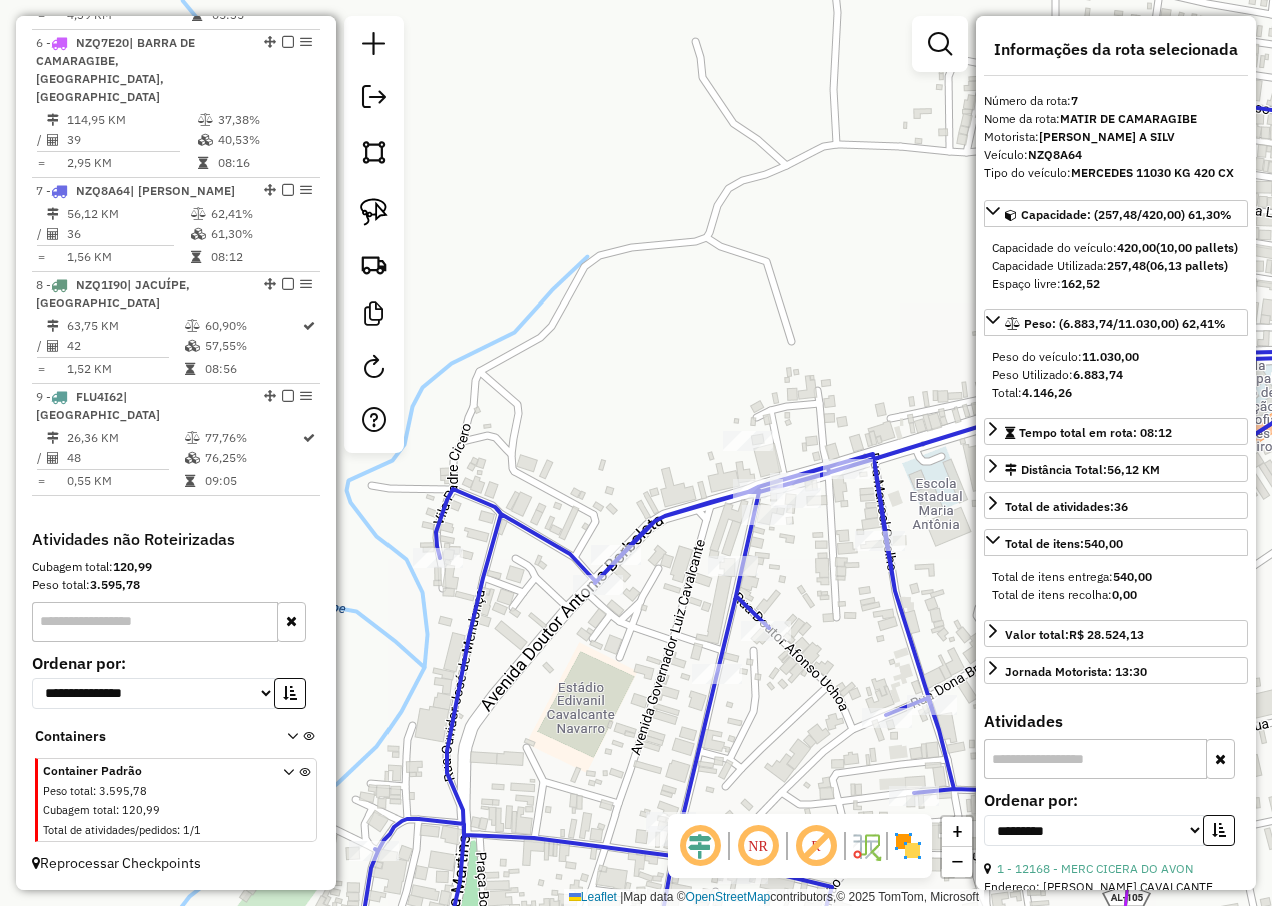 click on "Janela de atendimento Grade de atendimento Capacidade Transportadoras Veículos Cliente Pedidos  Rotas Selecione os dias de semana para filtrar as janelas de atendimento  Seg   Ter   Qua   Qui   Sex   Sáb   Dom  Informe o período da janela de atendimento: De: Até:  Filtrar exatamente a janela do cliente  Considerar janela de atendimento padrão  Selecione os dias de semana para filtrar as grades de atendimento  Seg   Ter   Qua   Qui   Sex   Sáb   Dom   Considerar clientes sem dia de atendimento cadastrado  Clientes fora do dia de atendimento selecionado Filtrar as atividades entre os valores definidos abaixo:  Peso mínimo:   Peso máximo:   Cubagem mínima:   Cubagem máxima:   De:   Até:  Filtrar as atividades entre o tempo de atendimento definido abaixo:  De:   Até:   Considerar capacidade total dos clientes não roteirizados Transportadora: Selecione um ou mais itens Tipo de veículo: Selecione um ou mais itens Veículo: Selecione um ou mais itens Motorista: Selecione um ou mais itens Nome: Rótulo:" 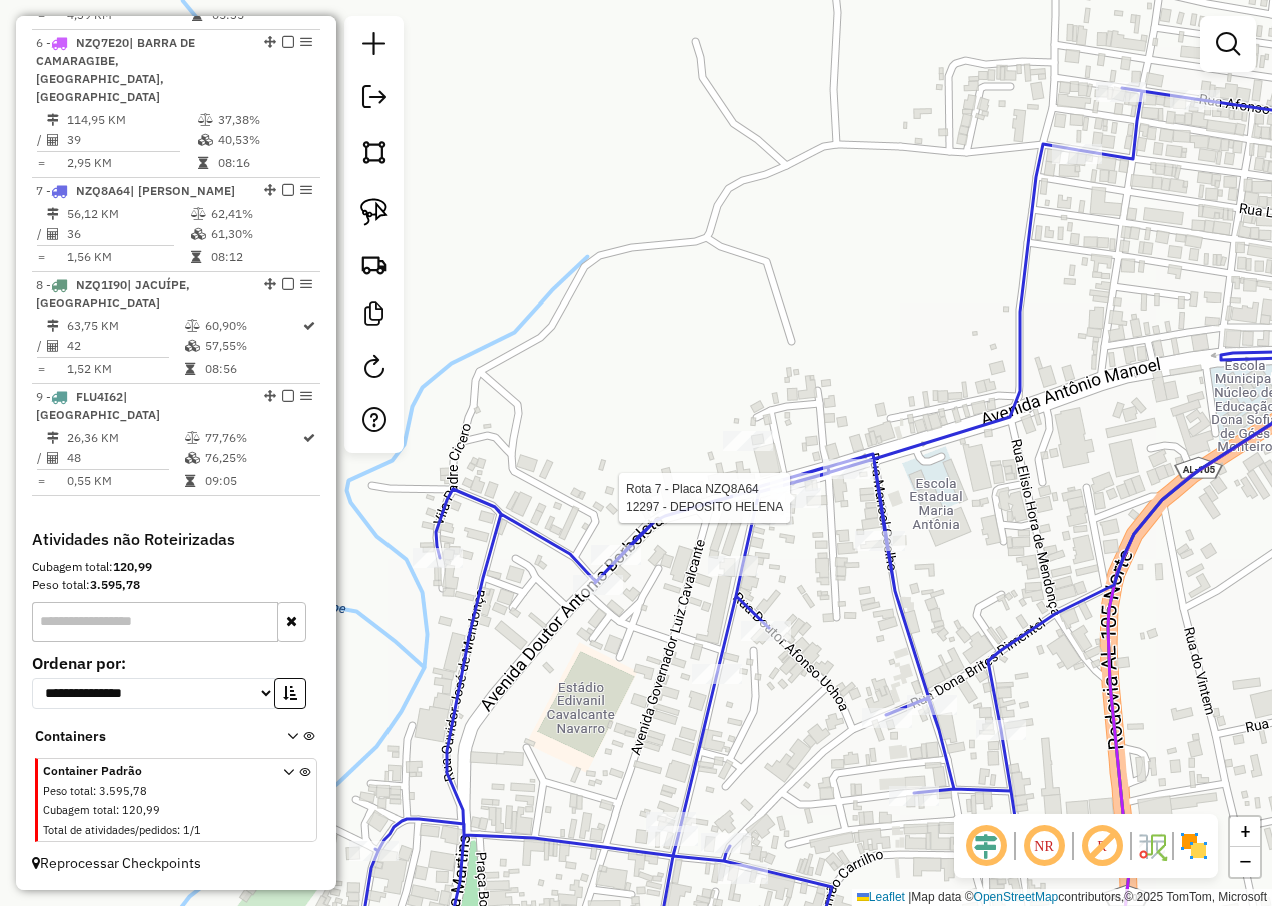 select on "**********" 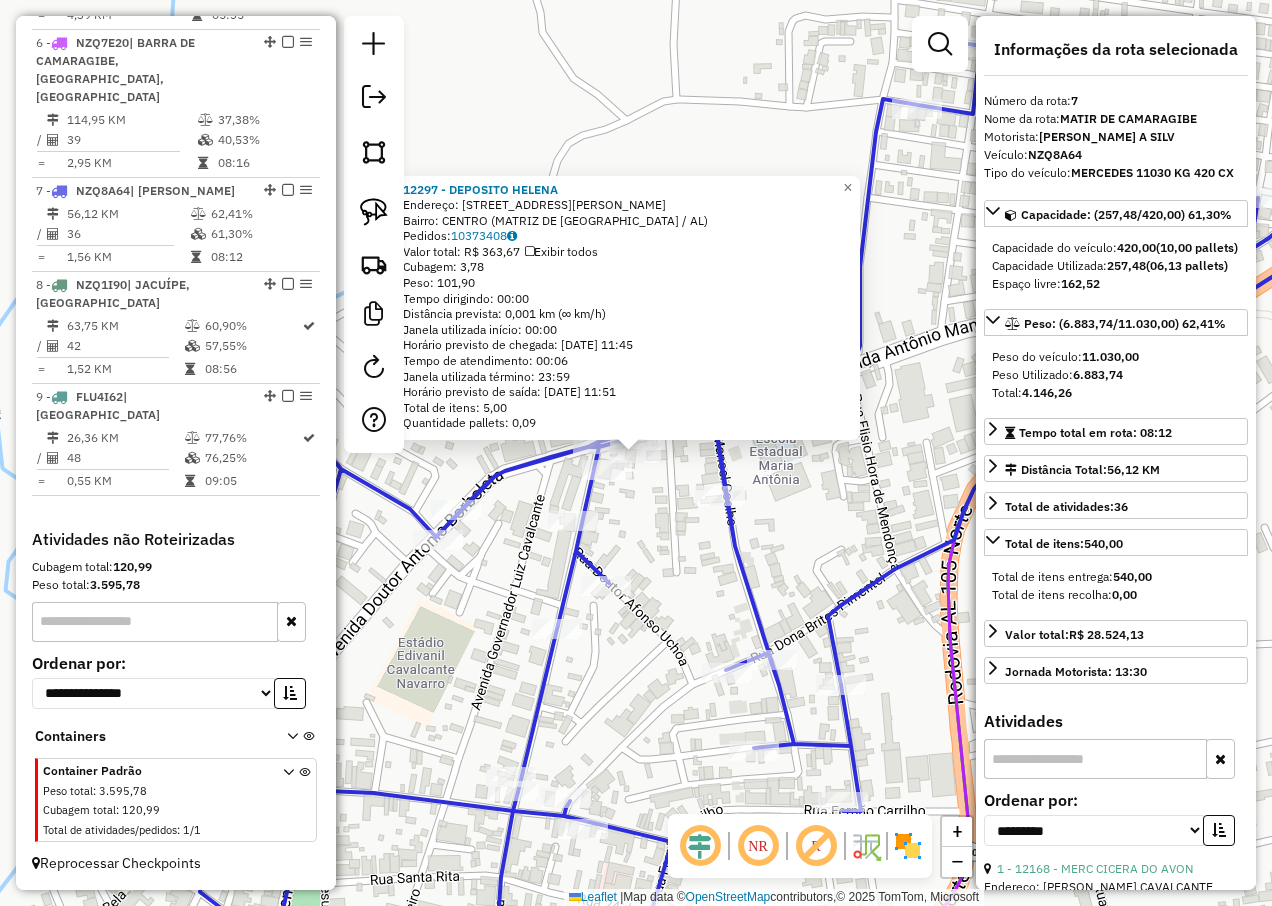 click on "12297 - DEPOSITO HELENA  Endereço: AV  ANTONIO MANOEL DOS SANTOS, 6   Bairro: CENTRO (MATRIZ DE CAMARAGIBE / AL)   Pedidos:  10373408   Valor total: R$ 363,67   Exibir todos   Cubagem: 3,78  Peso: 101,90  Tempo dirigindo: 00:00   Distância prevista: 0,001 km (∞ km/h)   Janela utilizada início: 00:00   Horário previsto de chegada: 11/07/2025 11:45   Tempo de atendimento: 00:06   Janela utilizada término: 23:59   Horário previsto de saída: 11/07/2025 11:51   Total de itens: 5,00   Quantidade pallets: 0,09  × Janela de atendimento Grade de atendimento Capacidade Transportadoras Veículos Cliente Pedidos  Rotas Selecione os dias de semana para filtrar as janelas de atendimento  Seg   Ter   Qua   Qui   Sex   Sáb   Dom  Informe o período da janela de atendimento: De: Até:  Filtrar exatamente a janela do cliente  Considerar janela de atendimento padrão  Selecione os dias de semana para filtrar as grades de atendimento  Seg   Ter   Qua   Qui   Sex   Sáb   Dom   Peso mínimo:   Peso máximo:   De:  De:" 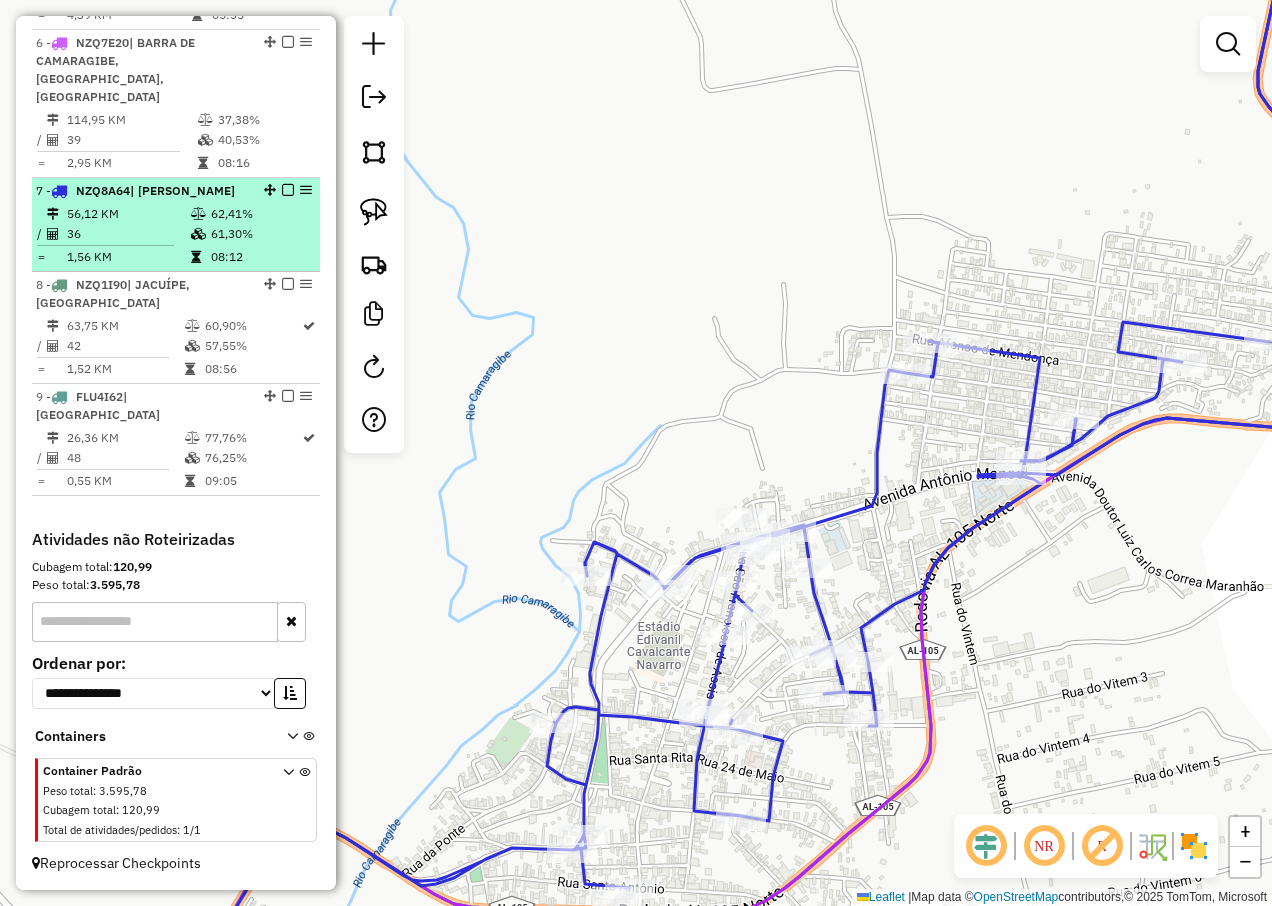 click at bounding box center (288, 190) 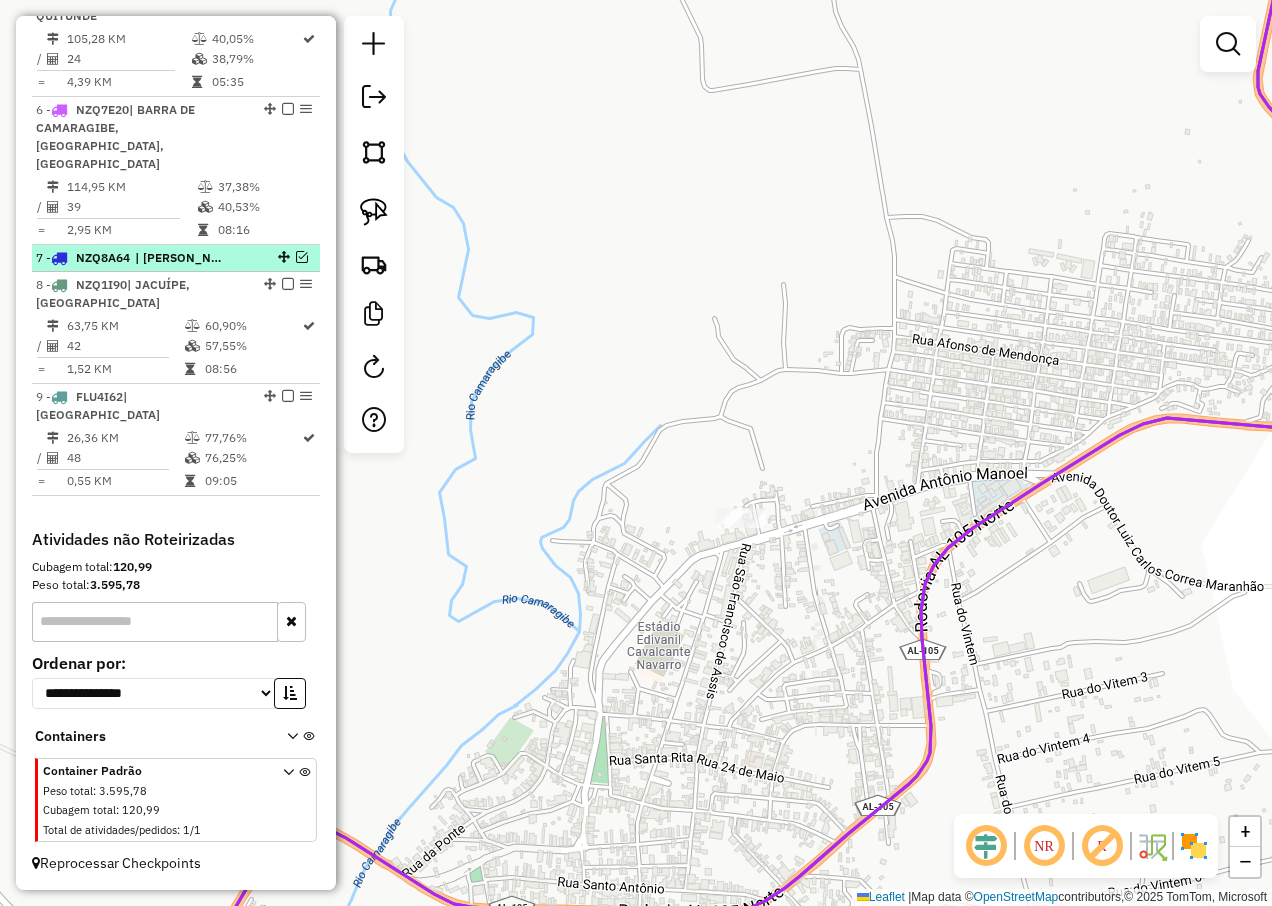 scroll, scrollTop: 1065, scrollLeft: 0, axis: vertical 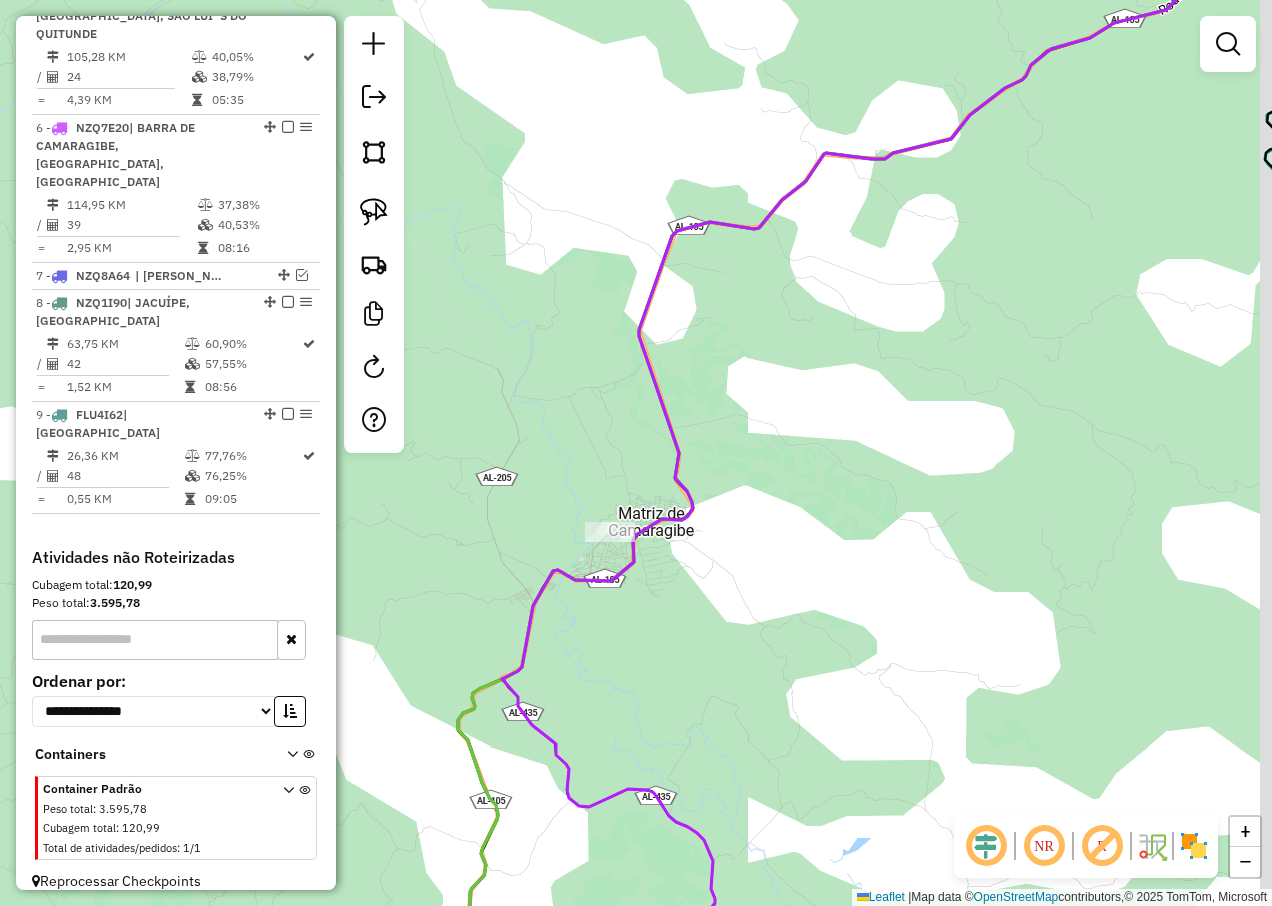drag, startPoint x: 1101, startPoint y: 433, endPoint x: 623, endPoint y: 734, distance: 564.8761 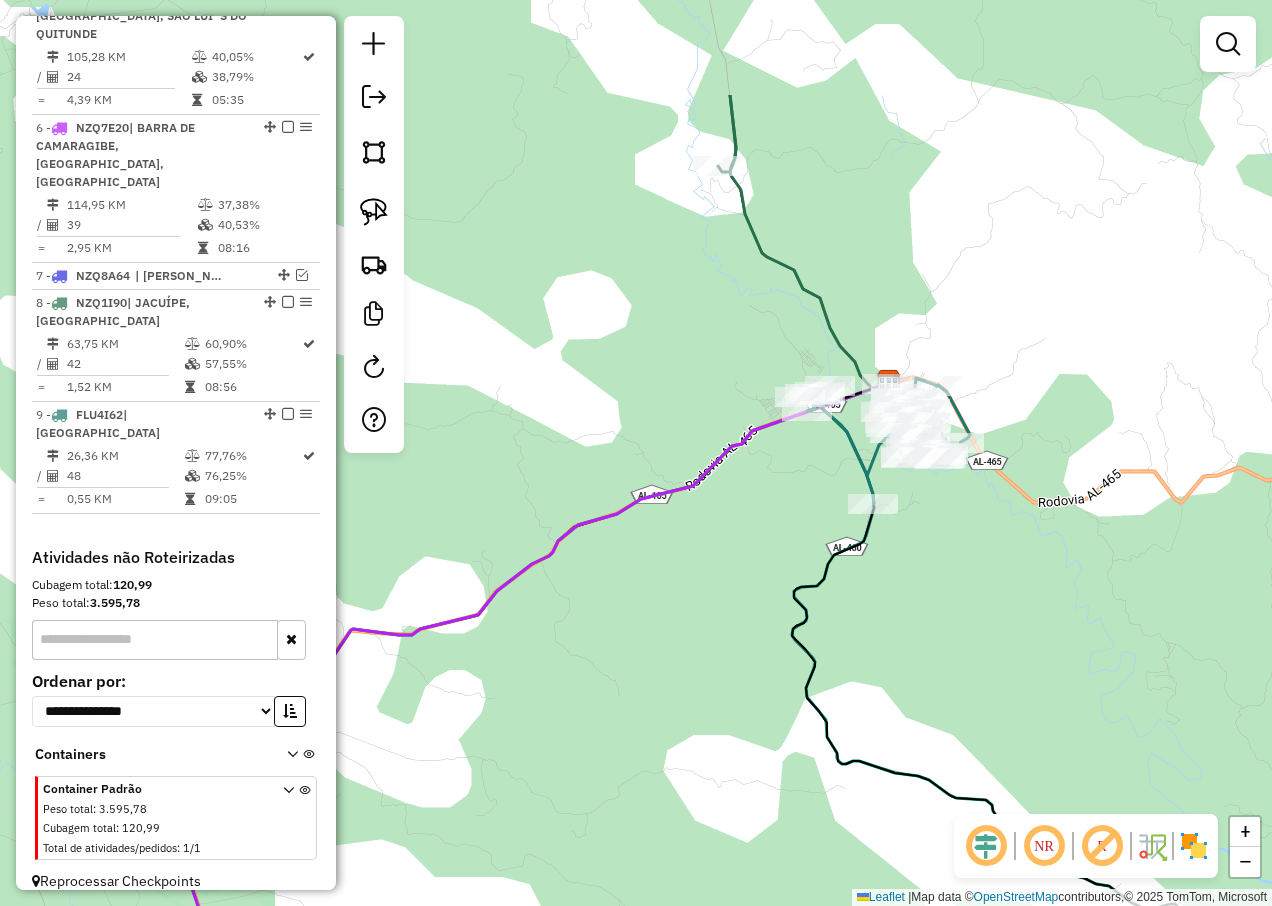 drag, startPoint x: 717, startPoint y: 537, endPoint x: 700, endPoint y: 720, distance: 183.78792 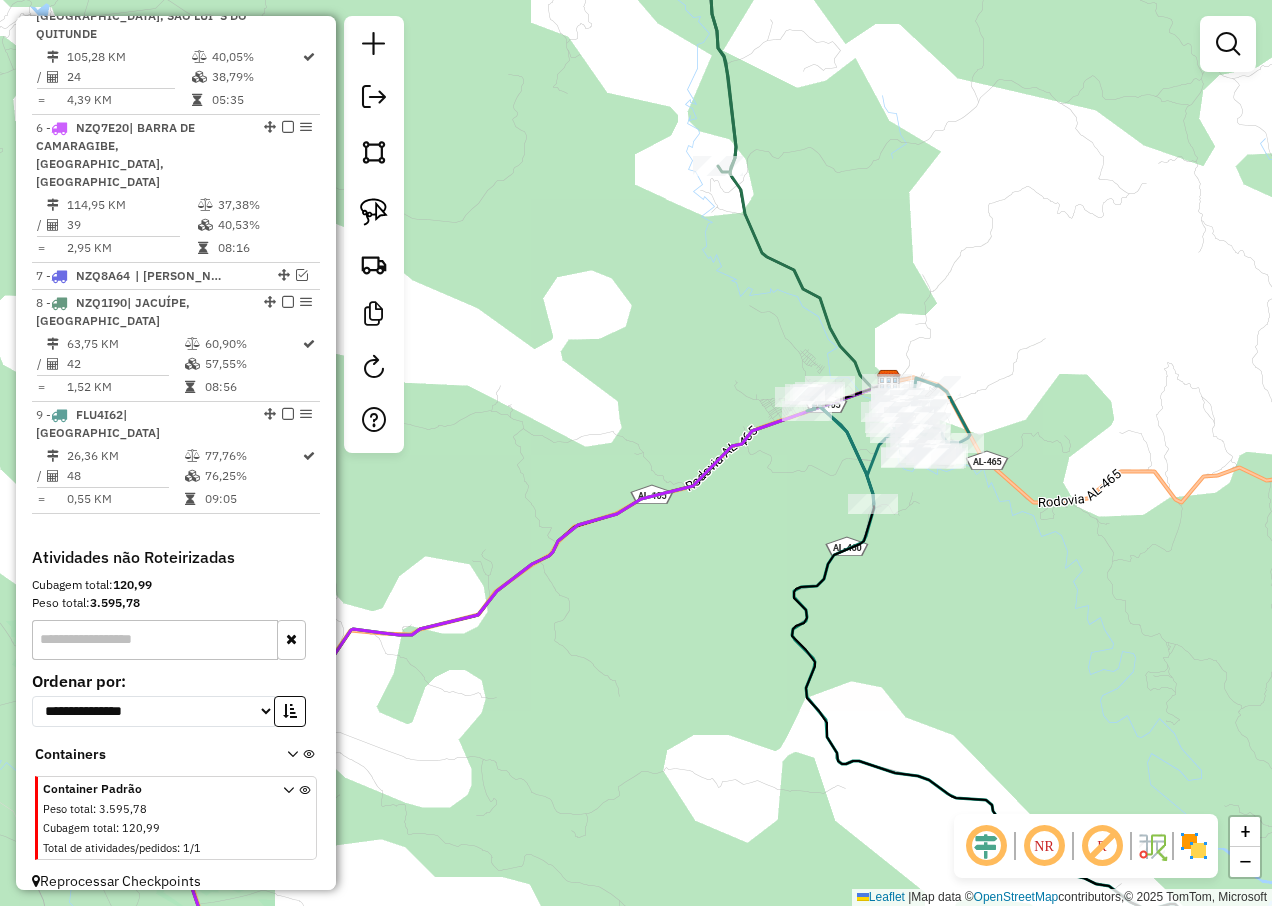 click on "Janela de atendimento Grade de atendimento Capacidade Transportadoras Veículos Cliente Pedidos  Rotas Selecione os dias de semana para filtrar as janelas de atendimento  Seg   Ter   Qua   Qui   Sex   Sáb   Dom  Informe o período da janela de atendimento: De: Até:  Filtrar exatamente a janela do cliente  Considerar janela de atendimento padrão  Selecione os dias de semana para filtrar as grades de atendimento  Seg   Ter   Qua   Qui   Sex   Sáb   Dom   Considerar clientes sem dia de atendimento cadastrado  Clientes fora do dia de atendimento selecionado Filtrar as atividades entre os valores definidos abaixo:  Peso mínimo:   Peso máximo:   Cubagem mínima:   Cubagem máxima:   De:   Até:  Filtrar as atividades entre o tempo de atendimento definido abaixo:  De:   Até:   Considerar capacidade total dos clientes não roteirizados Transportadora: Selecione um ou mais itens Tipo de veículo: Selecione um ou mais itens Veículo: Selecione um ou mais itens Motorista: Selecione um ou mais itens Nome: Rótulo:" 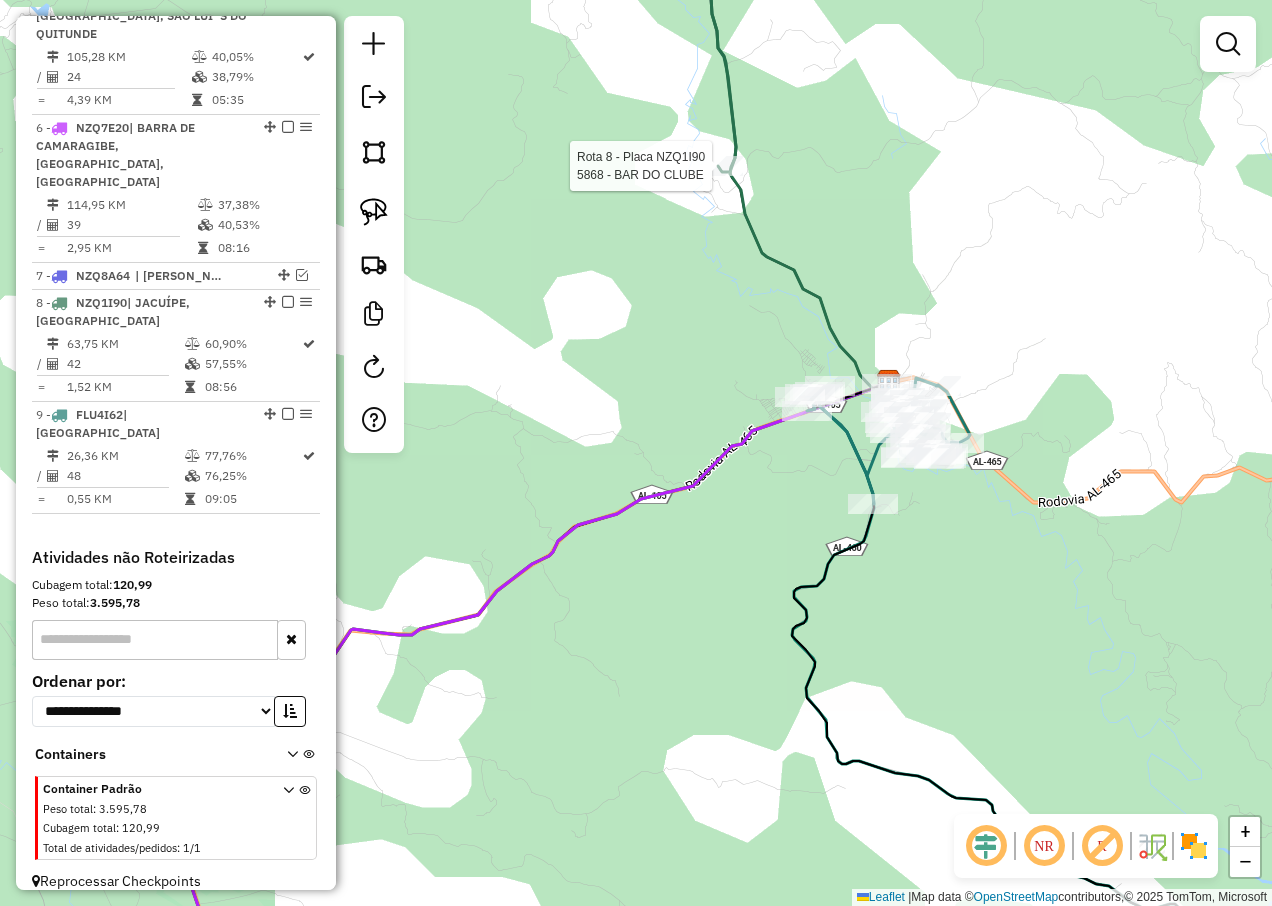 select on "**********" 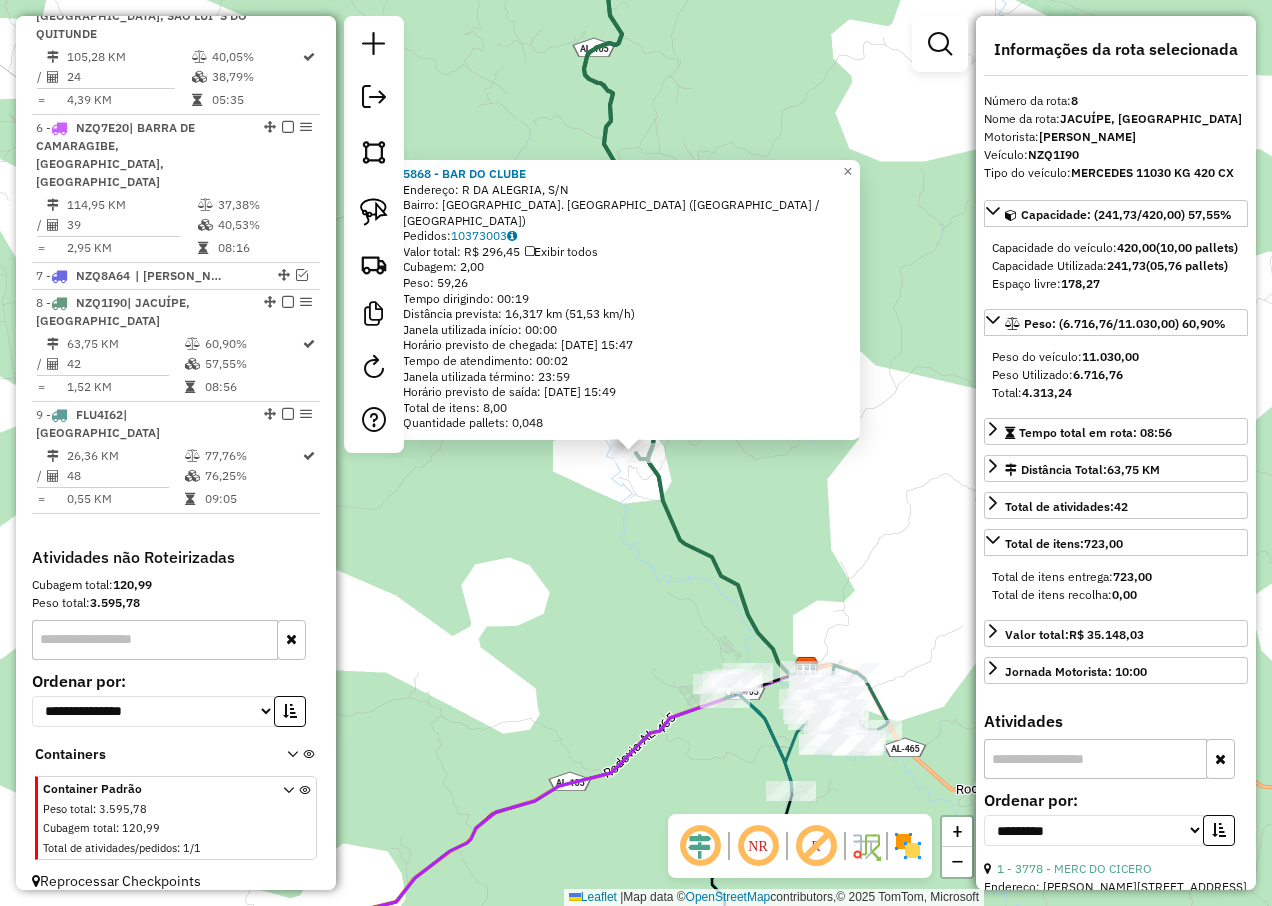click on "5868 - BAR DO CLUBE  Endereço: R   DA ALEGRIA, S/N   Bairro: US. SANTA MARIA (PORTO CALVO / AL)   Pedidos:  10373003   Valor total: R$ 296,45   Exibir todos   Cubagem: 2,00  Peso: 59,26  Tempo dirigindo: 00:19   Distância prevista: 16,317 km (51,53 km/h)   Janela utilizada início: 00:00   Horário previsto de chegada: 11/07/2025 15:47   Tempo de atendimento: 00:02   Janela utilizada término: 23:59   Horário previsto de saída: 11/07/2025 15:49   Total de itens: 8,00   Quantidade pallets: 0,048  × Janela de atendimento Grade de atendimento Capacidade Transportadoras Veículos Cliente Pedidos  Rotas Selecione os dias de semana para filtrar as janelas de atendimento  Seg   Ter   Qua   Qui   Sex   Sáb   Dom  Informe o período da janela de atendimento: De: Até:  Filtrar exatamente a janela do cliente  Considerar janela de atendimento padrão  Selecione os dias de semana para filtrar as grades de atendimento  Seg   Ter   Qua   Qui   Sex   Sáb   Dom   Considerar clientes sem dia de atendimento cadastrado +" 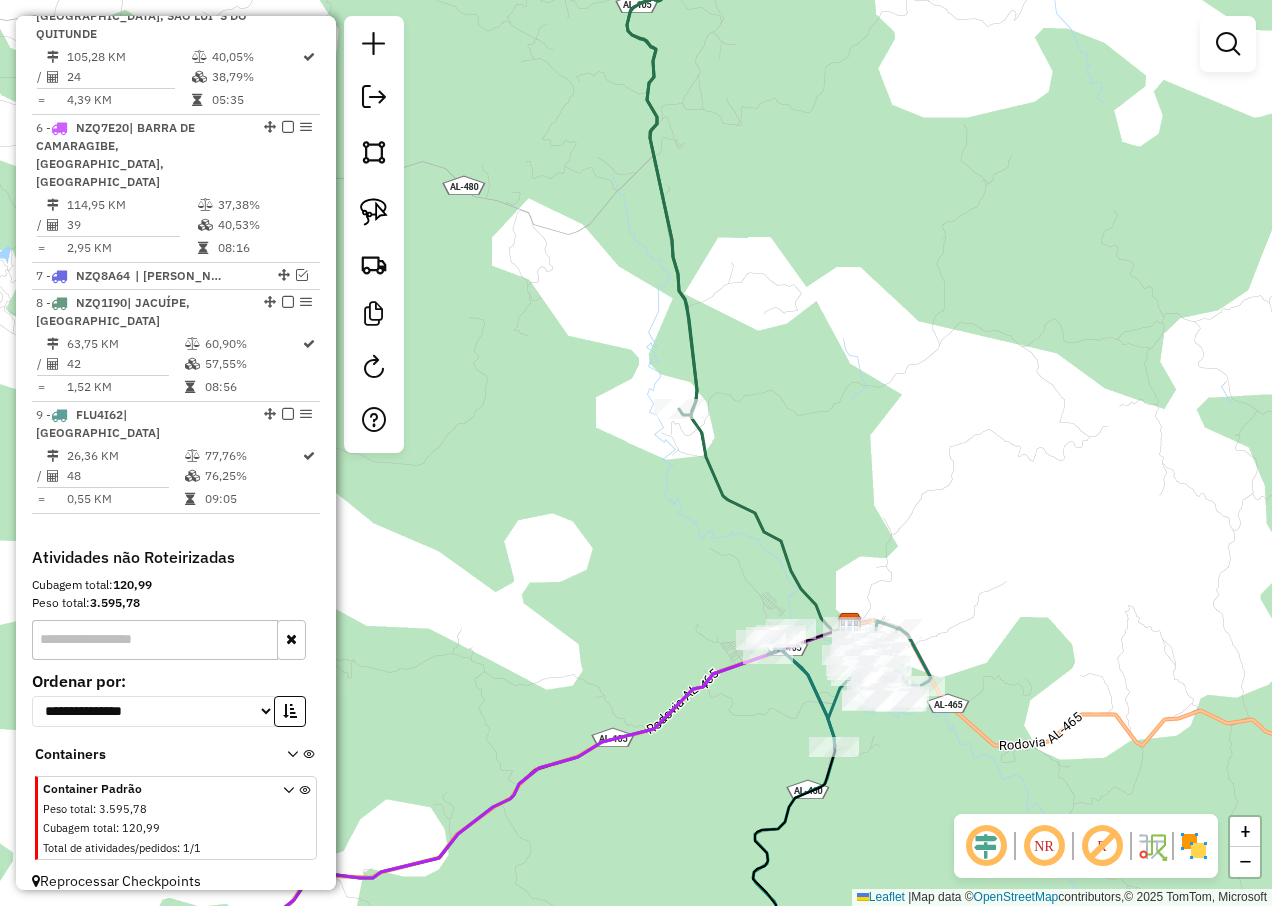 drag, startPoint x: 573, startPoint y: 777, endPoint x: 616, endPoint y: 733, distance: 61.522354 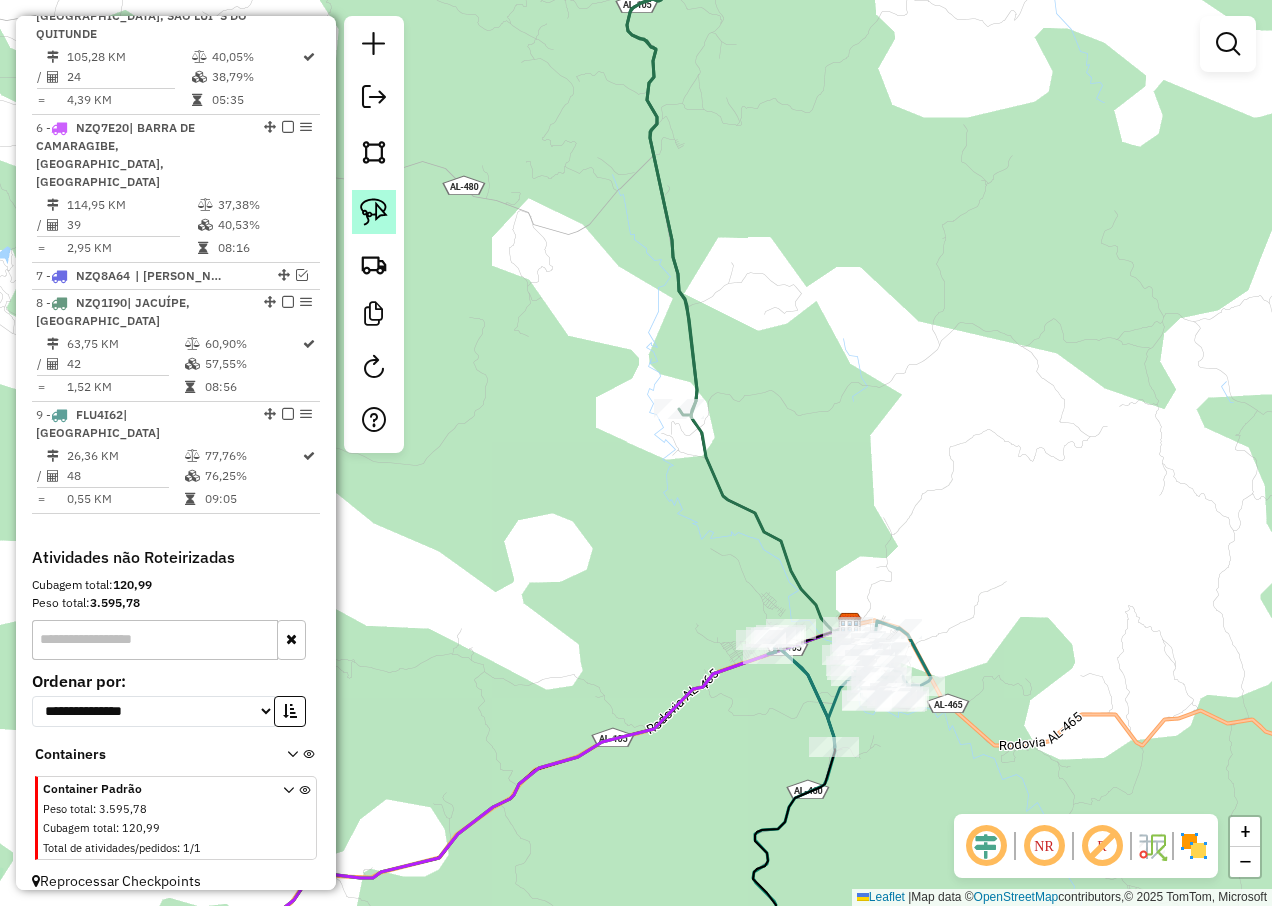click 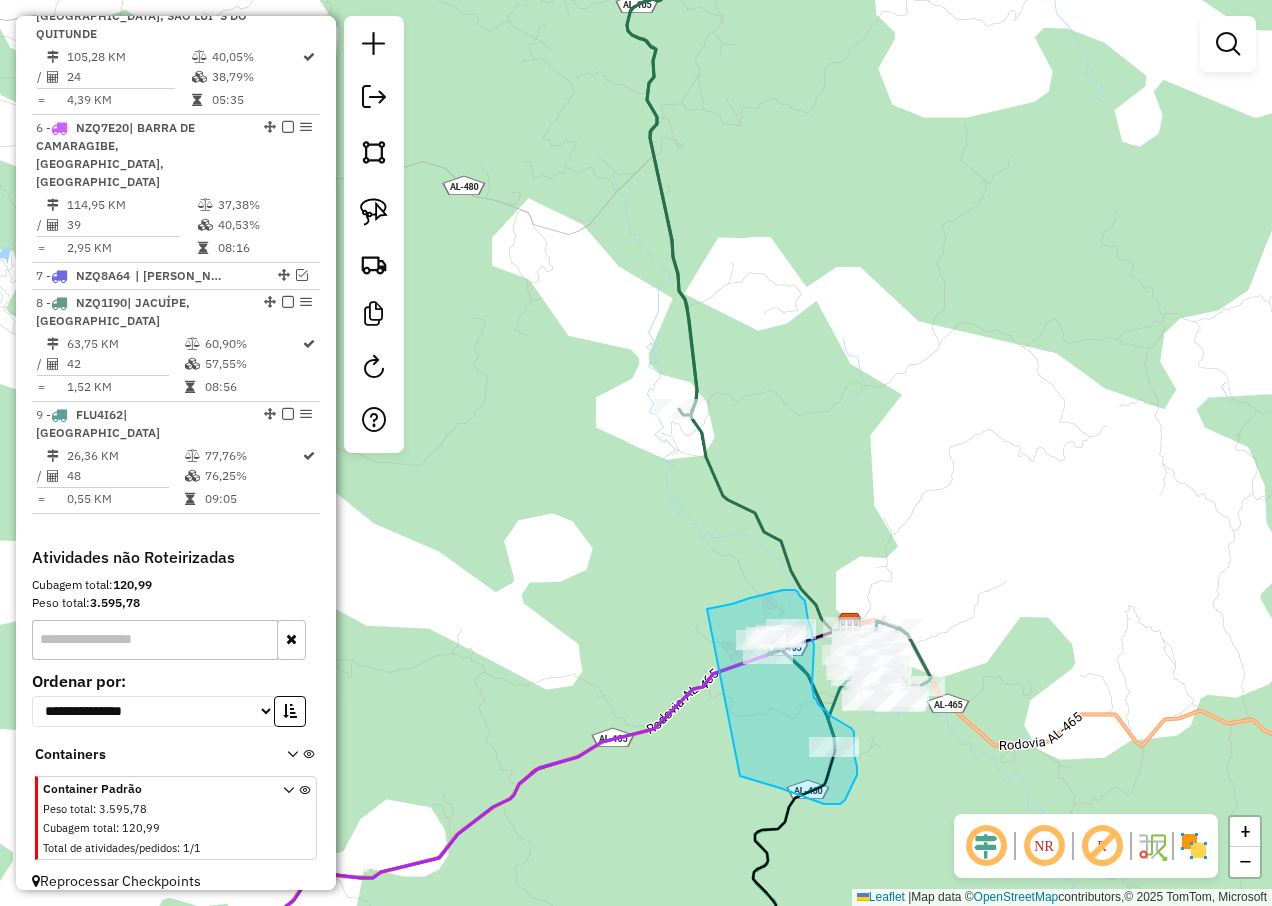 drag, startPoint x: 707, startPoint y: 609, endPoint x: 740, endPoint y: 776, distance: 170.22926 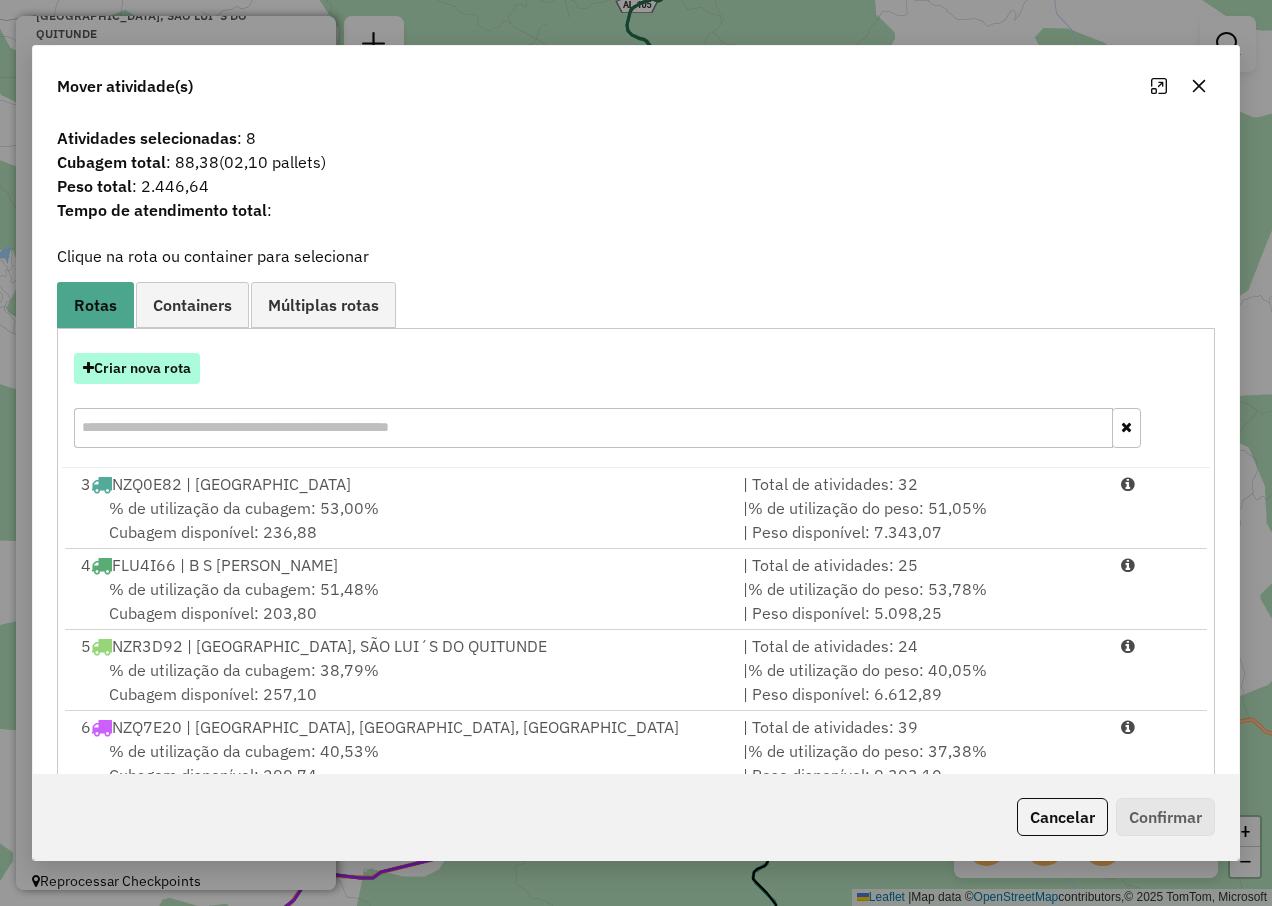 click on "Criar nova rota" at bounding box center [137, 368] 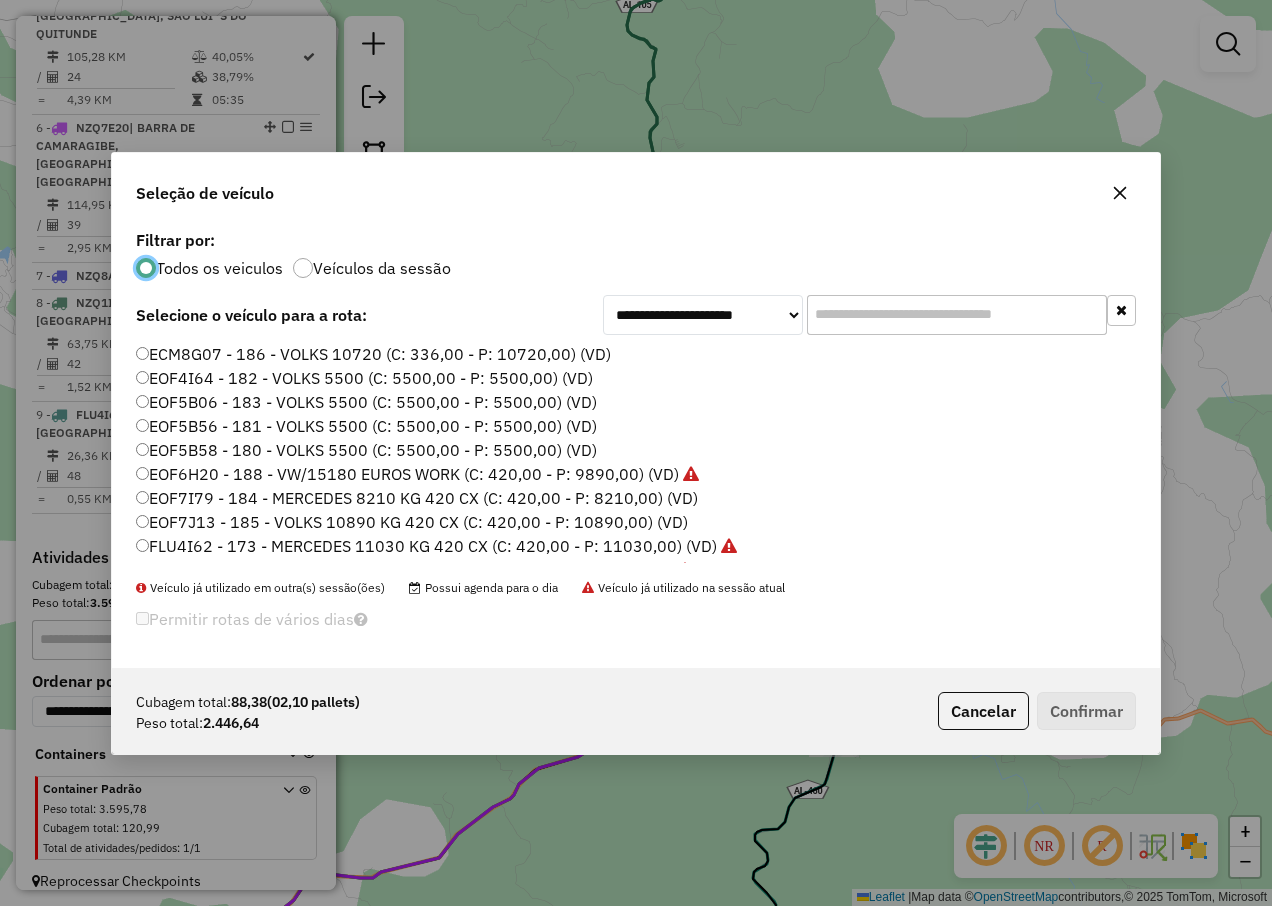 scroll, scrollTop: 11, scrollLeft: 6, axis: both 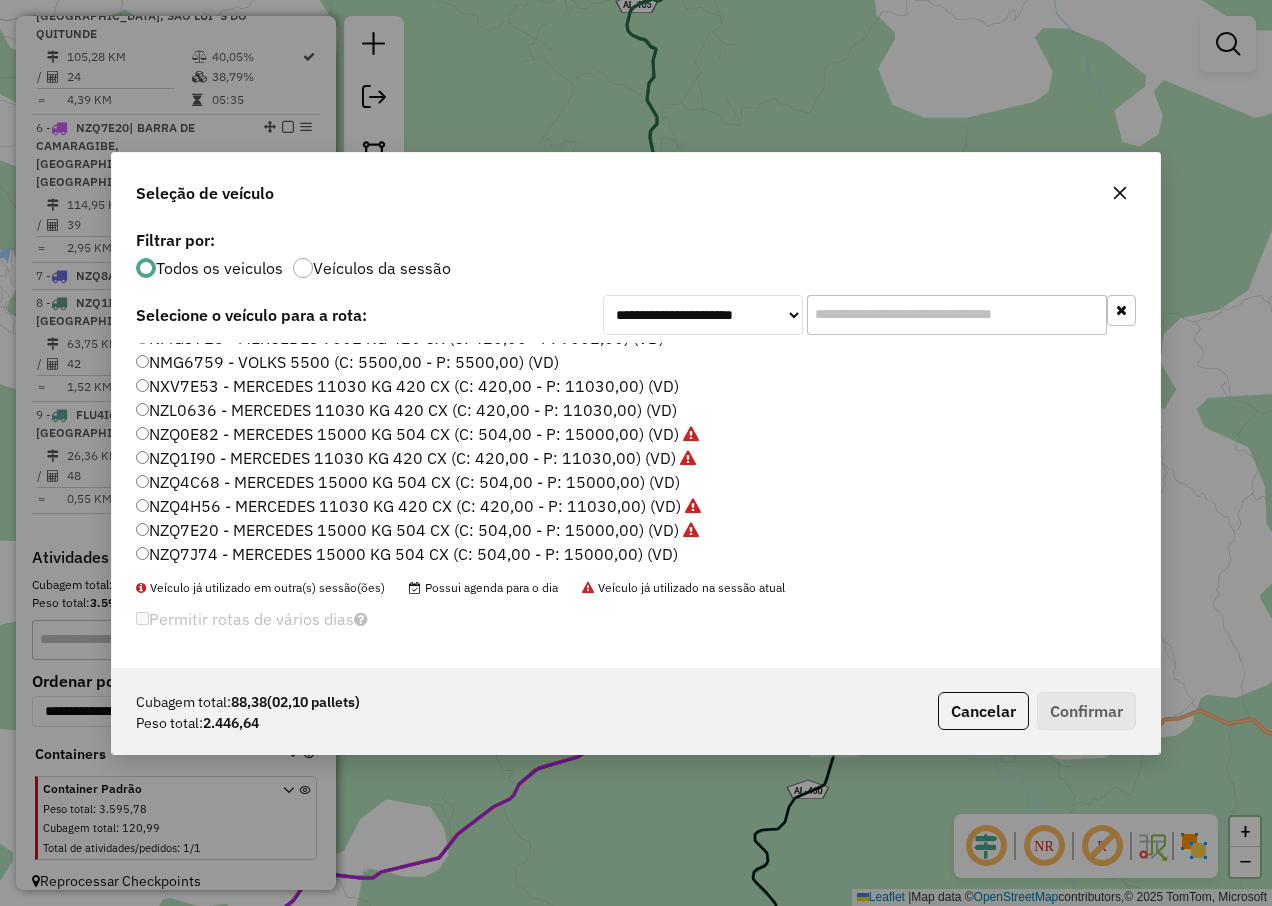 click on "NZQ4C68 - MERCEDES 15000 KG 504 CX (C: 504,00 - P: 15000,00) (VD)" 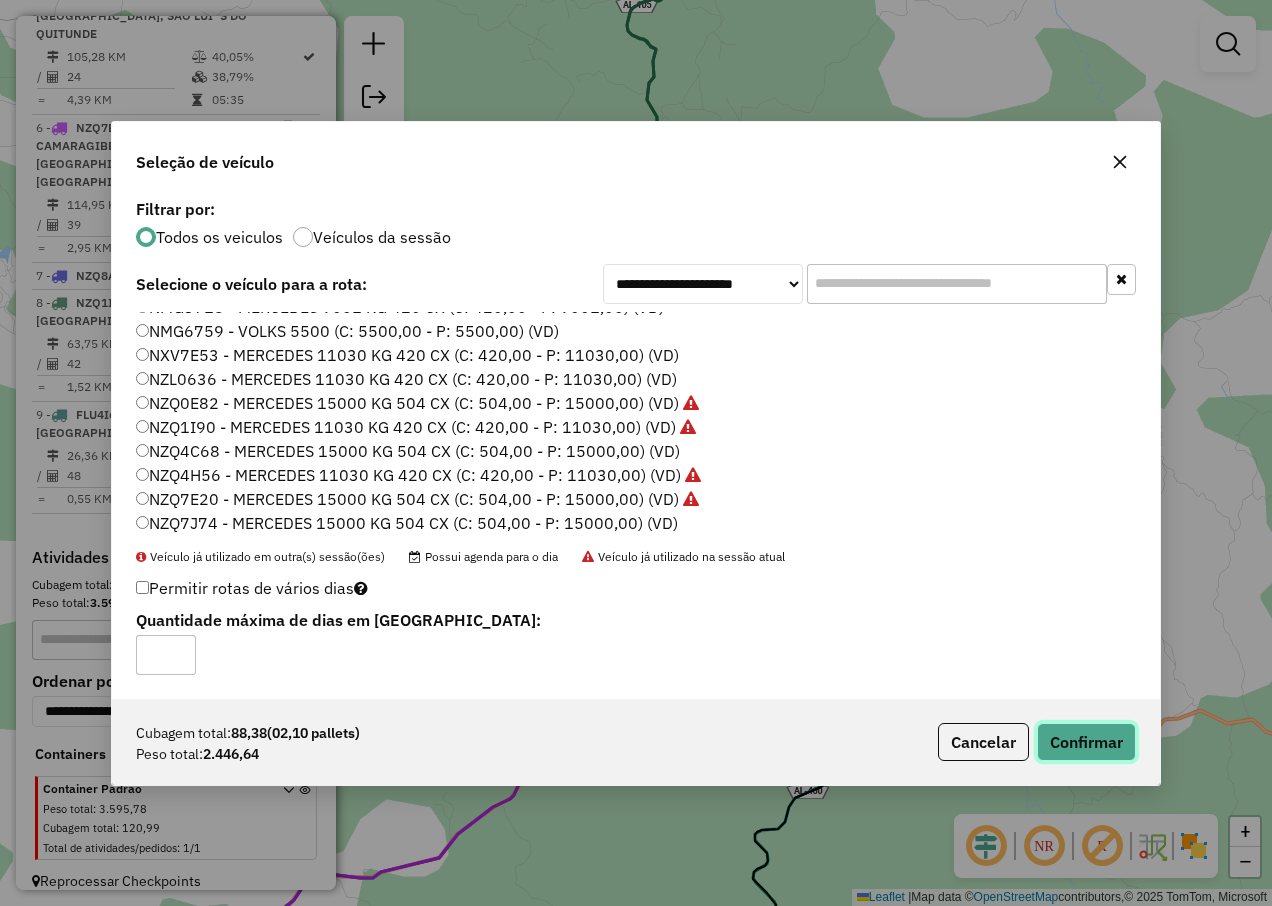 click on "Confirmar" 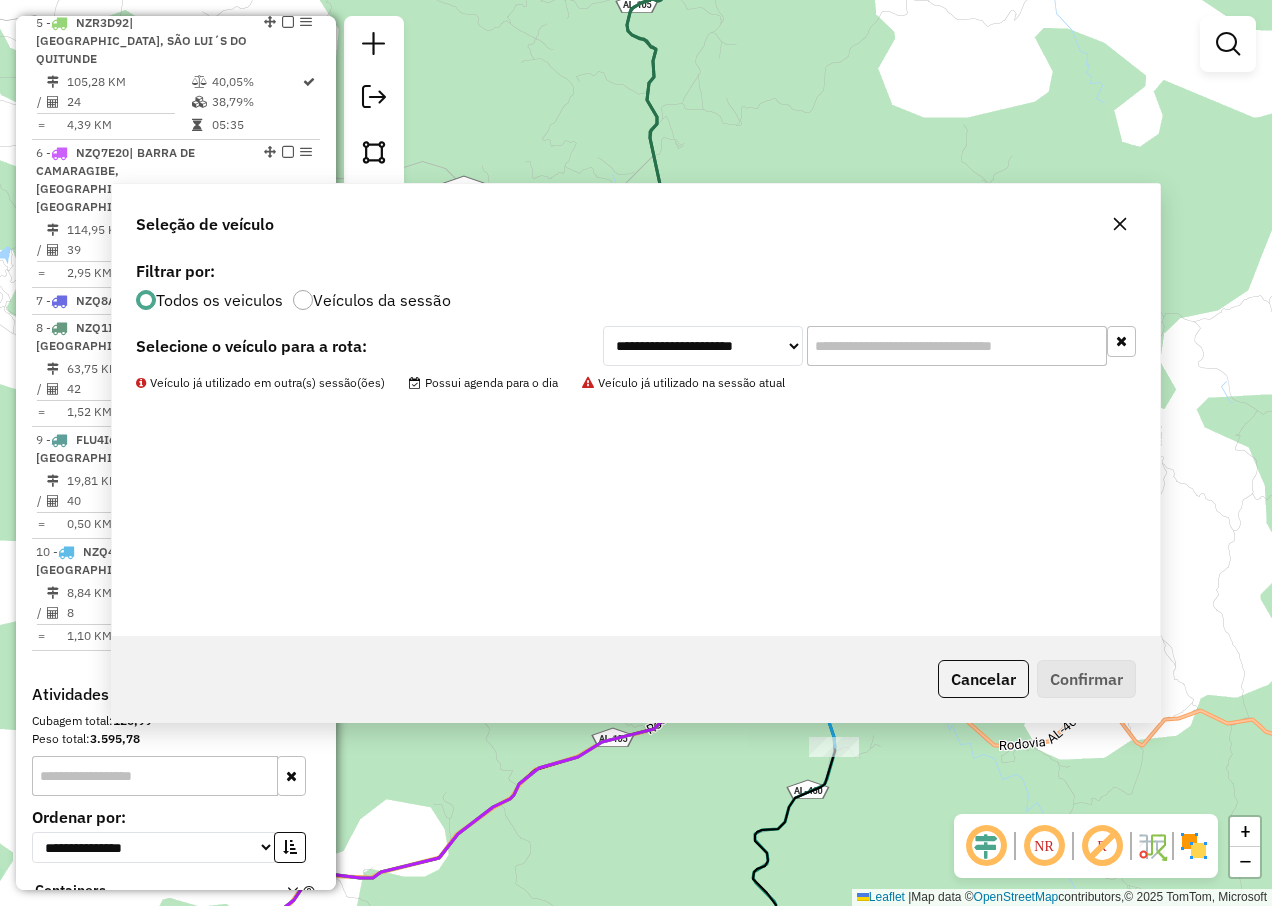 scroll, scrollTop: 1175, scrollLeft: 0, axis: vertical 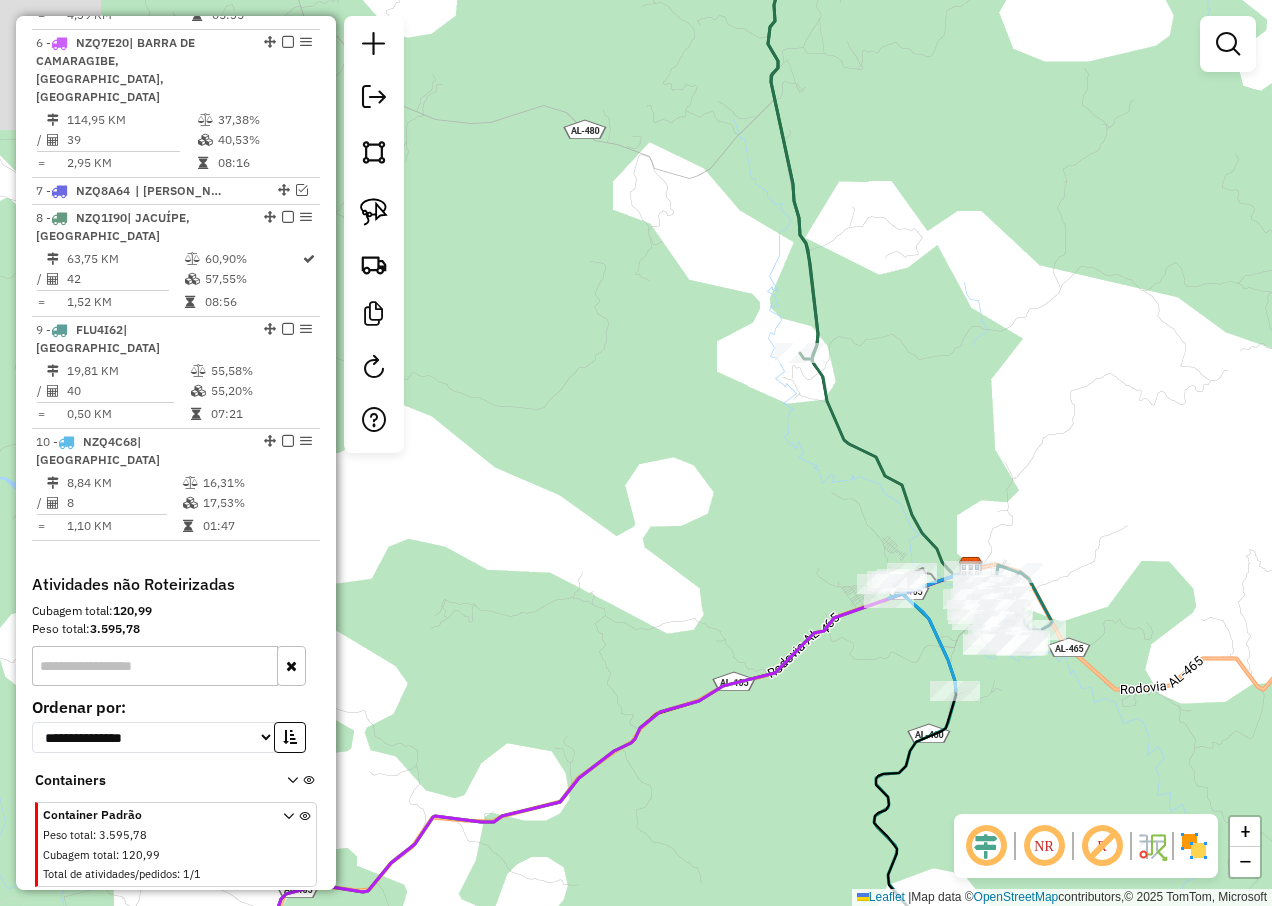 drag, startPoint x: 573, startPoint y: 677, endPoint x: 694, endPoint y: 621, distance: 133.33041 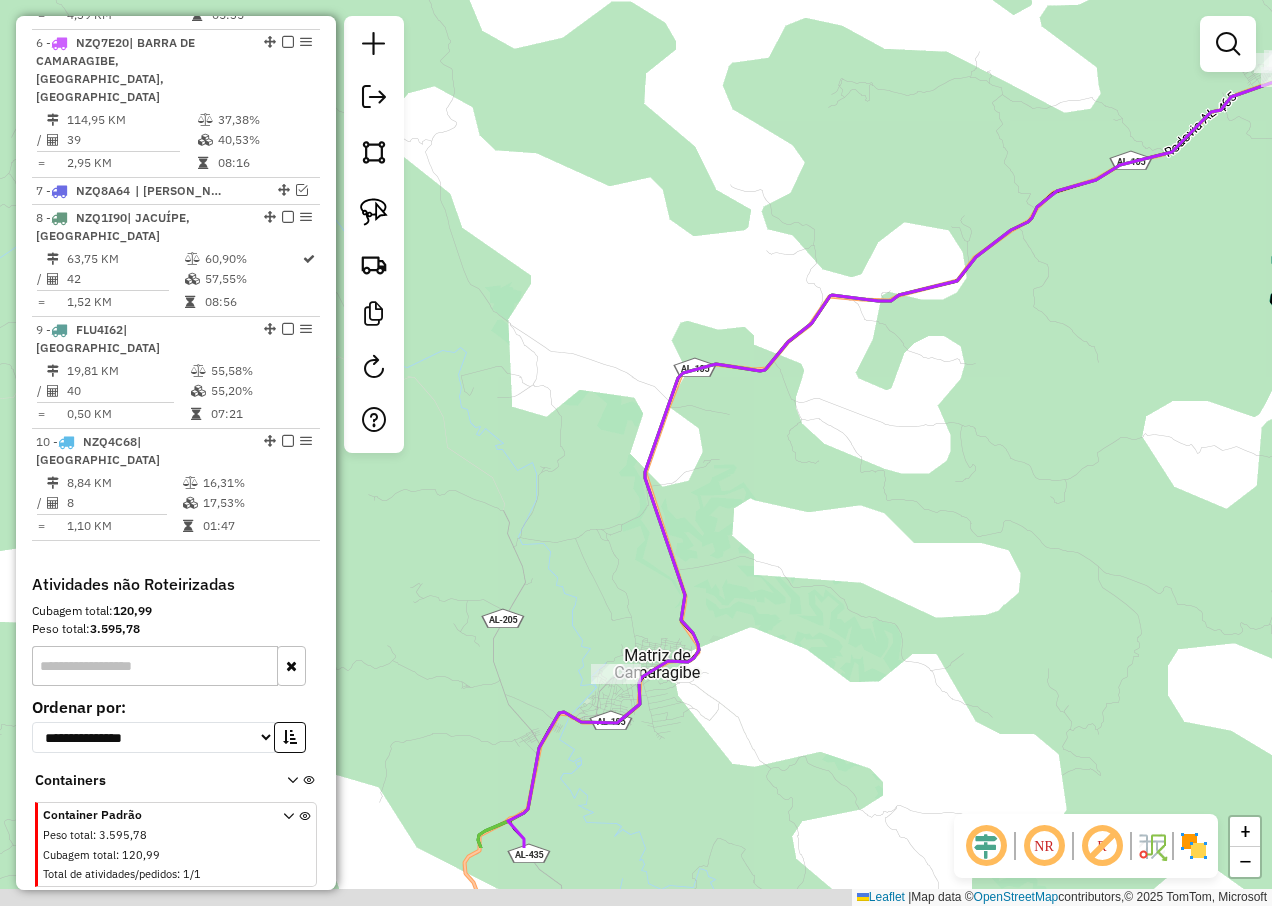 drag, startPoint x: 483, startPoint y: 737, endPoint x: 528, endPoint y: 590, distance: 153.73354 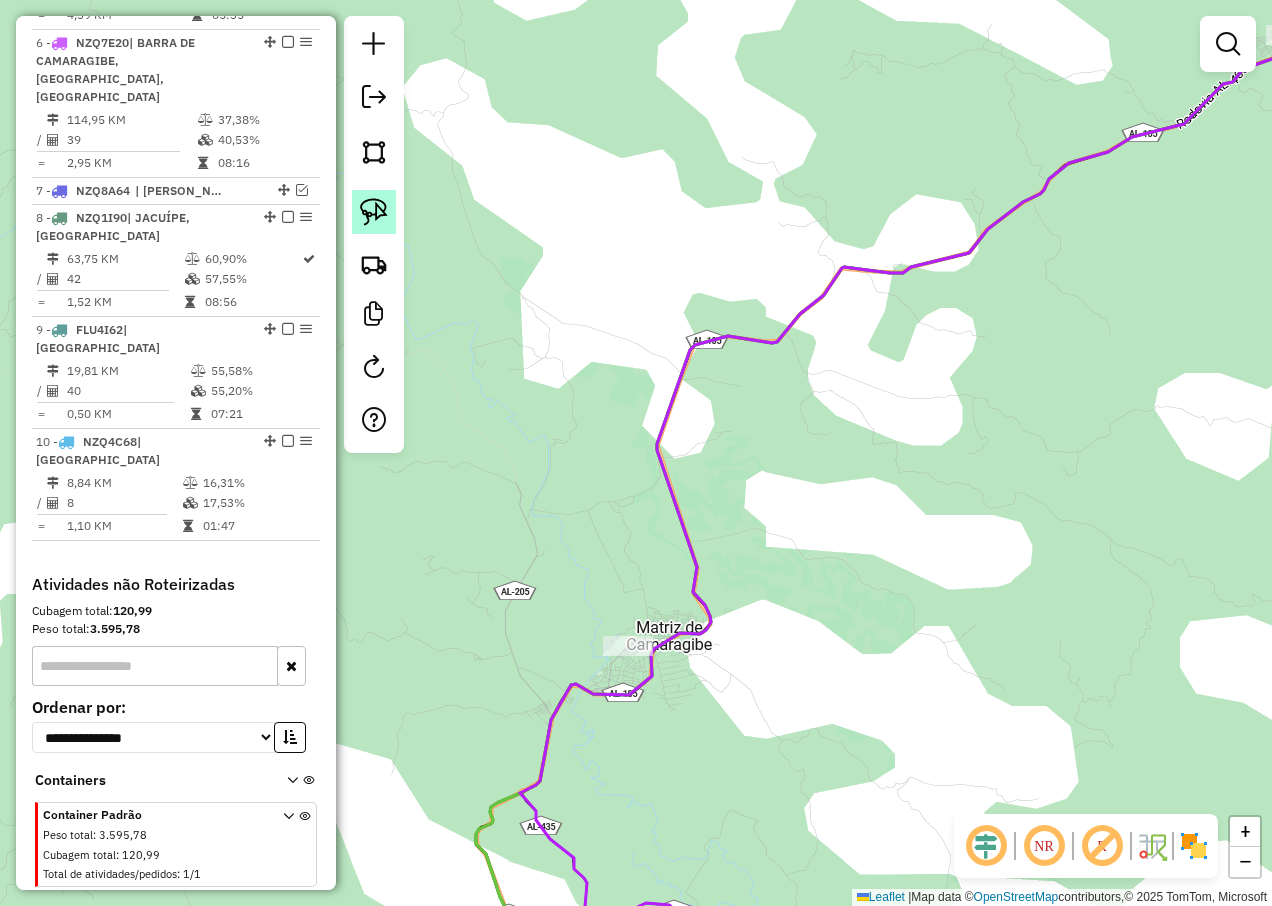 click 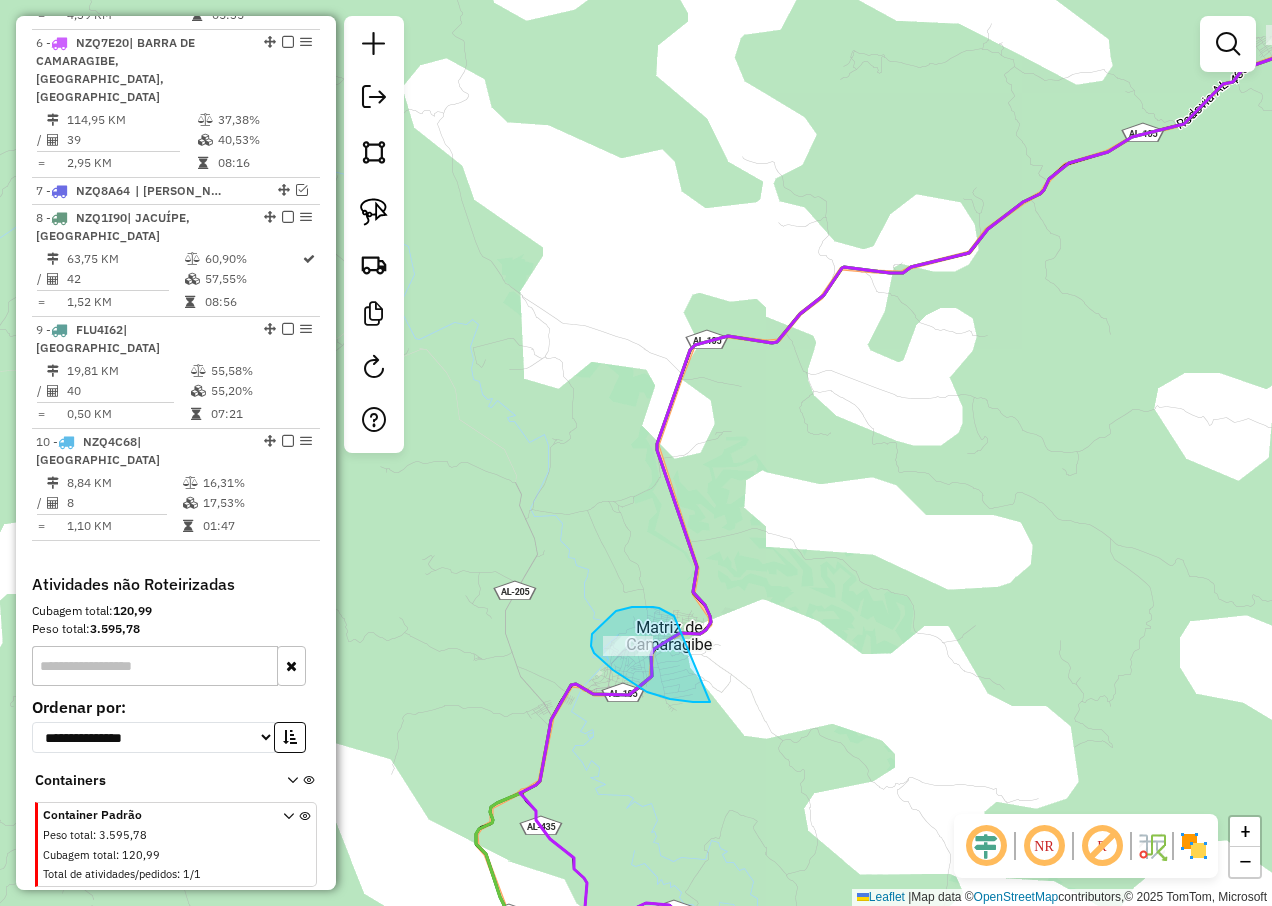 drag, startPoint x: 674, startPoint y: 616, endPoint x: 720, endPoint y: 702, distance: 97.52948 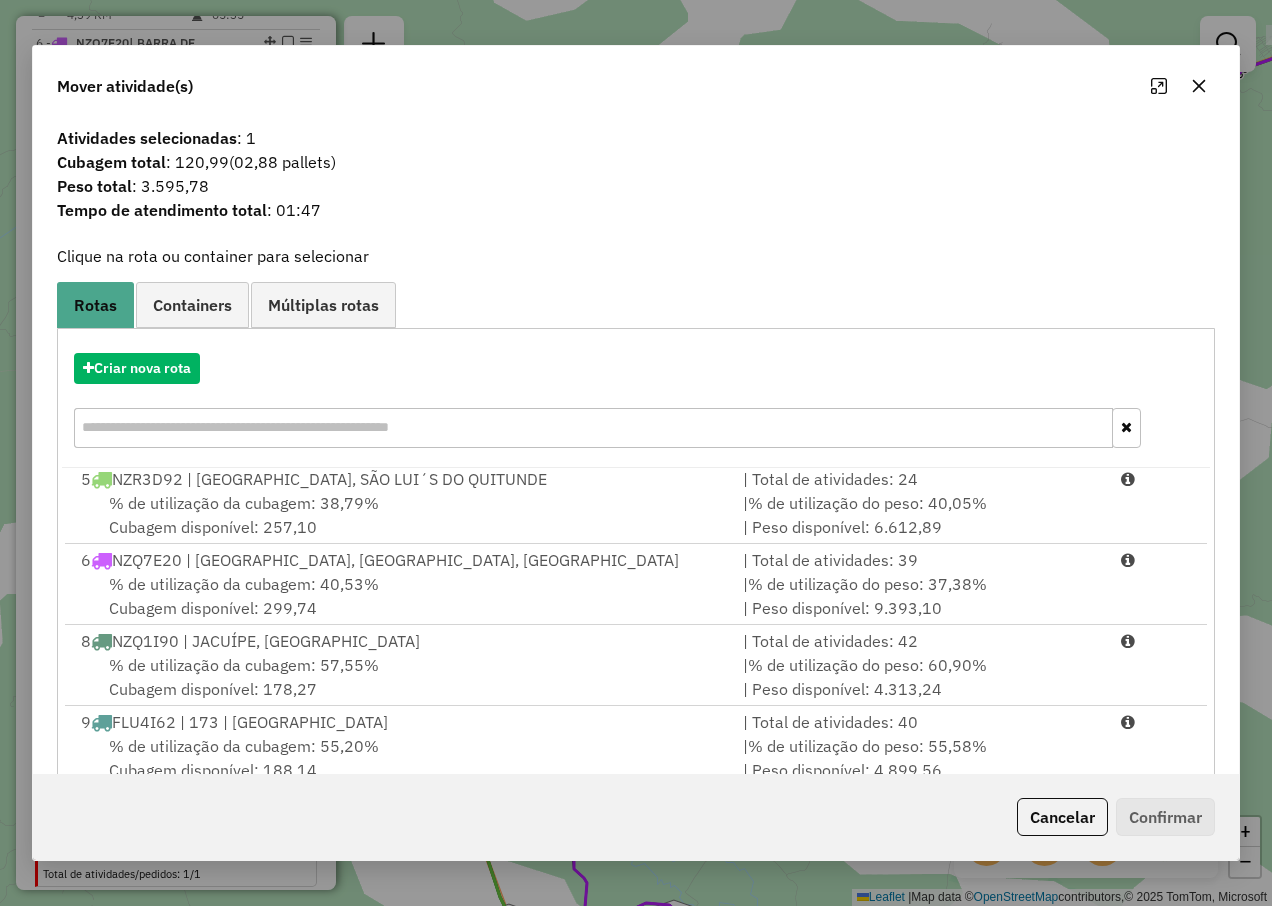 scroll, scrollTop: 191, scrollLeft: 0, axis: vertical 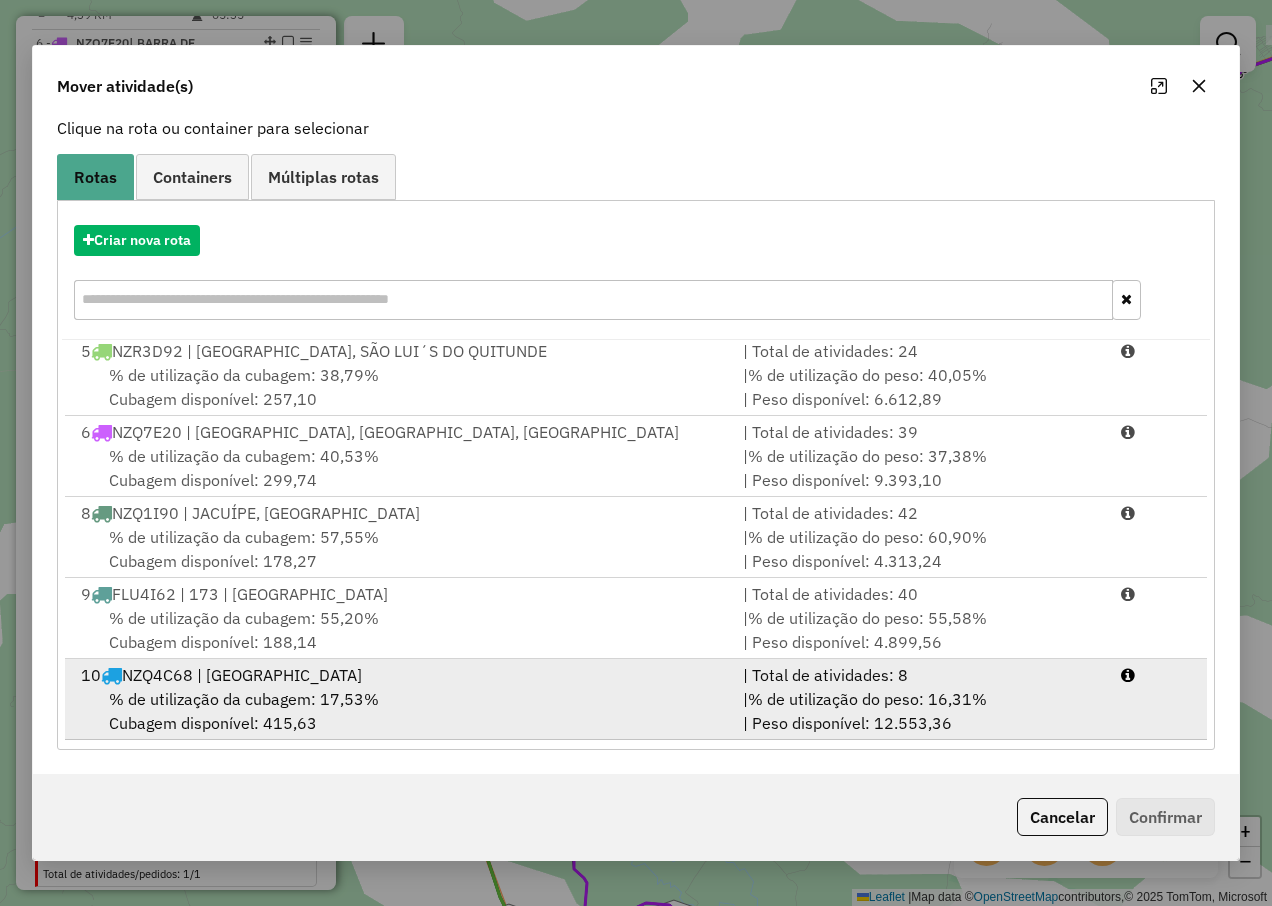 click on "% de utilização da cubagem: 17,53%" at bounding box center (244, 699) 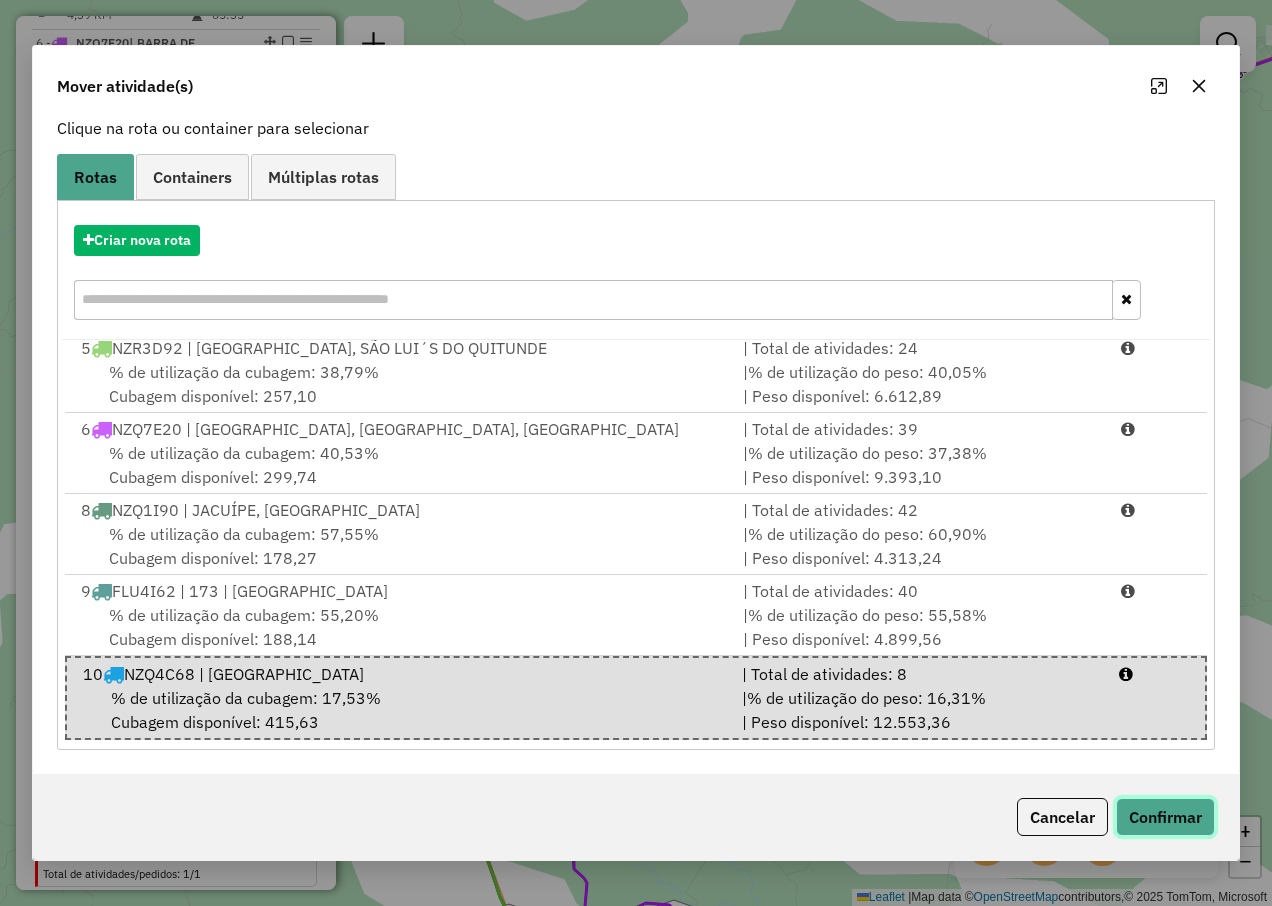 click on "Confirmar" 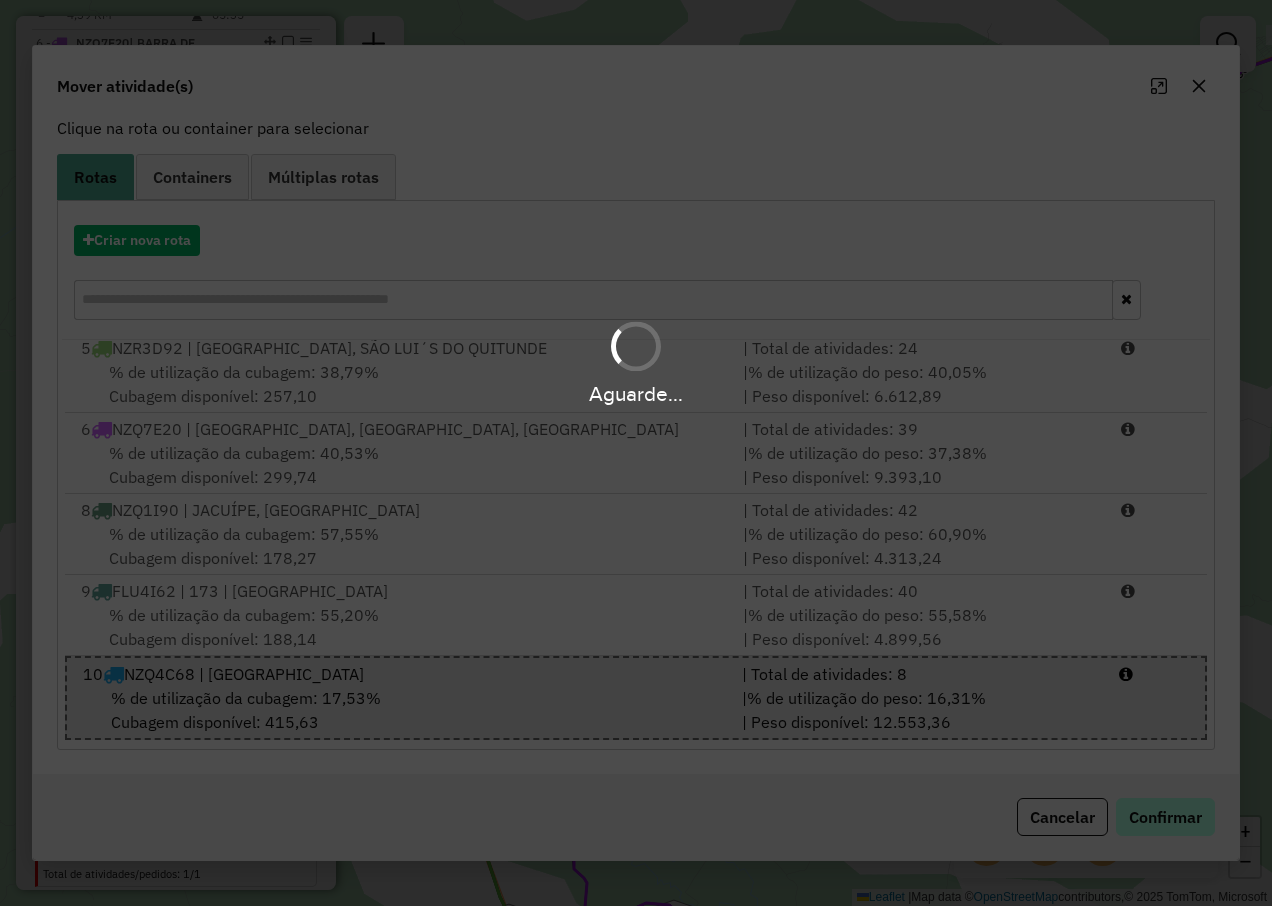 scroll, scrollTop: 844, scrollLeft: 0, axis: vertical 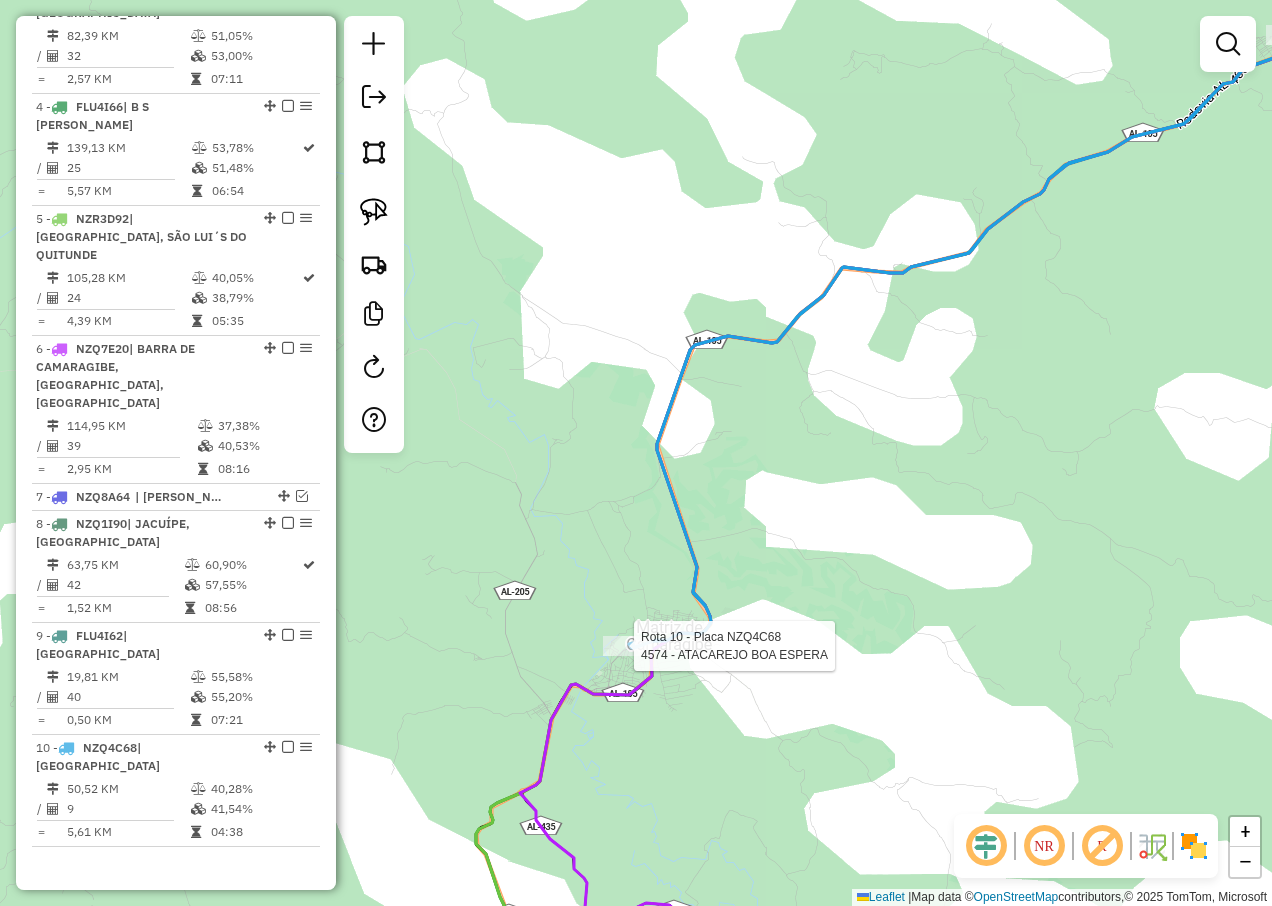 select on "**********" 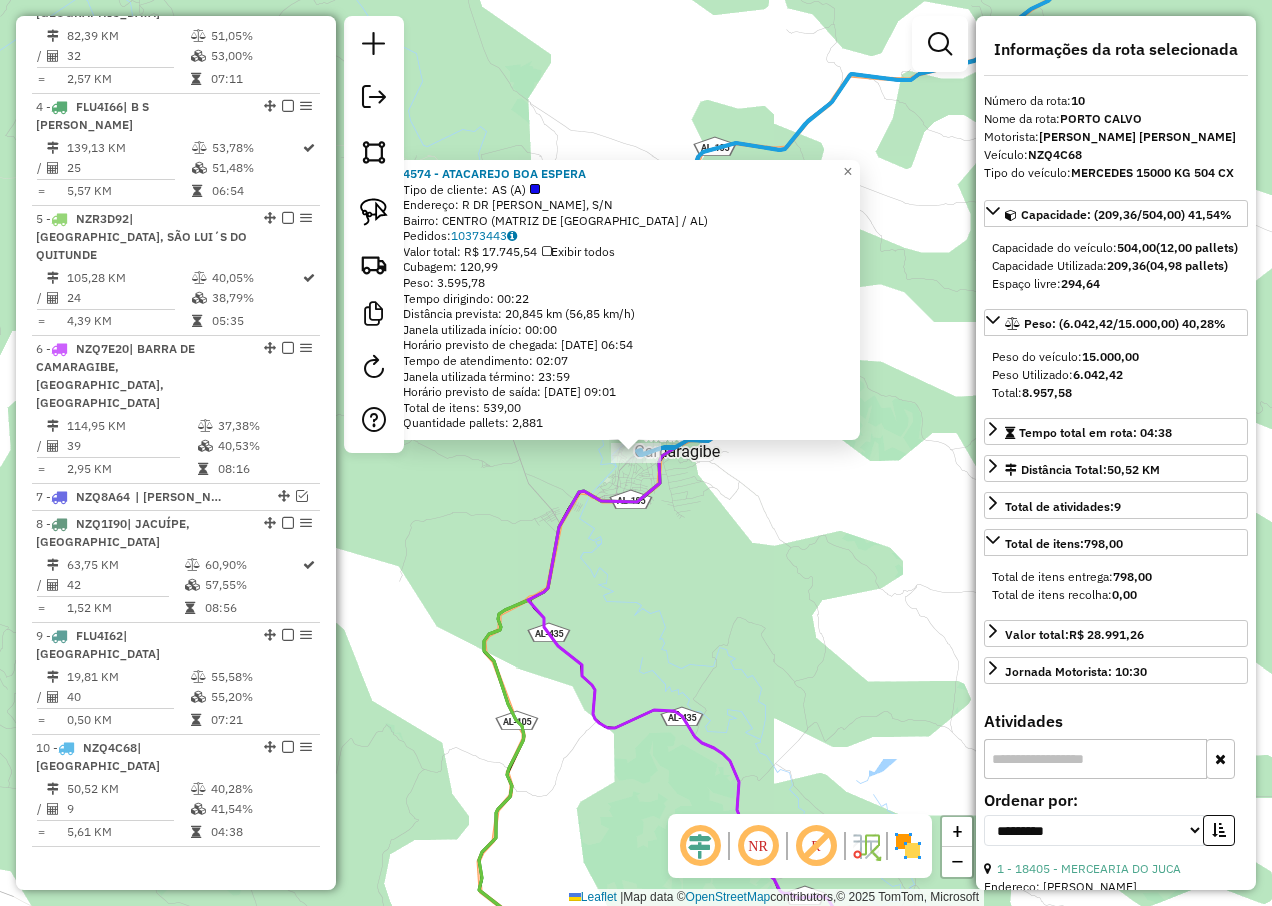 click on "4574 - ATACAREJO BOA ESPERA  Tipo de cliente:   AS (A)   Endereço: R   DR LUIZ MOREIRA, S/N   Bairro: CENTRO (MATRIZ DE CAMARAGIBE / AL)   Pedidos:  10373443   Valor total: R$ 17.745,54   Exibir todos   Cubagem: 120,99  Peso: 3.595,78  Tempo dirigindo: 00:22   Distância prevista: 20,845 km (56,85 km/h)   Janela utilizada início: 00:00   Horário previsto de chegada: 11/07/2025 06:54   Tempo de atendimento: 02:07   Janela utilizada término: 23:59   Horário previsto de saída: 11/07/2025 09:01   Total de itens: 539,00   Quantidade pallets: 2,881  × Janela de atendimento Grade de atendimento Capacidade Transportadoras Veículos Cliente Pedidos  Rotas Selecione os dias de semana para filtrar as janelas de atendimento  Seg   Ter   Qua   Qui   Sex   Sáb   Dom  Informe o período da janela de atendimento: De: Até:  Filtrar exatamente a janela do cliente  Considerar janela de atendimento padrão  Selecione os dias de semana para filtrar as grades de atendimento  Seg   Ter   Qua   Qui   Sex   Sáb   Dom   De:" 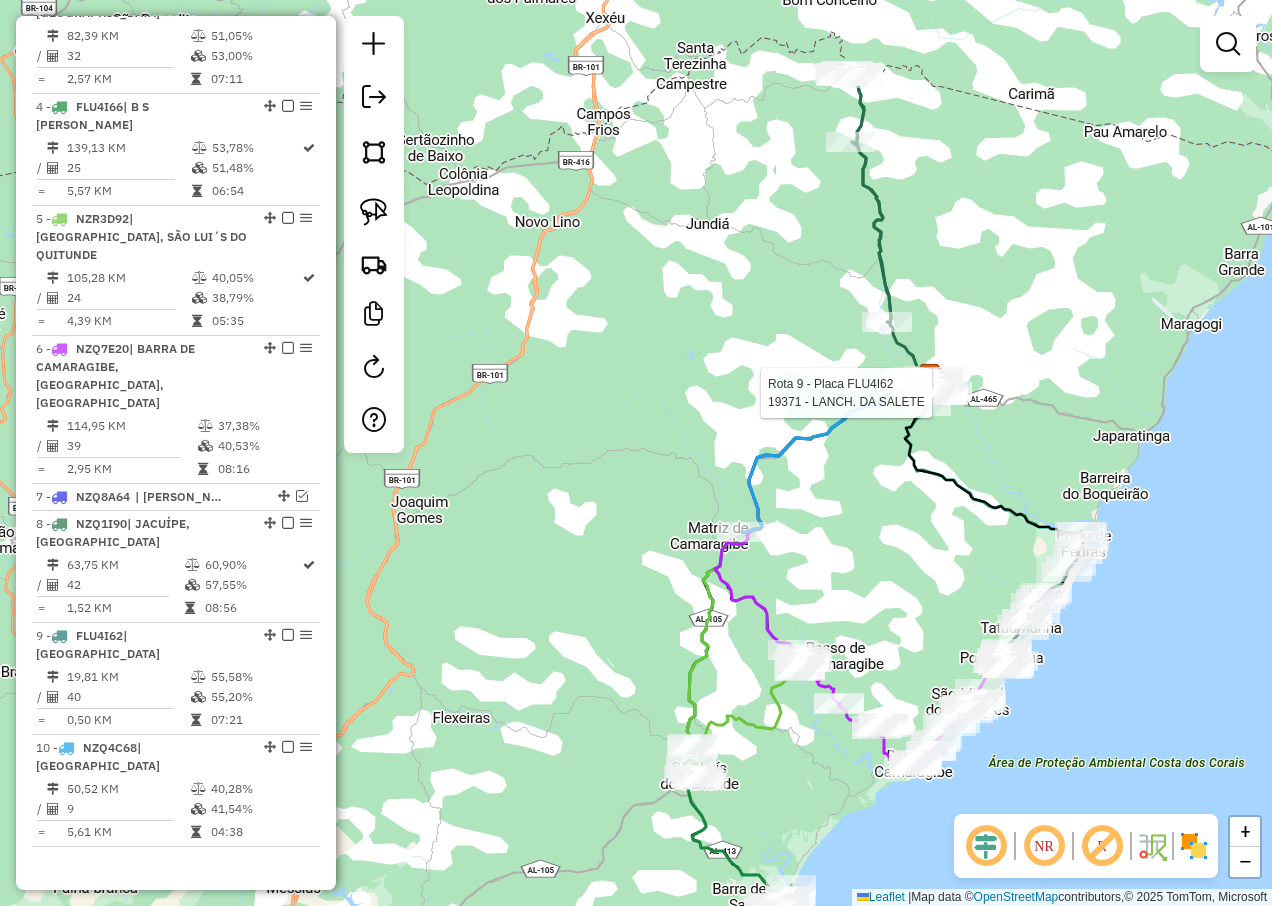 select on "**********" 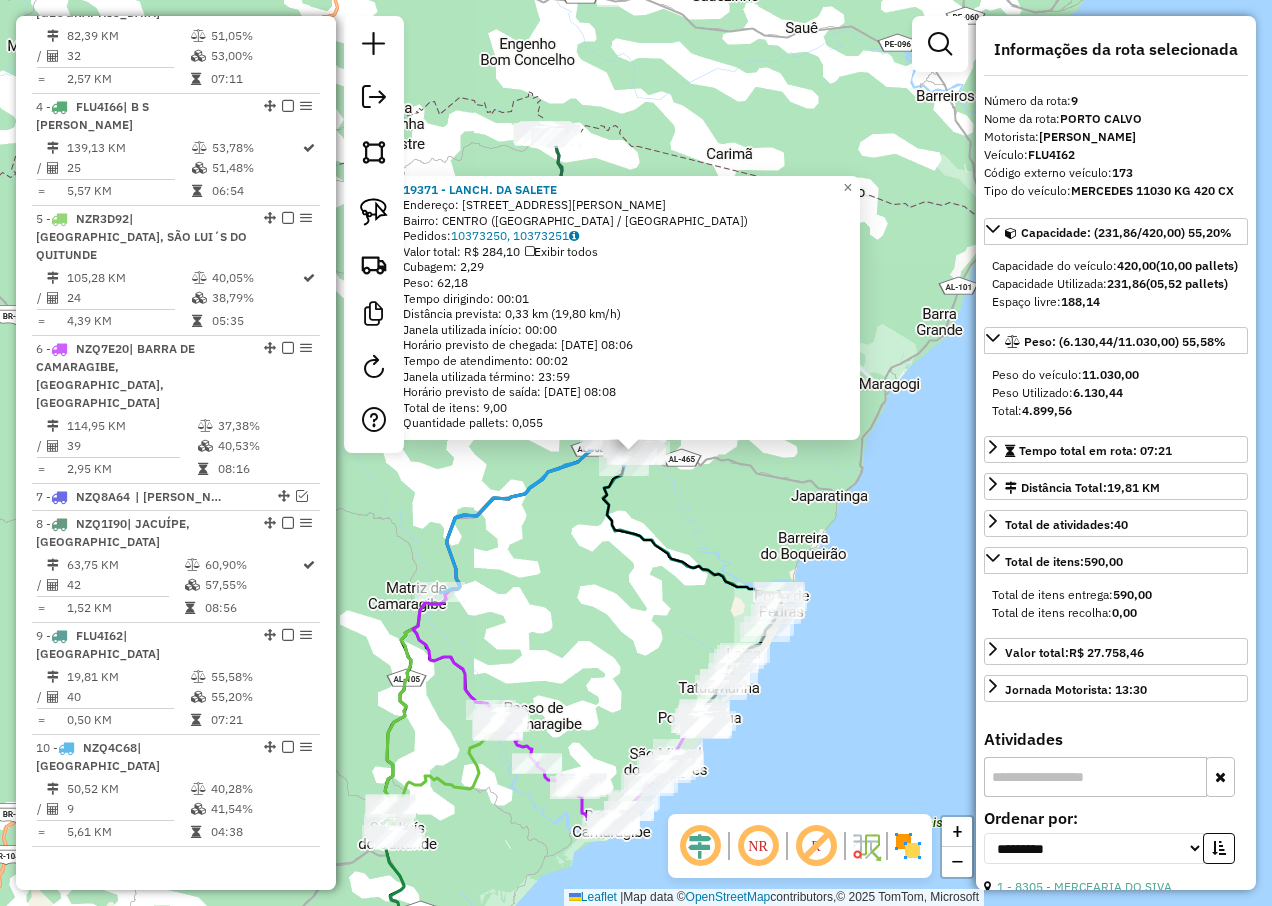 click on "19371 - LANCH. DA SALETE  Endereço:  Rua Miguel Omena 26   Bairro: CENTRO (PORTO CALVO / AL)   Pedidos:  10373250, 10373251   Valor total: R$ 284,10   Exibir todos   Cubagem: 2,29  Peso: 62,18  Tempo dirigindo: 00:01   Distância prevista: 0,33 km (19,80 km/h)   Janela utilizada início: 00:00   Horário previsto de chegada: 11/07/2025 08:06   Tempo de atendimento: 00:02   Janela utilizada término: 23:59   Horário previsto de saída: 11/07/2025 08:08   Total de itens: 9,00   Quantidade pallets: 0,055  × Janela de atendimento Grade de atendimento Capacidade Transportadoras Veículos Cliente Pedidos  Rotas Selecione os dias de semana para filtrar as janelas de atendimento  Seg   Ter   Qua   Qui   Sex   Sáb   Dom  Informe o período da janela de atendimento: De: Até:  Filtrar exatamente a janela do cliente  Considerar janela de atendimento padrão  Selecione os dias de semana para filtrar as grades de atendimento  Seg   Ter   Qua   Qui   Sex   Sáb   Dom   Clientes fora do dia de atendimento selecionado +" 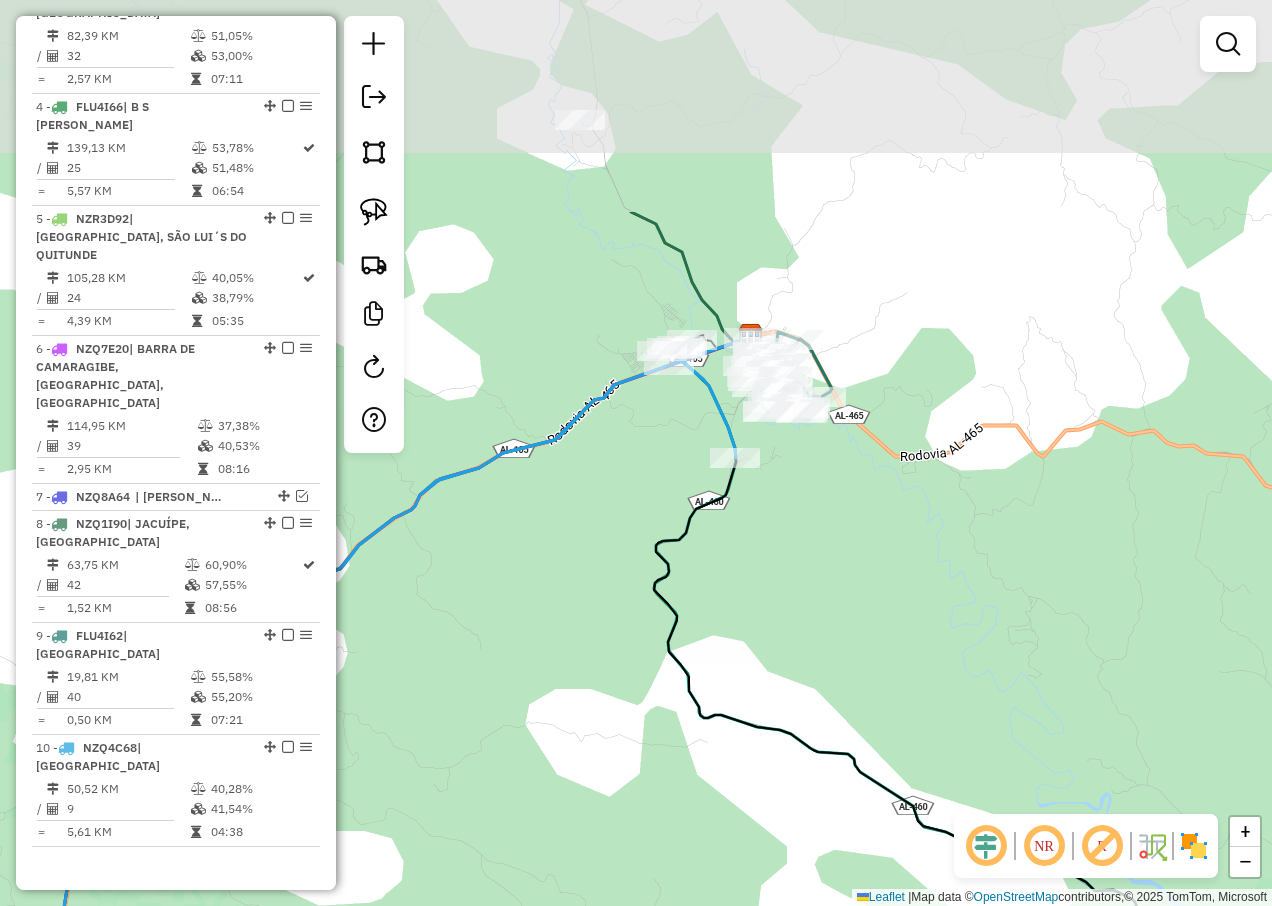 drag, startPoint x: 596, startPoint y: 161, endPoint x: 617, endPoint y: 467, distance: 306.71973 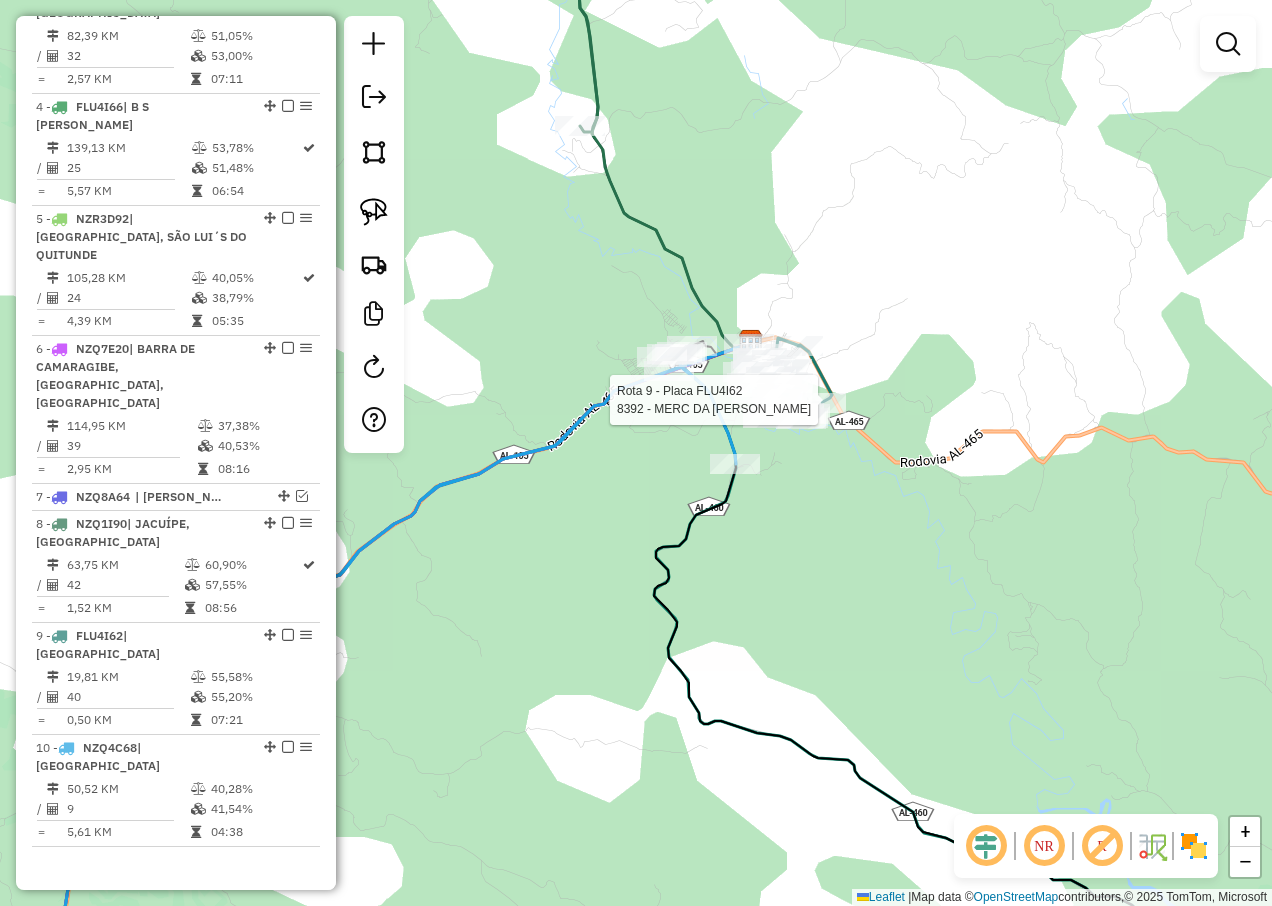 select on "**********" 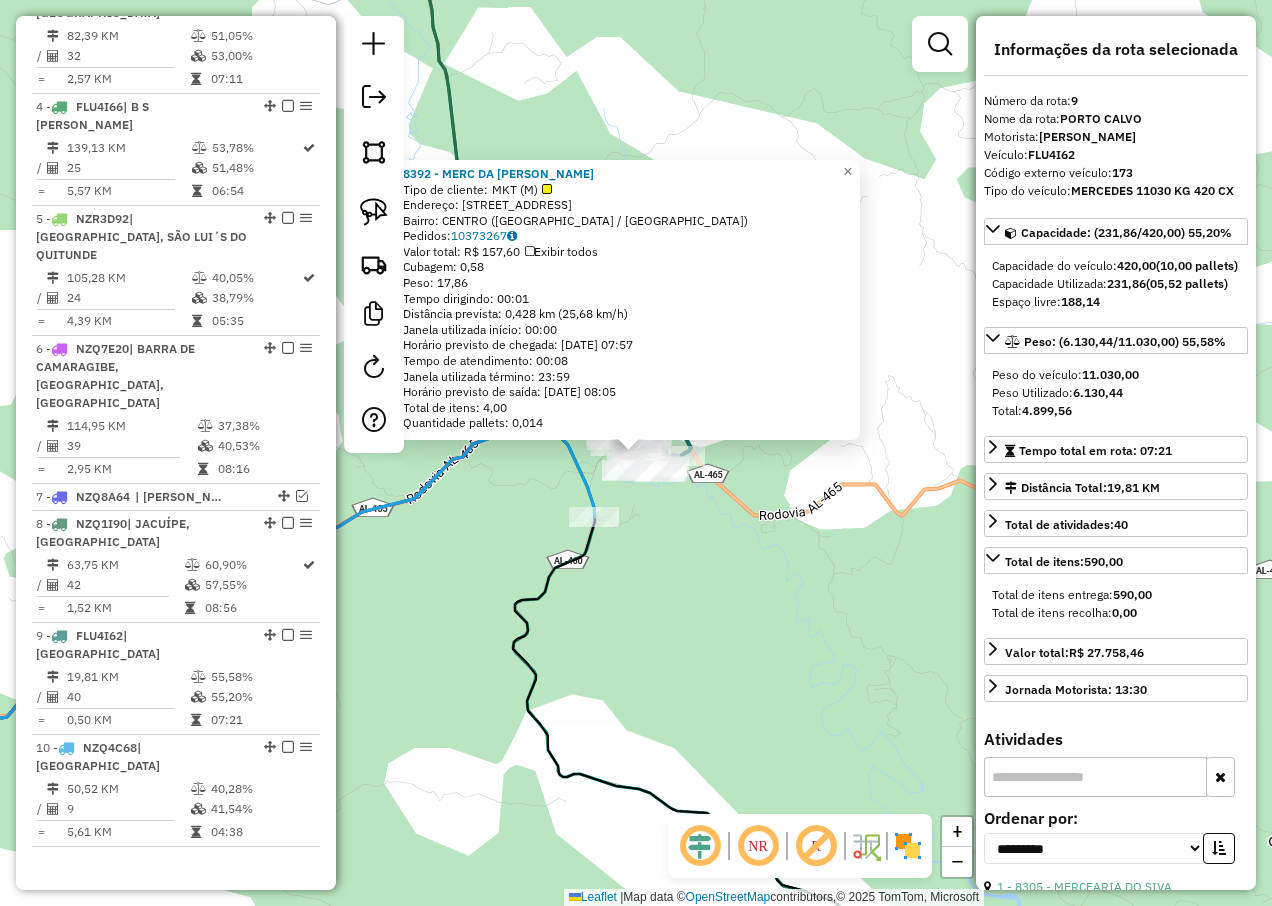 click on "8392 - MERC DA LUCIANA  Tipo de cliente:   MKT (M)   Endereço: R   DO ROSARIO, 260   Bairro: CENTRO (PORTO CALVO / AL)   Pedidos:  10373267   Valor total: R$ 157,60   Exibir todos   Cubagem: 0,58  Peso: 17,86  Tempo dirigindo: 00:01   Distância prevista: 0,428 km (25,68 km/h)   Janela utilizada início: 00:00   Horário previsto de chegada: 11/07/2025 07:57   Tempo de atendimento: 00:08   Janela utilizada término: 23:59   Horário previsto de saída: 11/07/2025 08:05   Total de itens: 4,00   Quantidade pallets: 0,014  × Janela de atendimento Grade de atendimento Capacidade Transportadoras Veículos Cliente Pedidos  Rotas Selecione os dias de semana para filtrar as janelas de atendimento  Seg   Ter   Qua   Qui   Sex   Sáb   Dom  Informe o período da janela de atendimento: De: Até:  Filtrar exatamente a janela do cliente  Considerar janela de atendimento padrão  Selecione os dias de semana para filtrar as grades de atendimento  Seg   Ter   Qua   Qui   Sex   Sáb   Dom   Peso mínimo:   Peso máximo:  +" 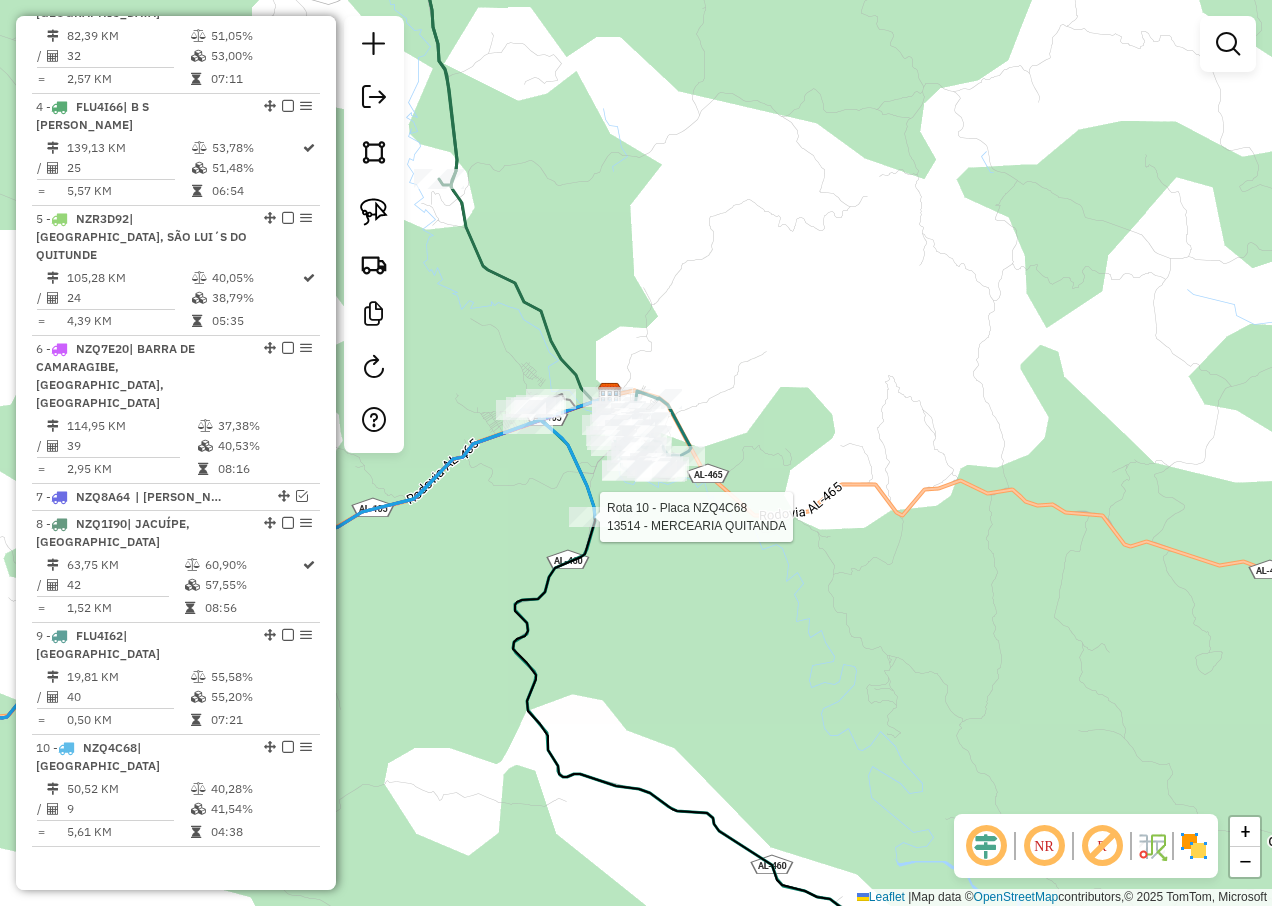 select on "**********" 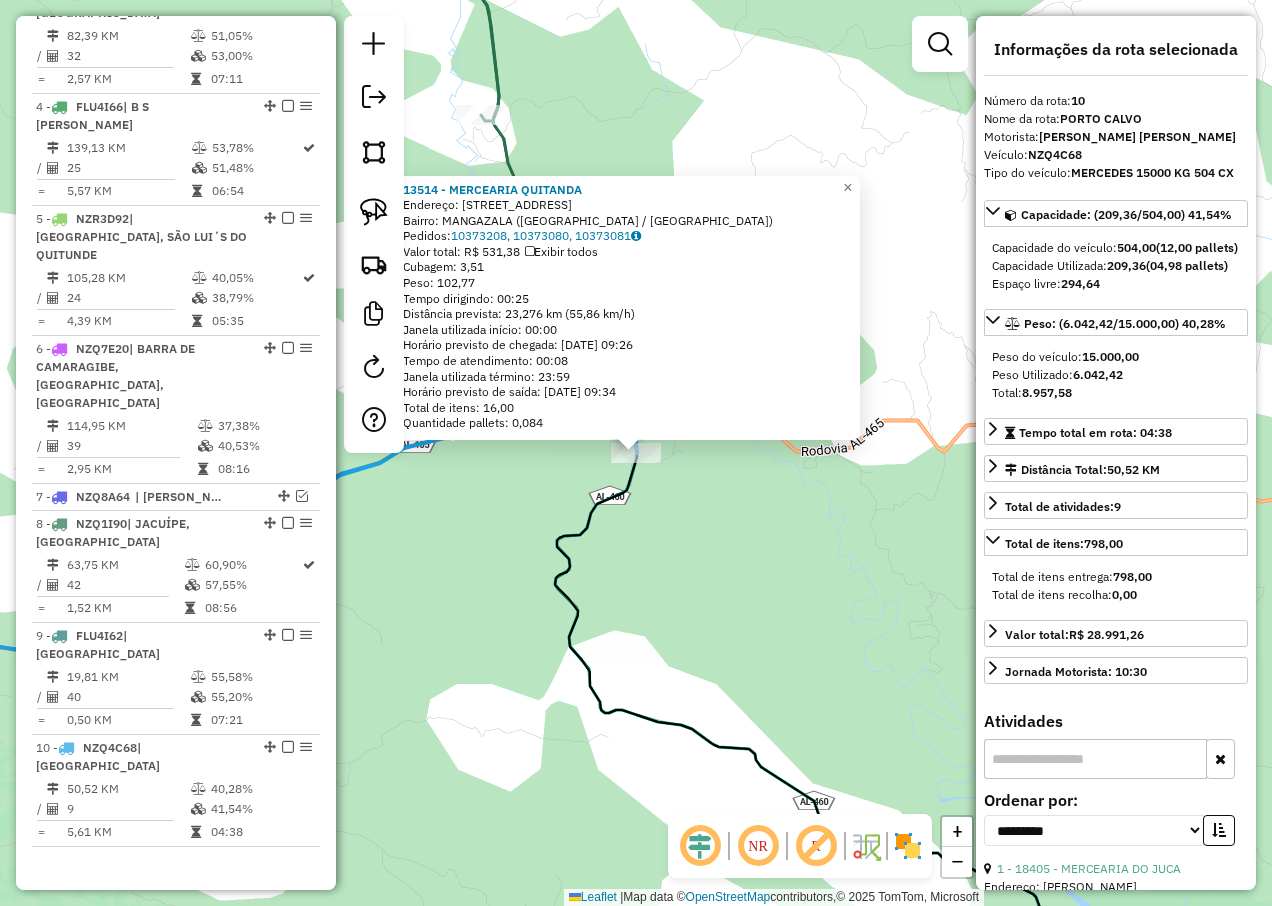 click on "13514 - MERCEARIA QUITANDA  Endereço: R   FZ QUITANDA, 1   Bairro: MANGAZALA (PORTO CALVO / AL)   Pedidos:  10373208, 10373080, 10373081   Valor total: R$ 531,38   Exibir todos   Cubagem: 3,51  Peso: 102,77  Tempo dirigindo: 00:25   Distância prevista: 23,276 km (55,86 km/h)   Janela utilizada início: 00:00   Horário previsto de chegada: 11/07/2025 09:26   Tempo de atendimento: 00:08   Janela utilizada término: 23:59   Horário previsto de saída: 11/07/2025 09:34   Total de itens: 16,00   Quantidade pallets: 0,084  × Janela de atendimento Grade de atendimento Capacidade Transportadoras Veículos Cliente Pedidos  Rotas Selecione os dias de semana para filtrar as janelas de atendimento  Seg   Ter   Qua   Qui   Sex   Sáb   Dom  Informe o período da janela de atendimento: De: Até:  Filtrar exatamente a janela do cliente  Considerar janela de atendimento padrão  Selecione os dias de semana para filtrar as grades de atendimento  Seg   Ter   Qua   Qui   Sex   Sáb   Dom   Peso mínimo:   Peso máximo:  +" 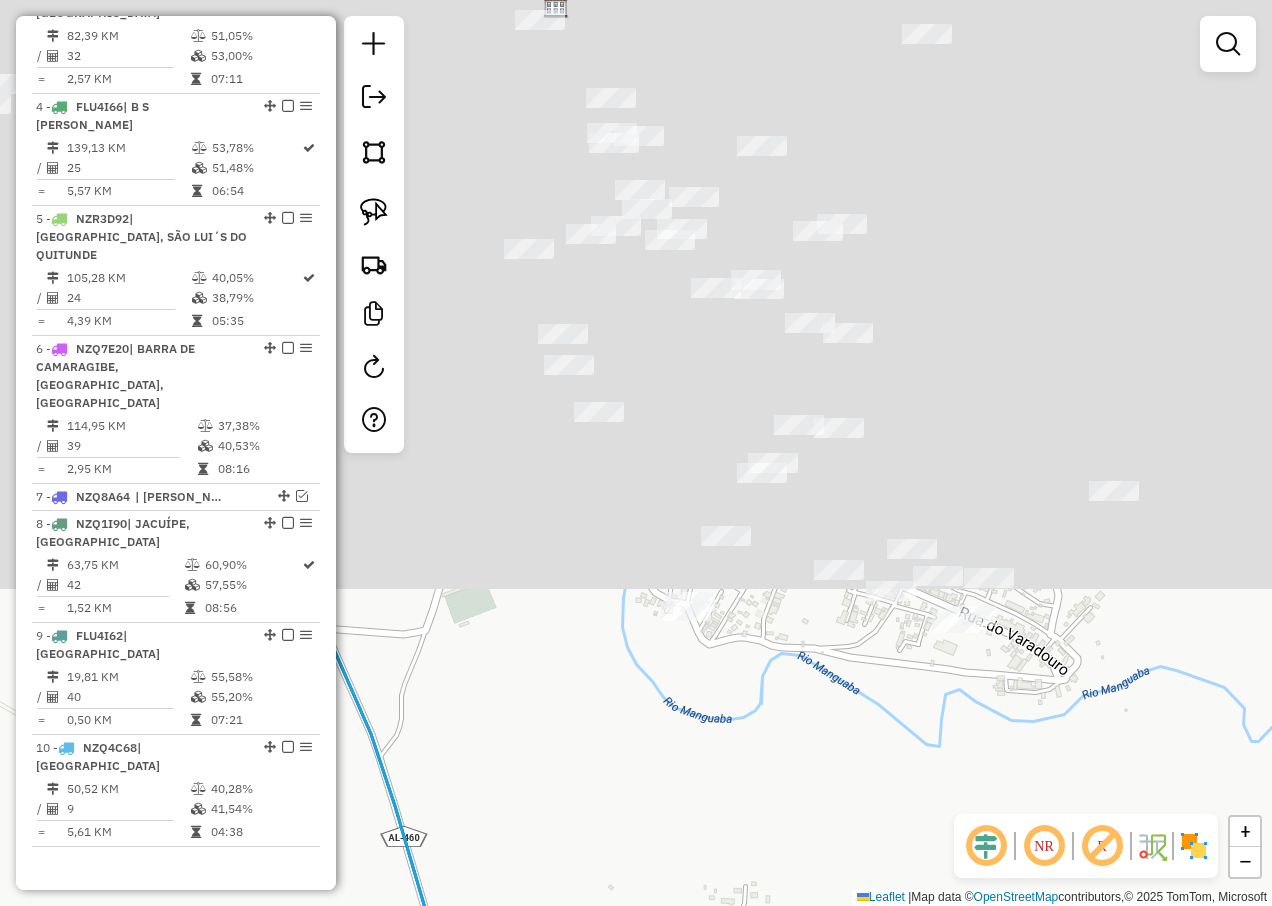 drag, startPoint x: 619, startPoint y: 235, endPoint x: 643, endPoint y: 776, distance: 541.5321 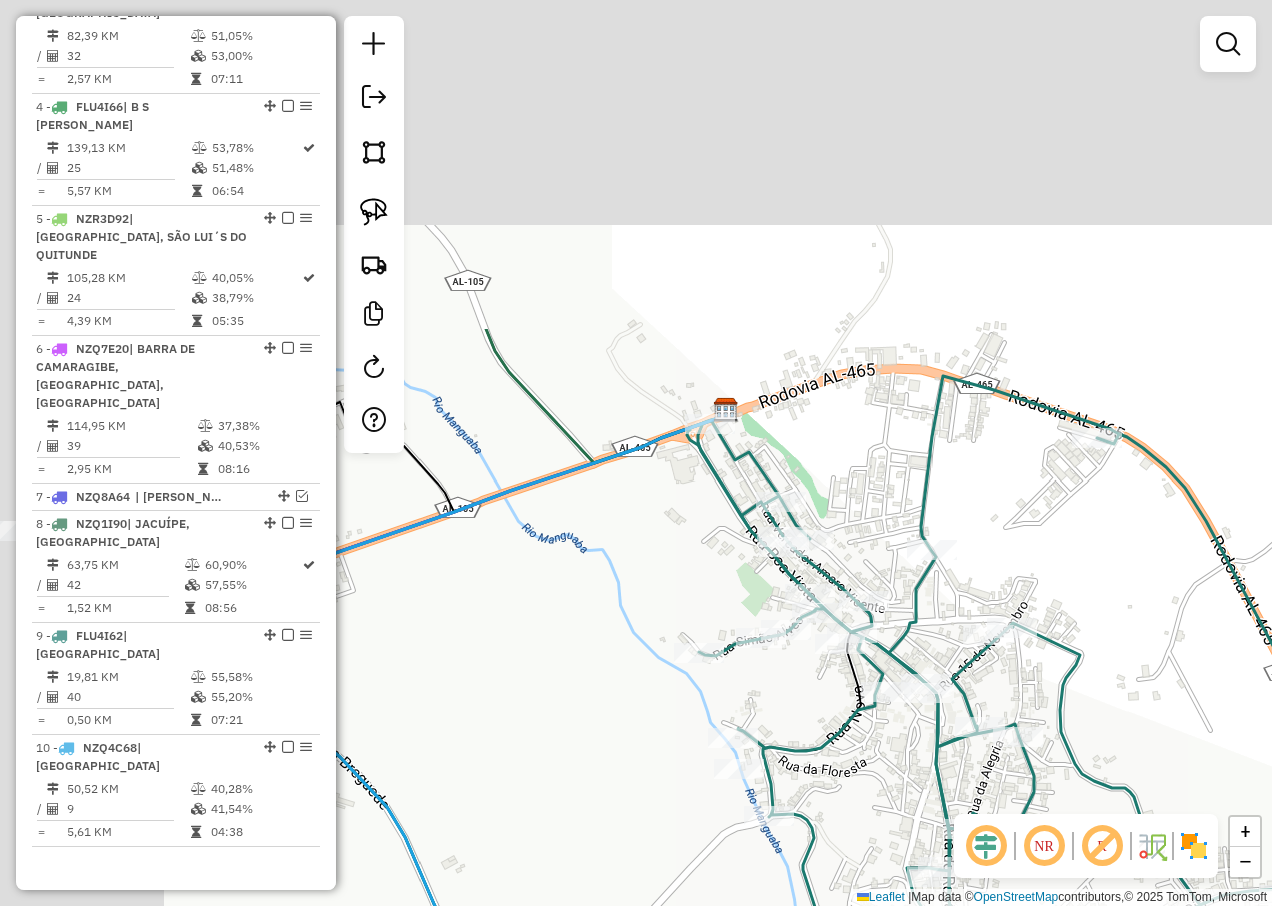 drag, startPoint x: 453, startPoint y: 495, endPoint x: 617, endPoint y: 845, distance: 386.5178 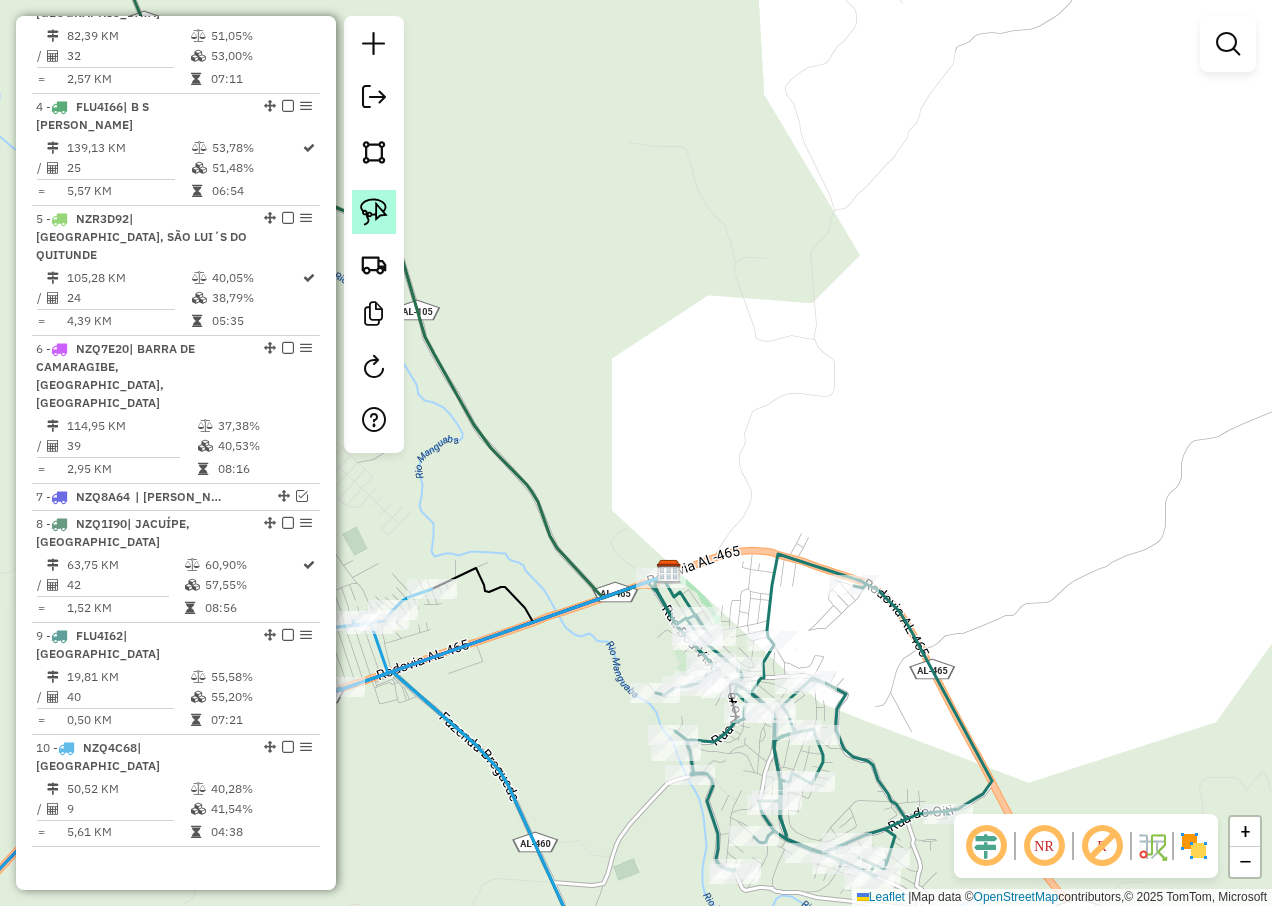 click 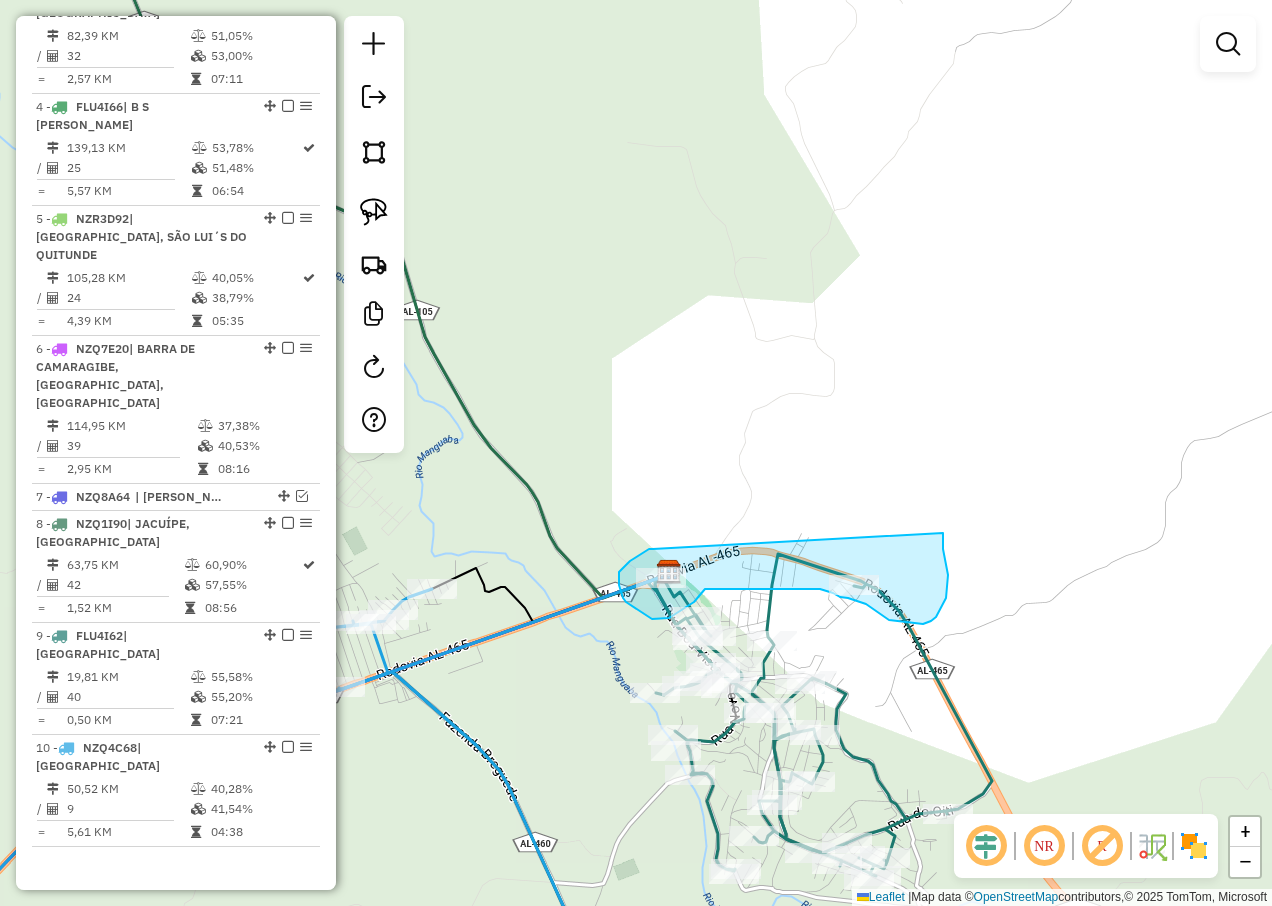 drag, startPoint x: 653, startPoint y: 549, endPoint x: 942, endPoint y: 535, distance: 289.3389 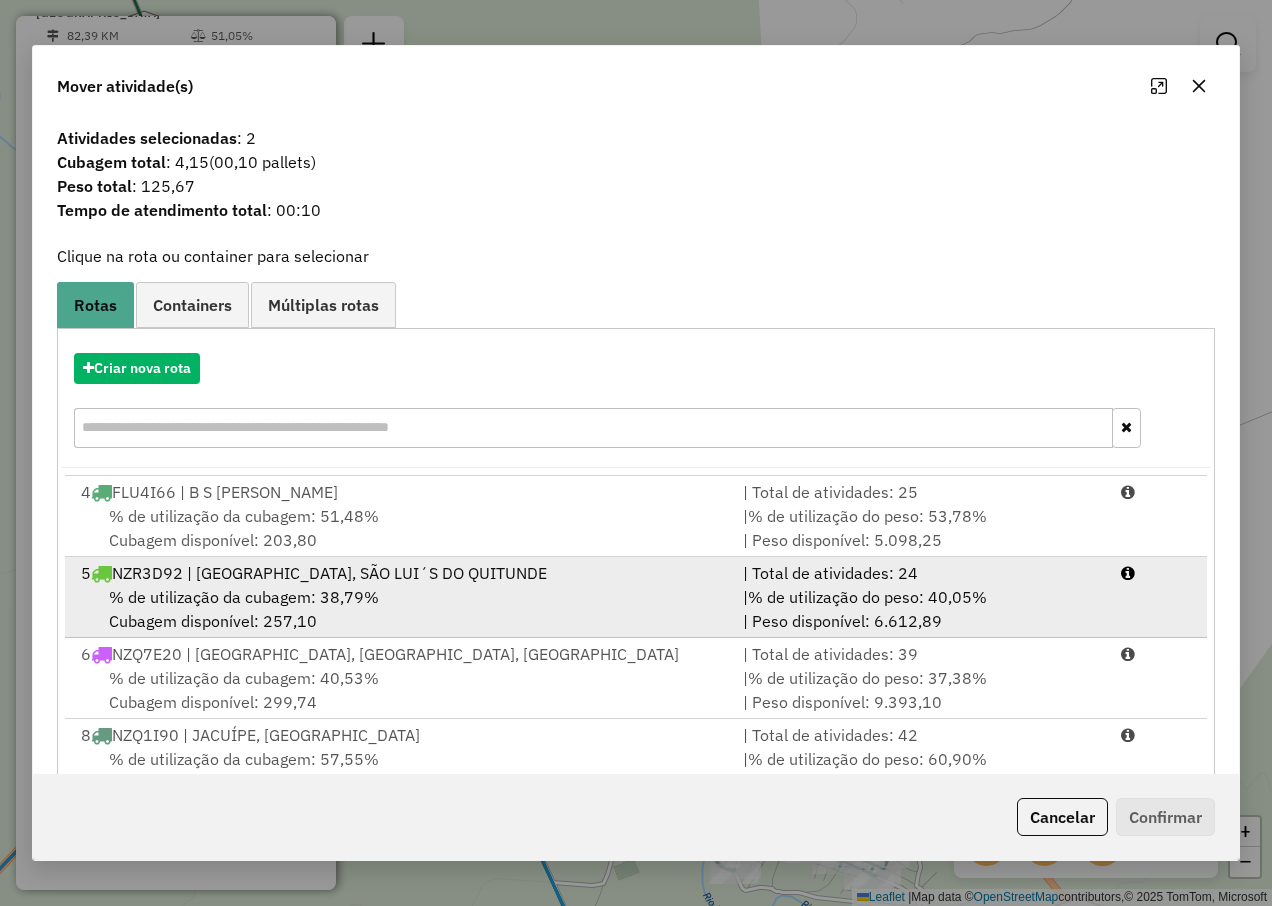 scroll, scrollTop: 110, scrollLeft: 0, axis: vertical 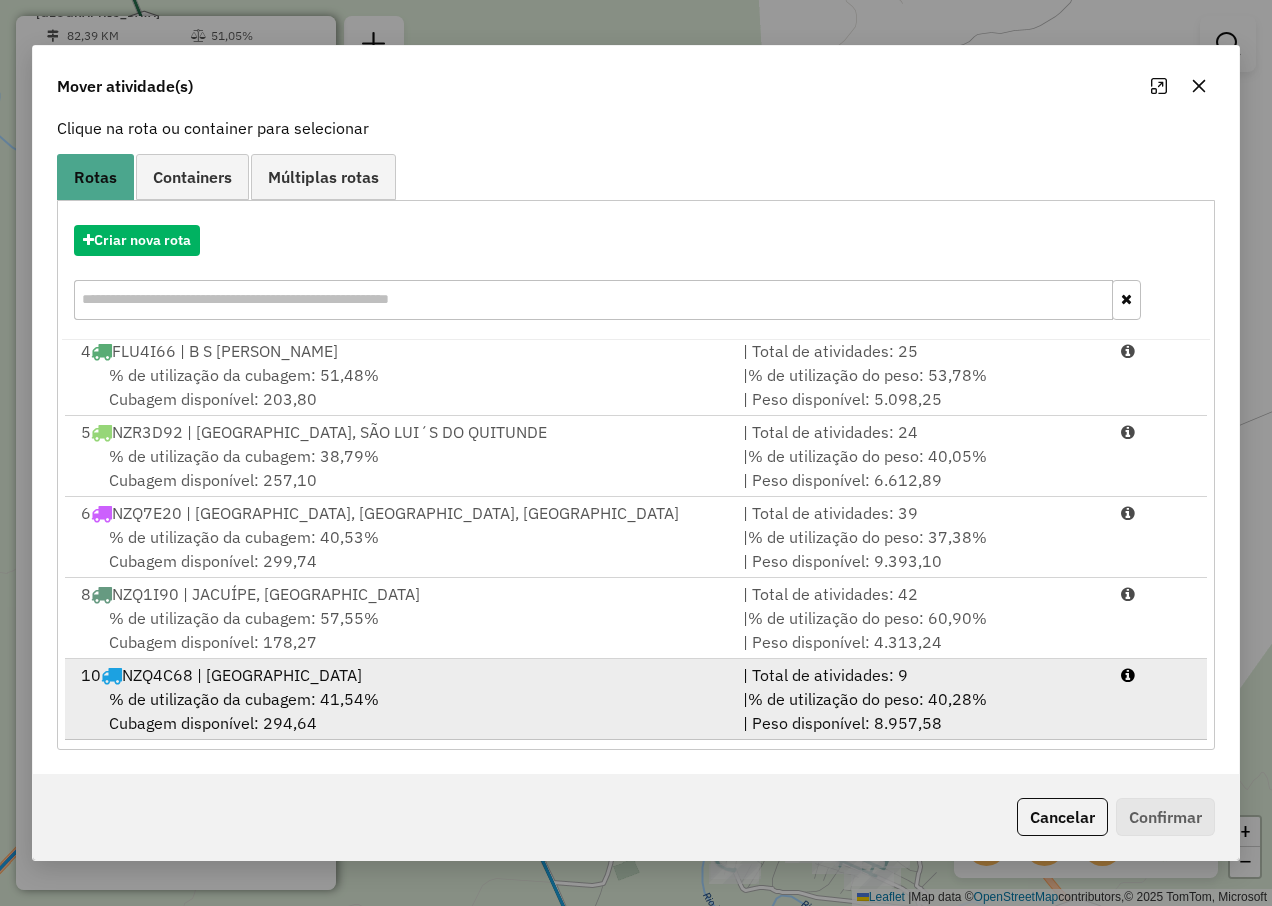 click on "% de utilização da cubagem: 41,54%" at bounding box center (244, 699) 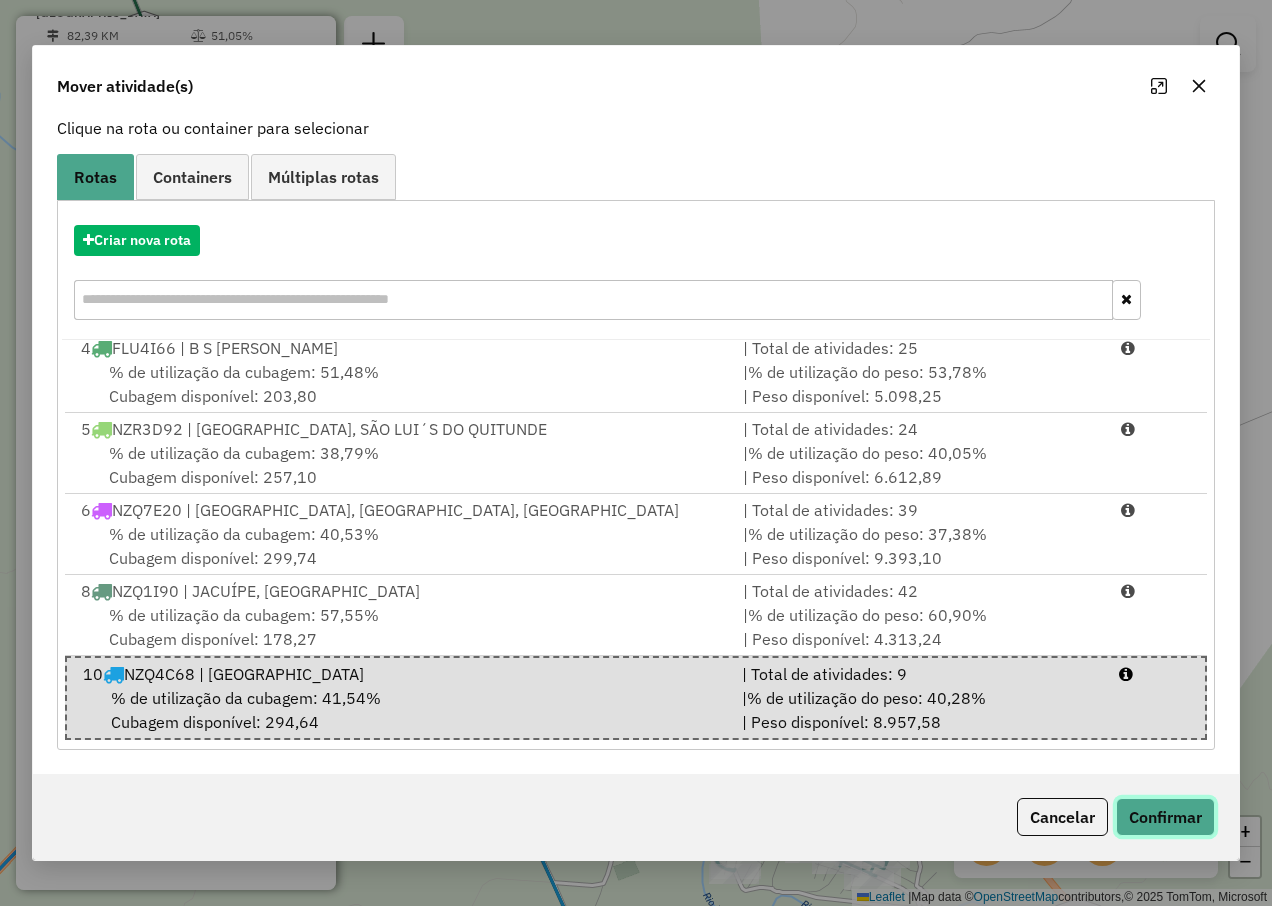 click on "Confirmar" 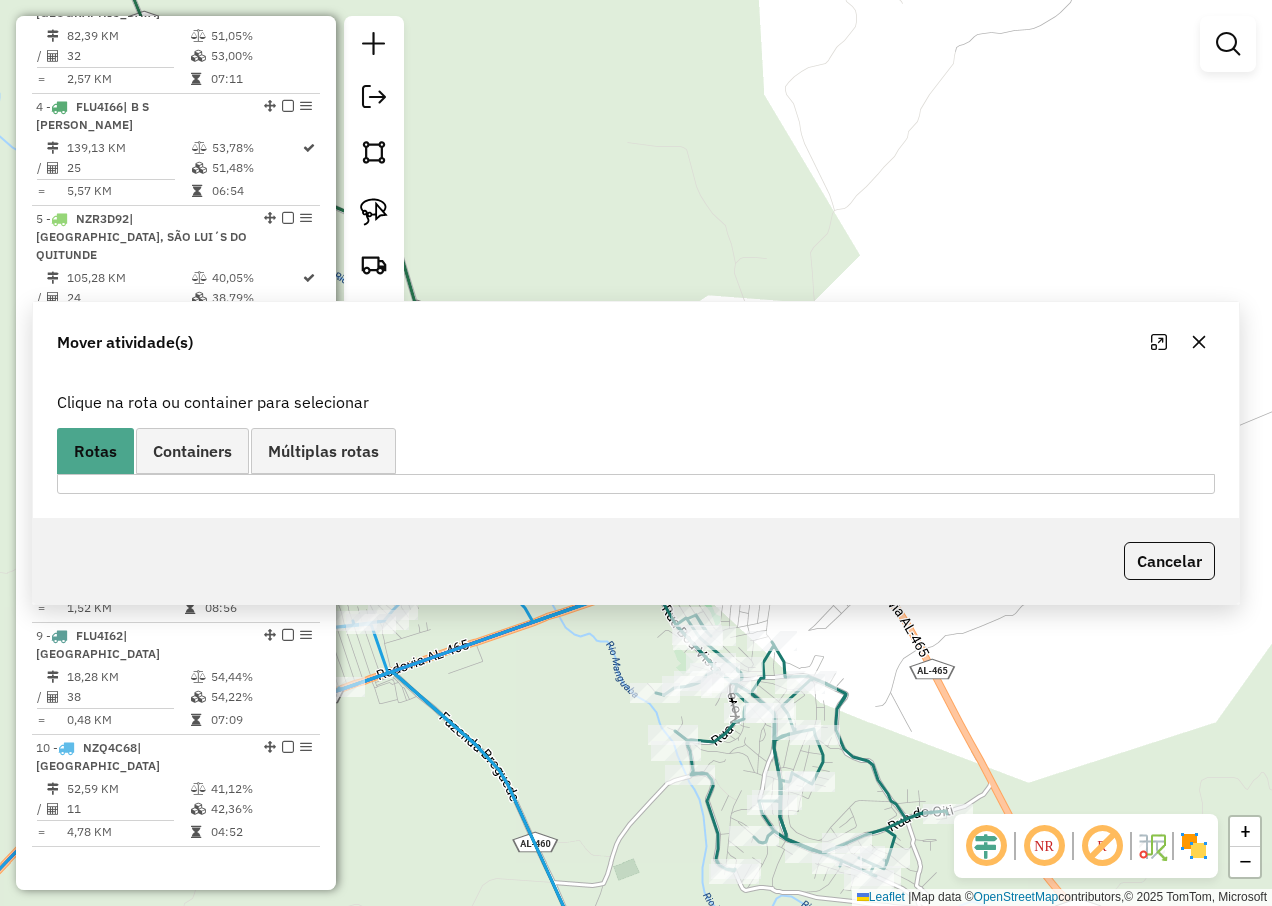 scroll, scrollTop: 0, scrollLeft: 0, axis: both 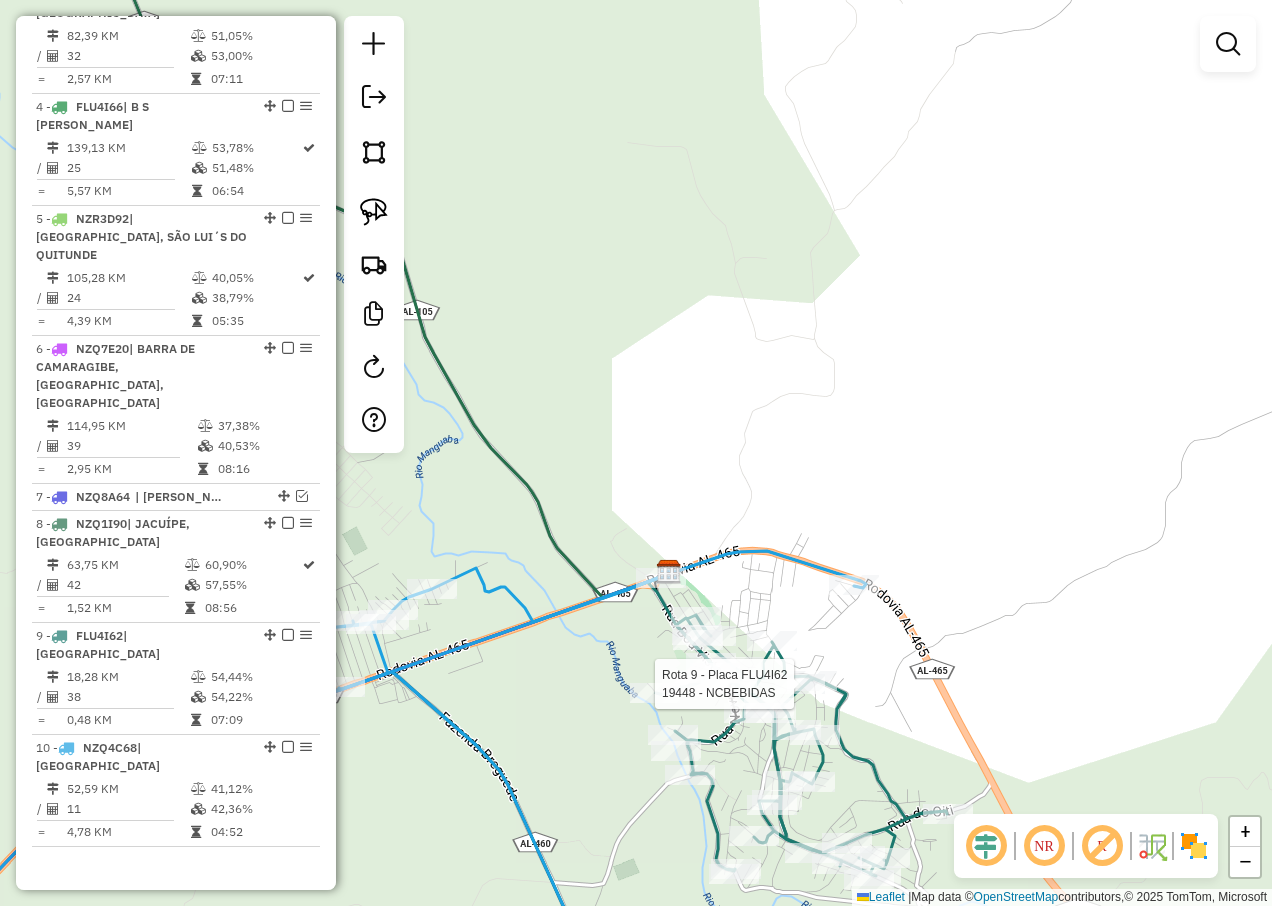 select on "**********" 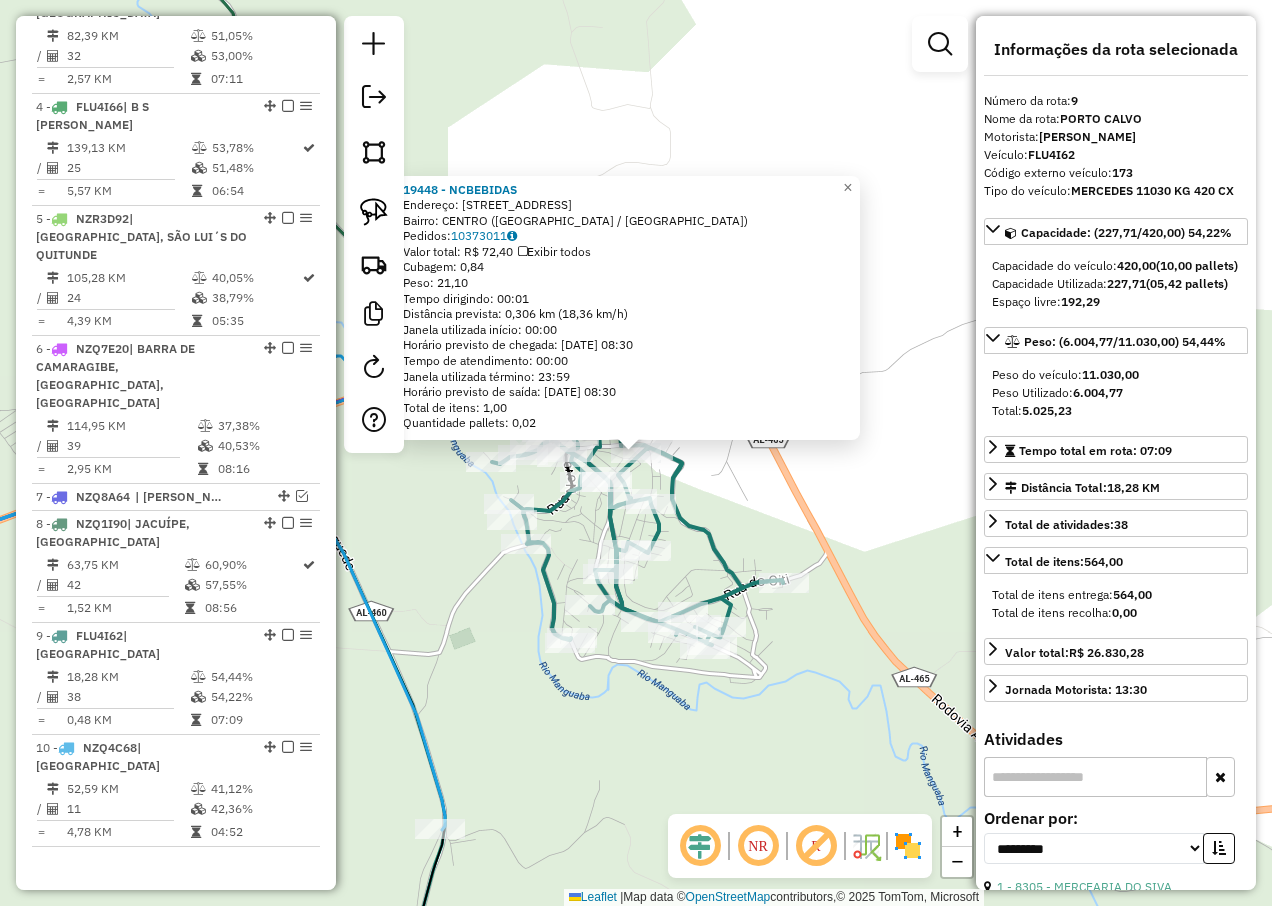 click on "19448 - NCBEBIDAS  Endereço:  Rua Quinze de Novembro 96   Bairro: CENTRO (PORTO CALVO / AL)   Pedidos:  10373011   Valor total: R$ 72,40   Exibir todos   Cubagem: 0,84  Peso: 21,10  Tempo dirigindo: 00:01   Distância prevista: 0,306 km (18,36 km/h)   Janela utilizada início: 00:00   Horário previsto de chegada: 11/07/2025 08:30   Tempo de atendimento: 00:00   Janela utilizada término: 23:59   Horário previsto de saída: 11/07/2025 08:30   Total de itens: 1,00   Quantidade pallets: 0,02  × Janela de atendimento Grade de atendimento Capacidade Transportadoras Veículos Cliente Pedidos  Rotas Selecione os dias de semana para filtrar as janelas de atendimento  Seg   Ter   Qua   Qui   Sex   Sáb   Dom  Informe o período da janela de atendimento: De: Até:  Filtrar exatamente a janela do cliente  Considerar janela de atendimento padrão  Selecione os dias de semana para filtrar as grades de atendimento  Seg   Ter   Qua   Qui   Sex   Sáb   Dom   Considerar clientes sem dia de atendimento cadastrado  De:  +" 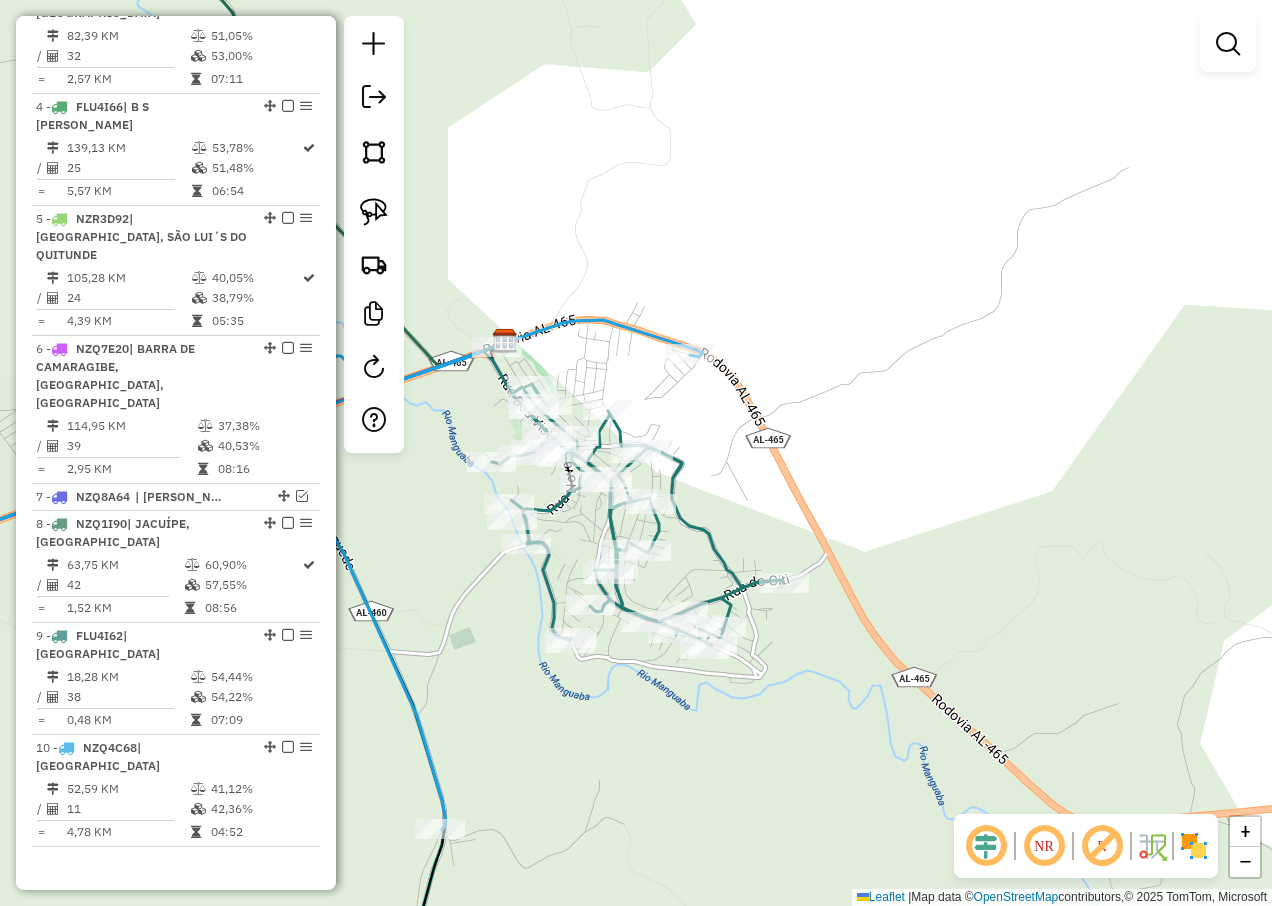 click 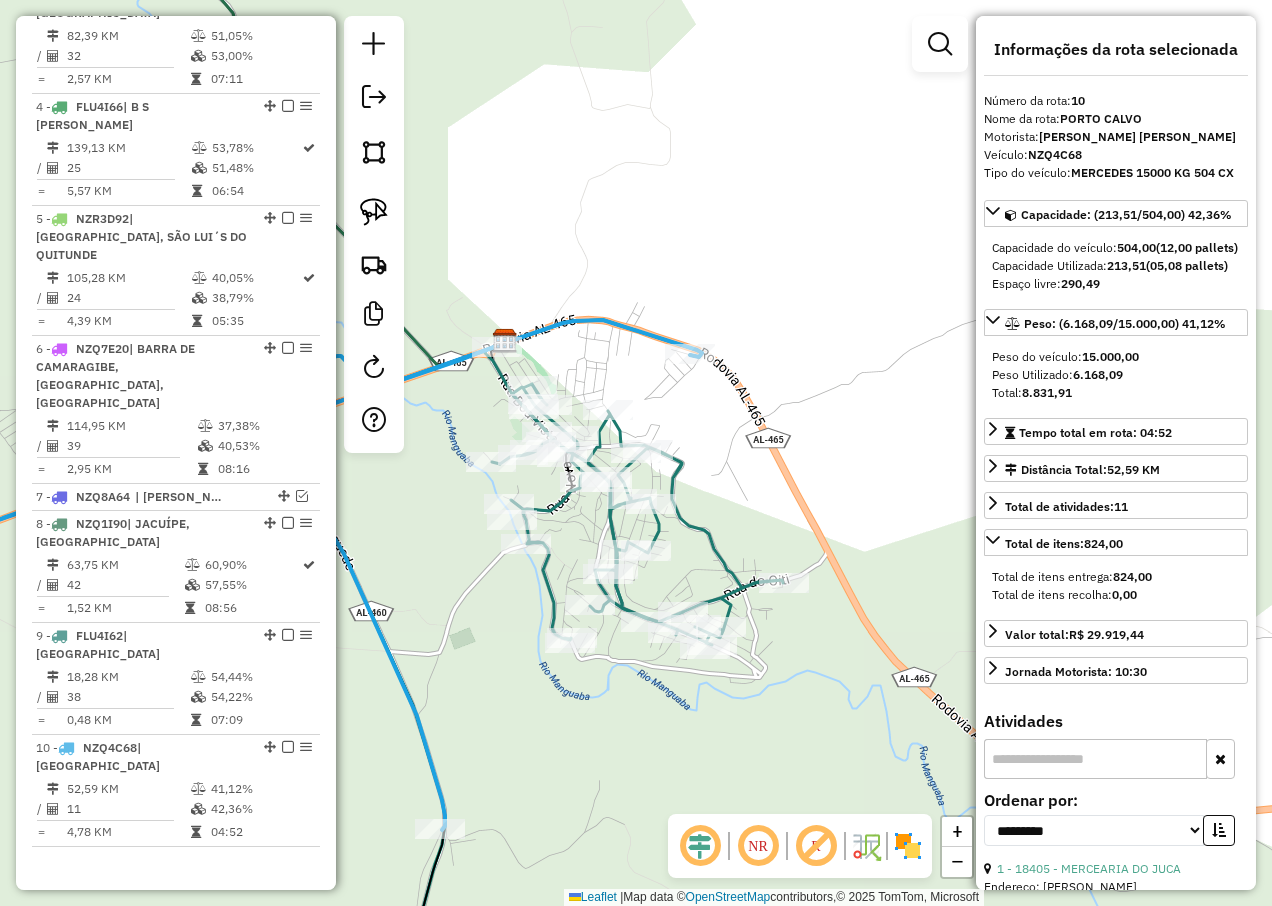 click on "Janela de atendimento Grade de atendimento Capacidade Transportadoras Veículos Cliente Pedidos  Rotas Selecione os dias de semana para filtrar as janelas de atendimento  Seg   Ter   Qua   Qui   Sex   Sáb   Dom  Informe o período da janela de atendimento: De: Até:  Filtrar exatamente a janela do cliente  Considerar janela de atendimento padrão  Selecione os dias de semana para filtrar as grades de atendimento  Seg   Ter   Qua   Qui   Sex   Sáb   Dom   Considerar clientes sem dia de atendimento cadastrado  Clientes fora do dia de atendimento selecionado Filtrar as atividades entre os valores definidos abaixo:  Peso mínimo:   Peso máximo:   Cubagem mínima:   Cubagem máxima:   De:   Até:  Filtrar as atividades entre o tempo de atendimento definido abaixo:  De:   Até:   Considerar capacidade total dos clientes não roteirizados Transportadora: Selecione um ou mais itens Tipo de veículo: Selecione um ou mais itens Veículo: Selecione um ou mais itens Motorista: Selecione um ou mais itens Nome: Rótulo:" 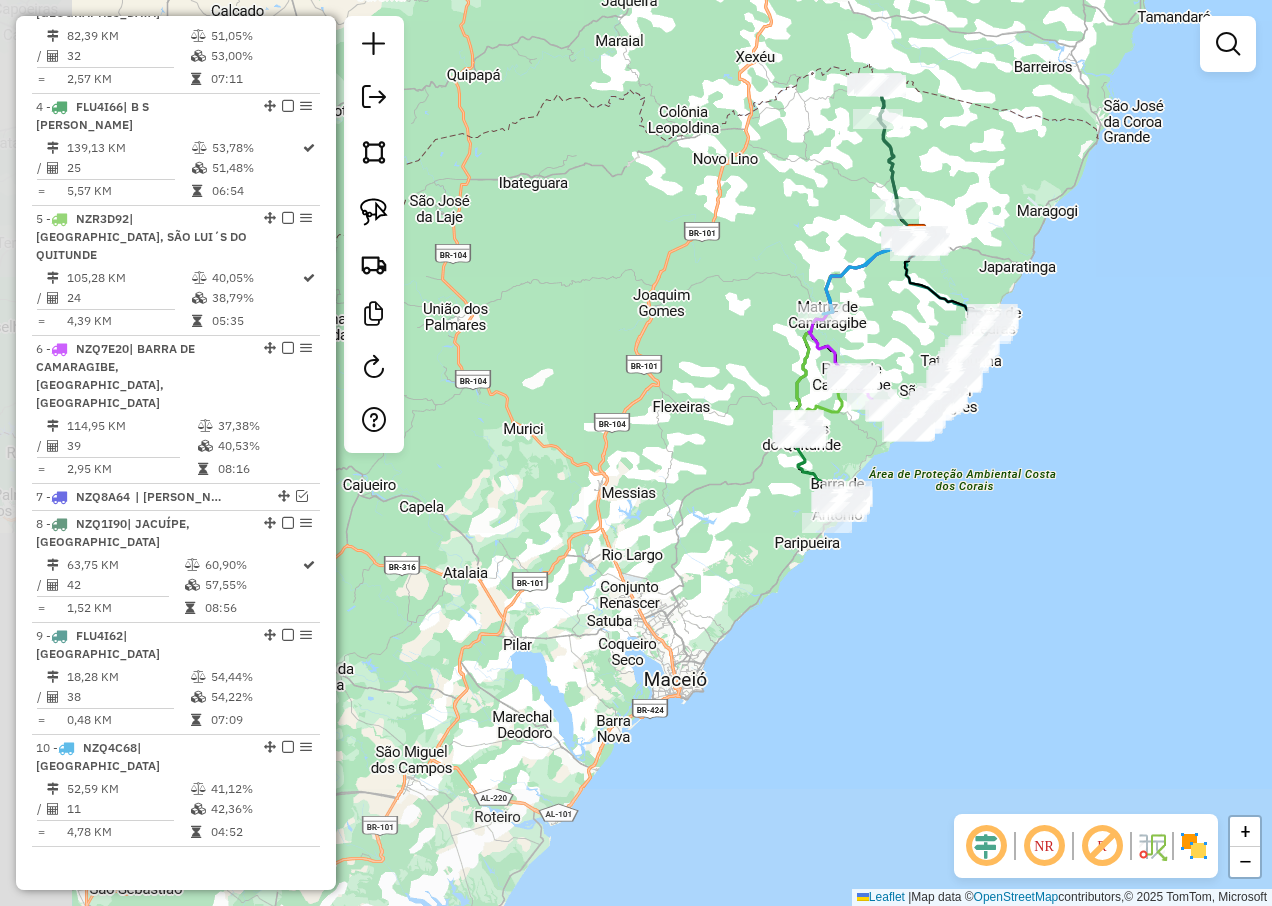 drag, startPoint x: 471, startPoint y: 720, endPoint x: 798, endPoint y: 210, distance: 605.82916 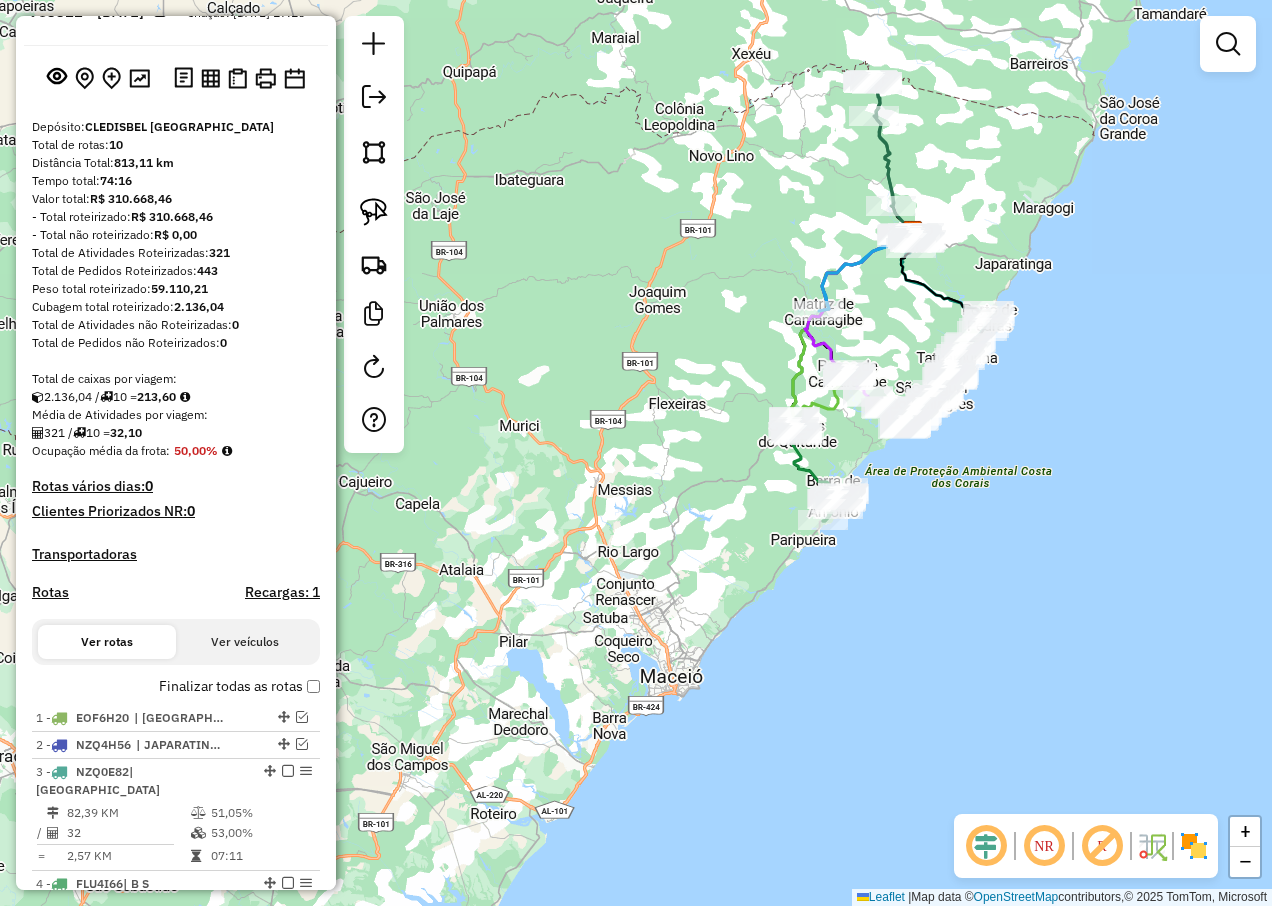 scroll, scrollTop: 100, scrollLeft: 0, axis: vertical 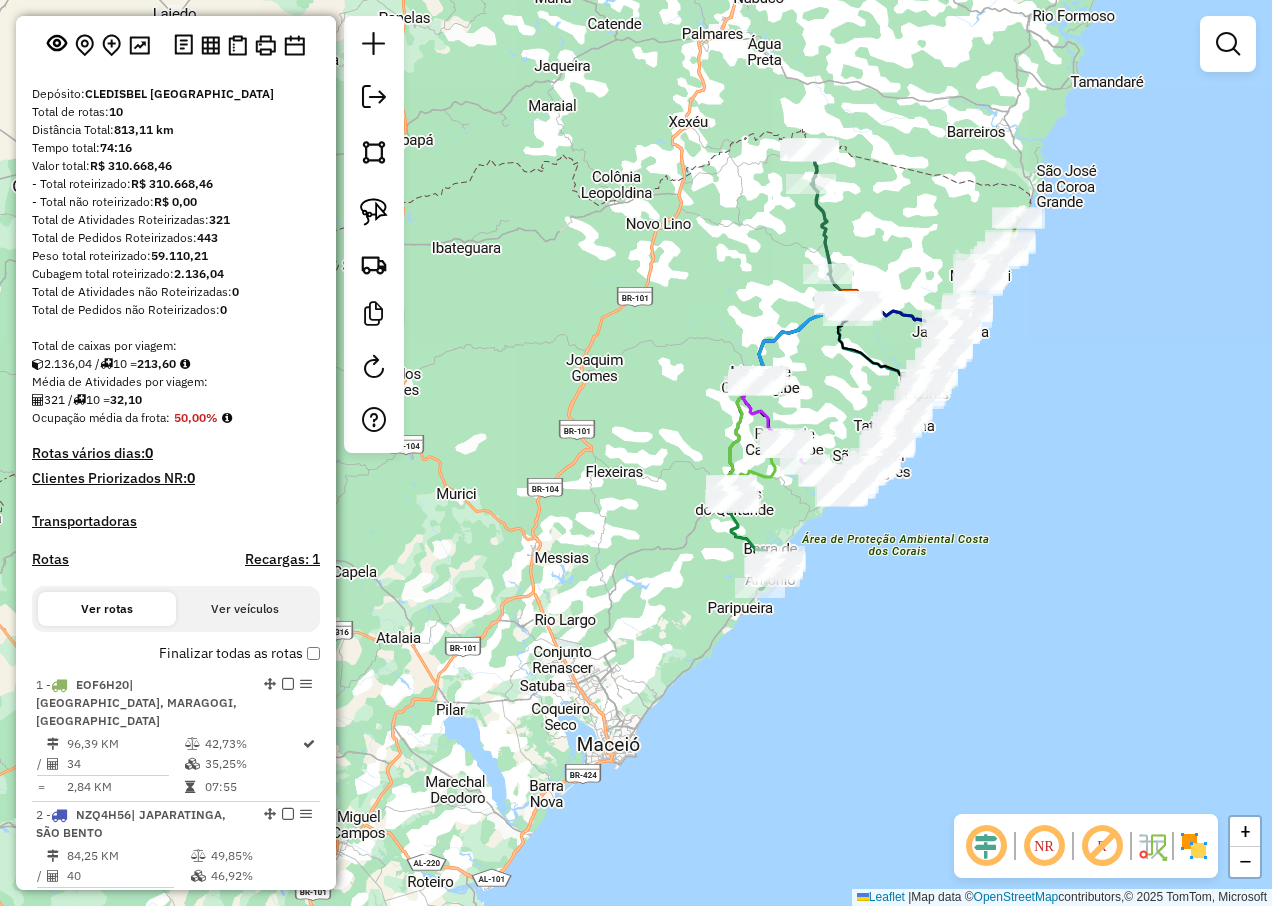 drag, startPoint x: 600, startPoint y: 506, endPoint x: 537, endPoint y: 574, distance: 92.69843 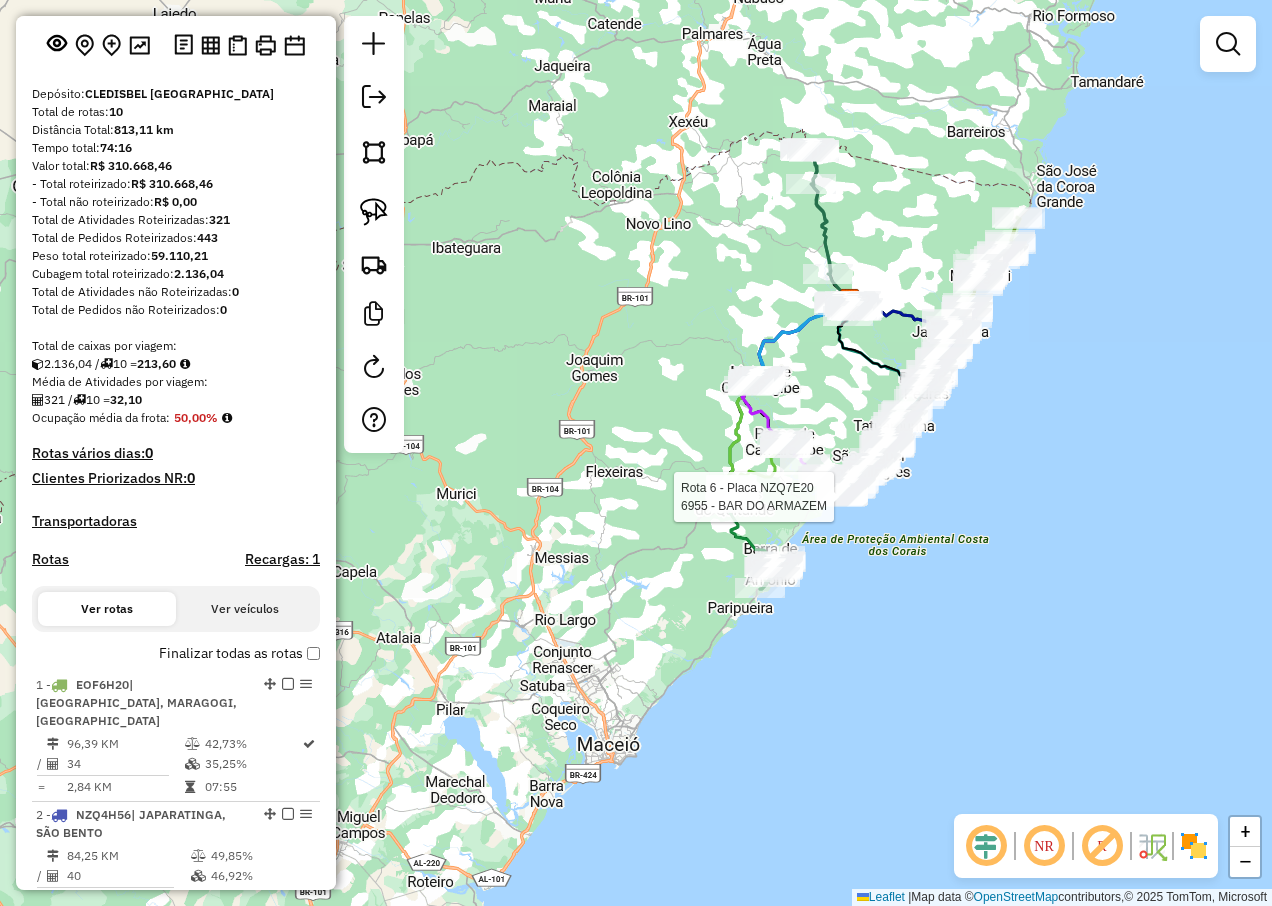 select on "**********" 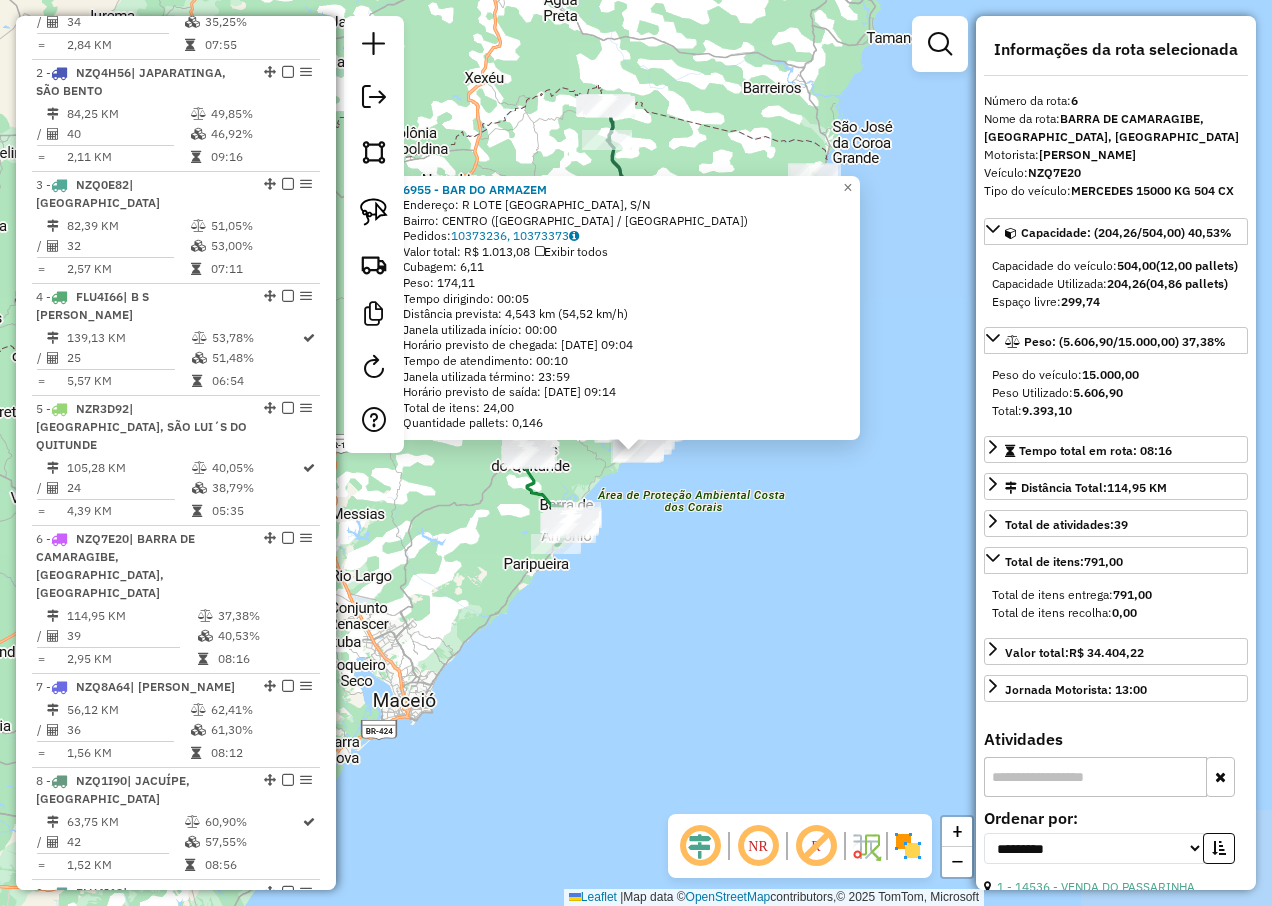 scroll, scrollTop: 1099, scrollLeft: 0, axis: vertical 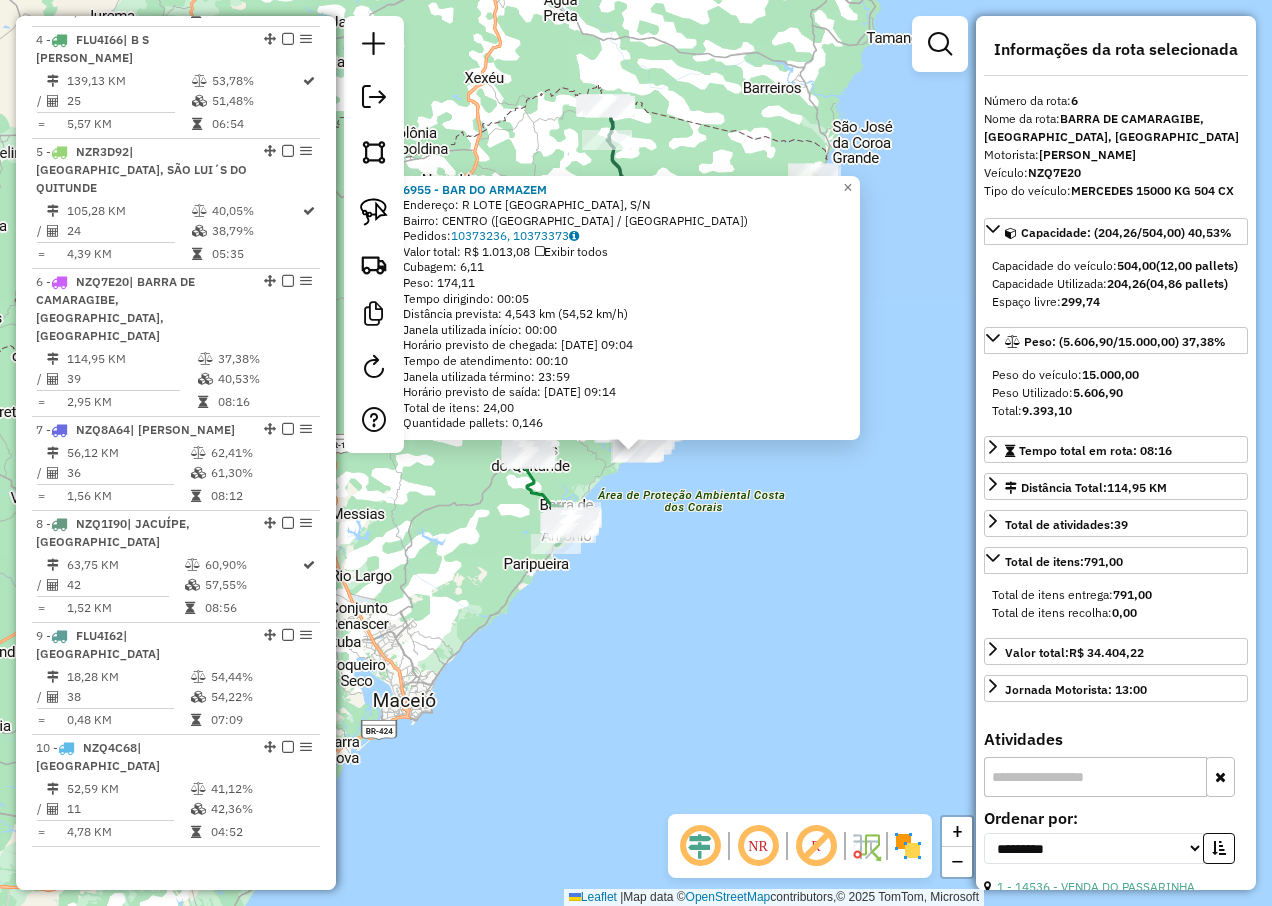 click on "6955 - BAR DO ARMAZEM  Endereço: R   LOTE SAO JOSE, S/N   Bairro: CENTRO (PASSO DE CAMARAGIBE / AL)   Pedidos:  10373236, 10373373   Valor total: R$ 1.013,08   Exibir todos   Cubagem: 6,11  Peso: 174,11  Tempo dirigindo: 00:05   Distância prevista: 4,543 km (54,52 km/h)   Janela utilizada início: 00:00   Horário previsto de chegada: 11/07/2025 09:04   Tempo de atendimento: 00:10   Janela utilizada término: 23:59   Horário previsto de saída: 11/07/2025 09:14   Total de itens: 24,00   Quantidade pallets: 0,146  × Janela de atendimento Grade de atendimento Capacidade Transportadoras Veículos Cliente Pedidos  Rotas Selecione os dias de semana para filtrar as janelas de atendimento  Seg   Ter   Qua   Qui   Sex   Sáb   Dom  Informe o período da janela de atendimento: De: Até:  Filtrar exatamente a janela do cliente  Considerar janela de atendimento padrão  Selecione os dias de semana para filtrar as grades de atendimento  Seg   Ter   Qua   Qui   Sex   Sáb   Dom   Peso mínimo:   Peso máximo:   De:  +" 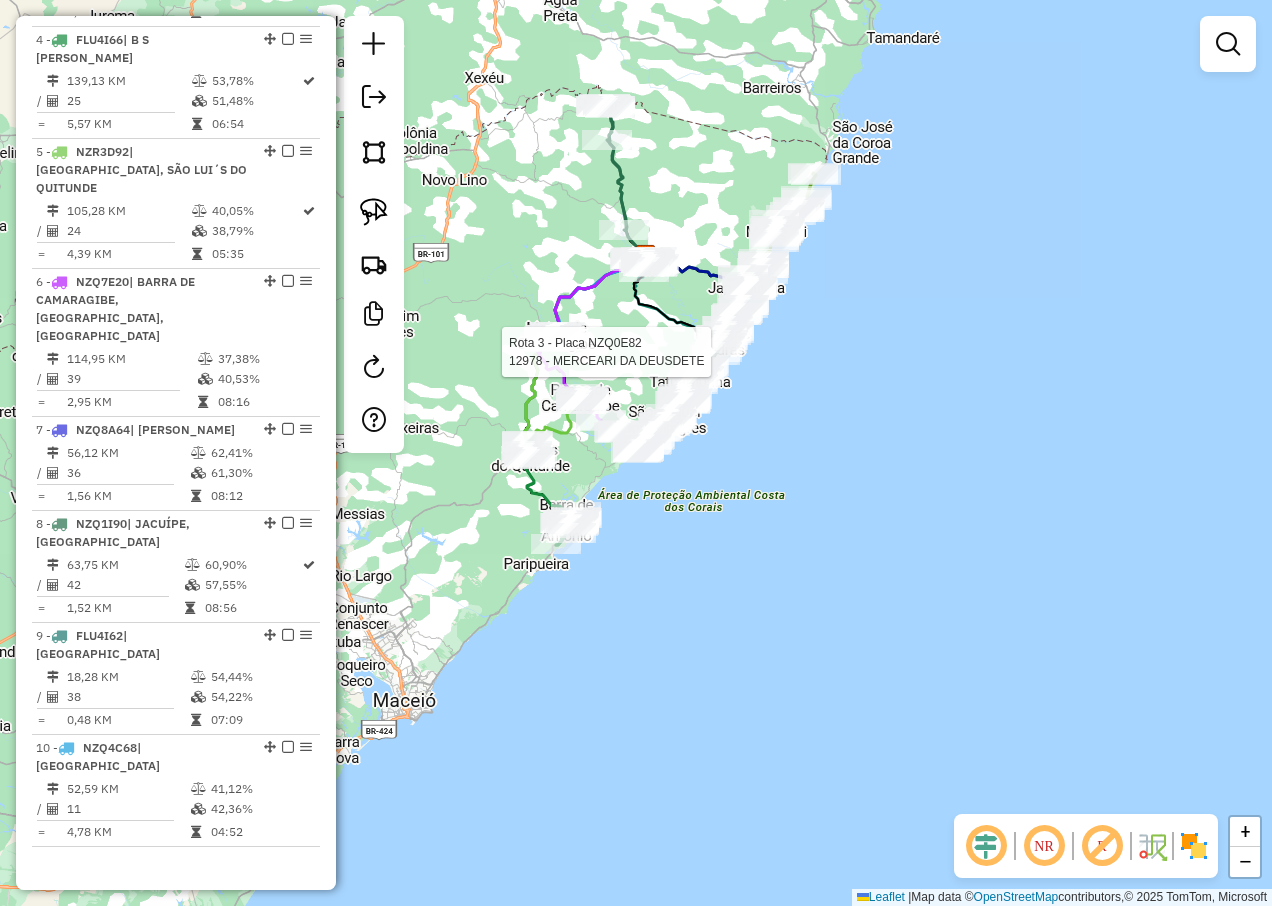 select on "**********" 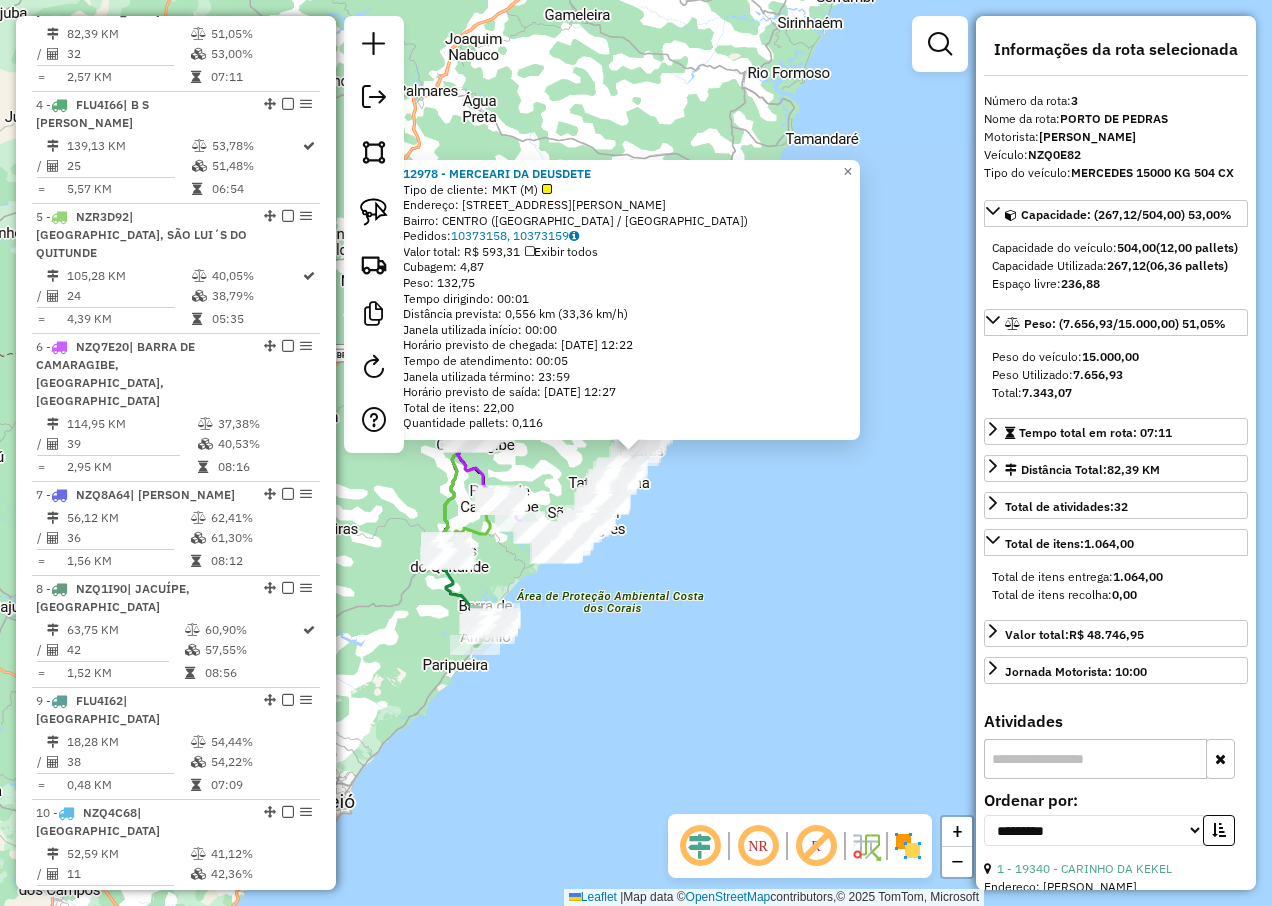 scroll, scrollTop: 998, scrollLeft: 0, axis: vertical 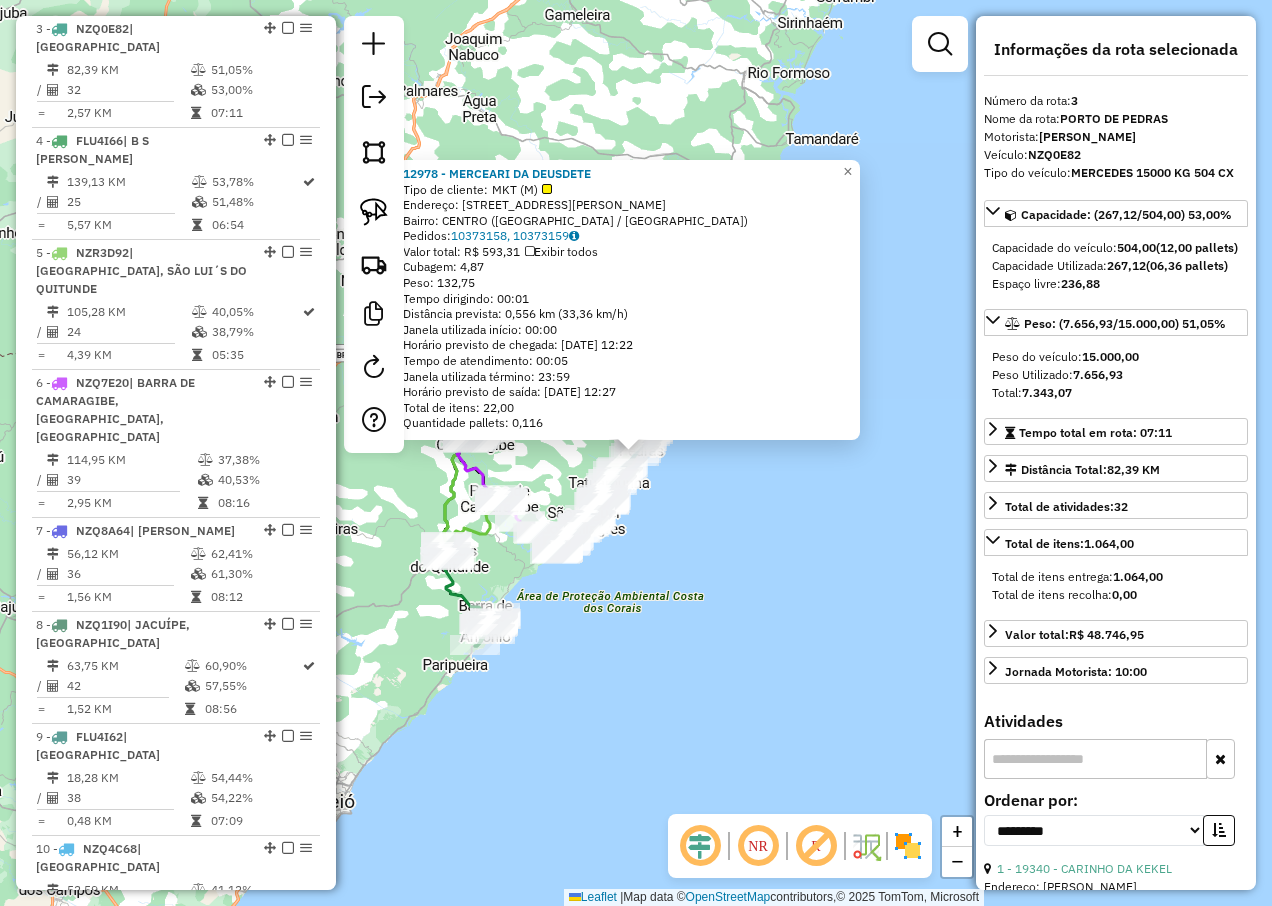 click on "12978 - MERCEARI DA DEUSDETE  Tipo de cliente:   MKT (M)   Endereço: R   RUA JOAO REGO MELO, 203   Bairro: CENTRO (PORTO DE PEDRAS / AL)   Pedidos:  10373158, 10373159   Valor total: R$ 593,31   Exibir todos   Cubagem: 4,87  Peso: 132,75  Tempo dirigindo: 00:01   Distância prevista: 0,556 km (33,36 km/h)   Janela utilizada início: 00:00   Horário previsto de chegada: 11/07/2025 12:22   Tempo de atendimento: 00:05   Janela utilizada término: 23:59   Horário previsto de saída: 11/07/2025 12:27   Total de itens: 22,00   Quantidade pallets: 0,116  × Janela de atendimento Grade de atendimento Capacidade Transportadoras Veículos Cliente Pedidos  Rotas Selecione os dias de semana para filtrar as janelas de atendimento  Seg   Ter   Qua   Qui   Sex   Sáb   Dom  Informe o período da janela de atendimento: De: Até:  Filtrar exatamente a janela do cliente  Considerar janela de atendimento padrão  Selecione os dias de semana para filtrar as grades de atendimento  Seg   Ter   Qua   Qui   Sex   Sáb   Dom  De:" 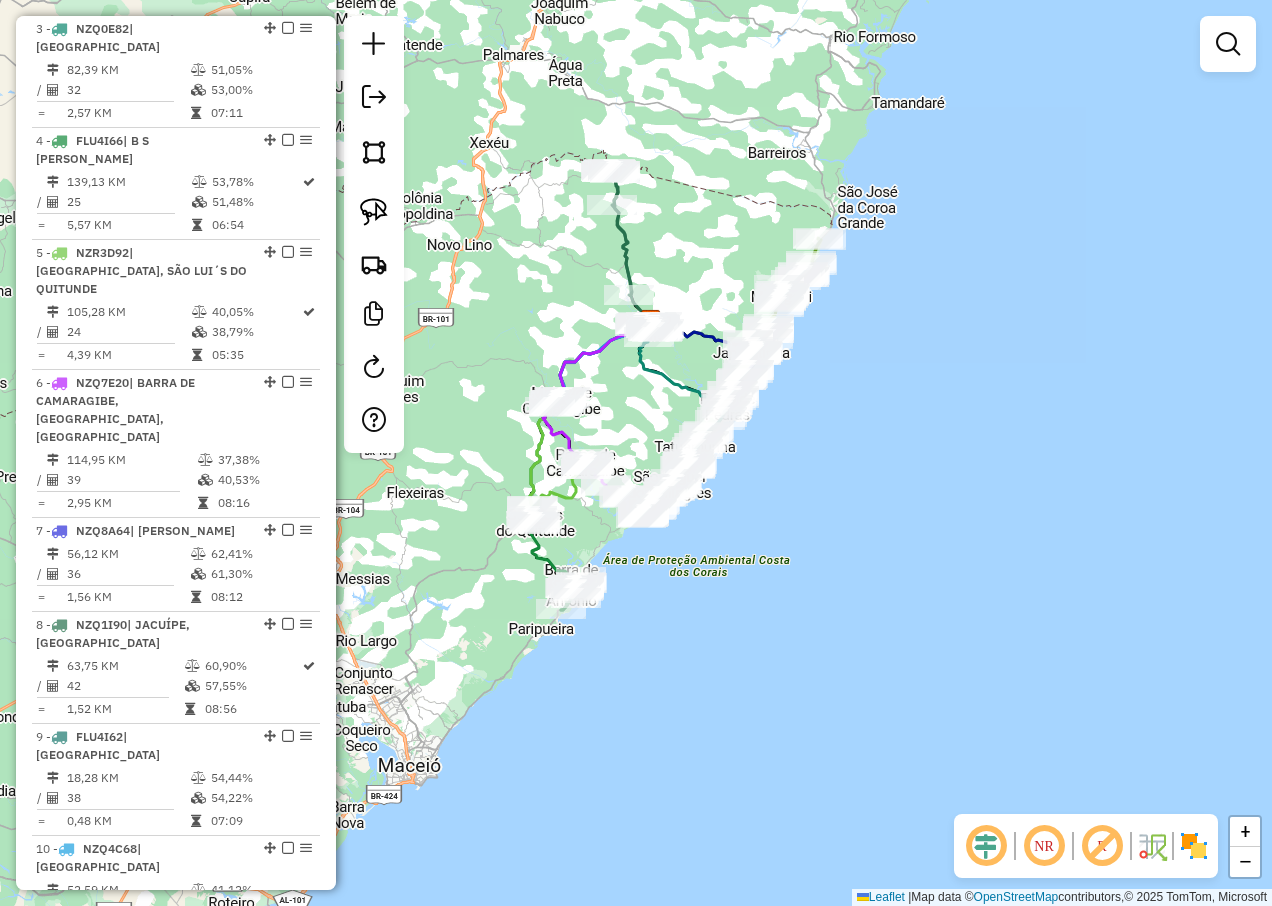 drag, startPoint x: 394, startPoint y: 506, endPoint x: 501, endPoint y: 461, distance: 116.07756 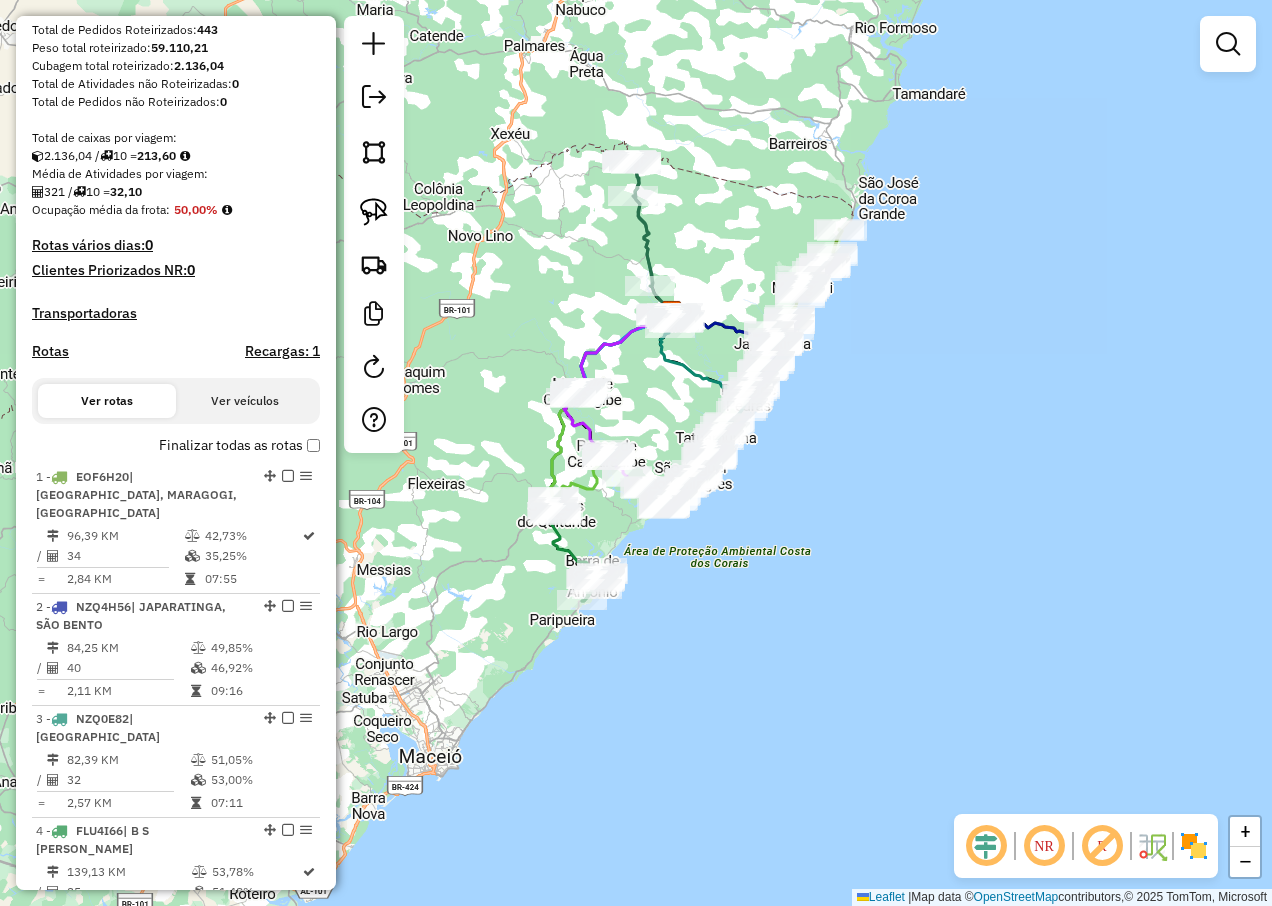 scroll, scrollTop: 98, scrollLeft: 0, axis: vertical 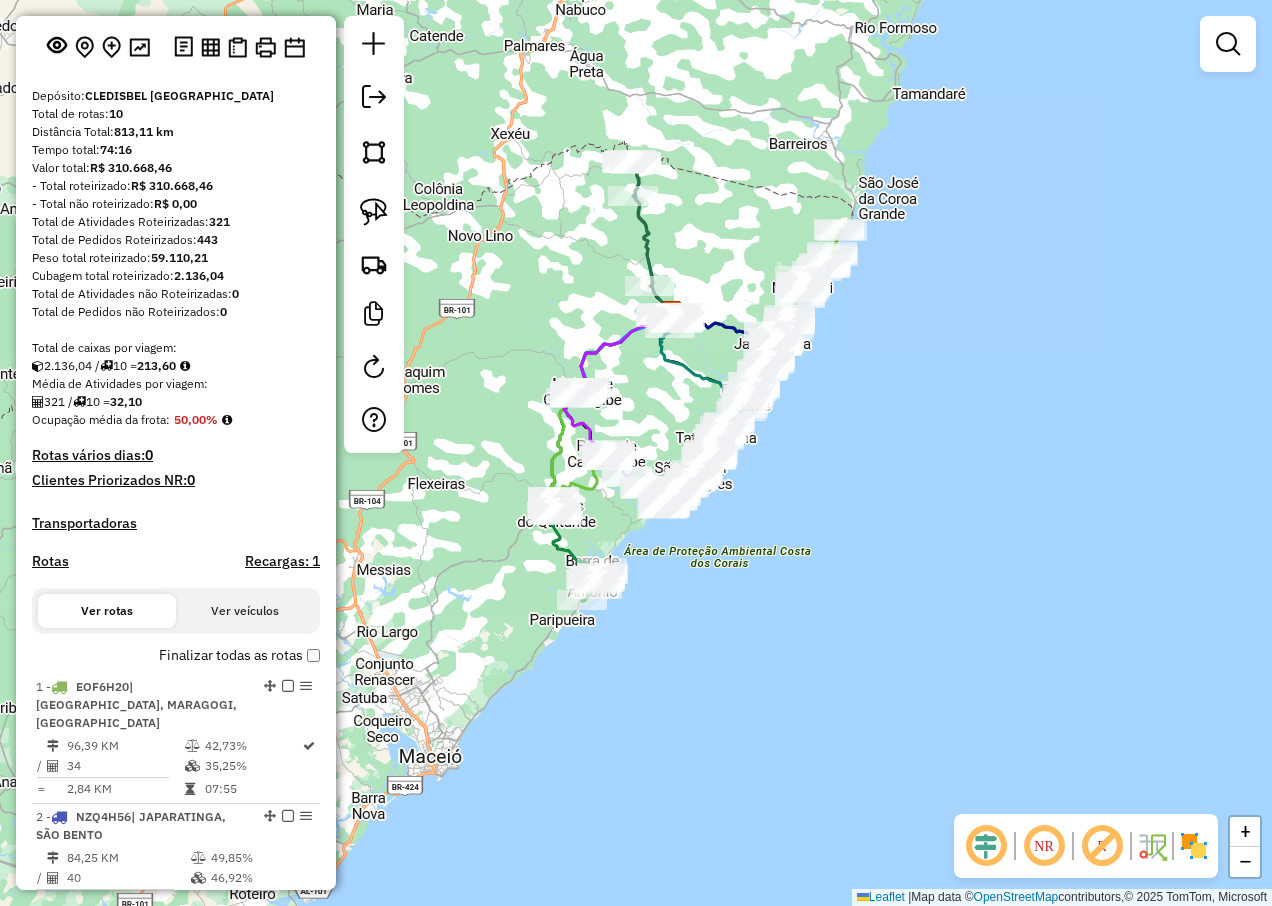 click on "Rotas" at bounding box center [50, 561] 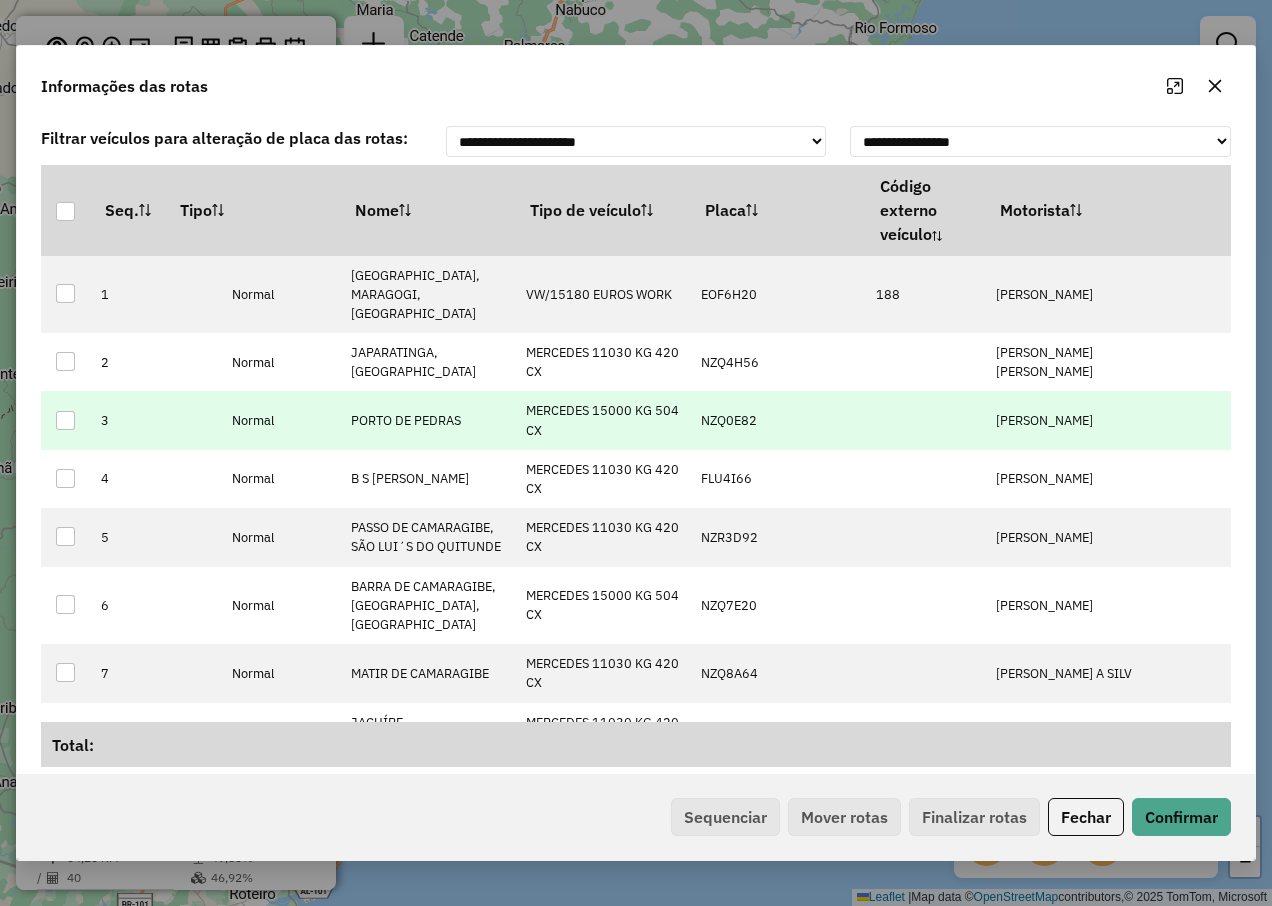 click on "[PERSON_NAME]" at bounding box center [1044, 420] 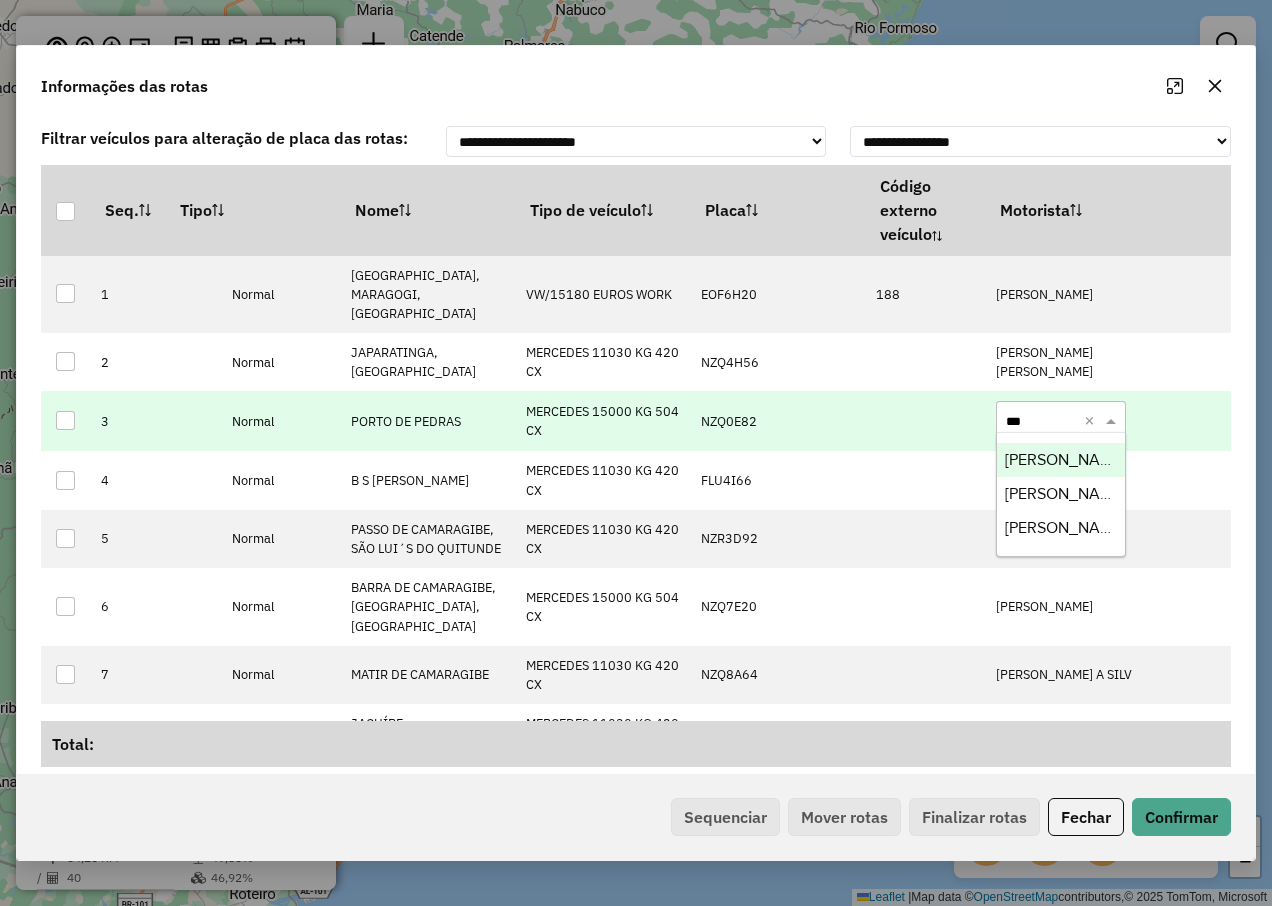 type on "****" 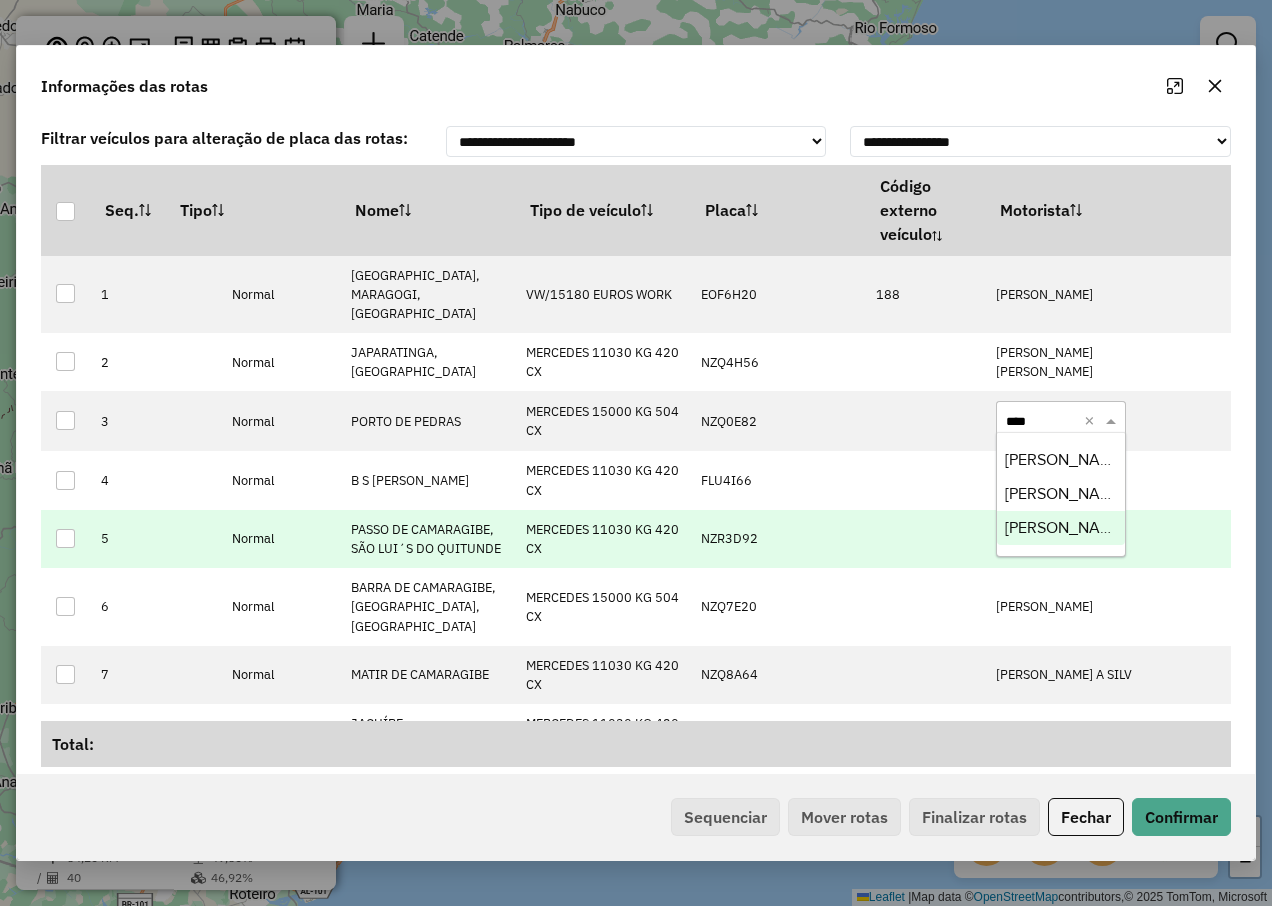 click on "[PERSON_NAME]" at bounding box center (1065, 527) 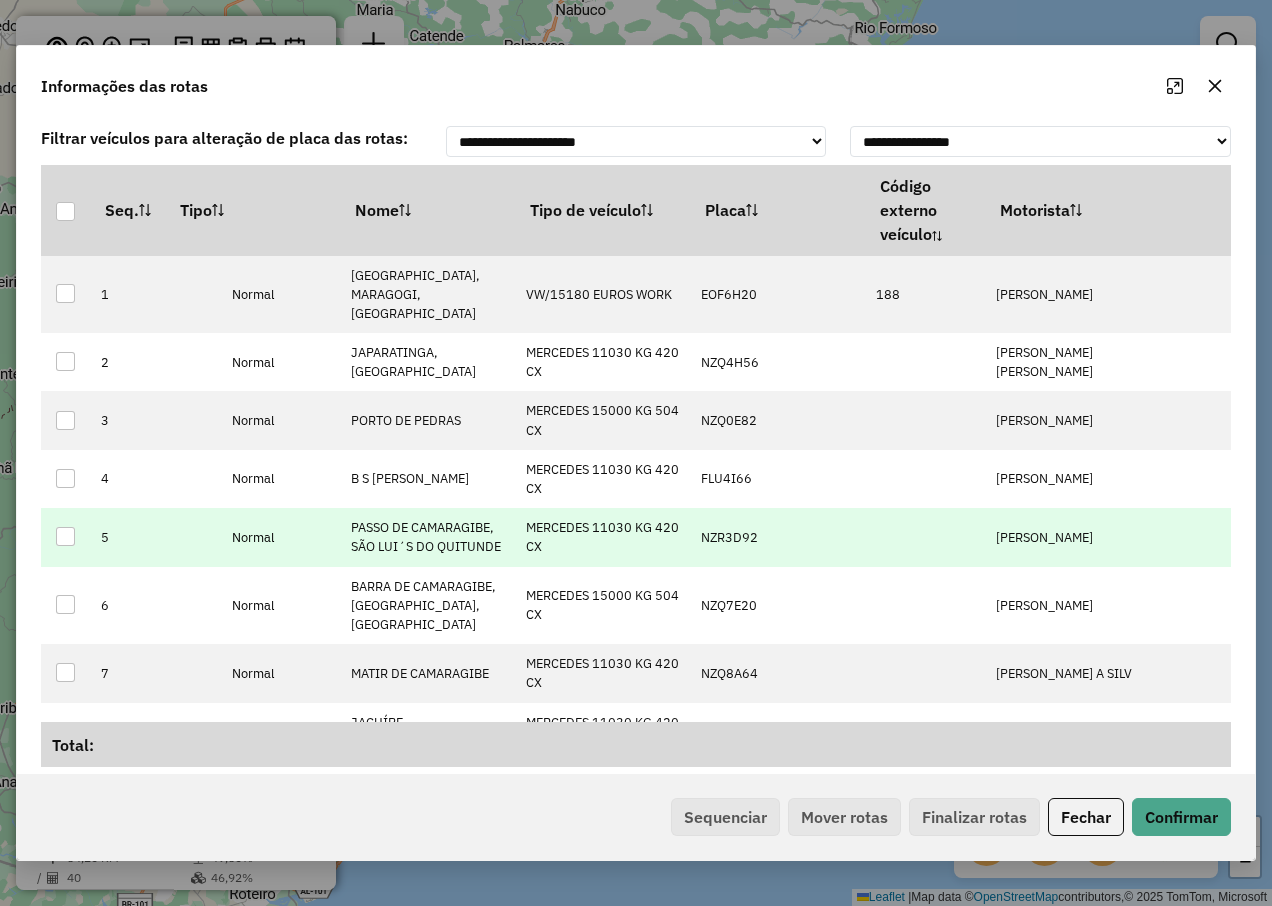 click on "[PERSON_NAME]" at bounding box center [1044, 537] 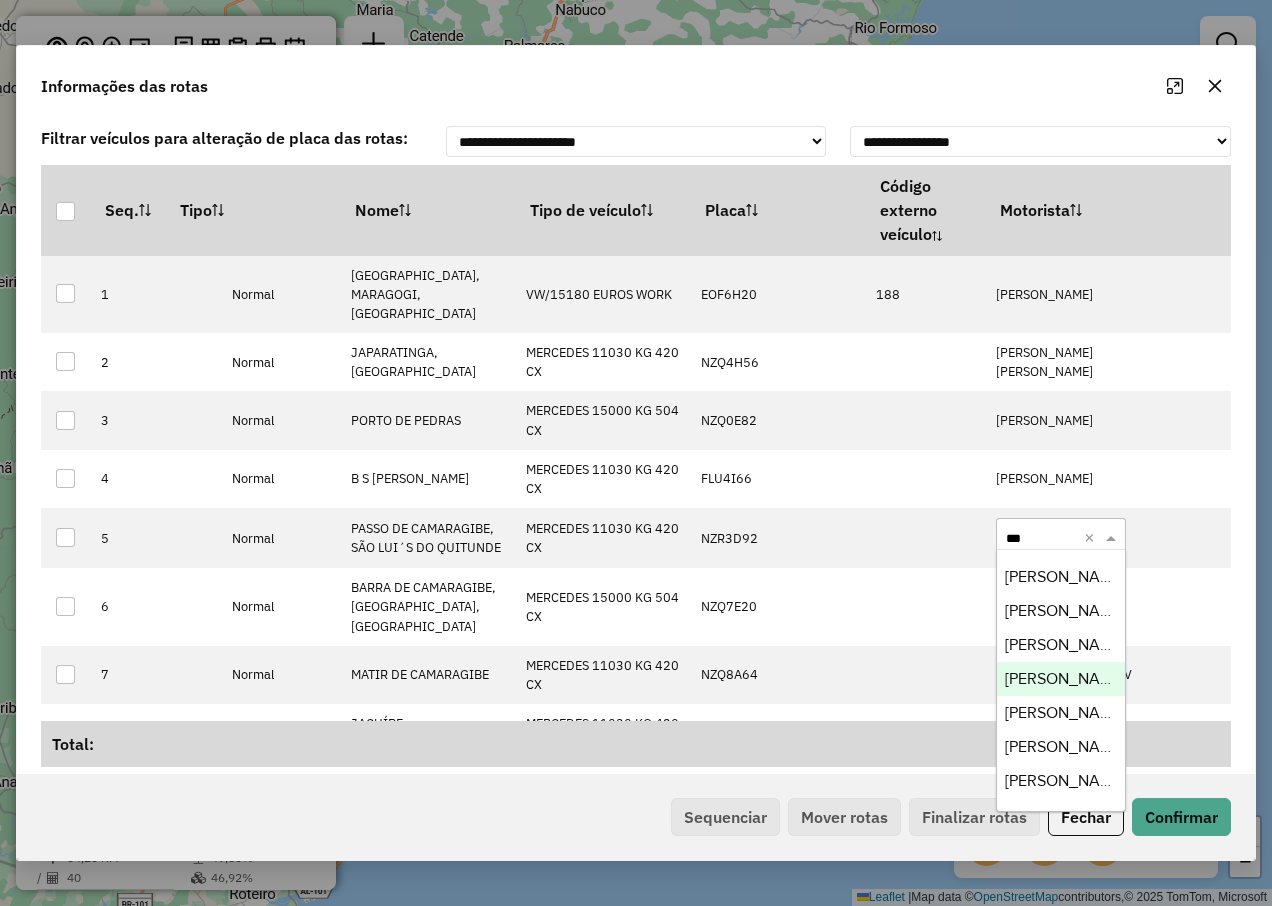 type on "****" 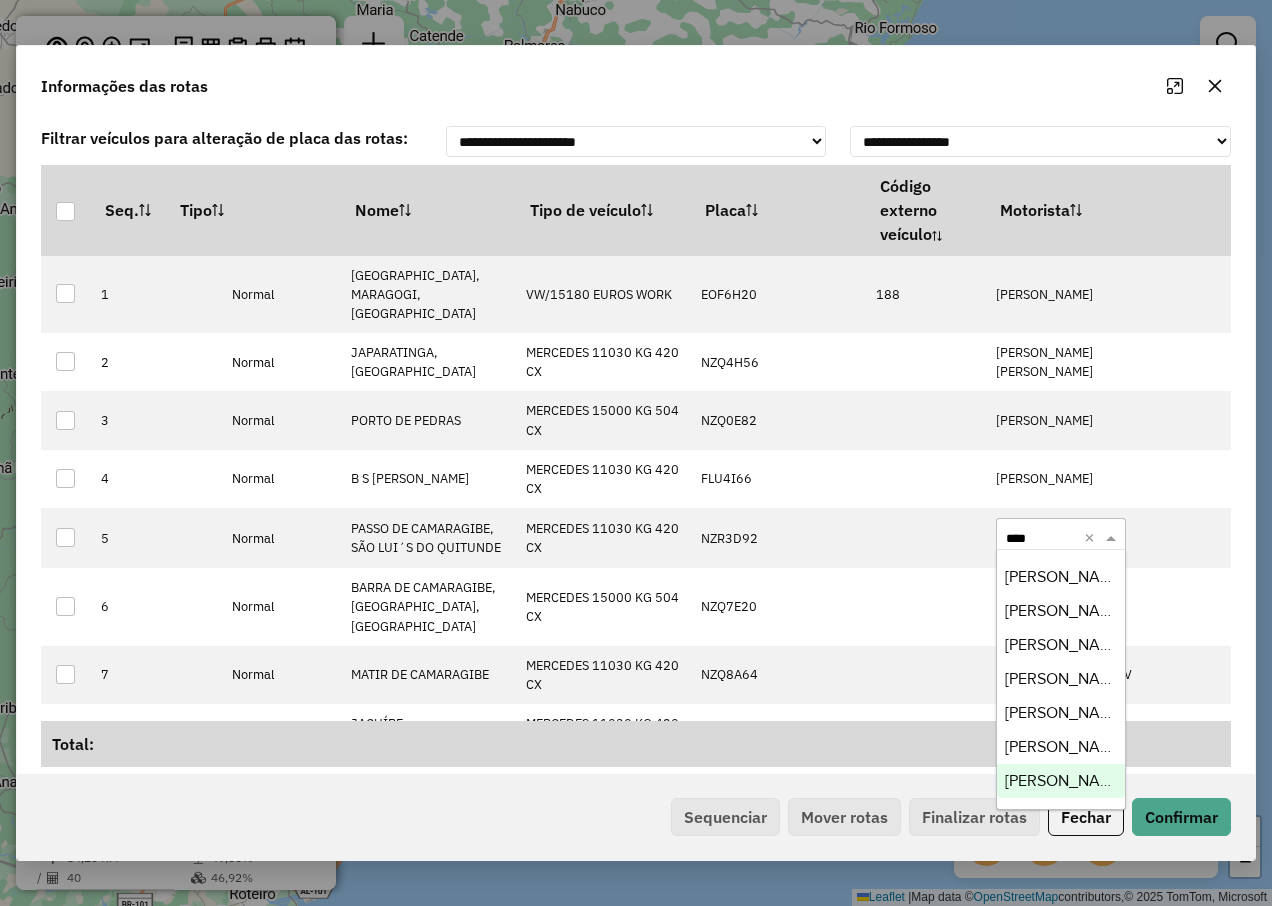 click on "[PERSON_NAME]" at bounding box center (1065, 780) 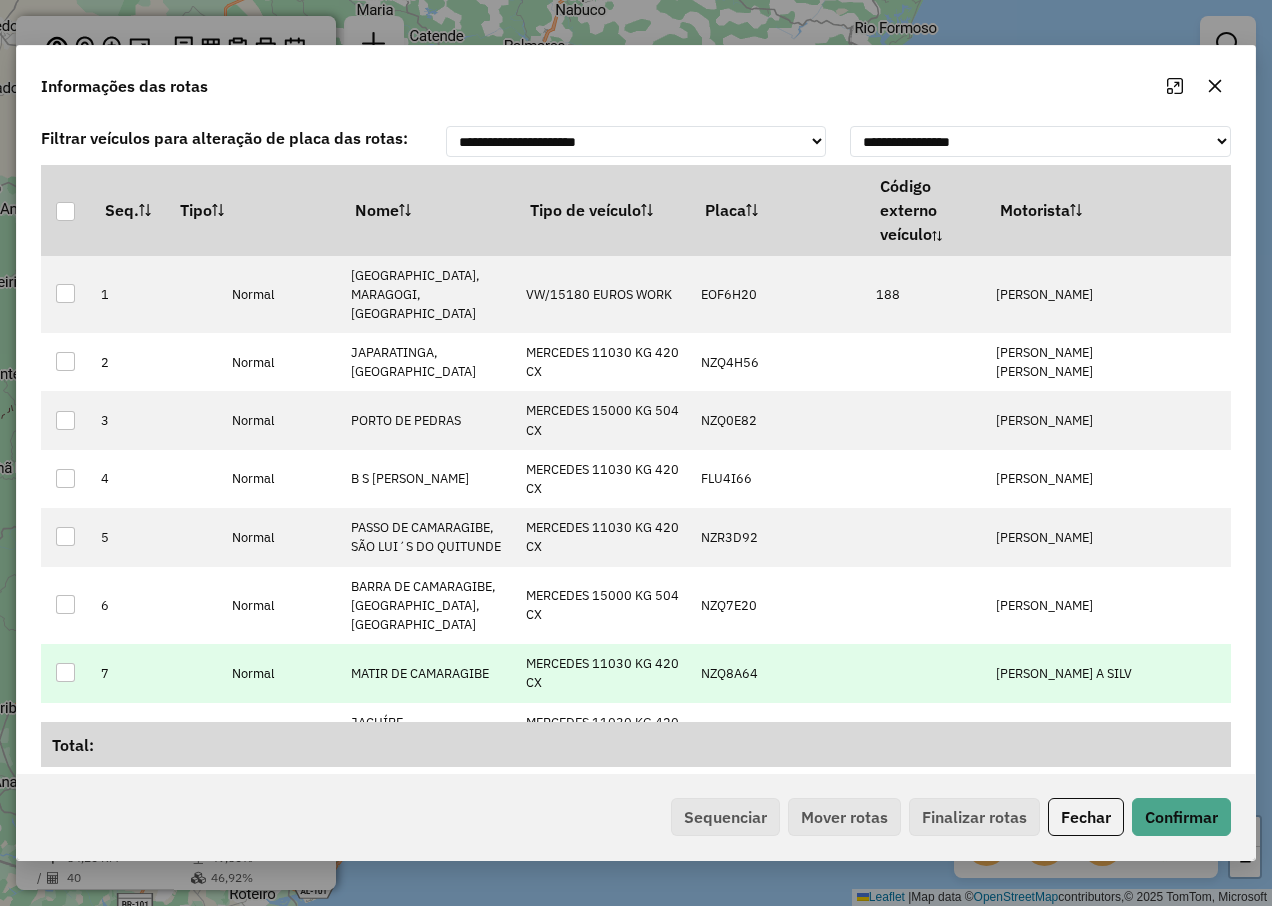 scroll, scrollTop: 100, scrollLeft: 0, axis: vertical 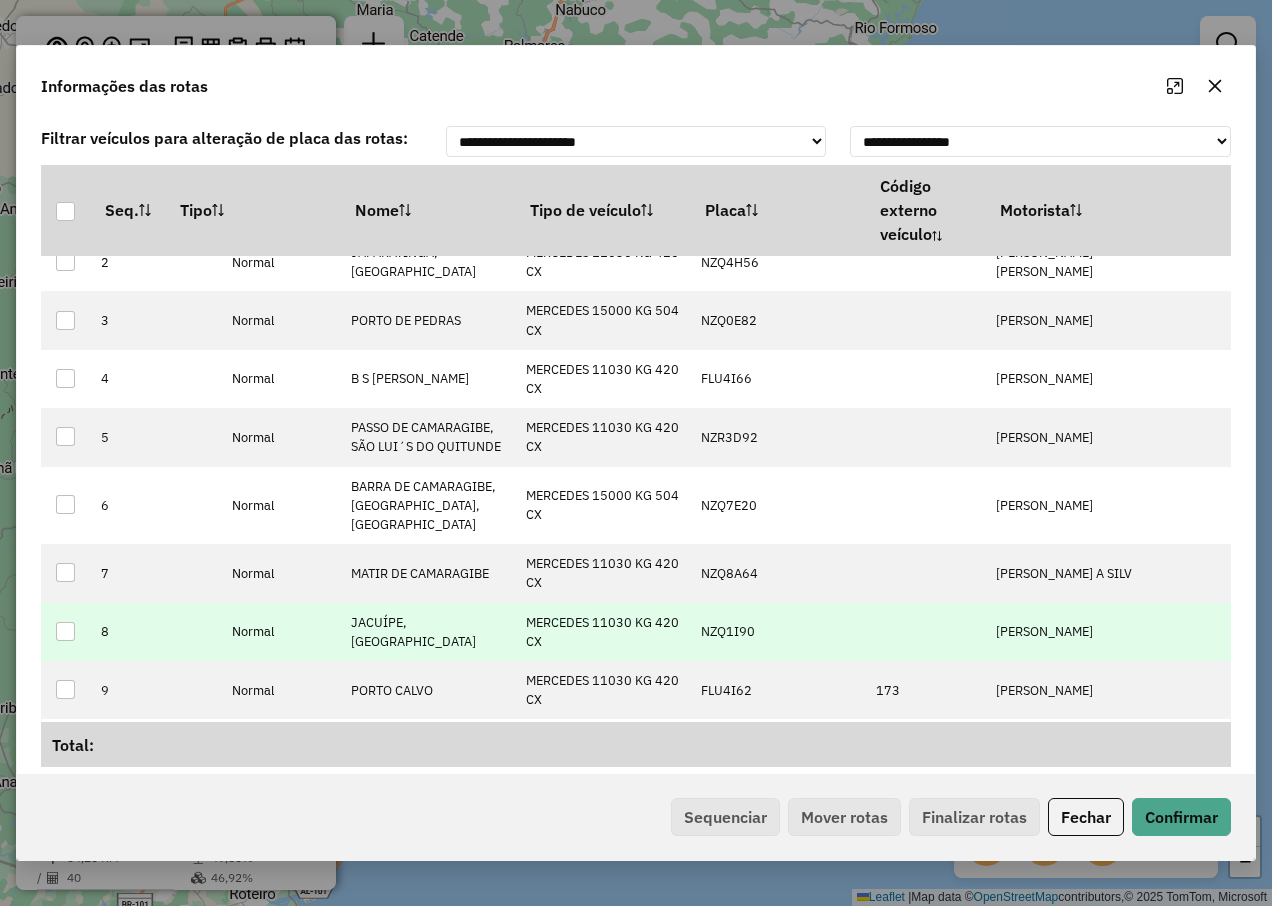 click on "LEONARDO TORRES DIAS" at bounding box center [1073, 632] 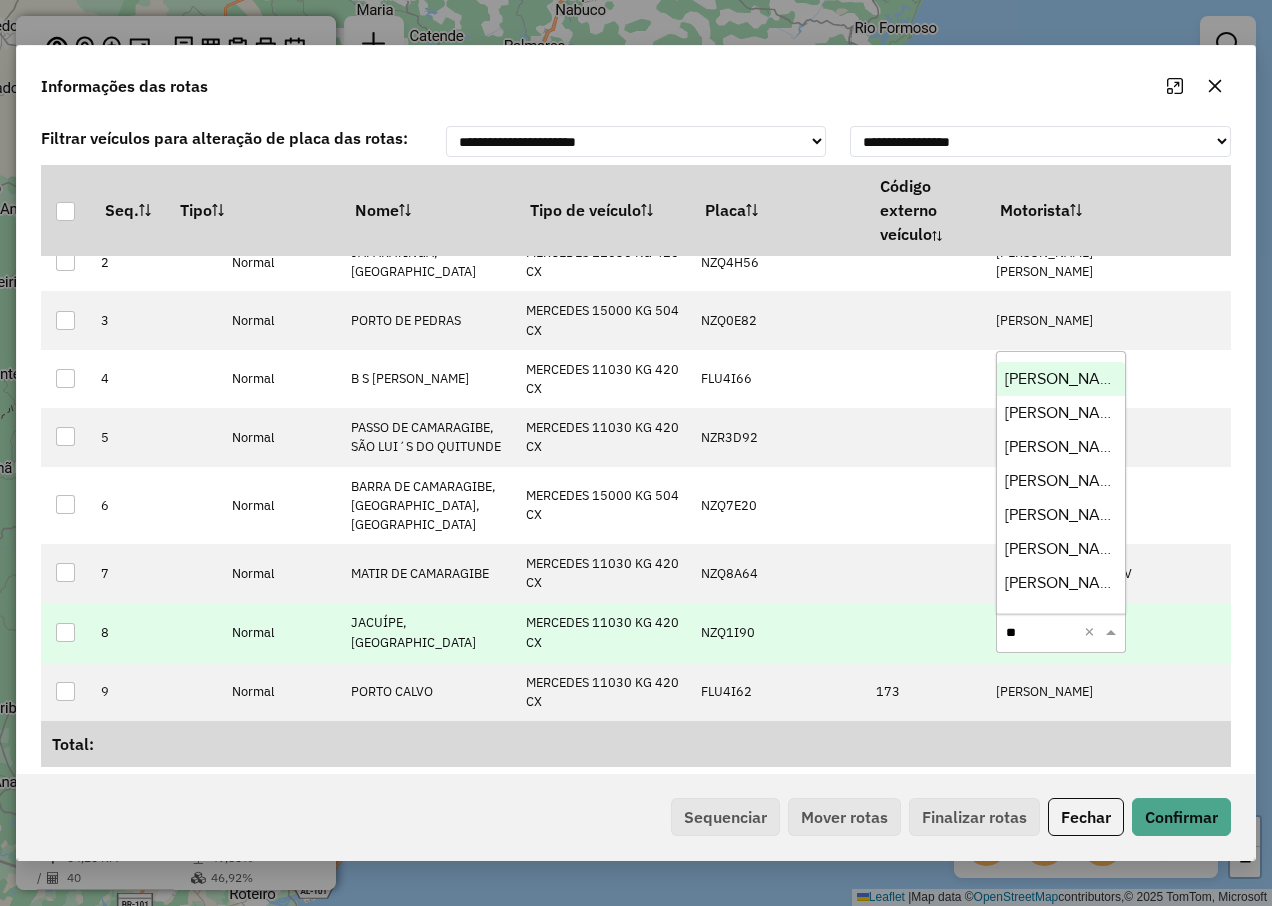 type on "***" 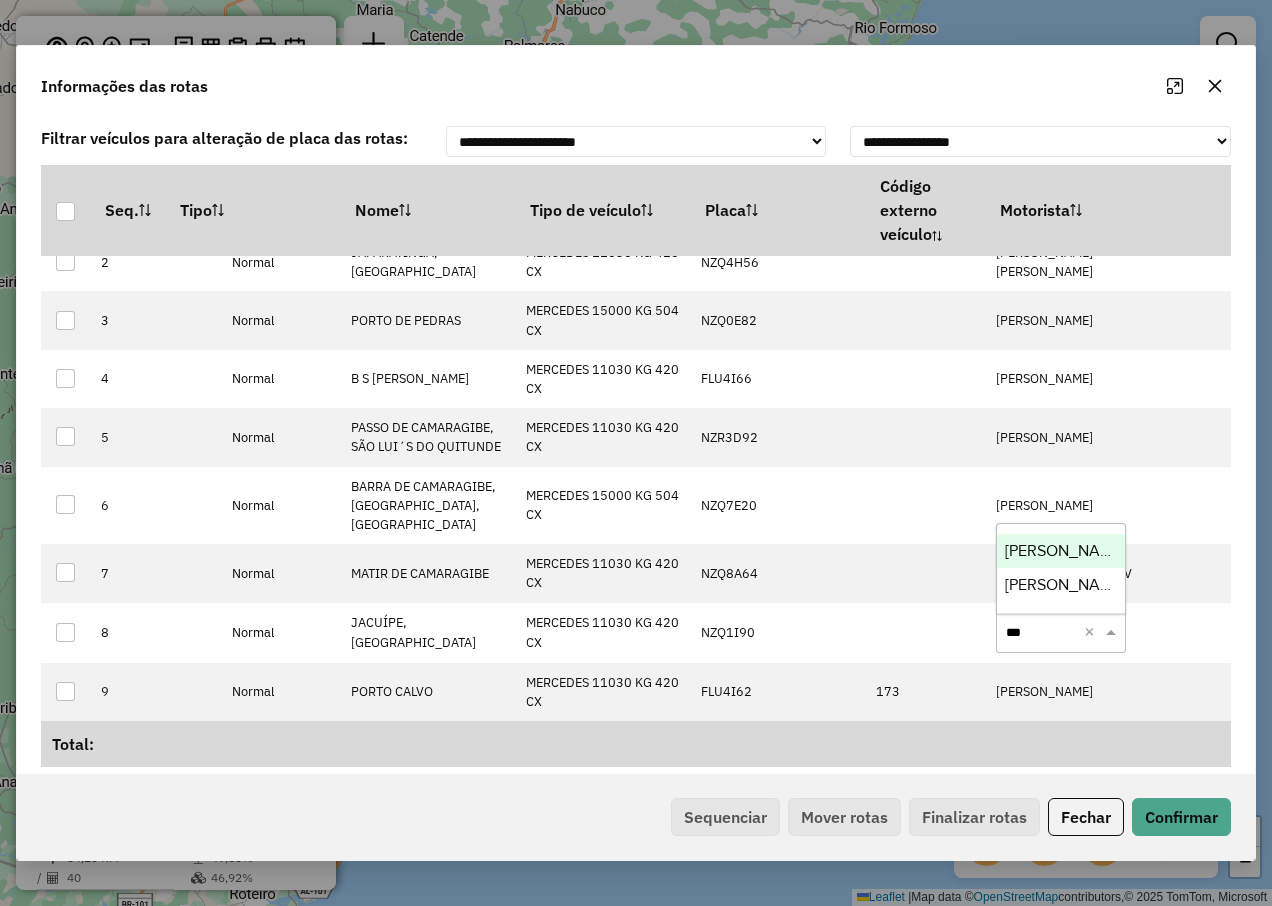 click on "[PERSON_NAME]" at bounding box center [1065, 550] 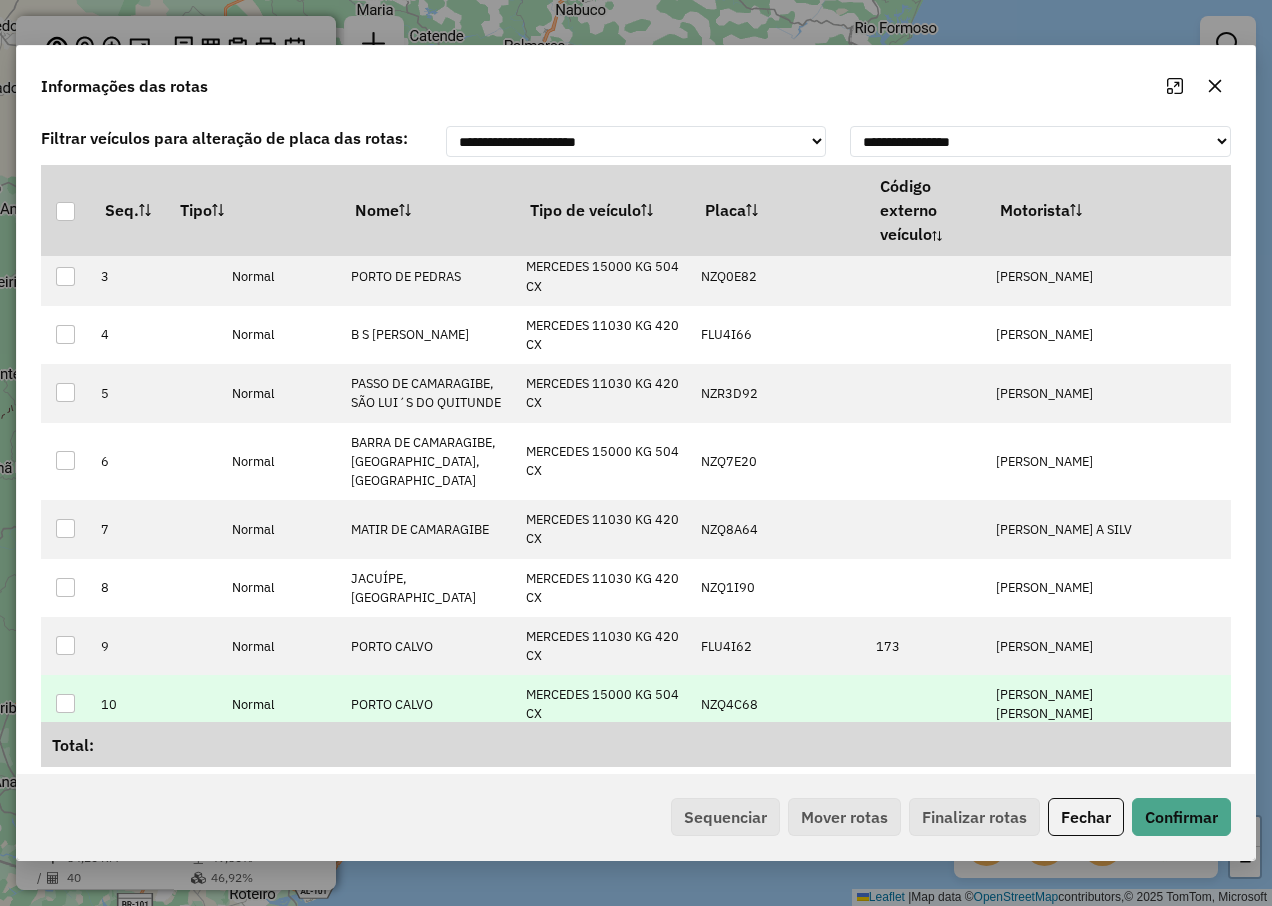 scroll, scrollTop: 162, scrollLeft: 0, axis: vertical 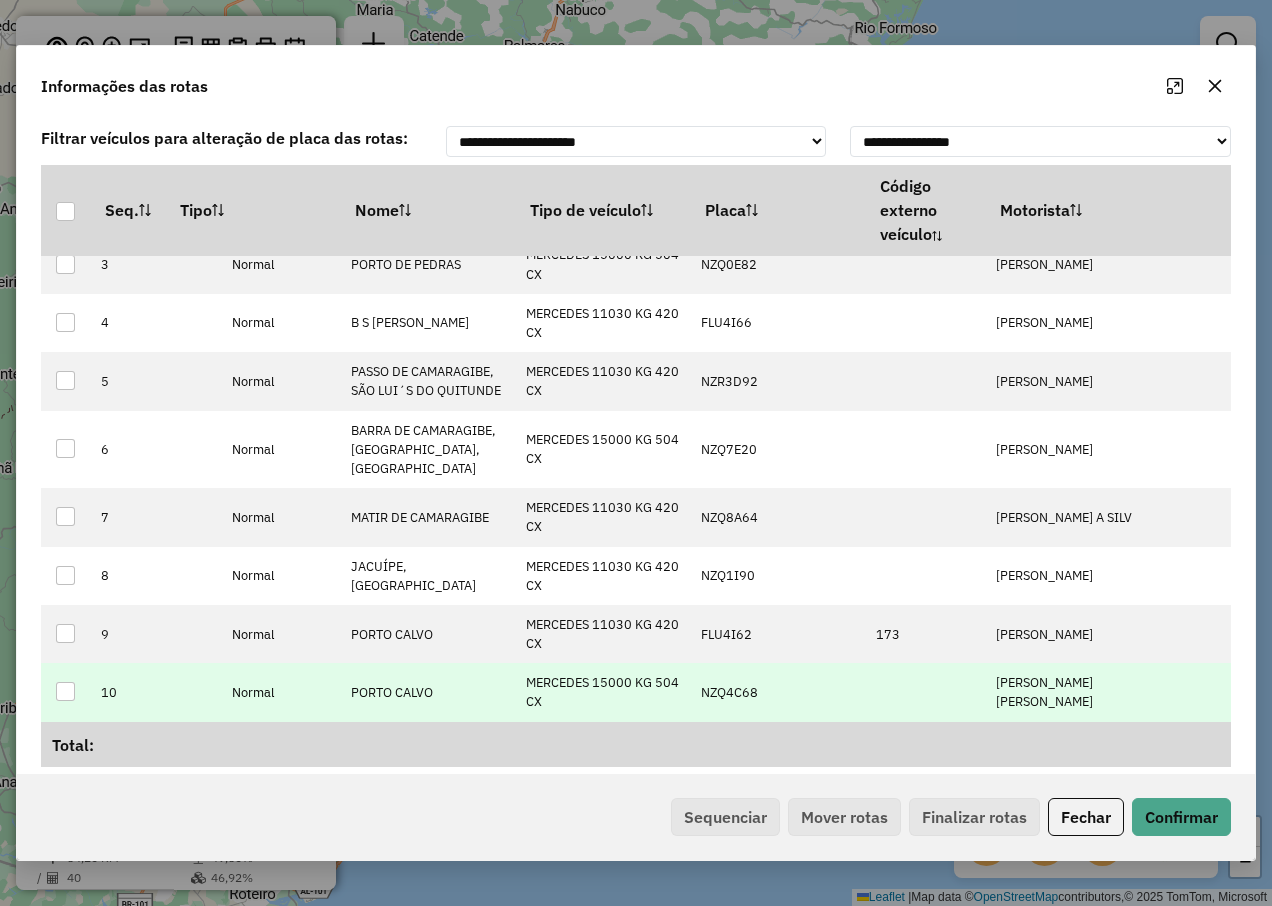 click on "[PERSON_NAME] [PERSON_NAME]" at bounding box center (1044, 692) 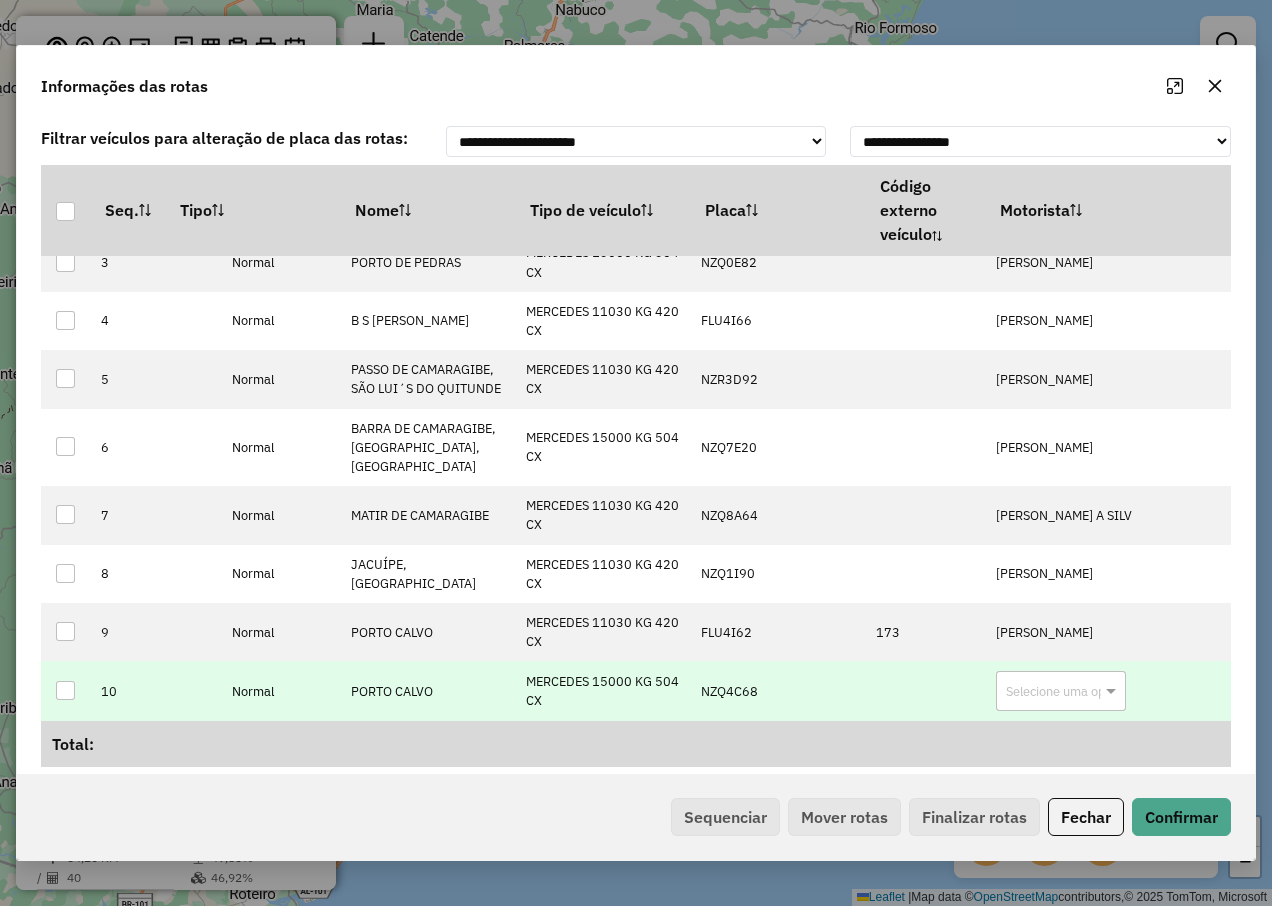 scroll, scrollTop: 164, scrollLeft: 0, axis: vertical 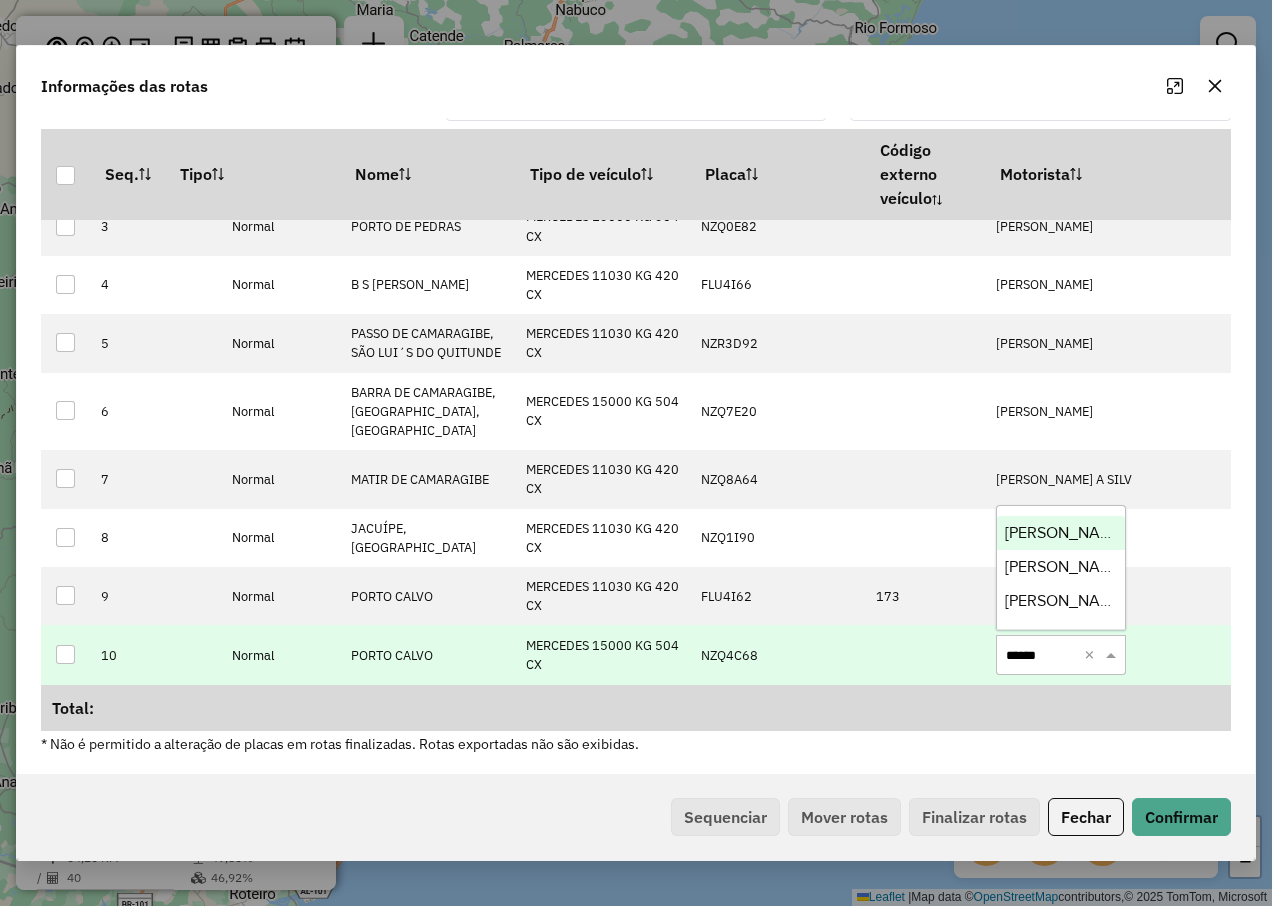 type on "*******" 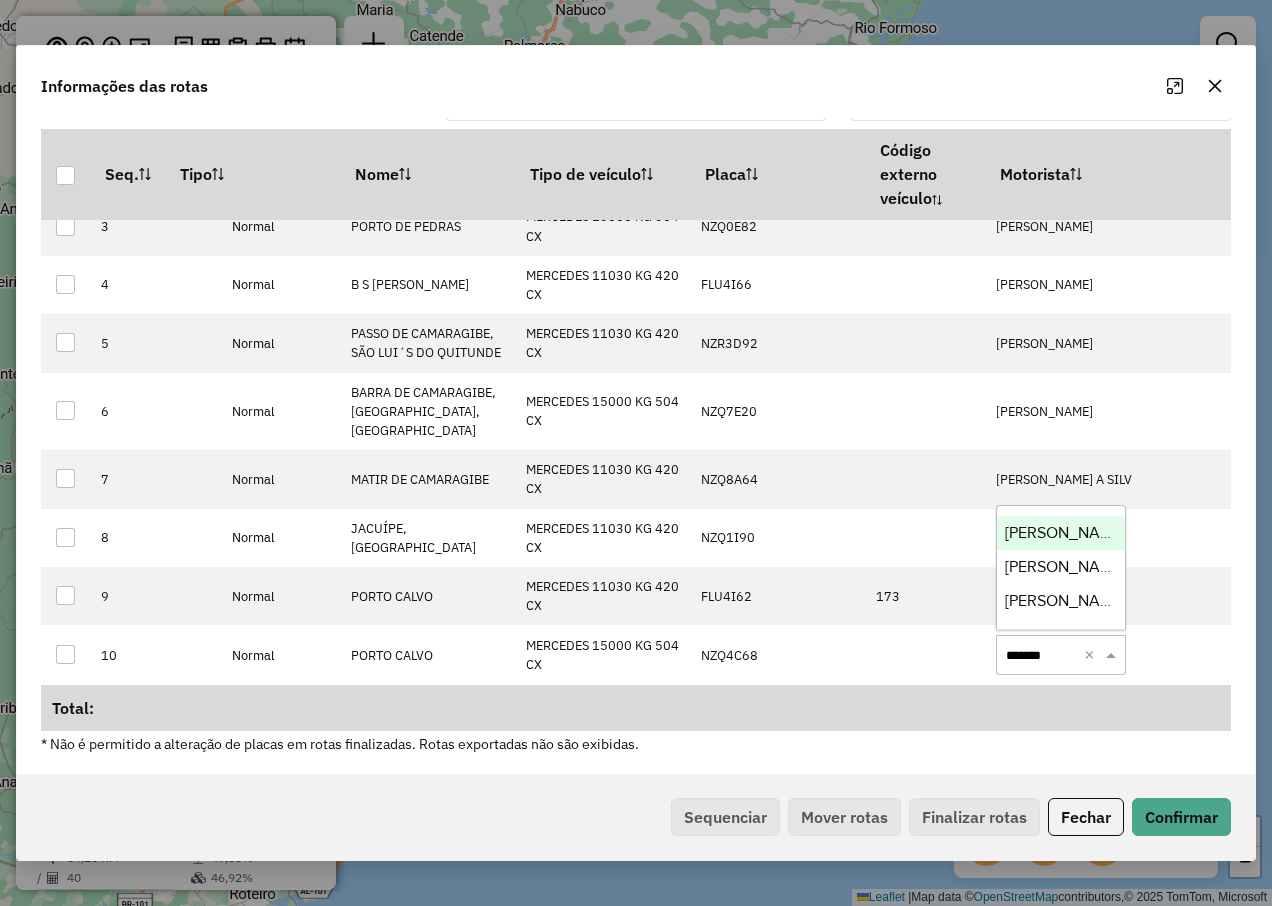 click on "[PERSON_NAME]" at bounding box center [1065, 532] 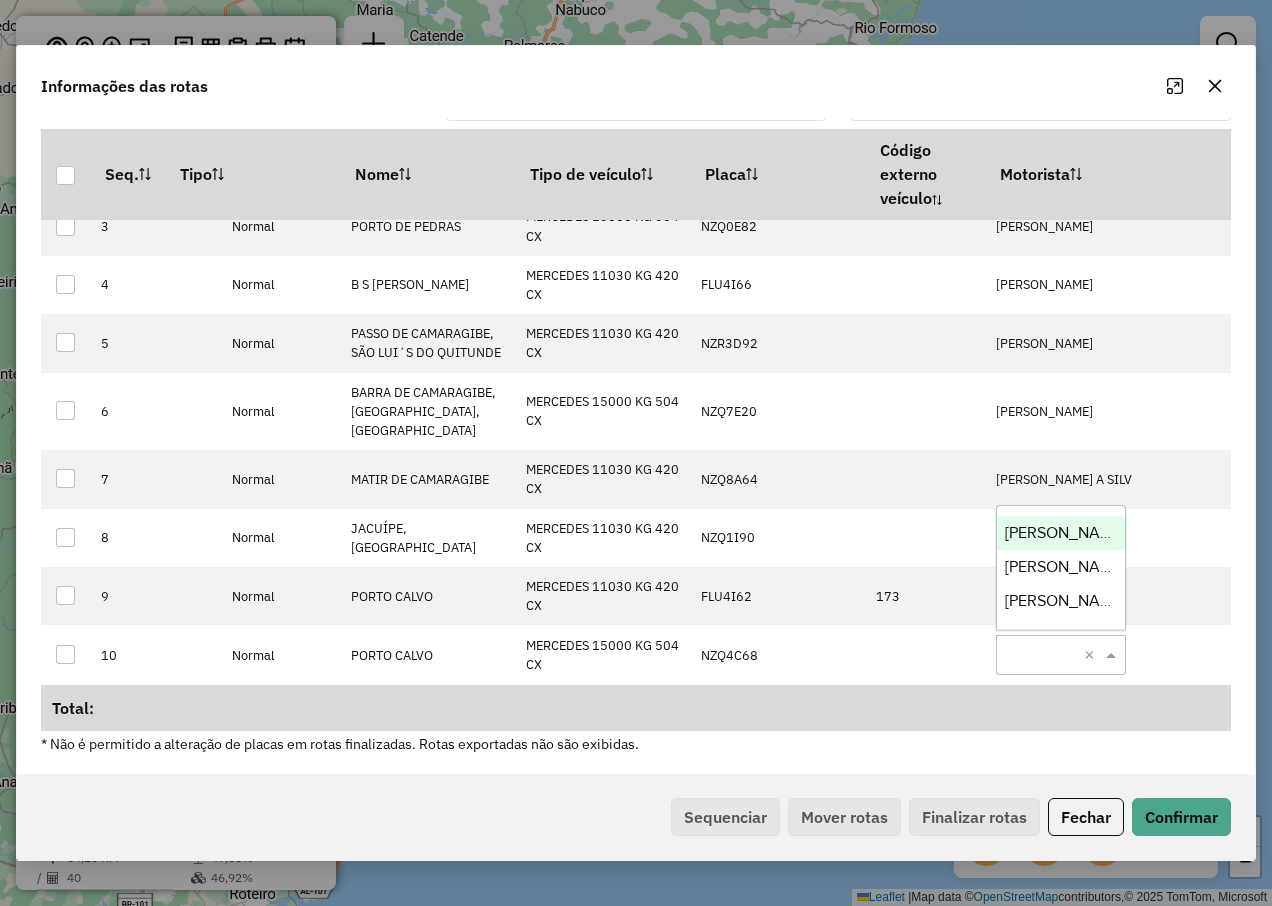 scroll, scrollTop: 162, scrollLeft: 0, axis: vertical 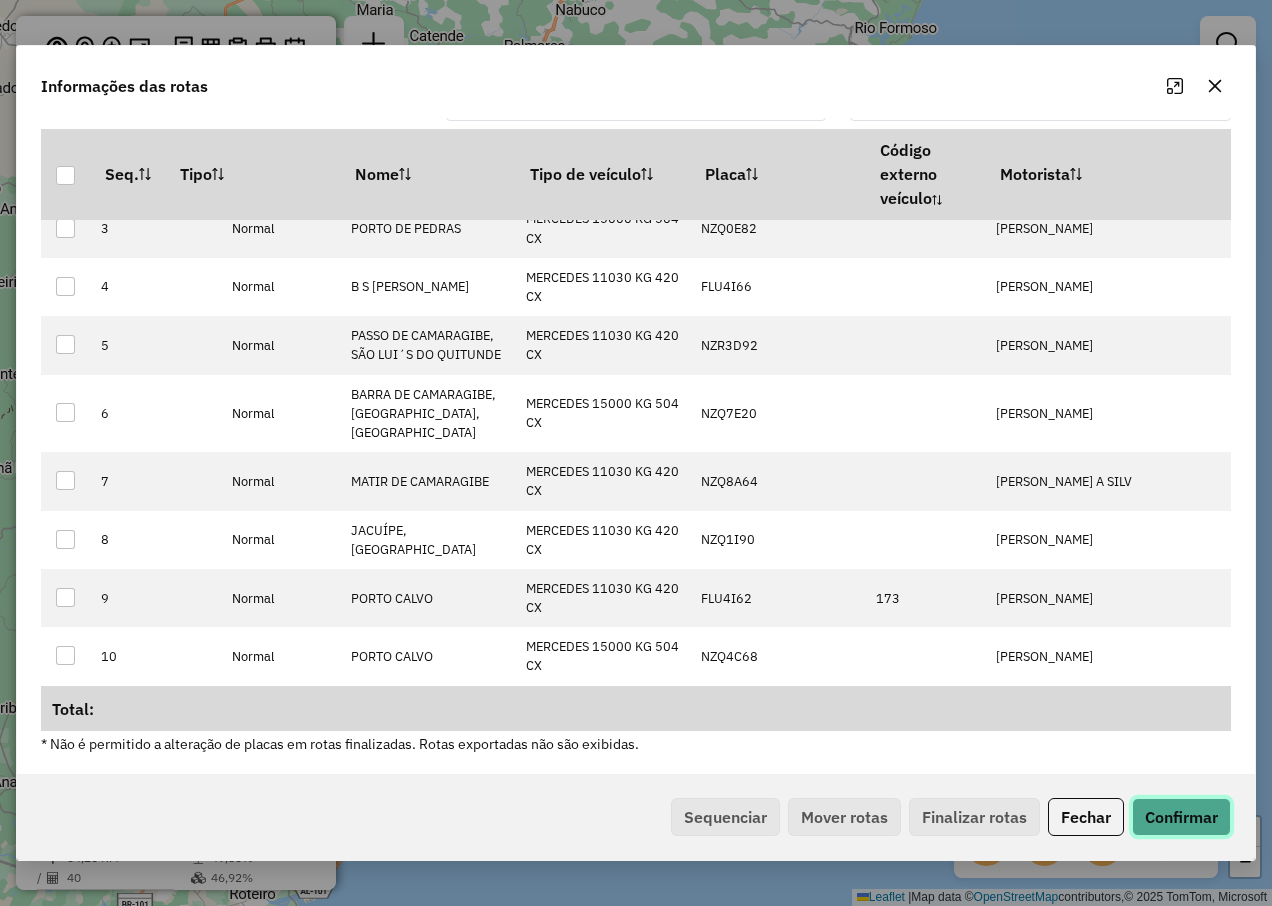 click on "Confirmar" 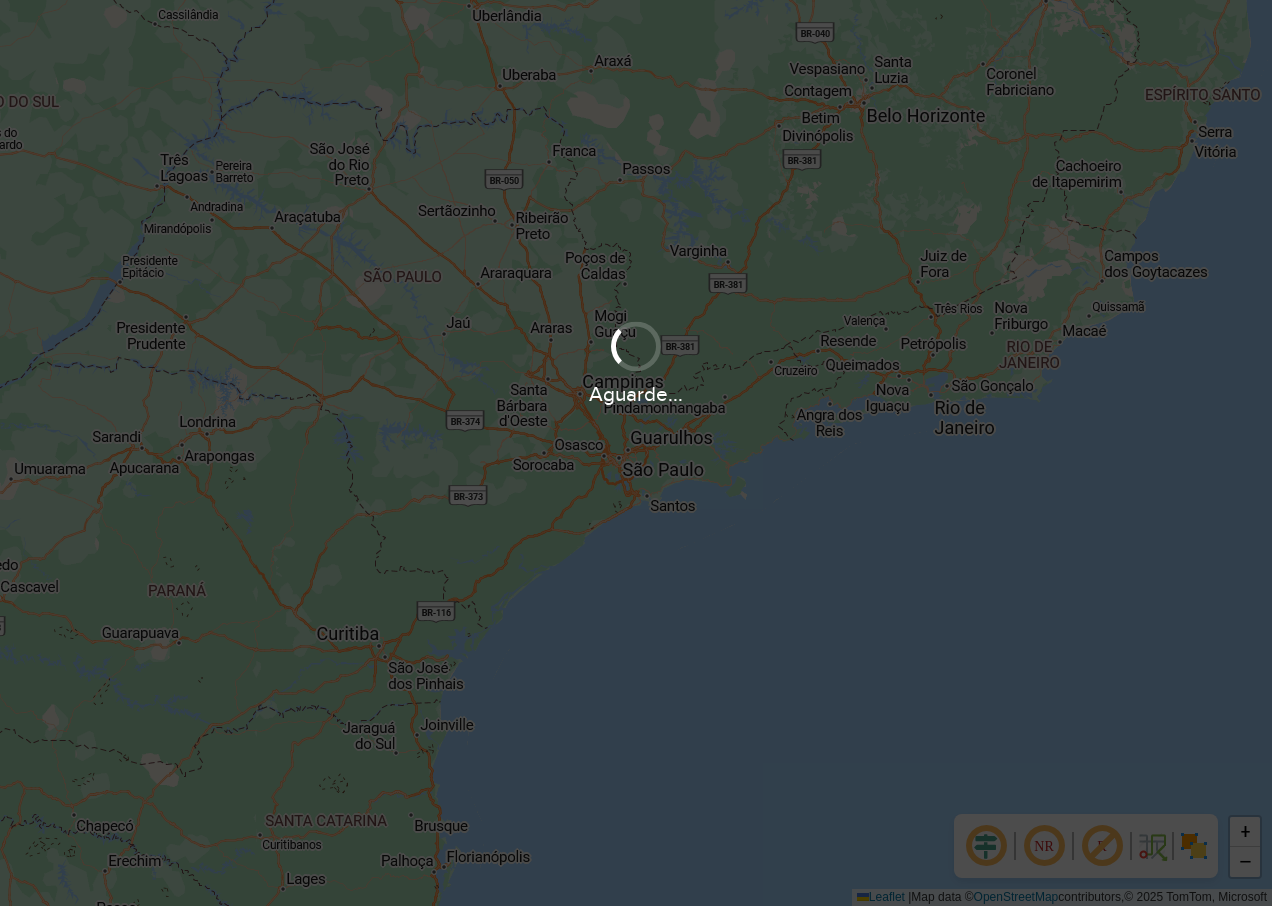 scroll, scrollTop: 0, scrollLeft: 0, axis: both 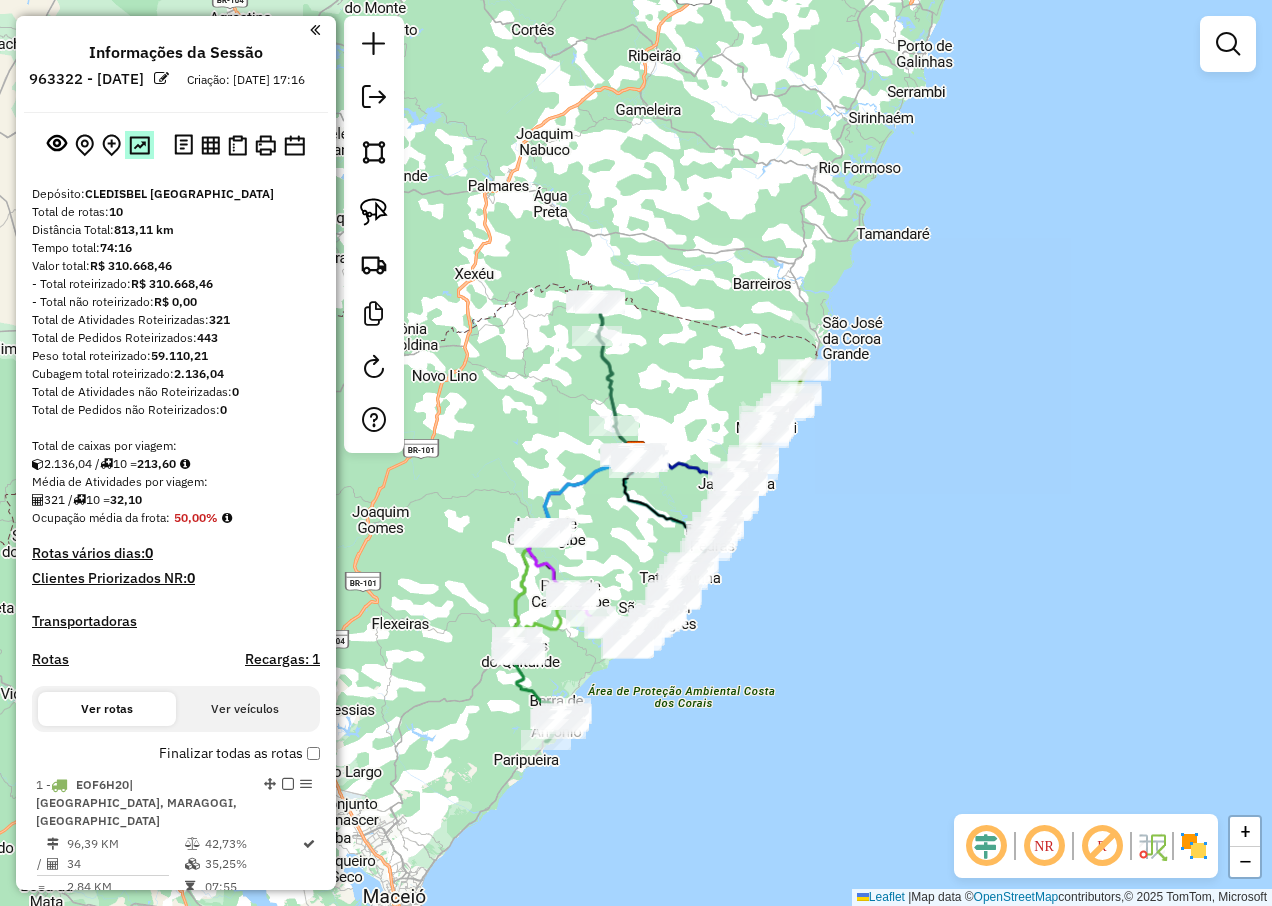 click at bounding box center [139, 145] 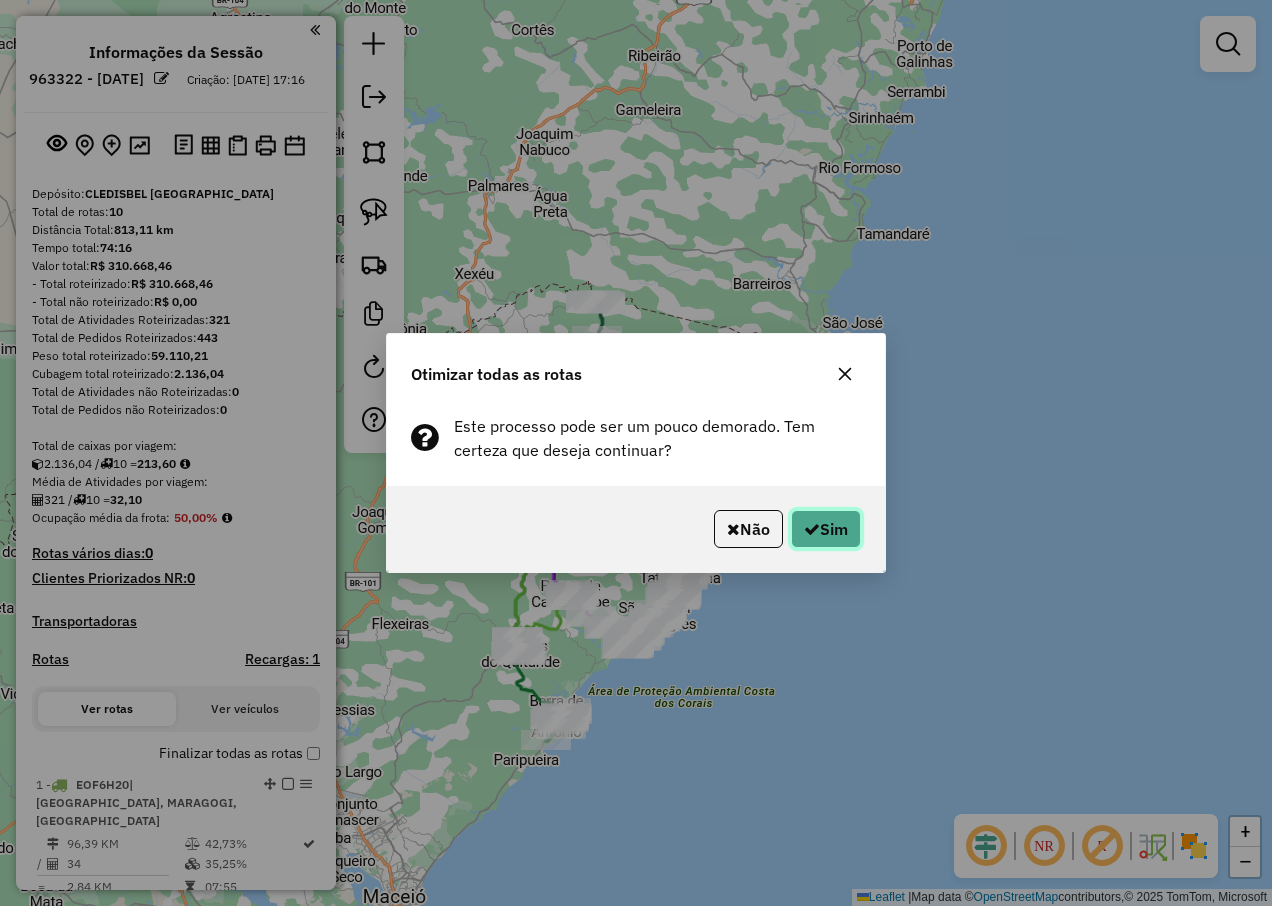 click 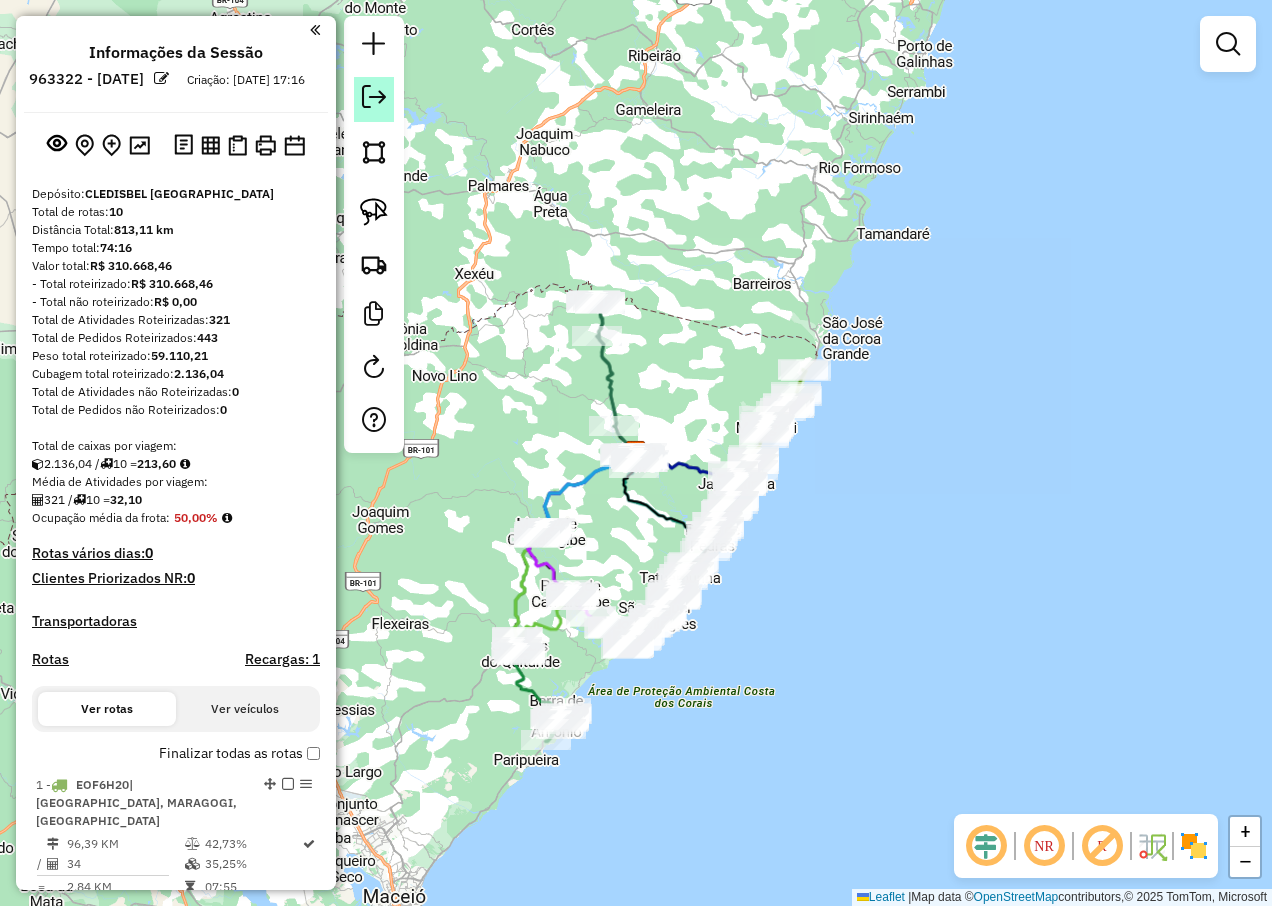 click 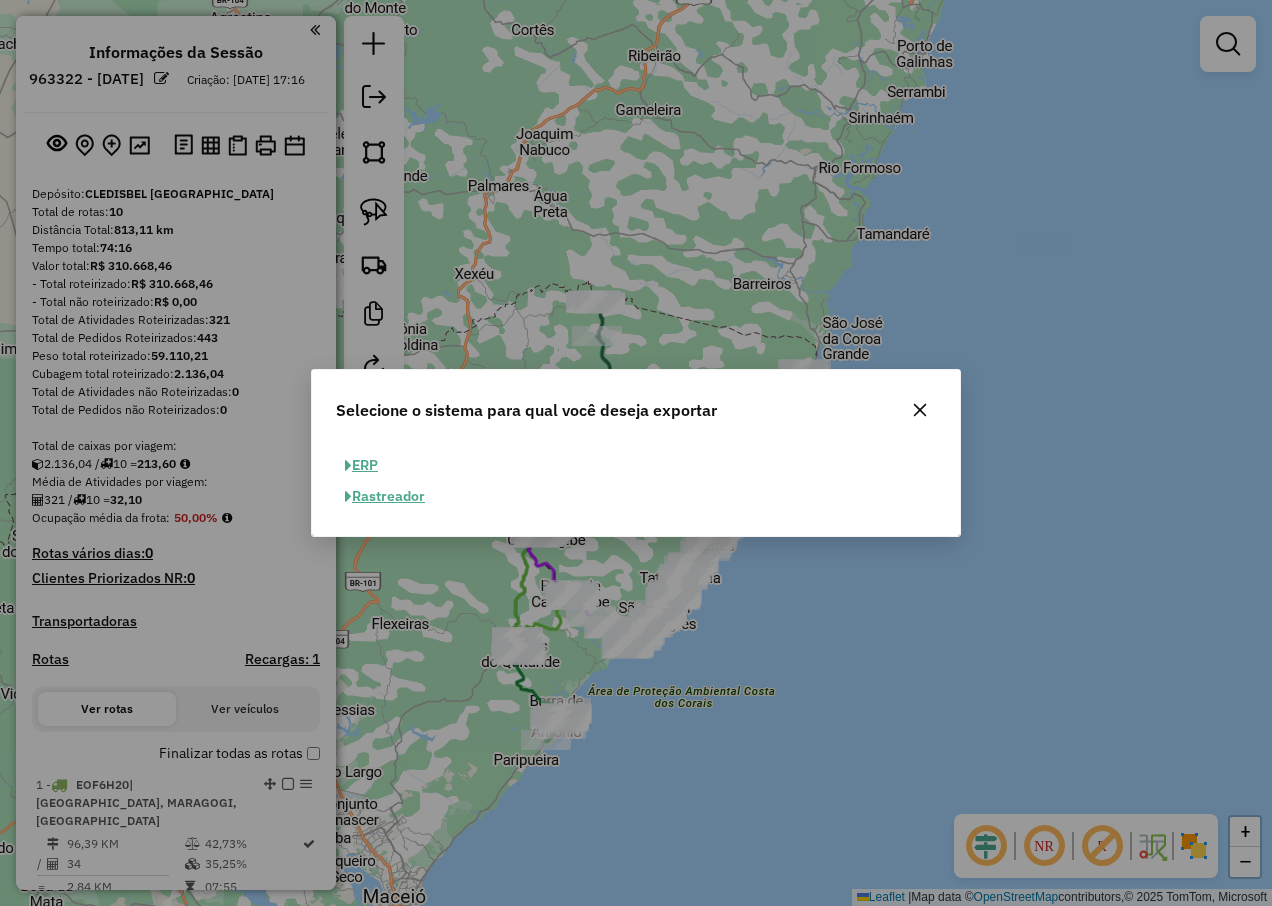 click on "ERP" 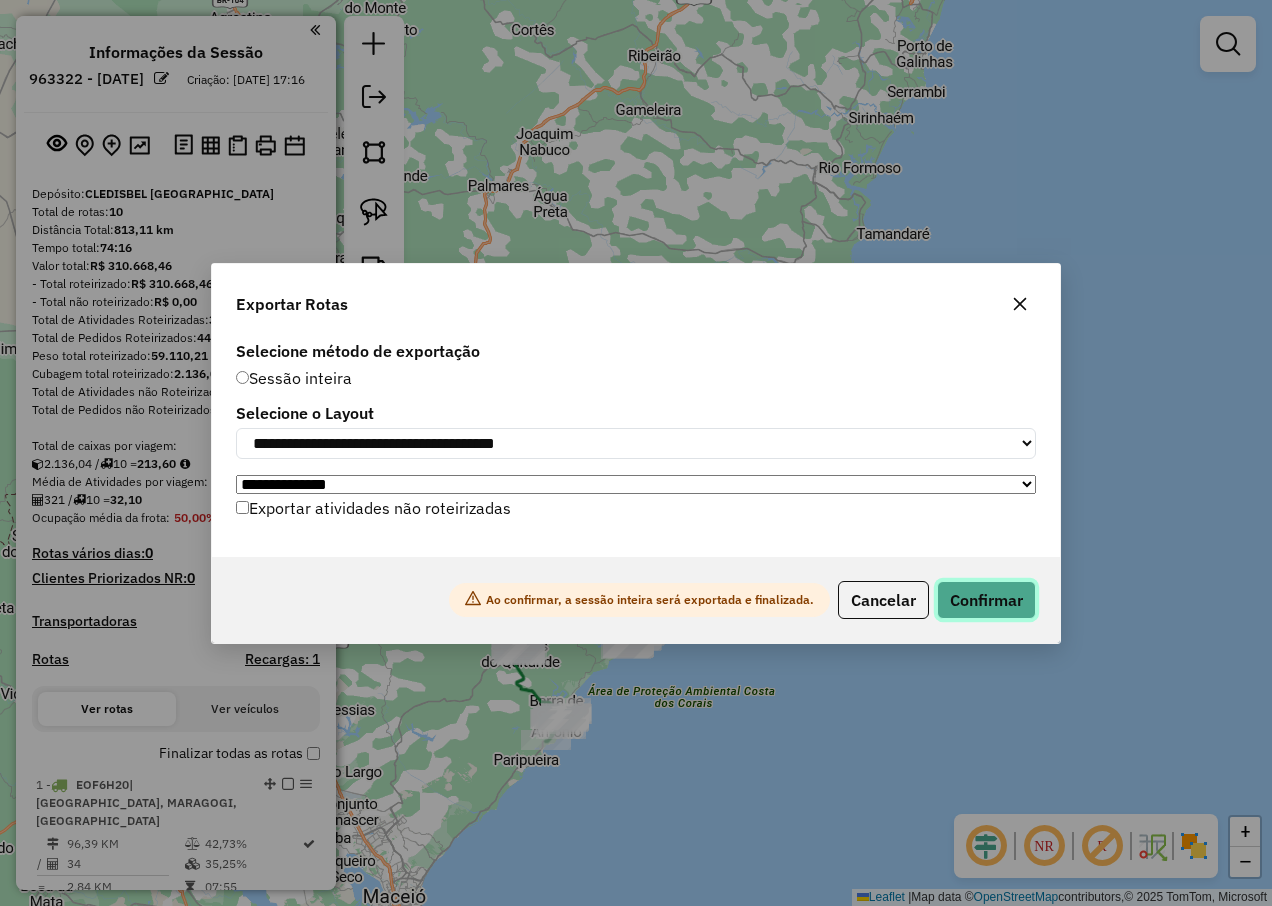 click on "Confirmar" 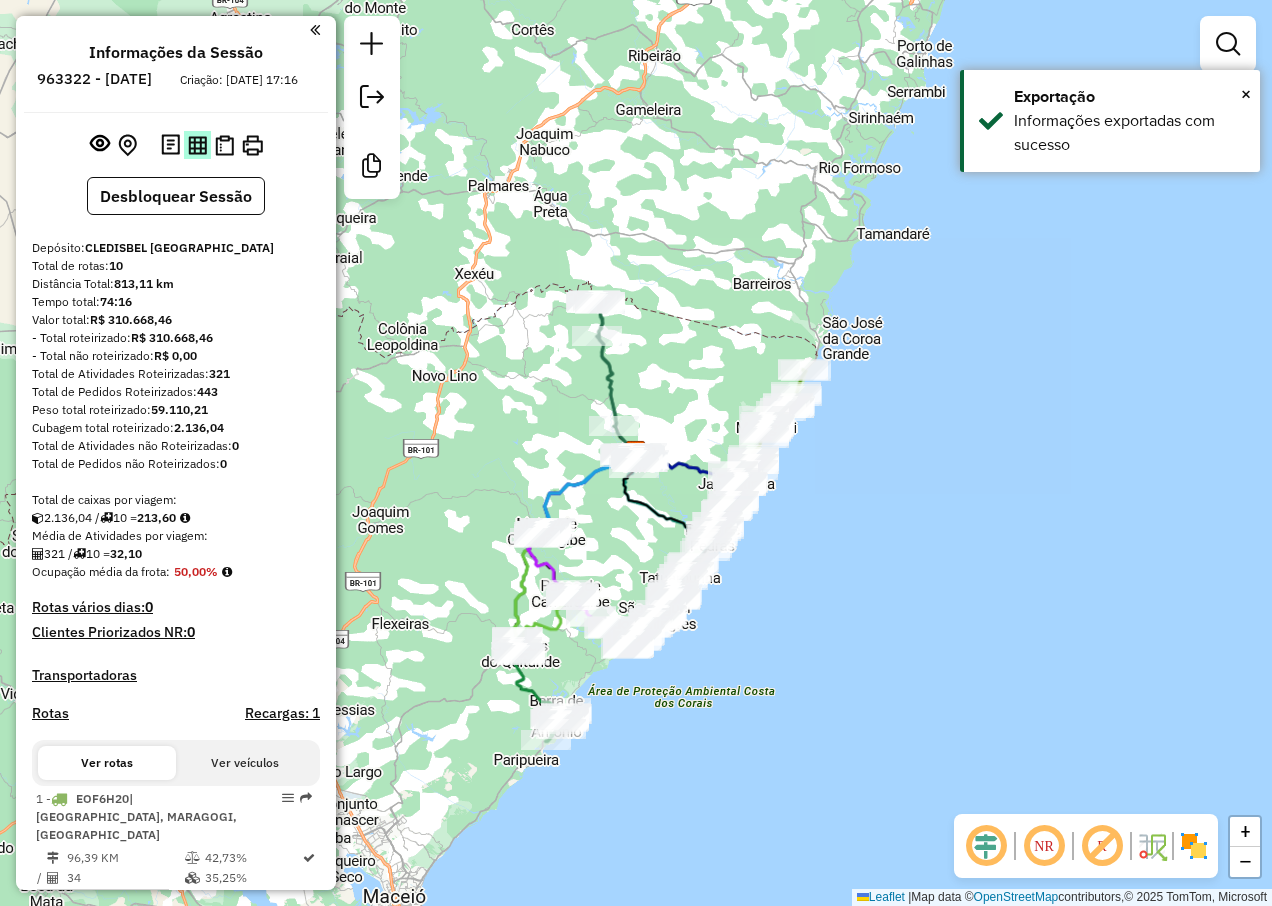 click at bounding box center (197, 145) 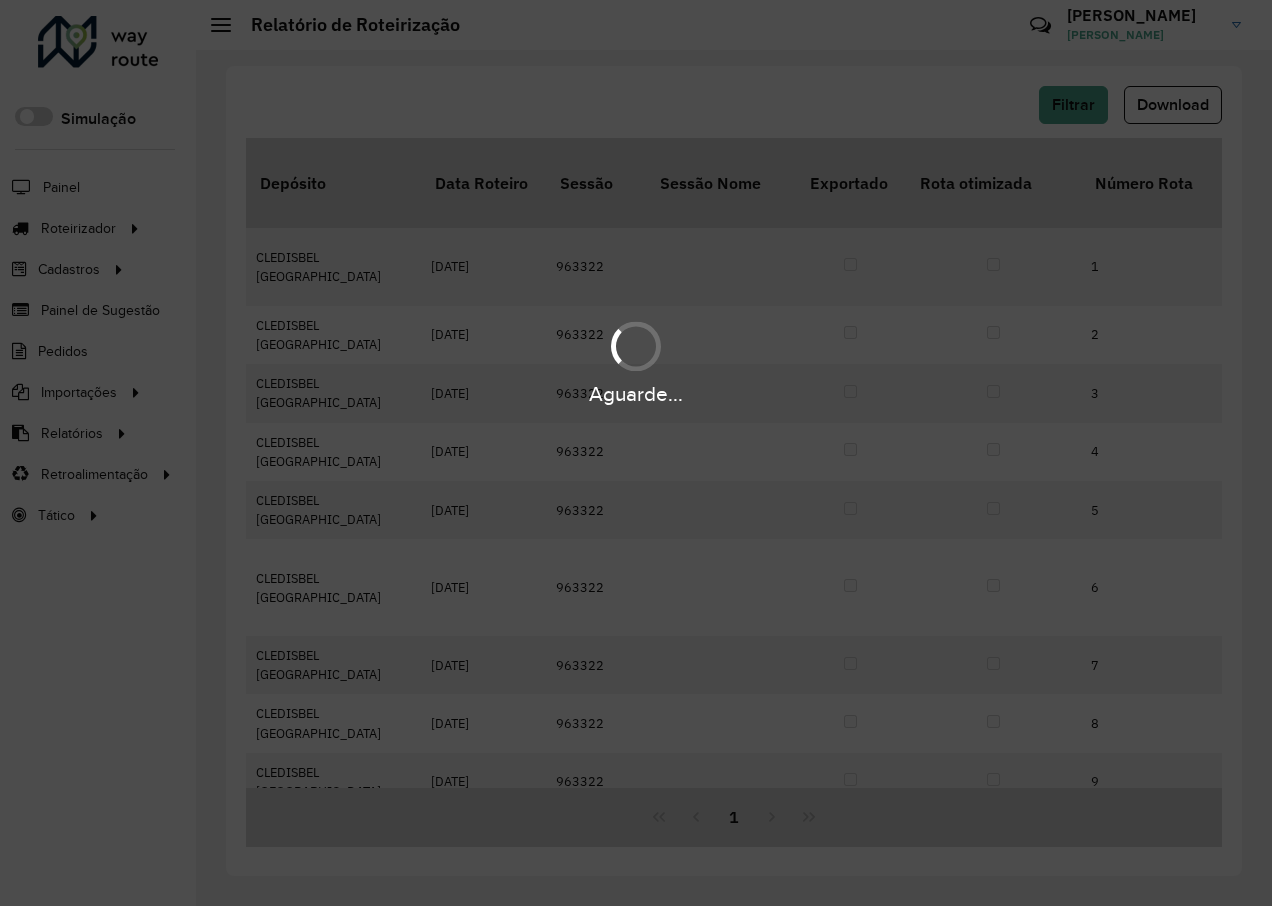 scroll, scrollTop: 0, scrollLeft: 0, axis: both 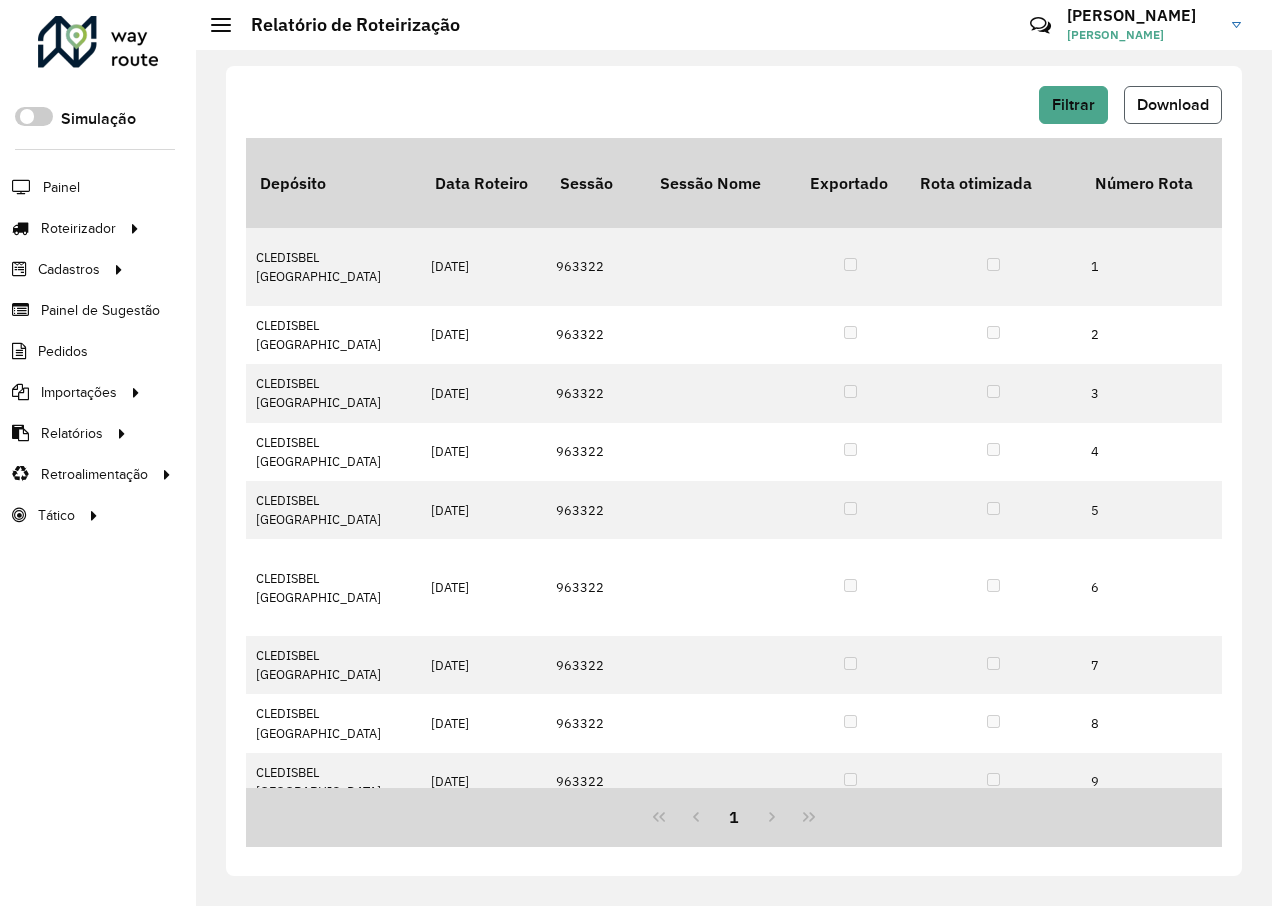 click on "Download" 